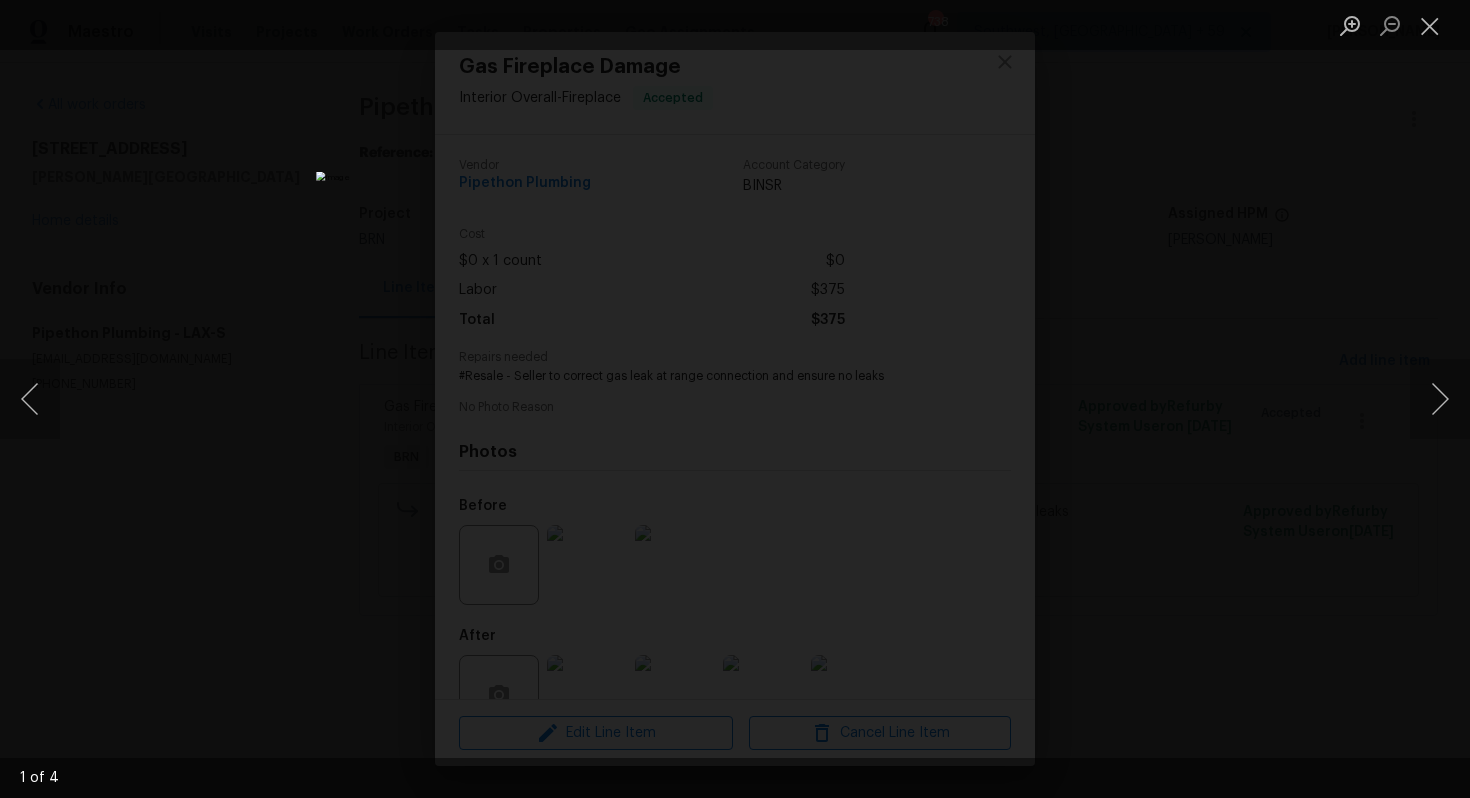 scroll, scrollTop: 0, scrollLeft: 0, axis: both 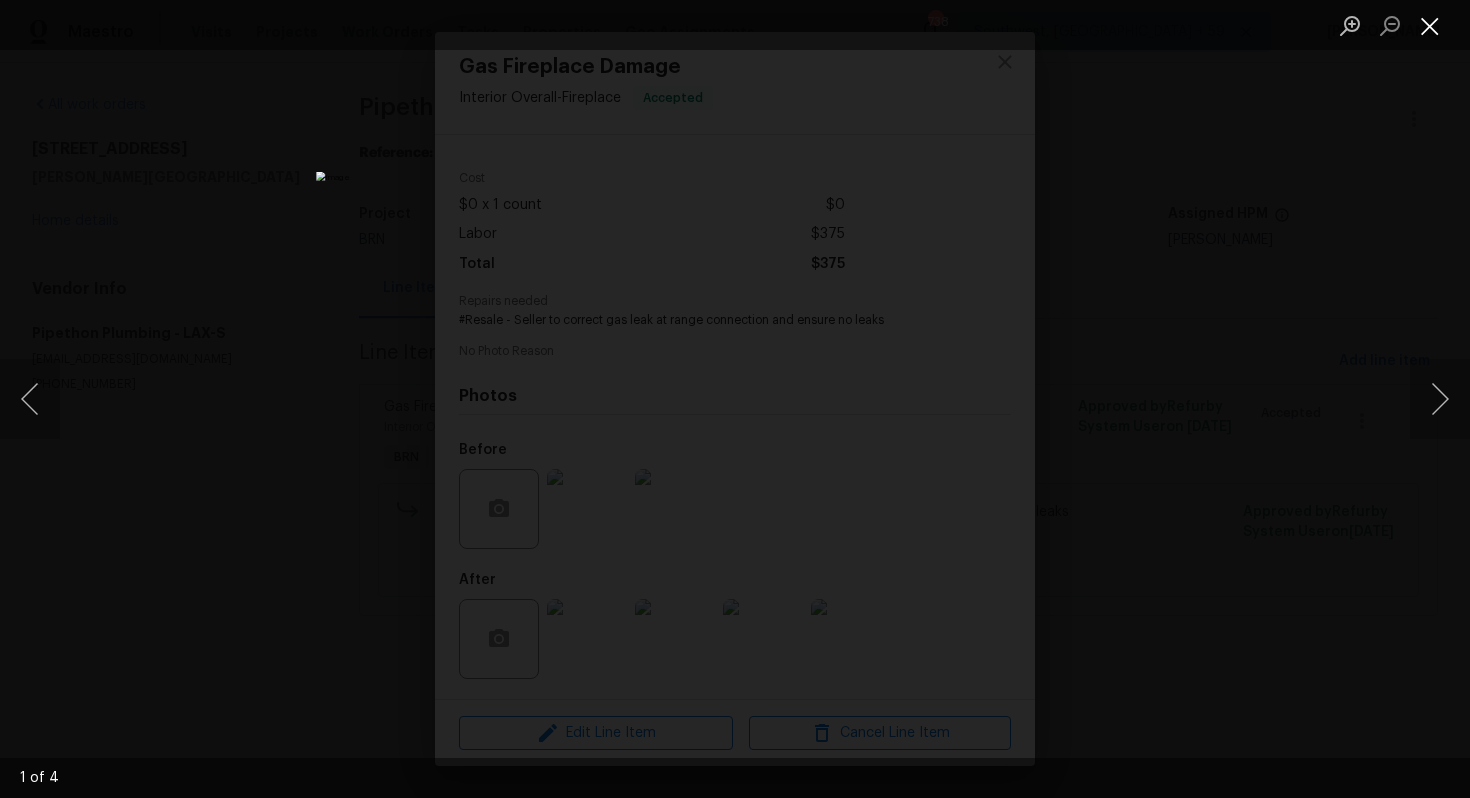 click at bounding box center (1430, 25) 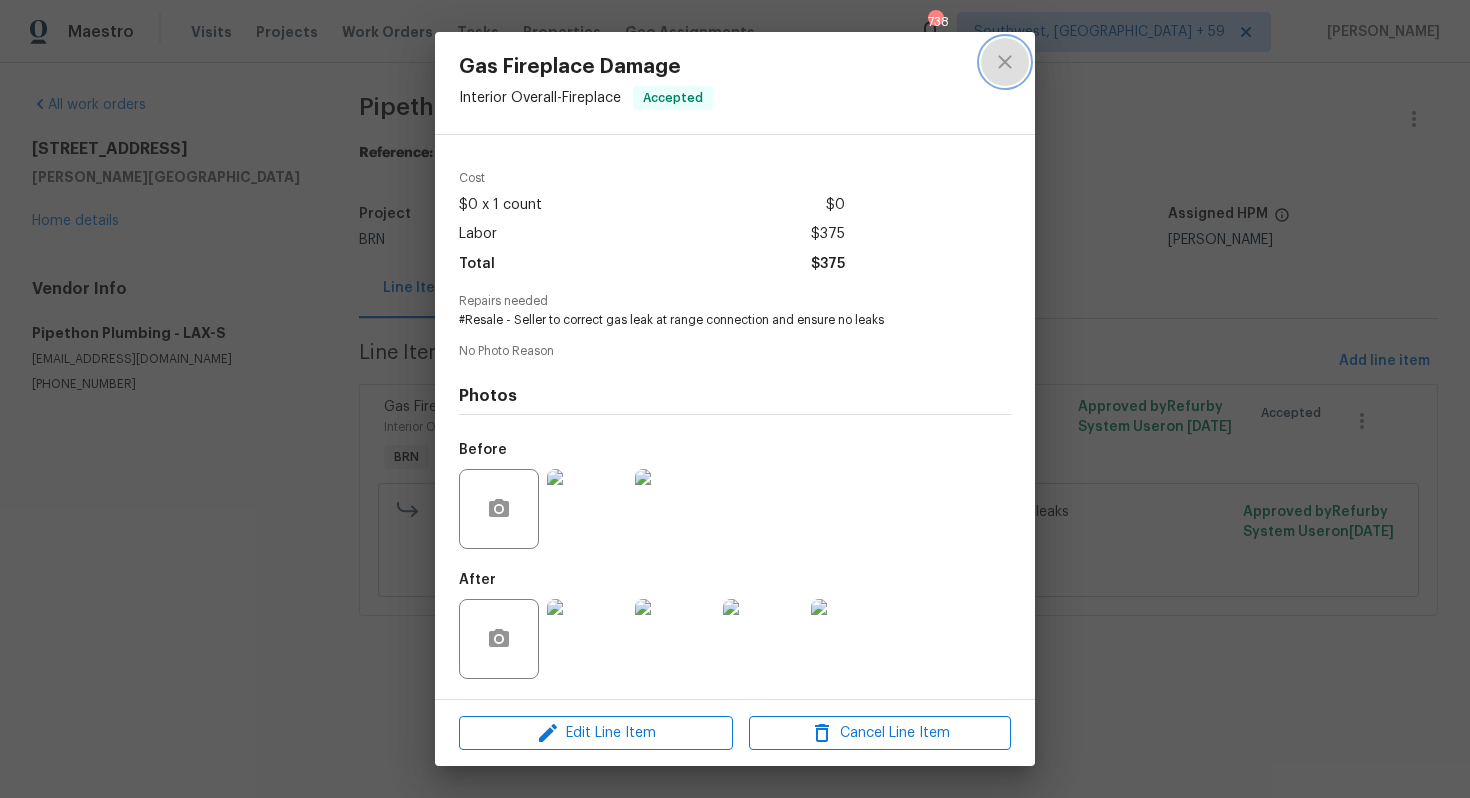 click at bounding box center (1005, 62) 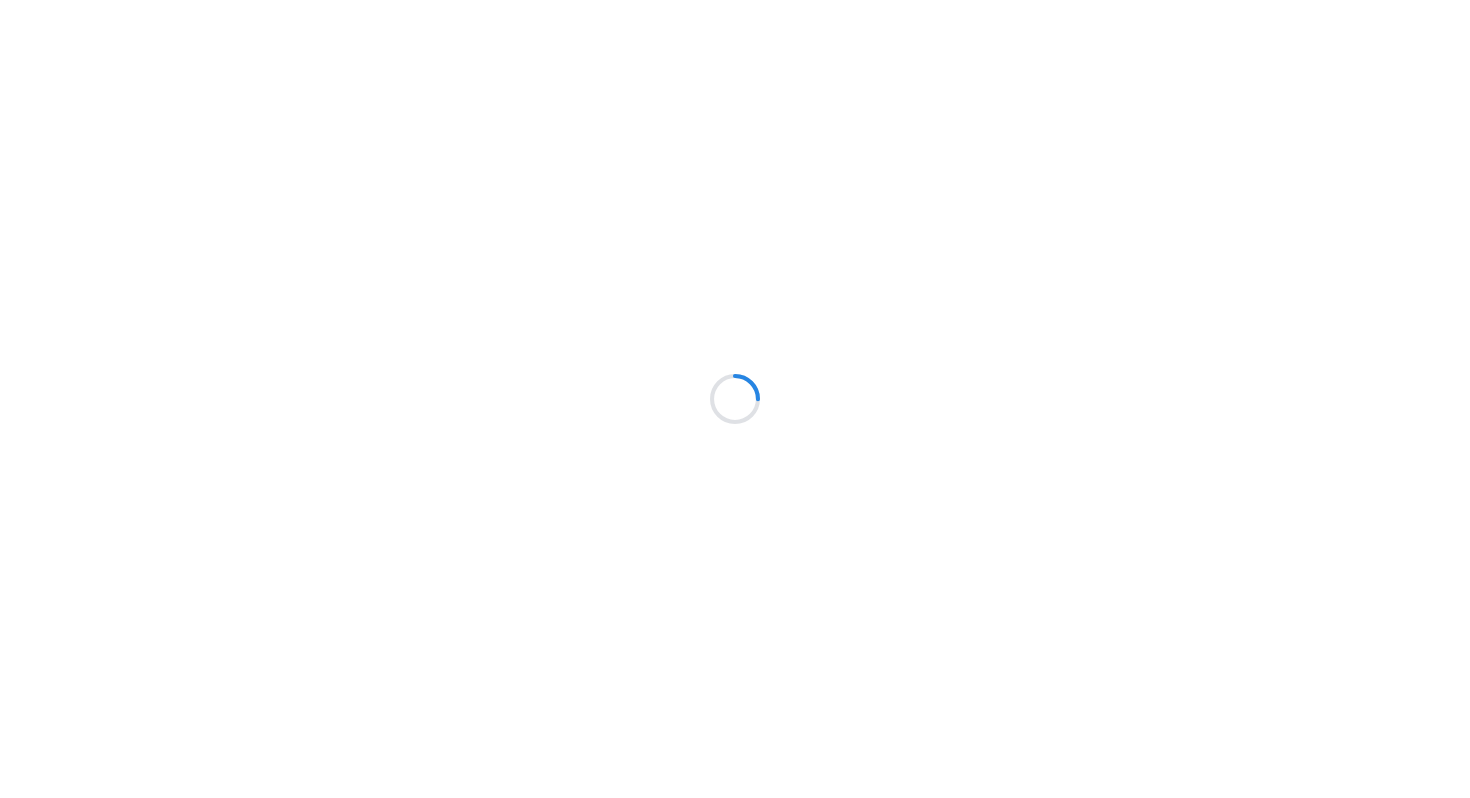 scroll, scrollTop: 0, scrollLeft: 0, axis: both 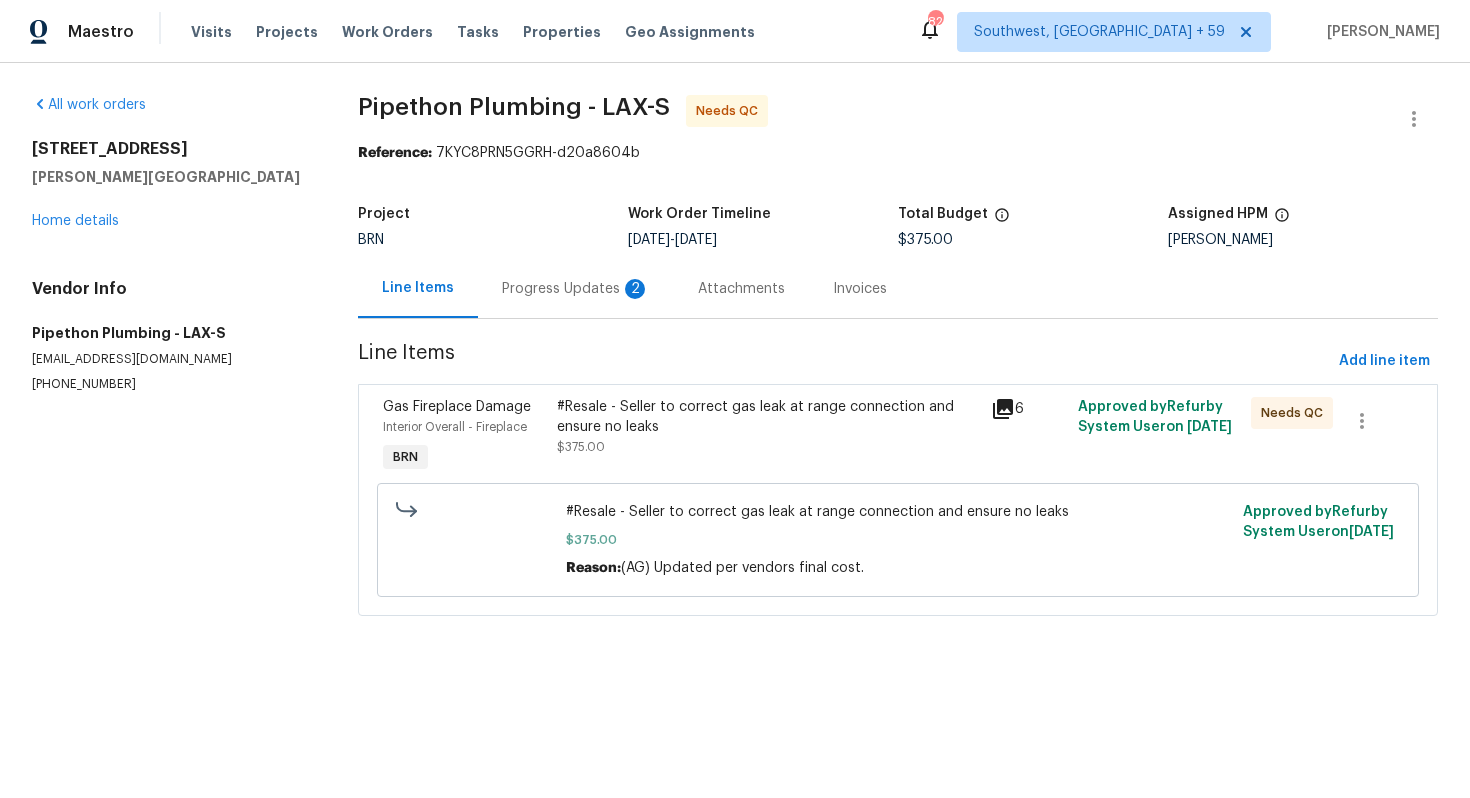 click on "Progress Updates 2" at bounding box center [576, 289] 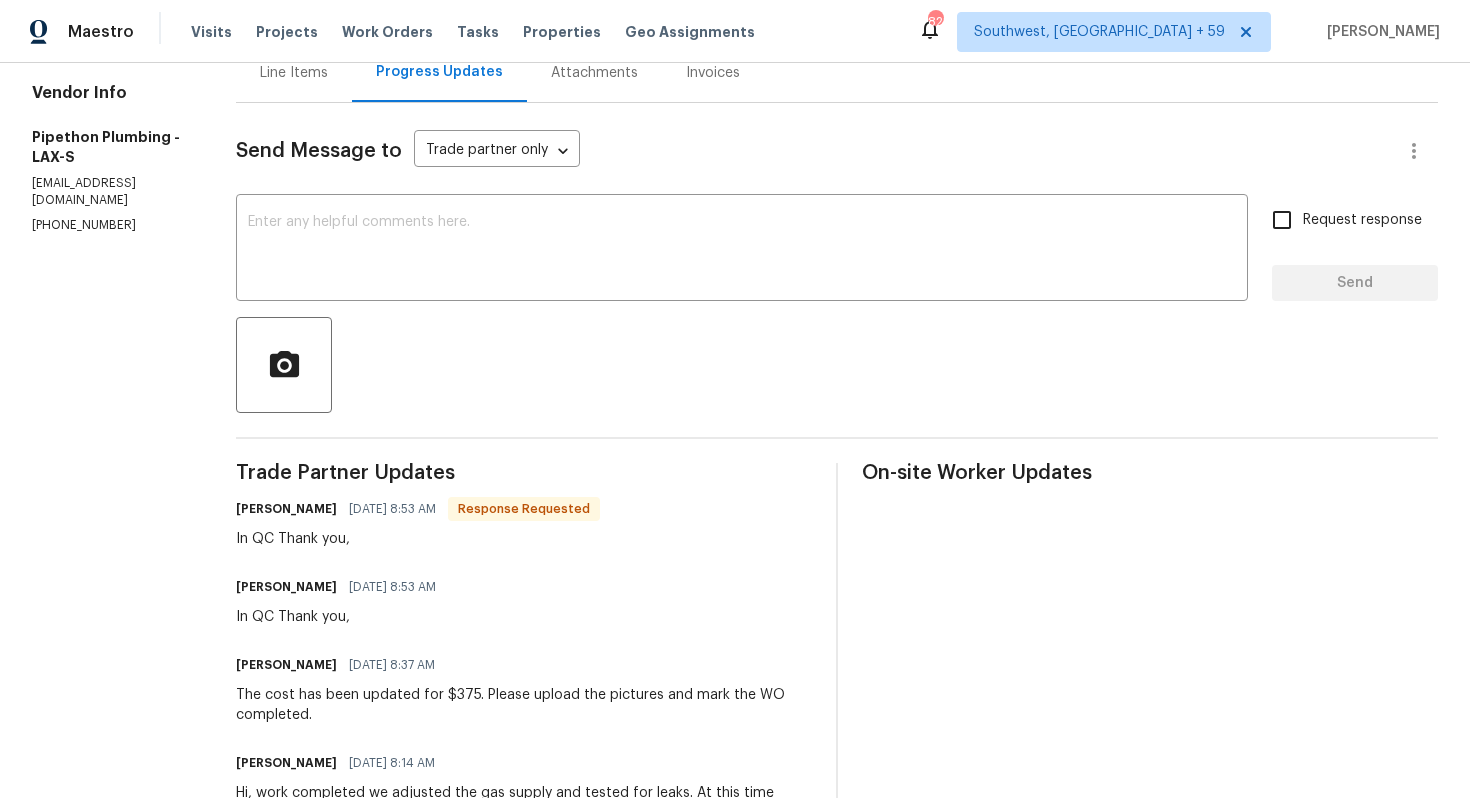 scroll, scrollTop: 0, scrollLeft: 0, axis: both 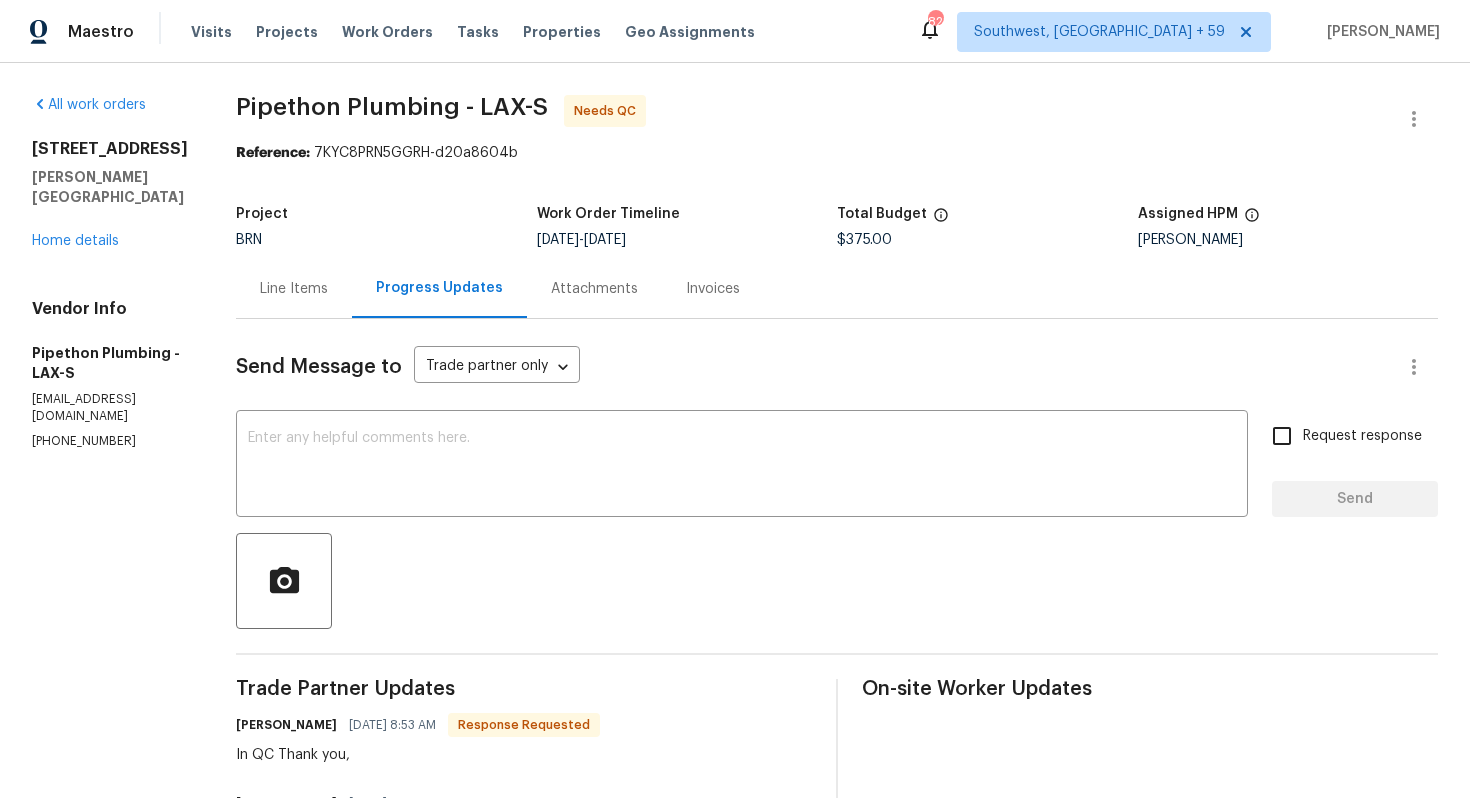 click on "Line Items" at bounding box center [294, 289] 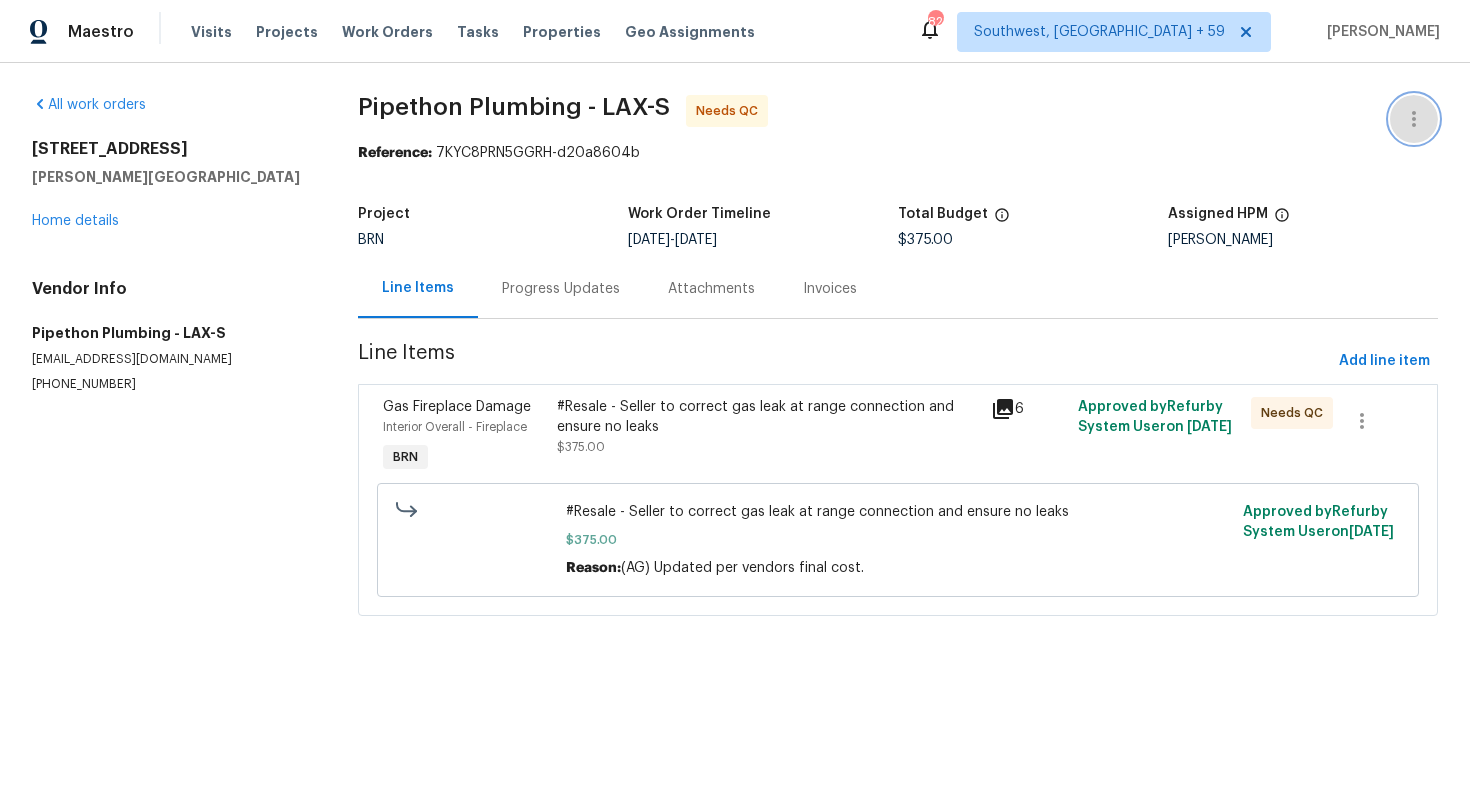 click 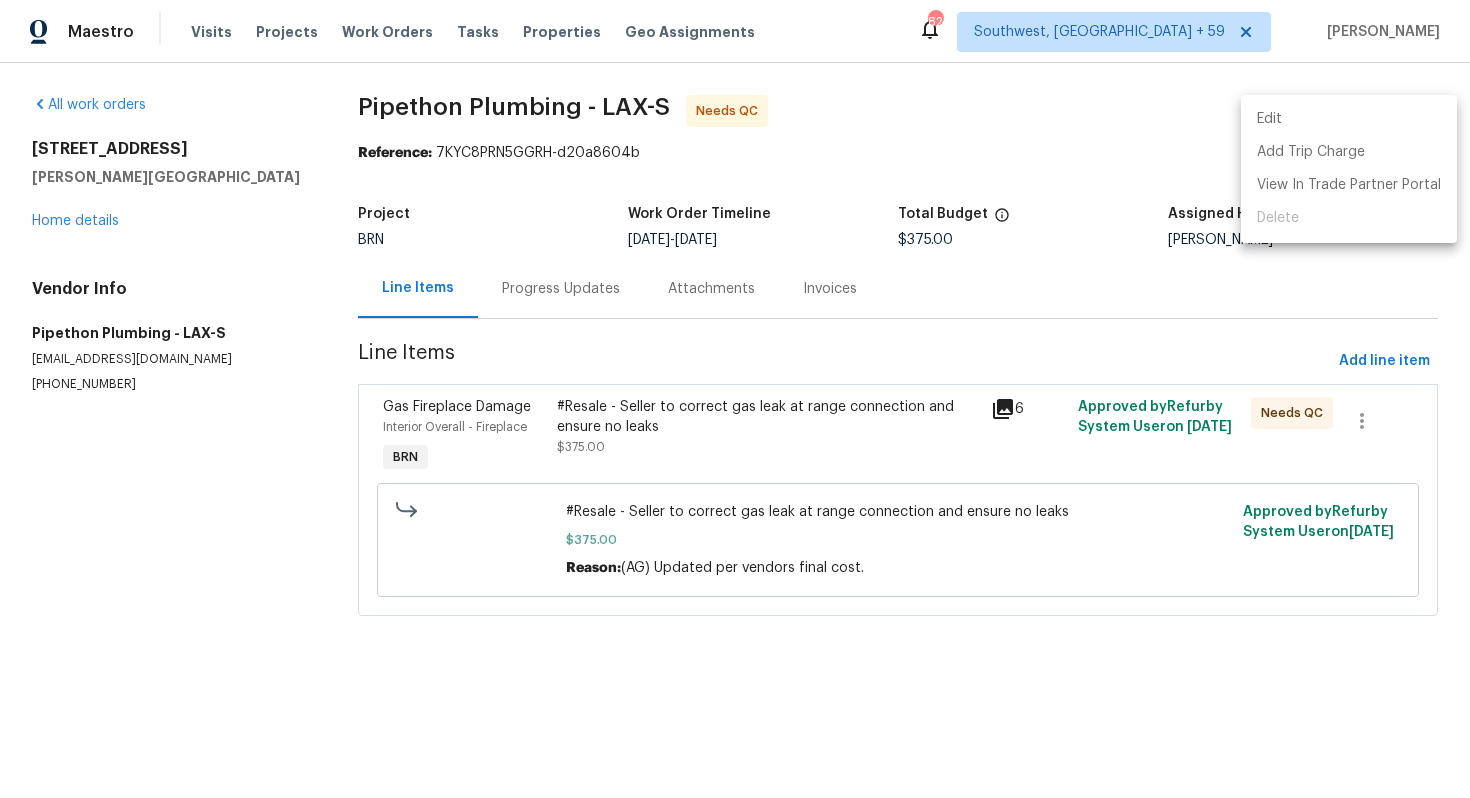 click on "Edit" at bounding box center (1349, 119) 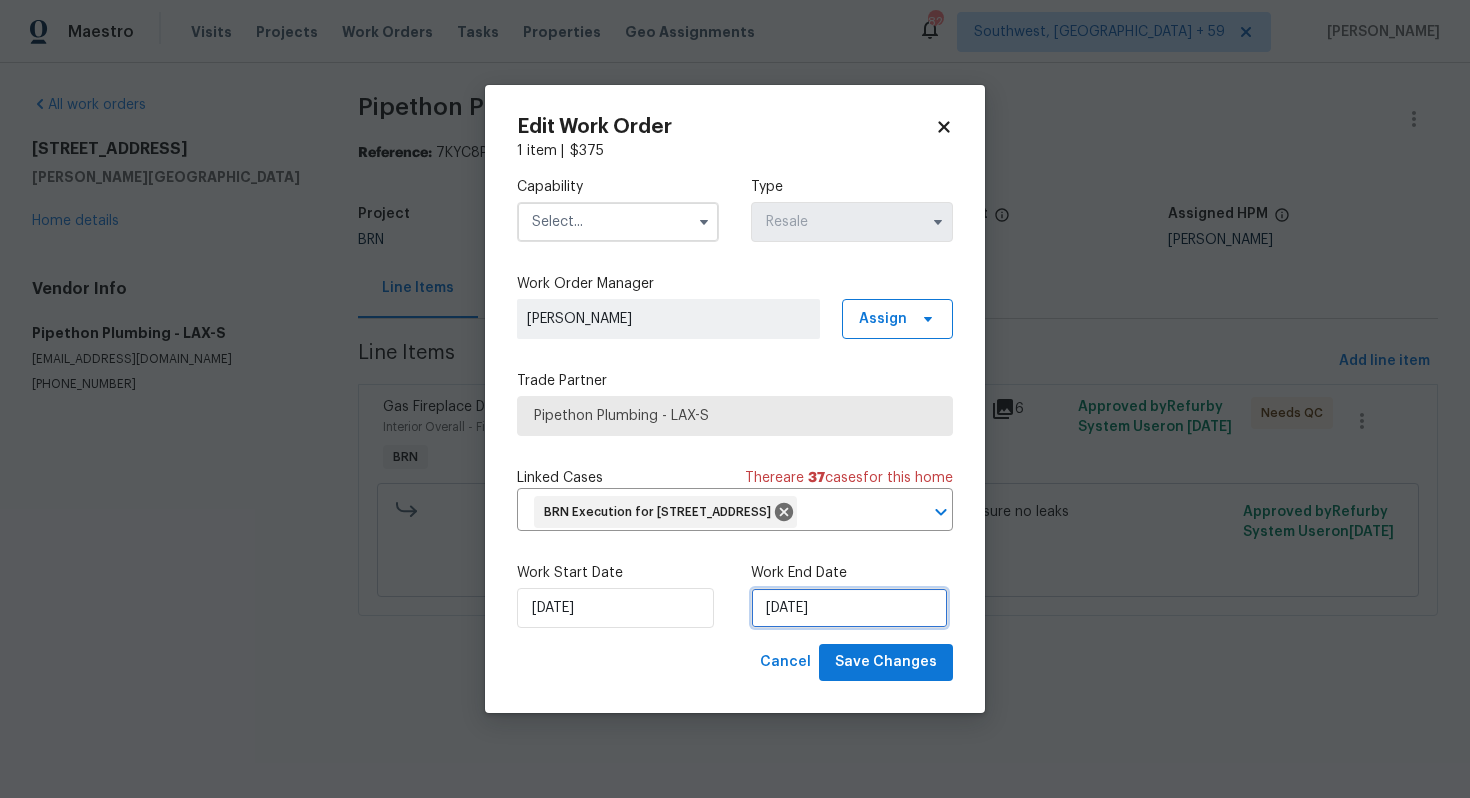 click on "[DATE]" at bounding box center (849, 608) 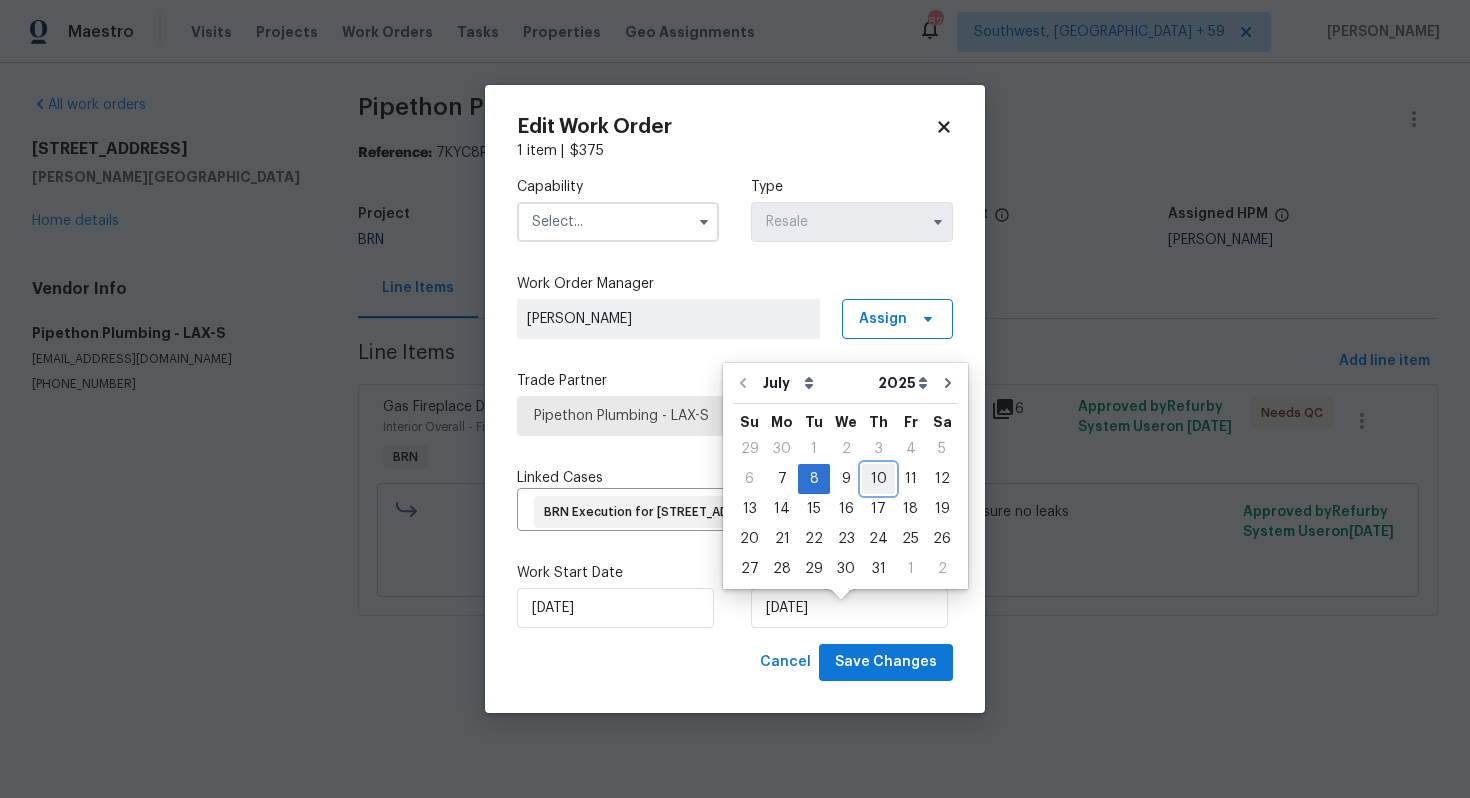 click on "10" at bounding box center (878, 479) 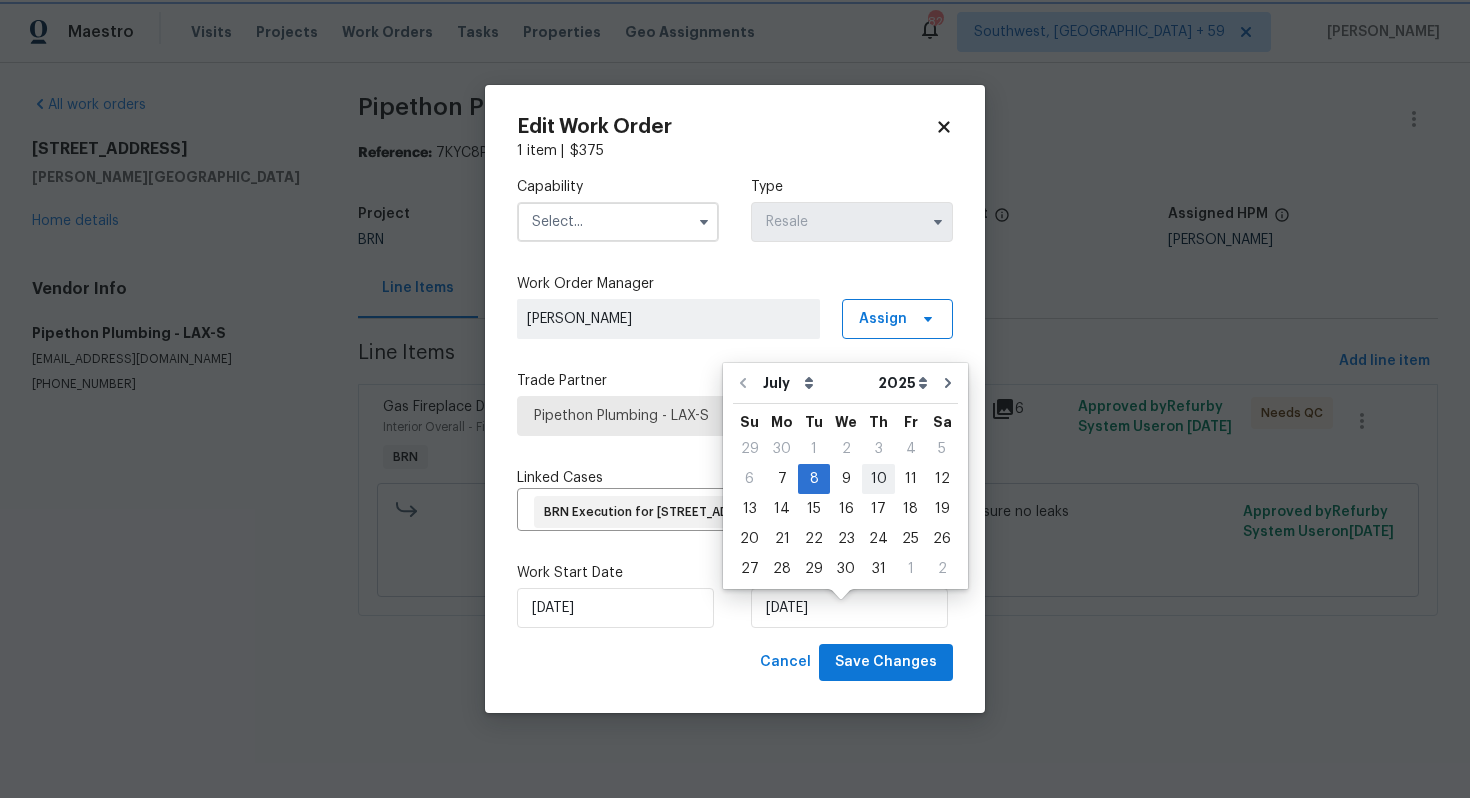 type on "7/10/2025" 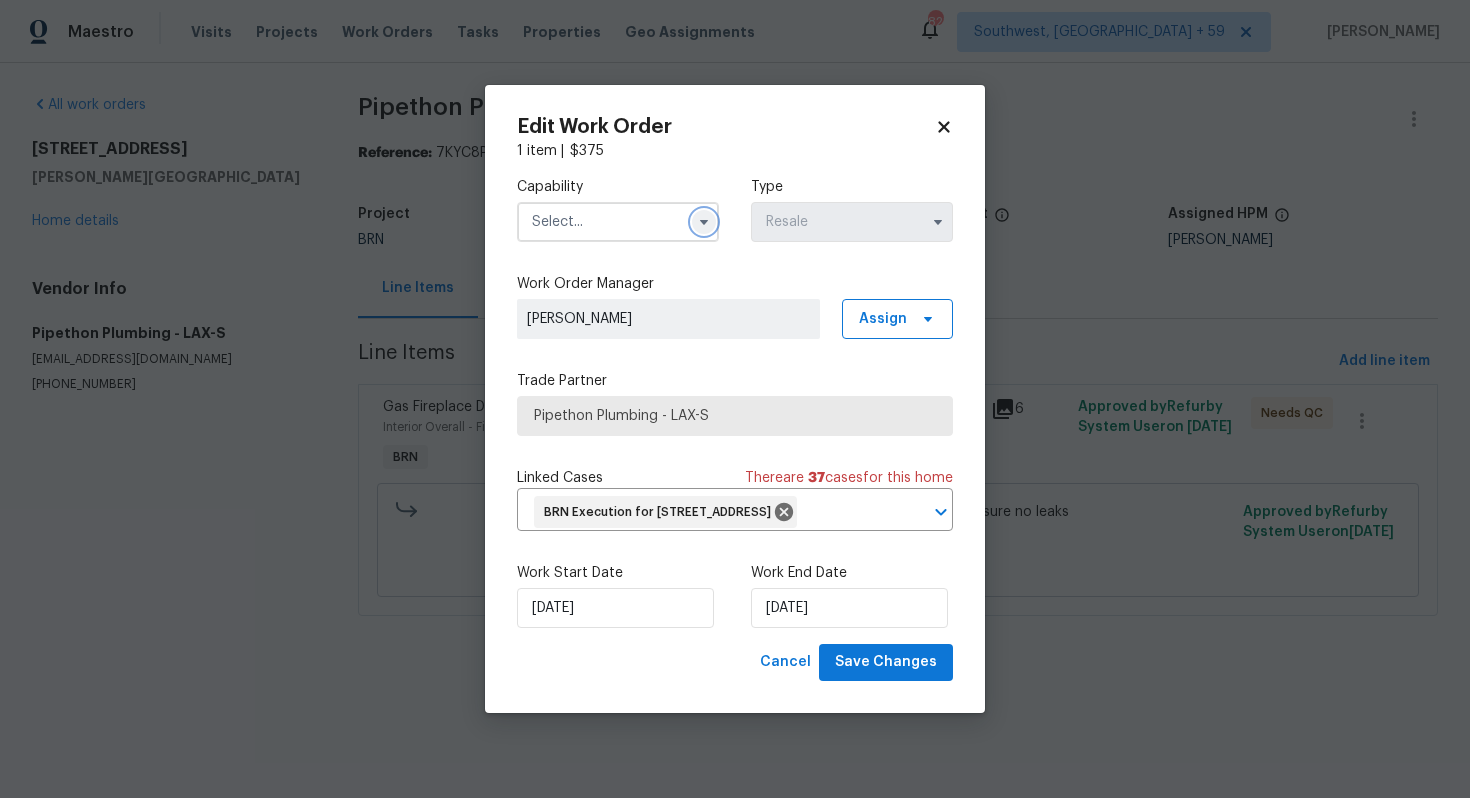 click 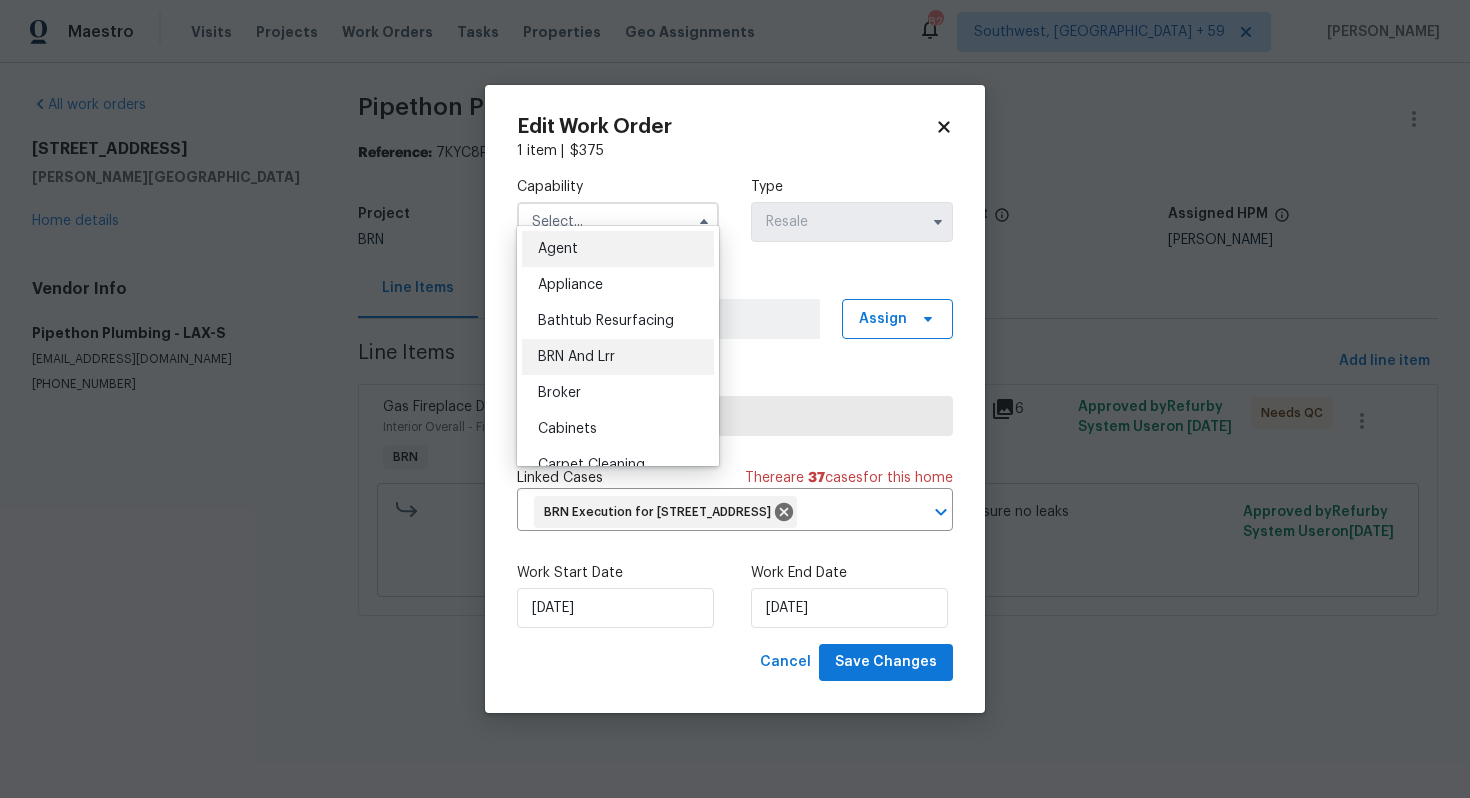 click on "BRN And Lrr" at bounding box center (618, 357) 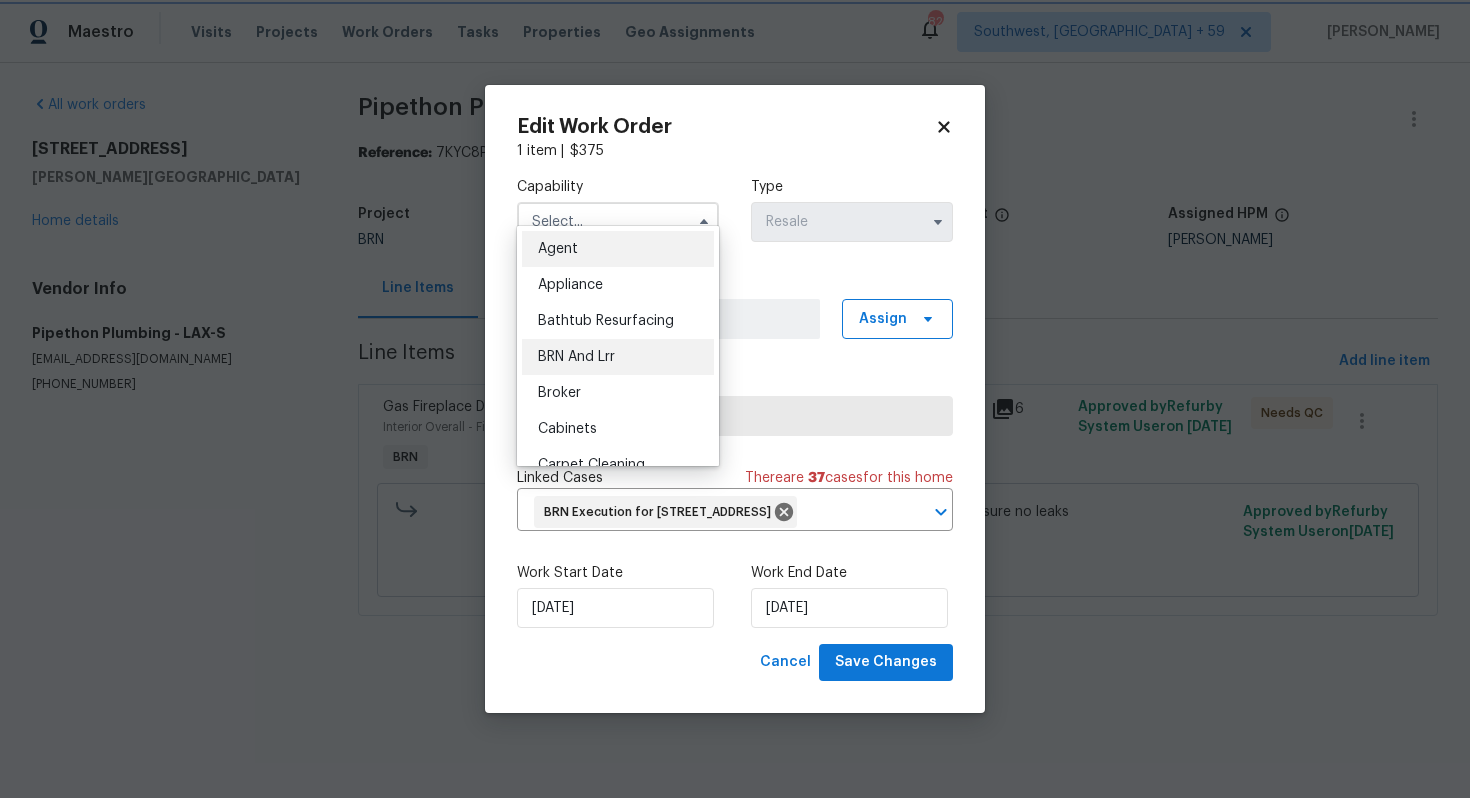 type on "BRN And Lrr" 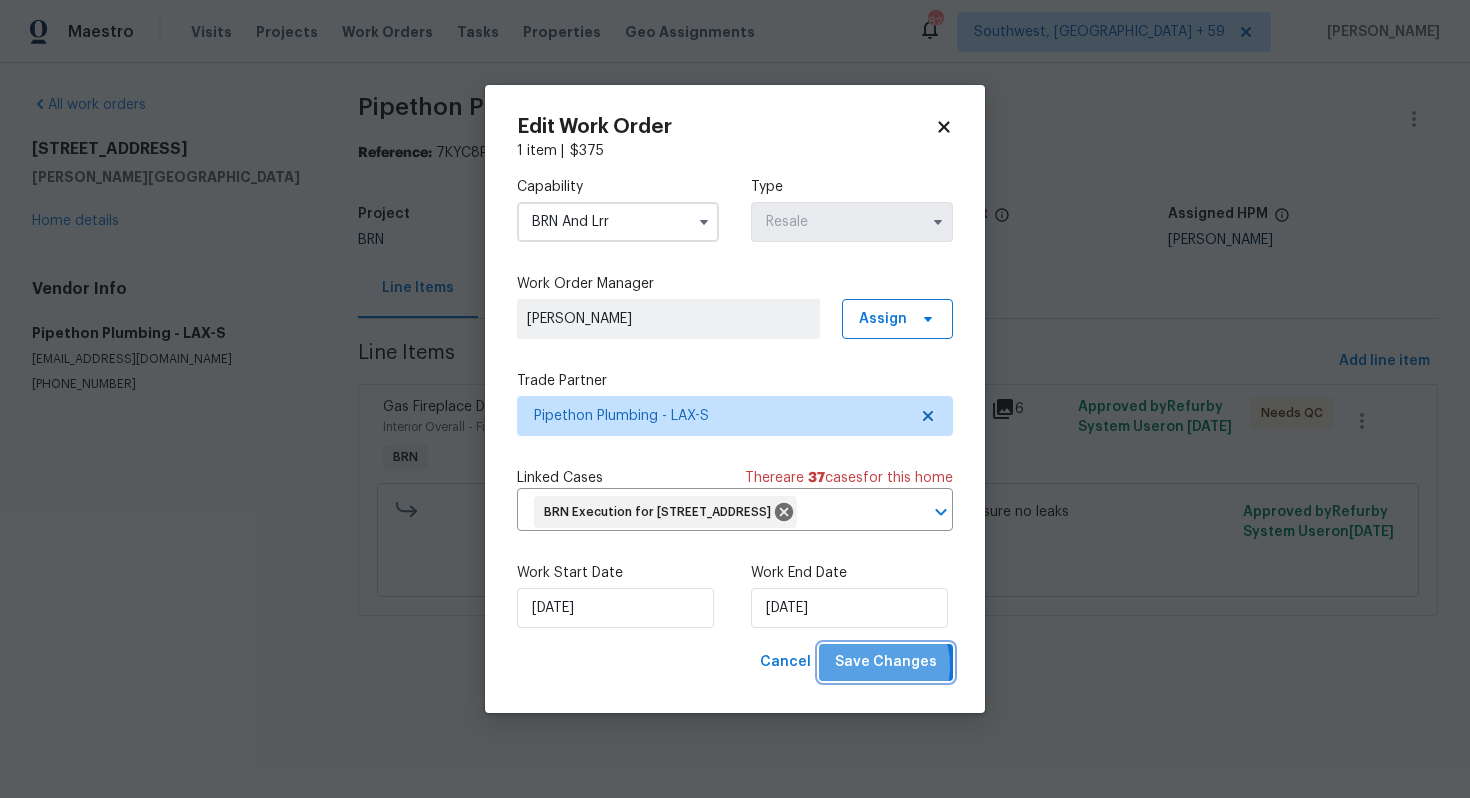 click on "Save Changes" at bounding box center (886, 662) 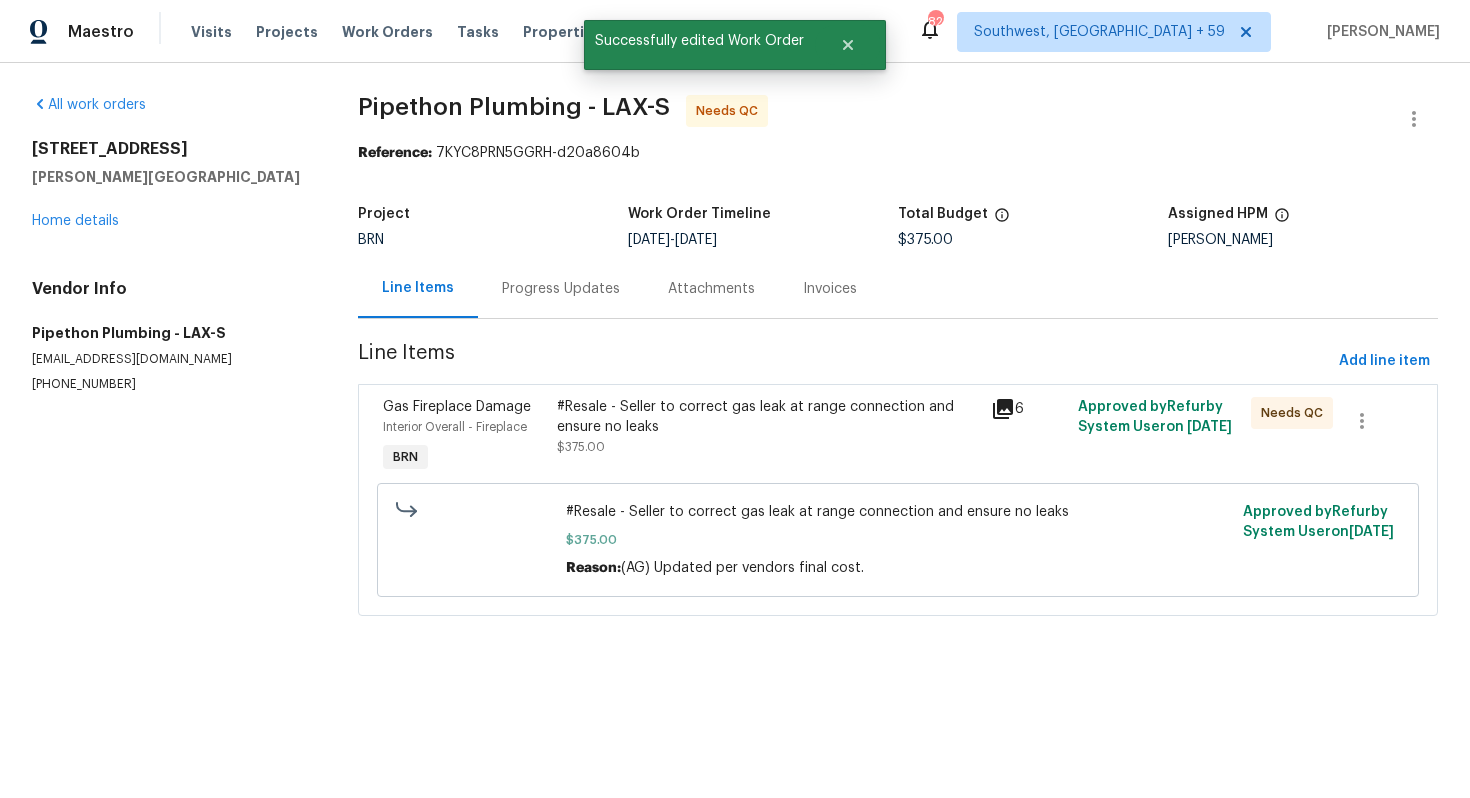 click on "#Resale - Seller to correct gas leak at range connection and ensure no leaks $375.00" at bounding box center [768, 427] 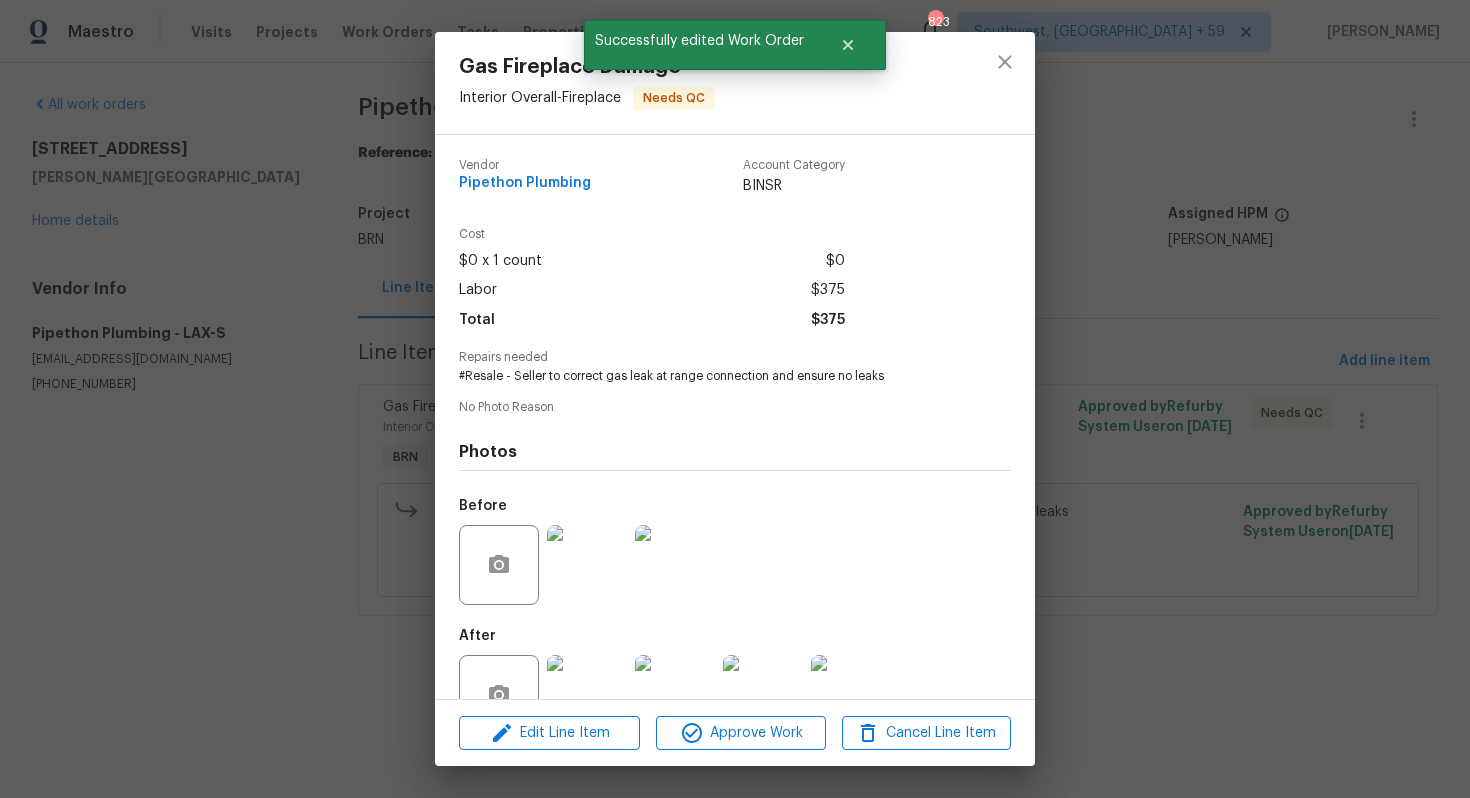 scroll, scrollTop: 56, scrollLeft: 0, axis: vertical 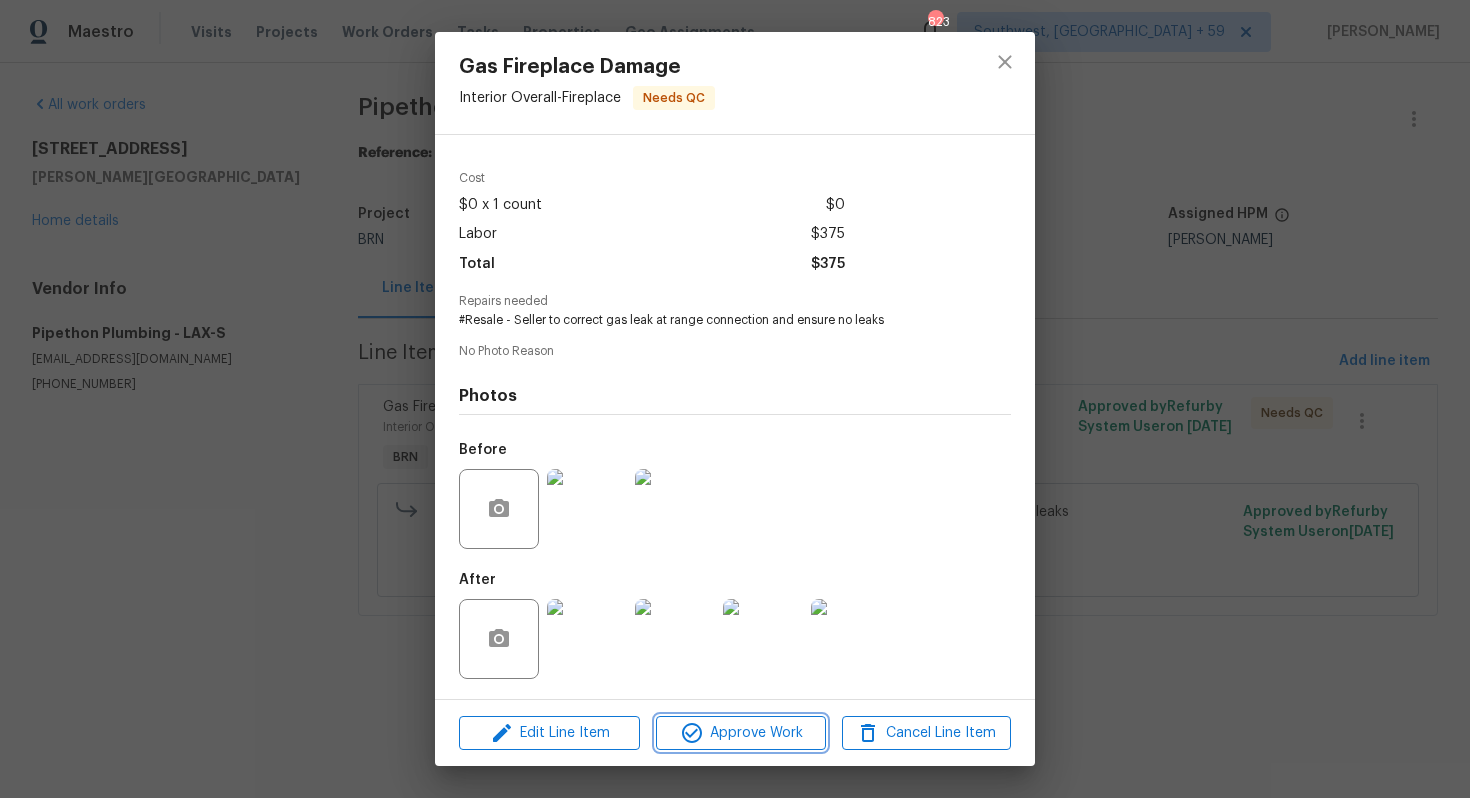 click on "Approve Work" at bounding box center [740, 733] 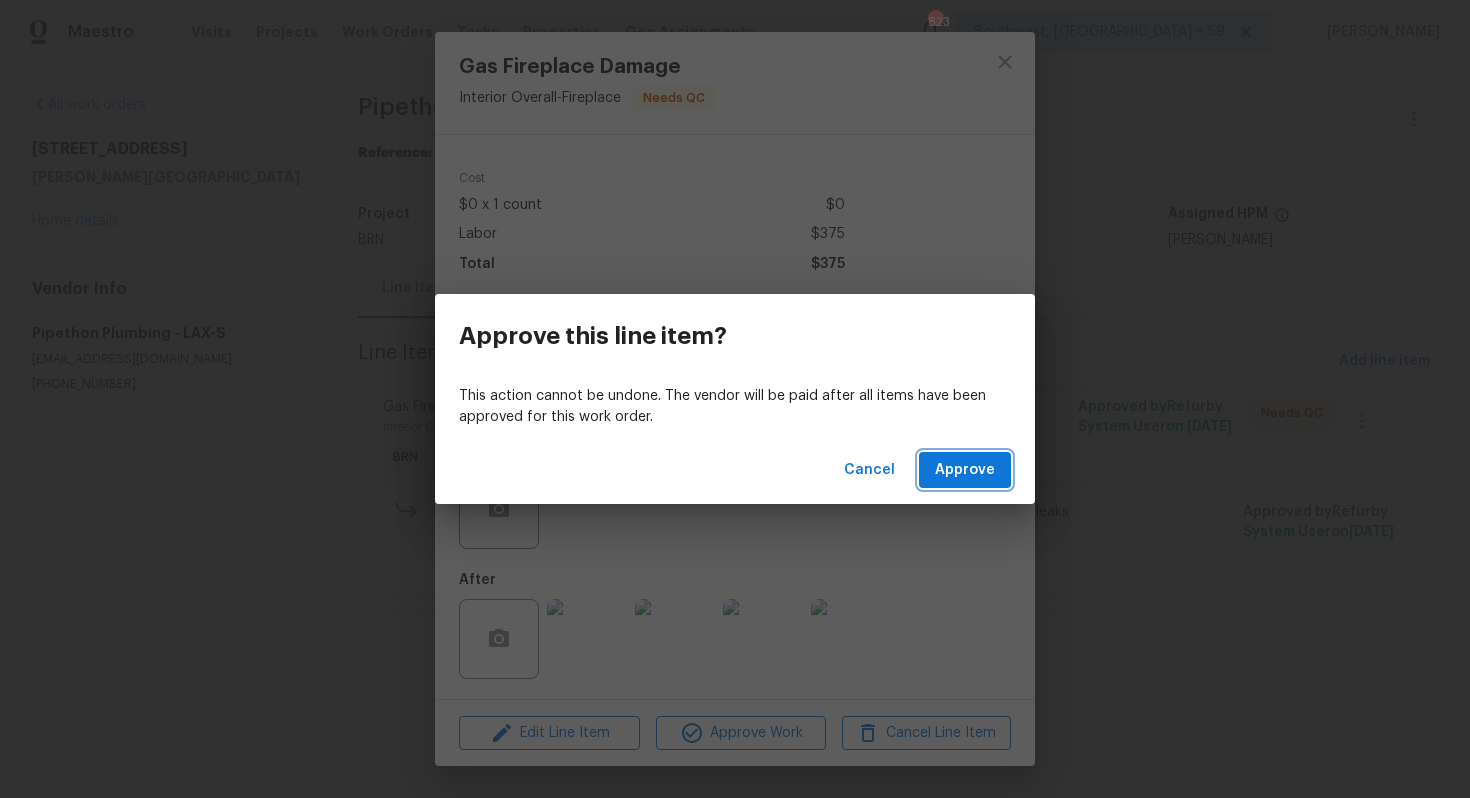 click on "Approve" at bounding box center [965, 470] 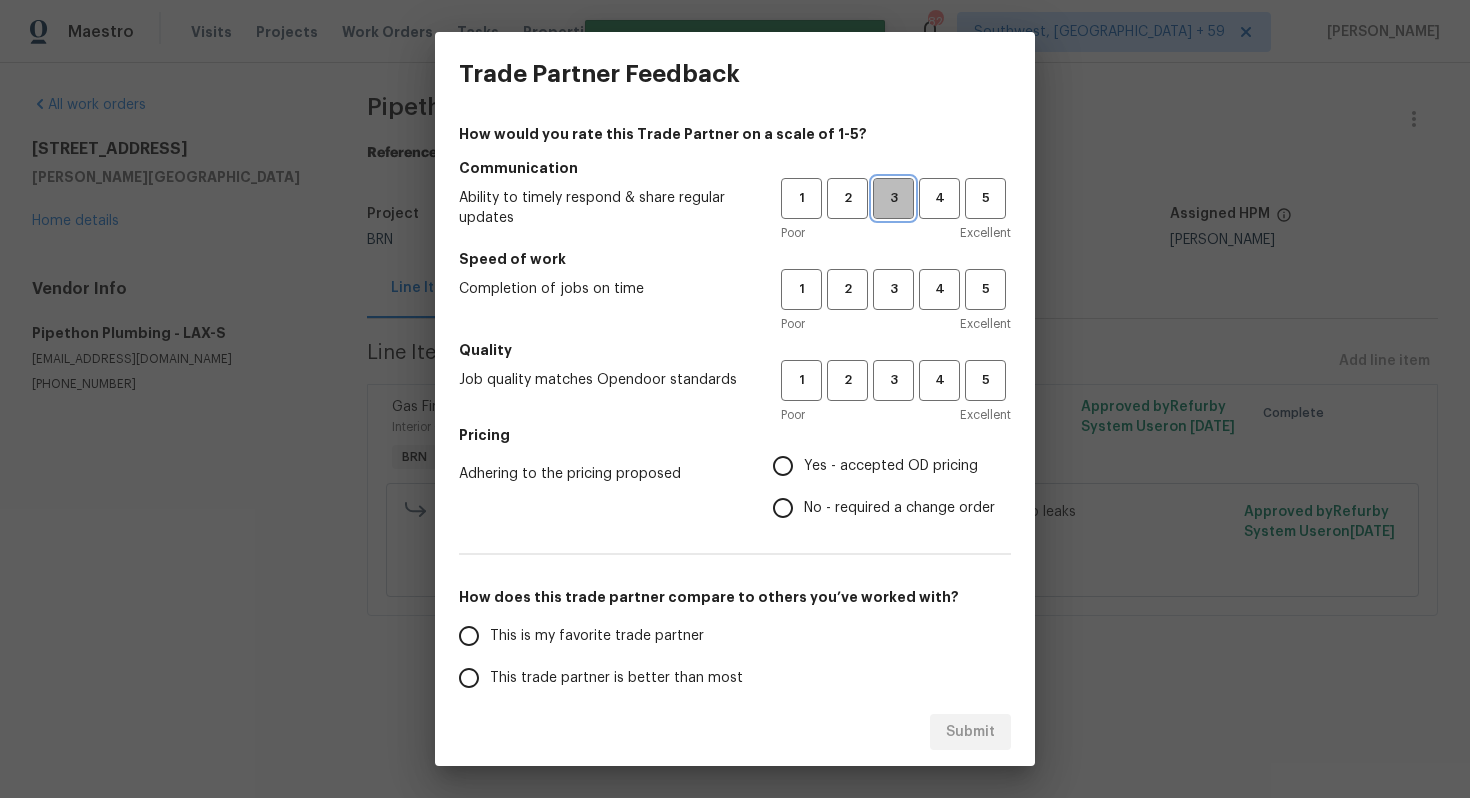 click on "3" at bounding box center (893, 198) 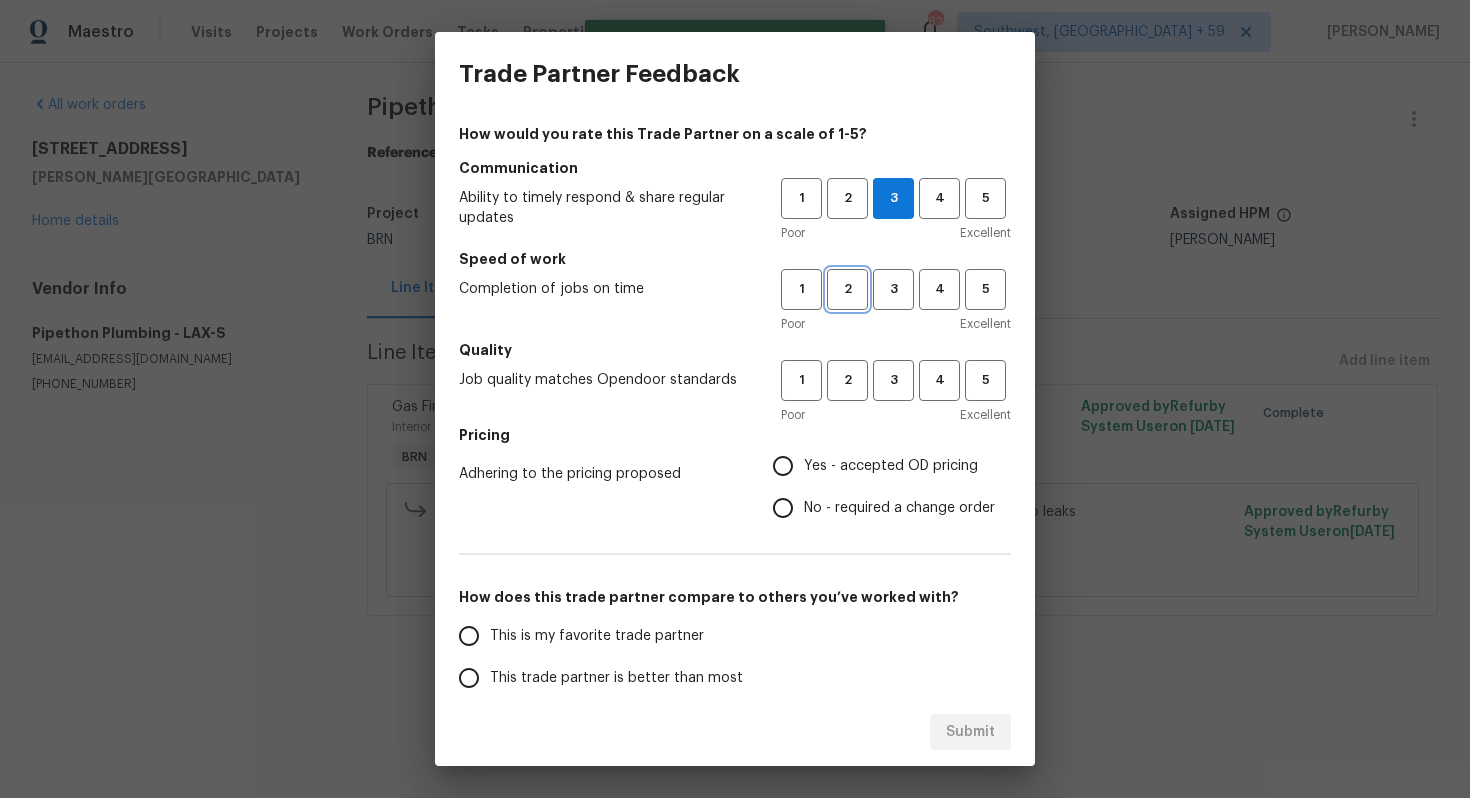 click on "2" at bounding box center (847, 289) 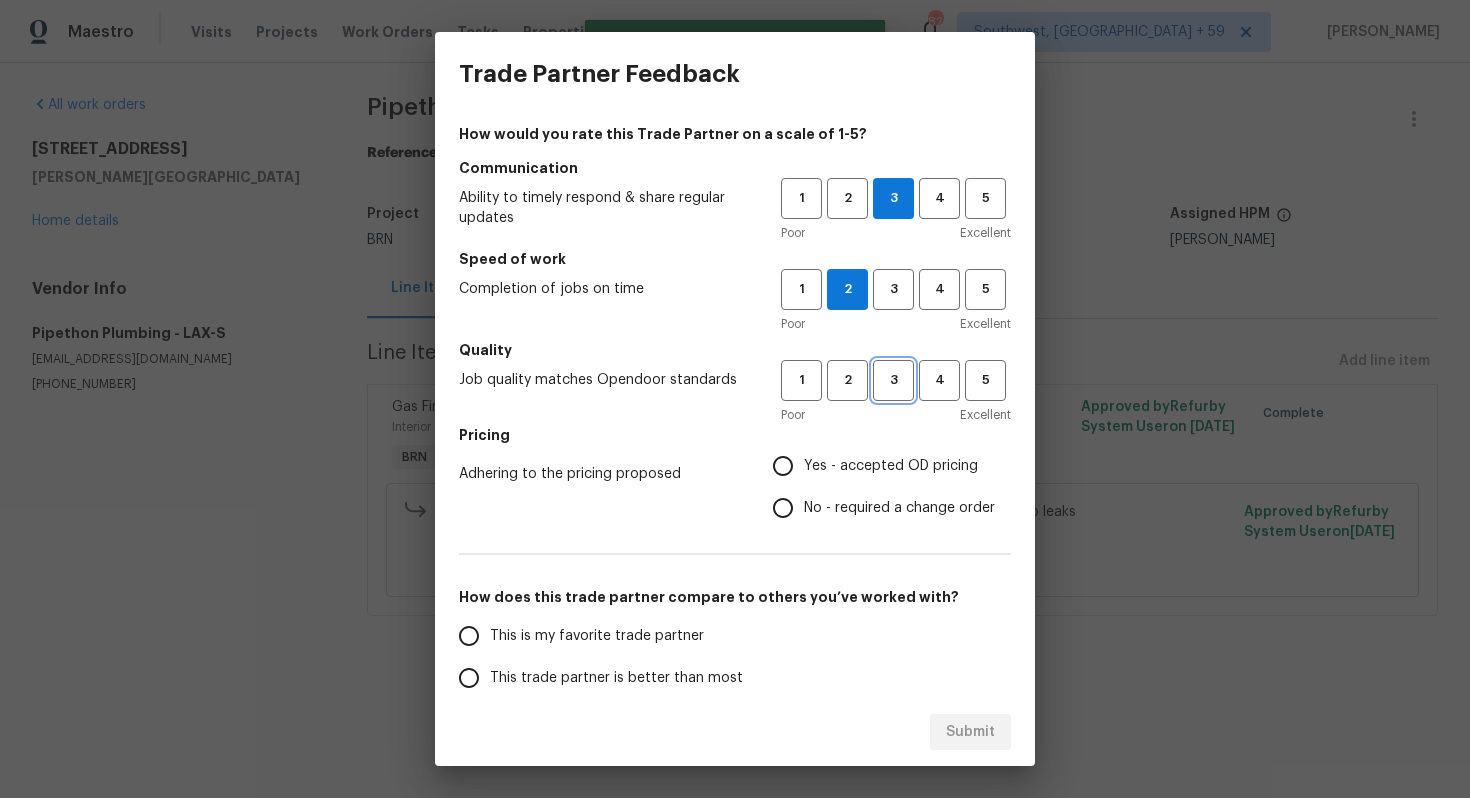 click on "3" at bounding box center (893, 380) 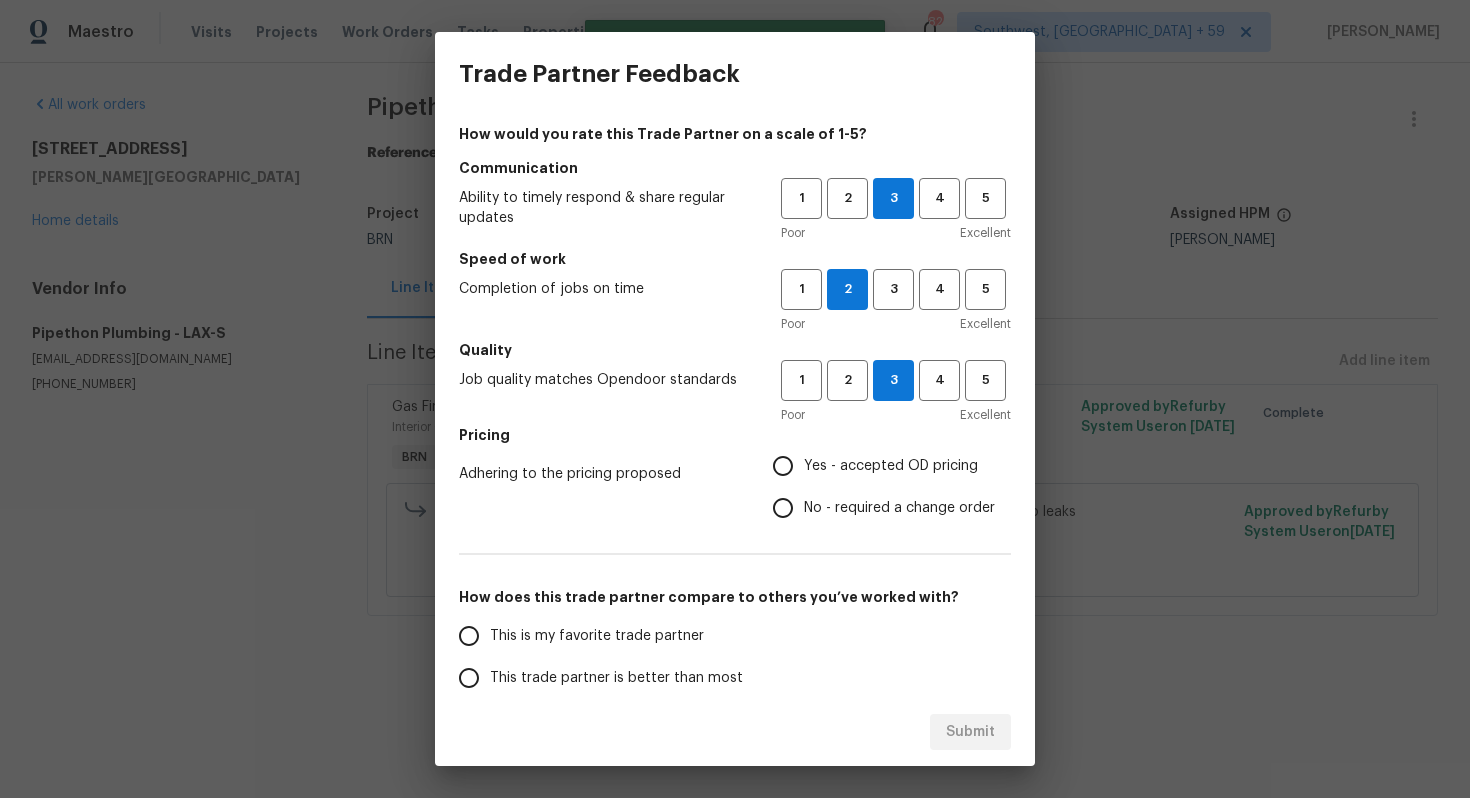 click on "No - required a change order" at bounding box center (783, 508) 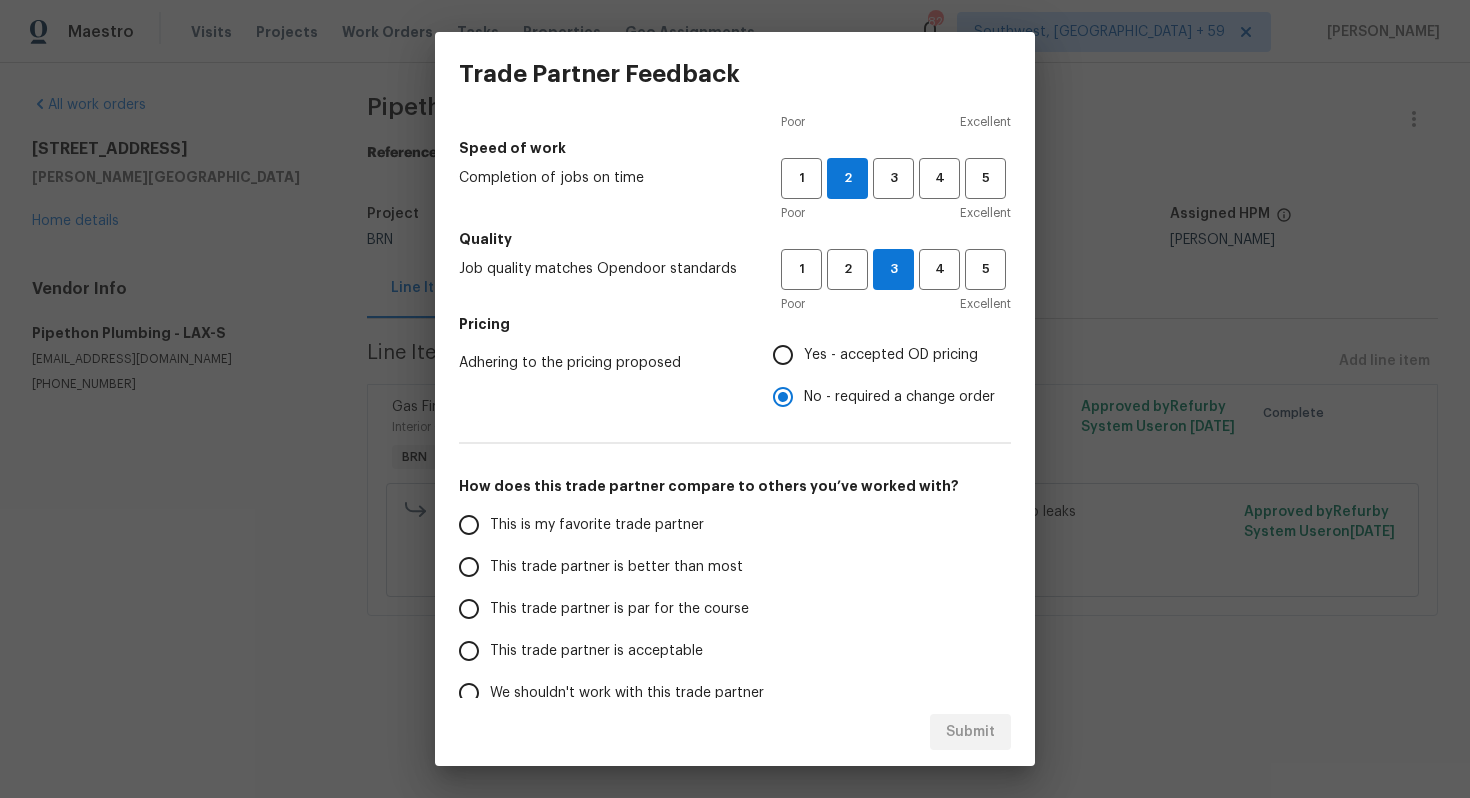 scroll, scrollTop: 146, scrollLeft: 0, axis: vertical 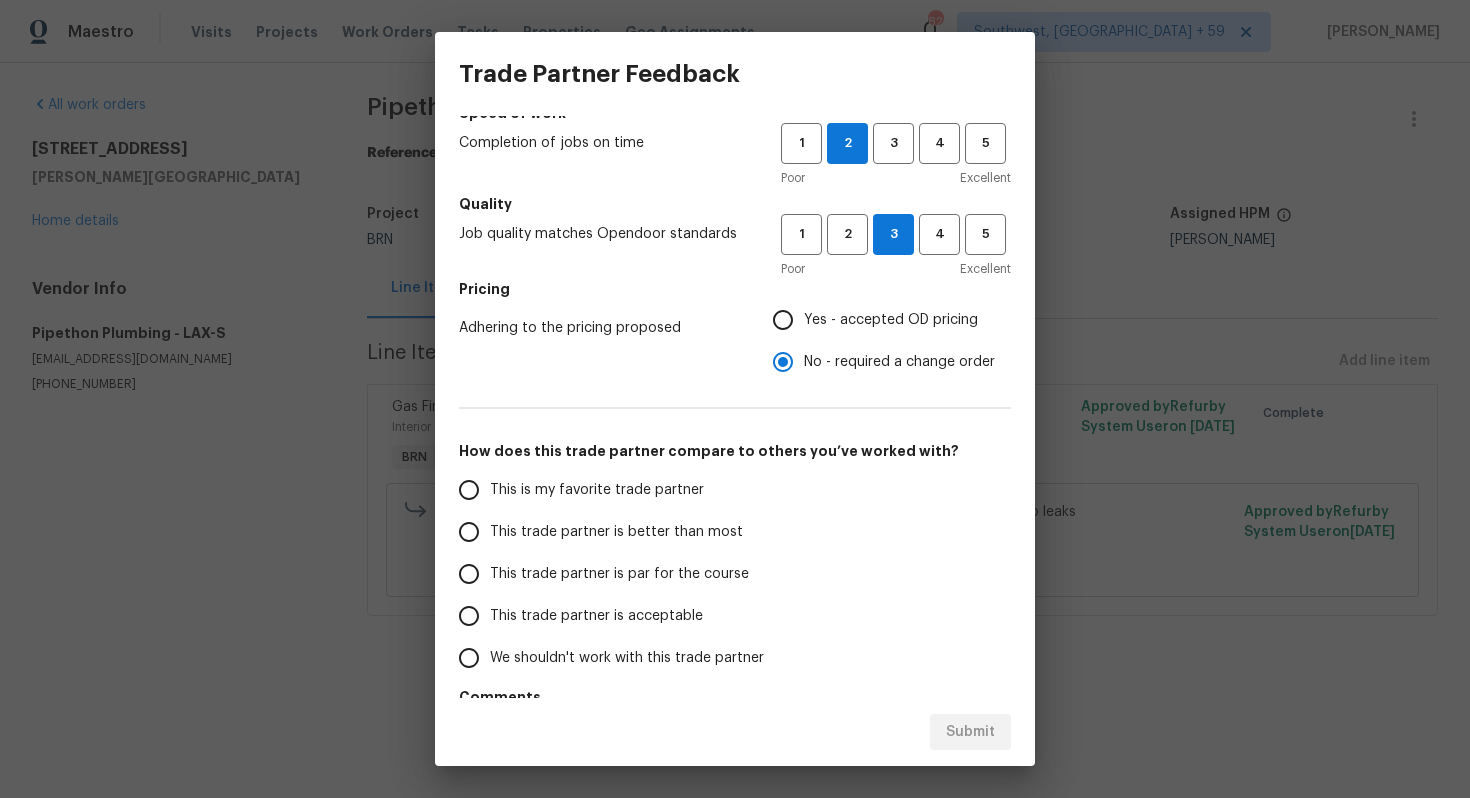 click on "This trade partner is par for the course" at bounding box center [619, 574] 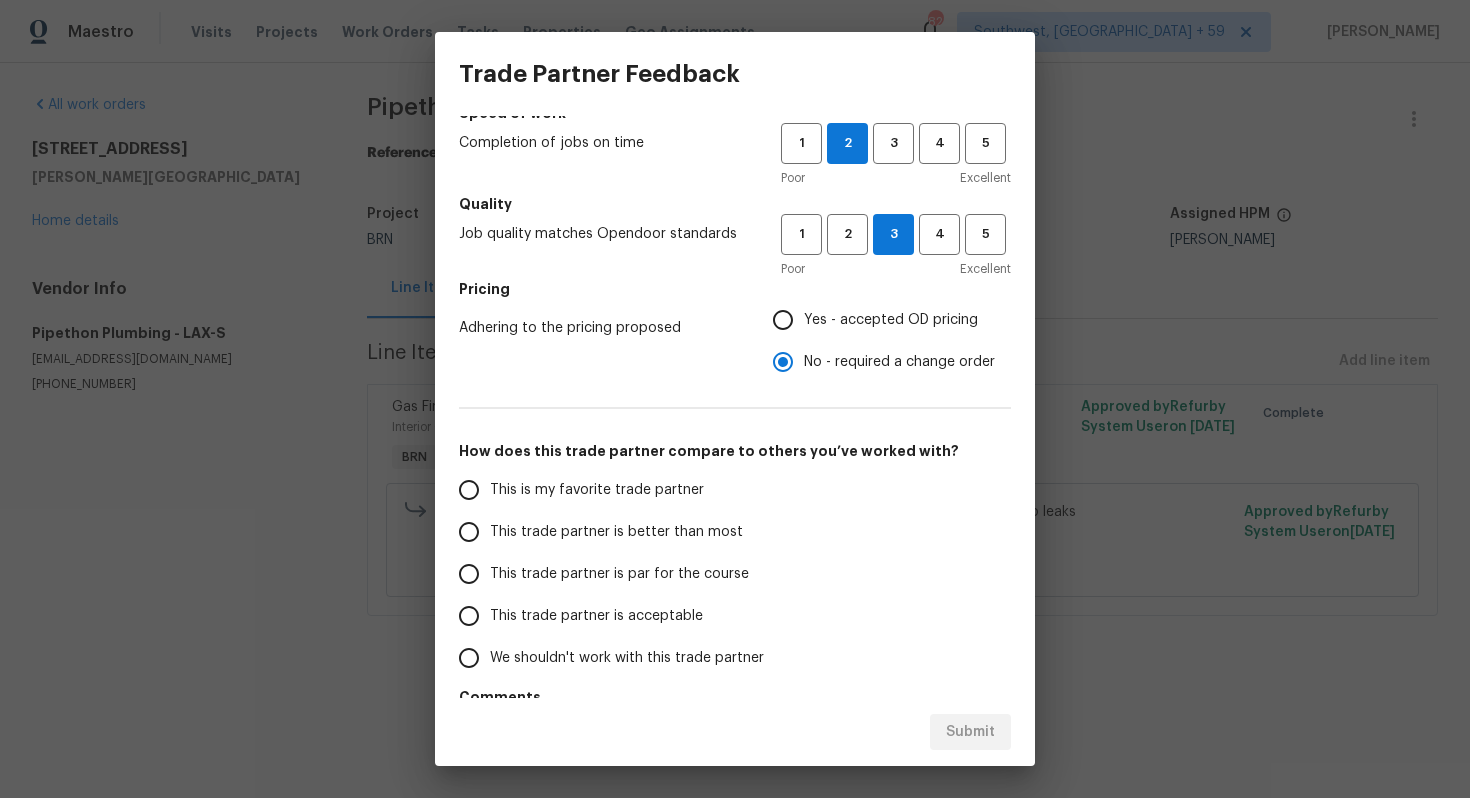 click on "This trade partner is par for the course" at bounding box center (469, 574) 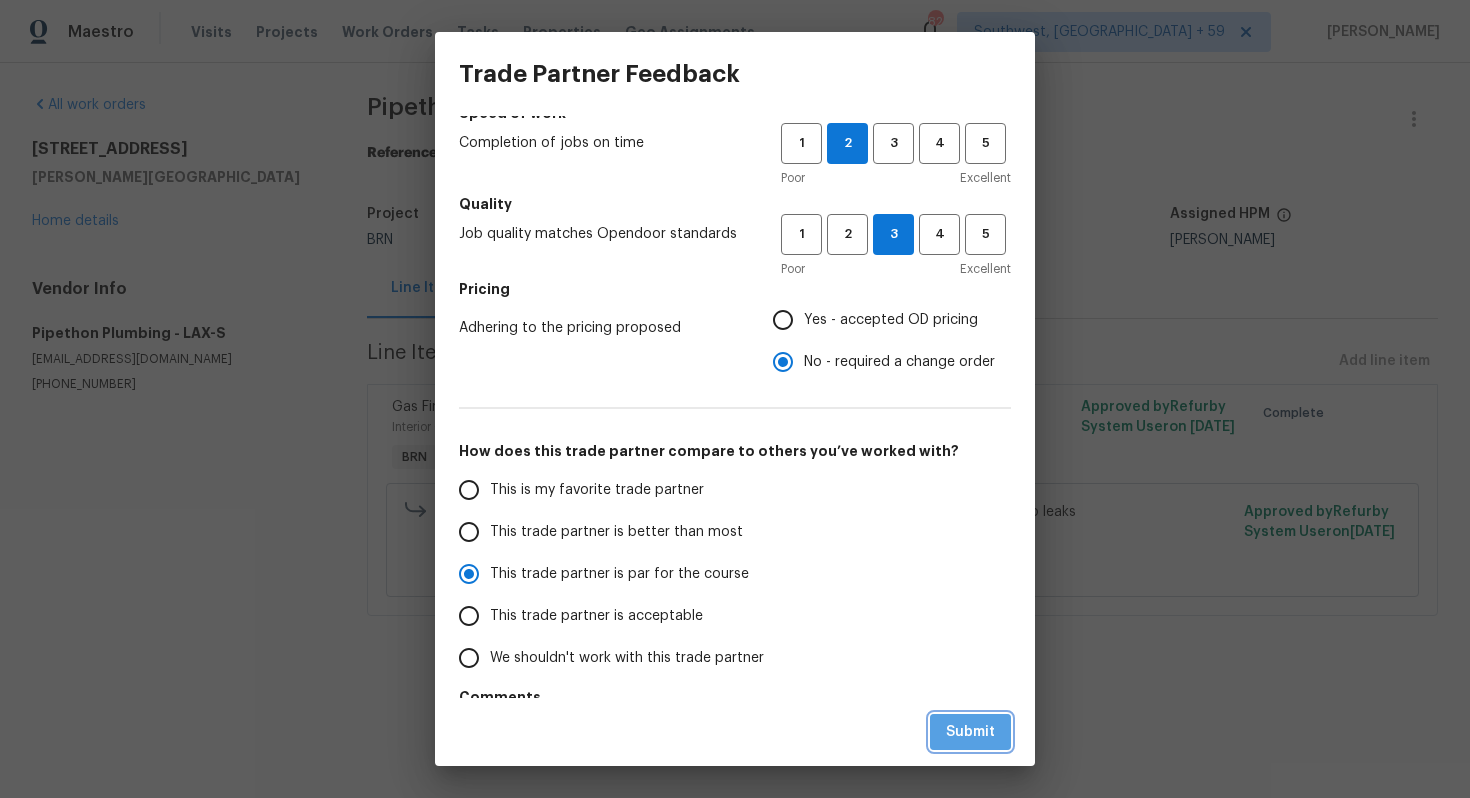 click on "Submit" at bounding box center [970, 732] 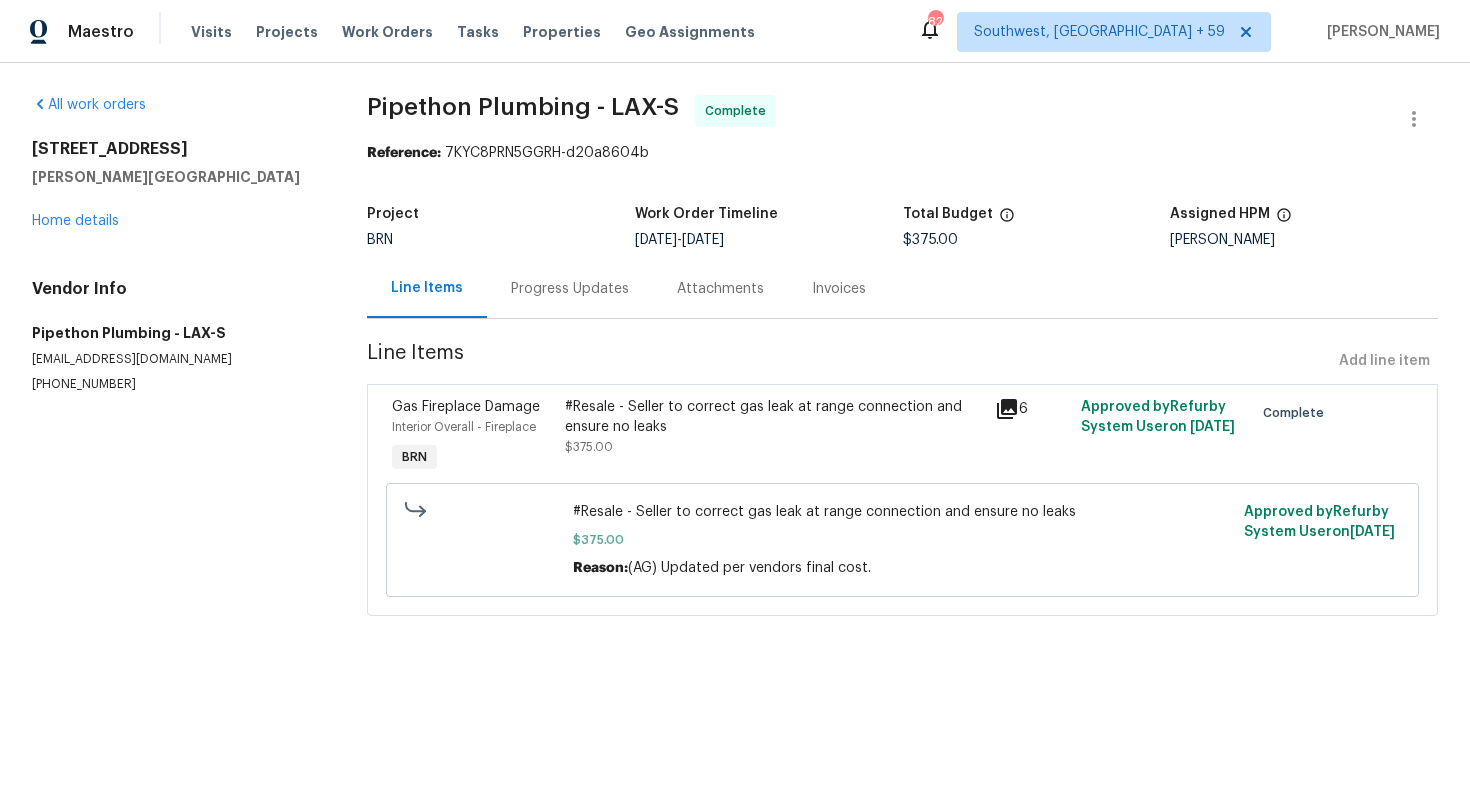 click on "Progress Updates" at bounding box center (570, 289) 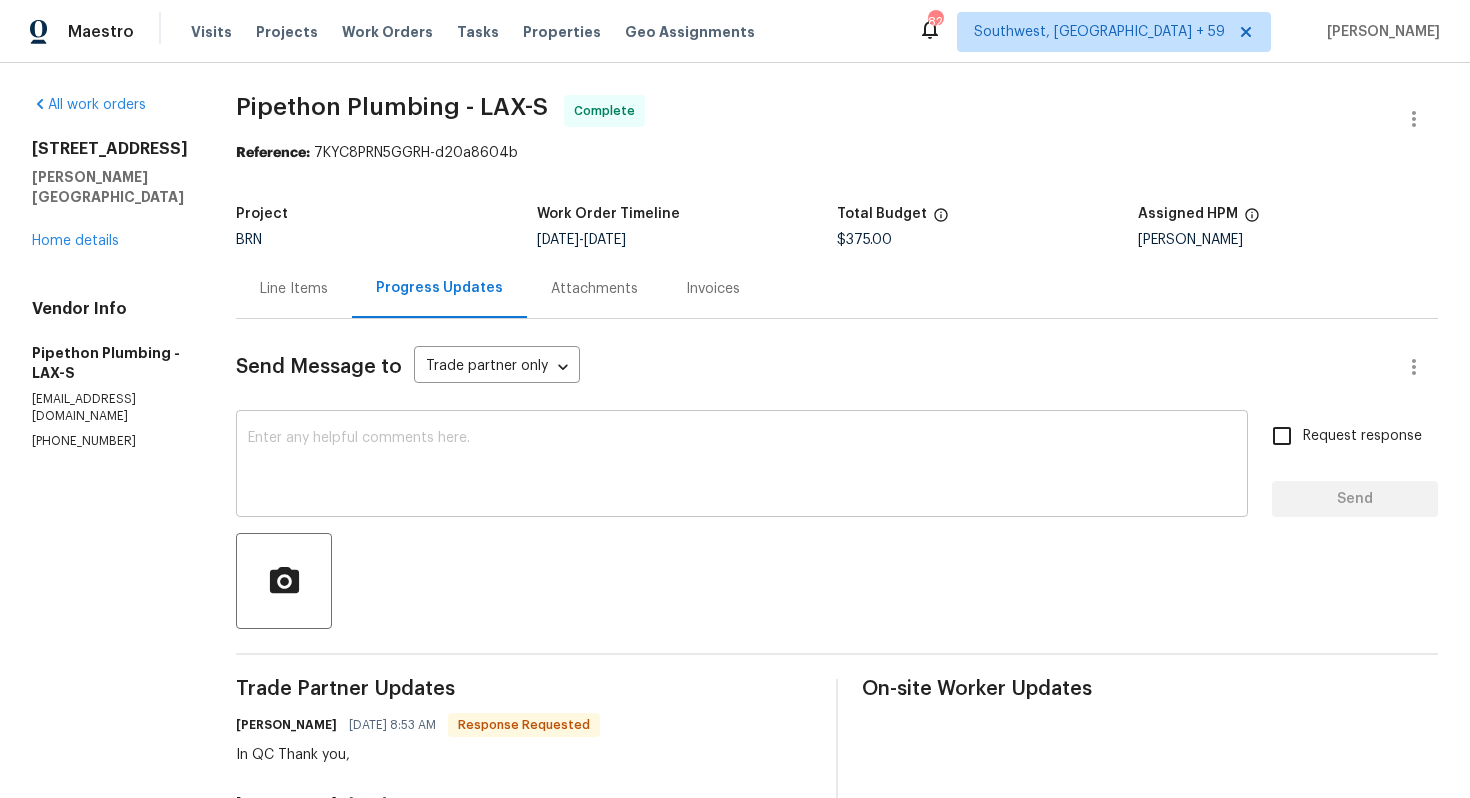 click at bounding box center (742, 466) 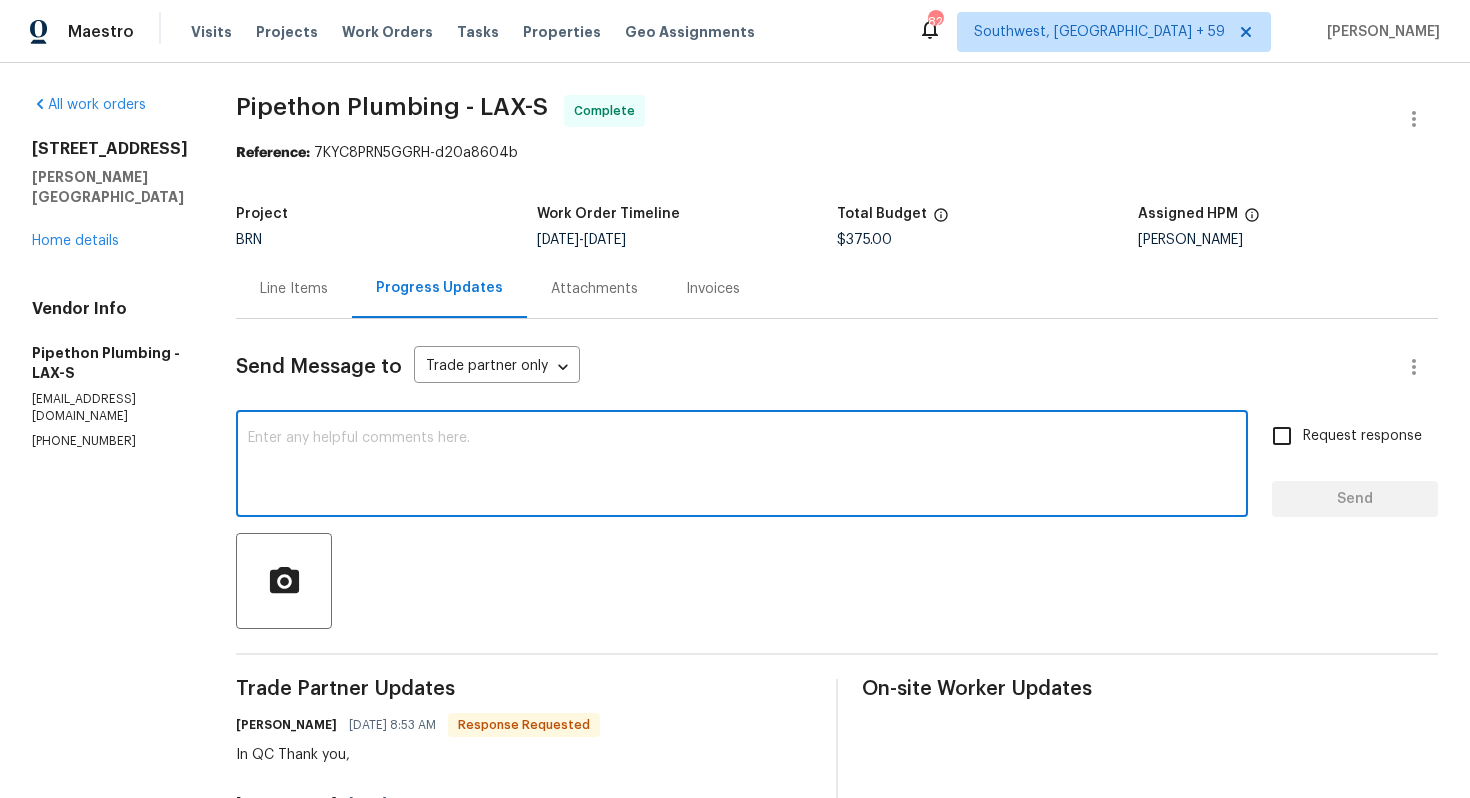 paste on "WO is approved, Please upload the invoice under invoice section. Thanks!" 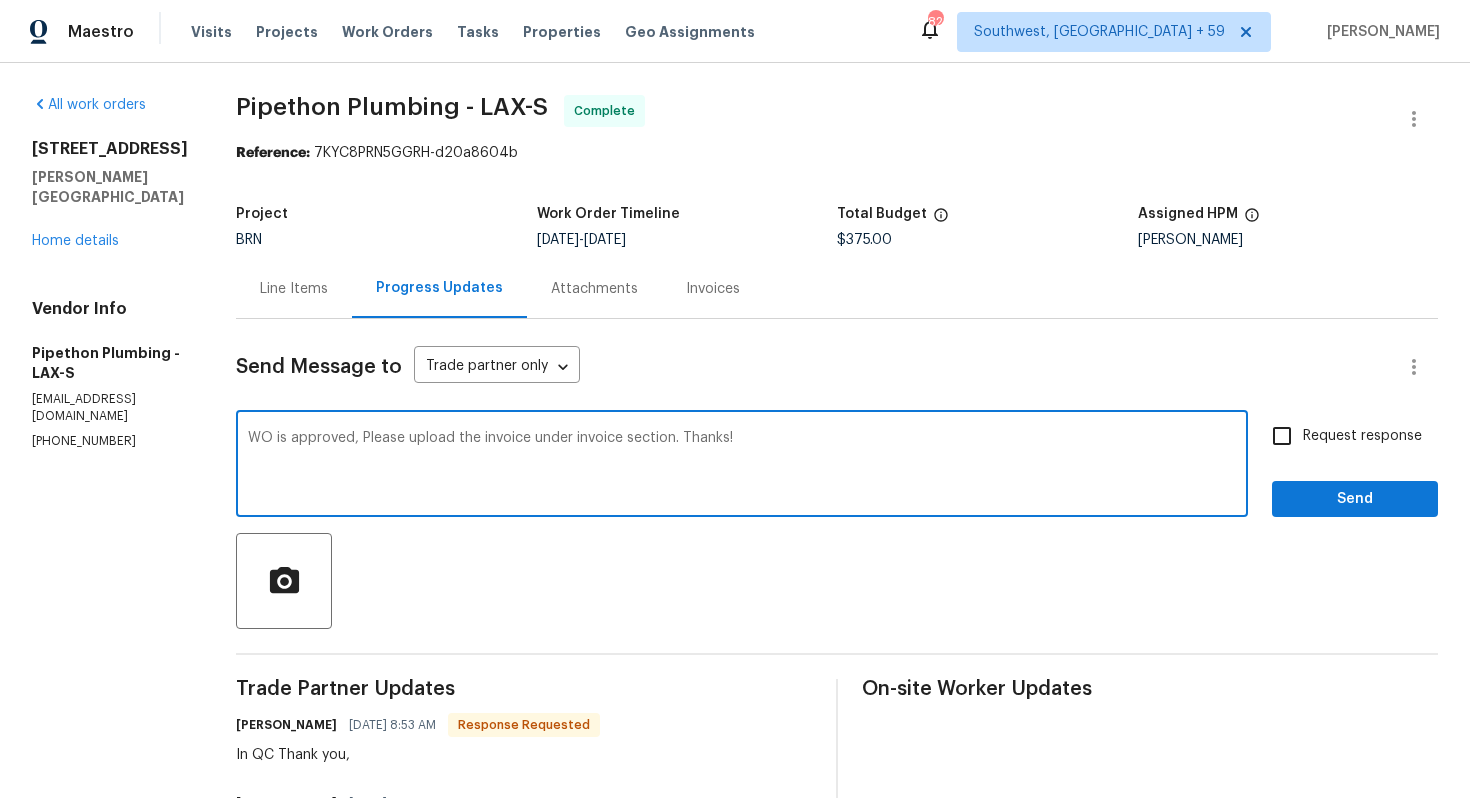 type on "WO is approved, Please upload the invoice under invoice section. Thanks!" 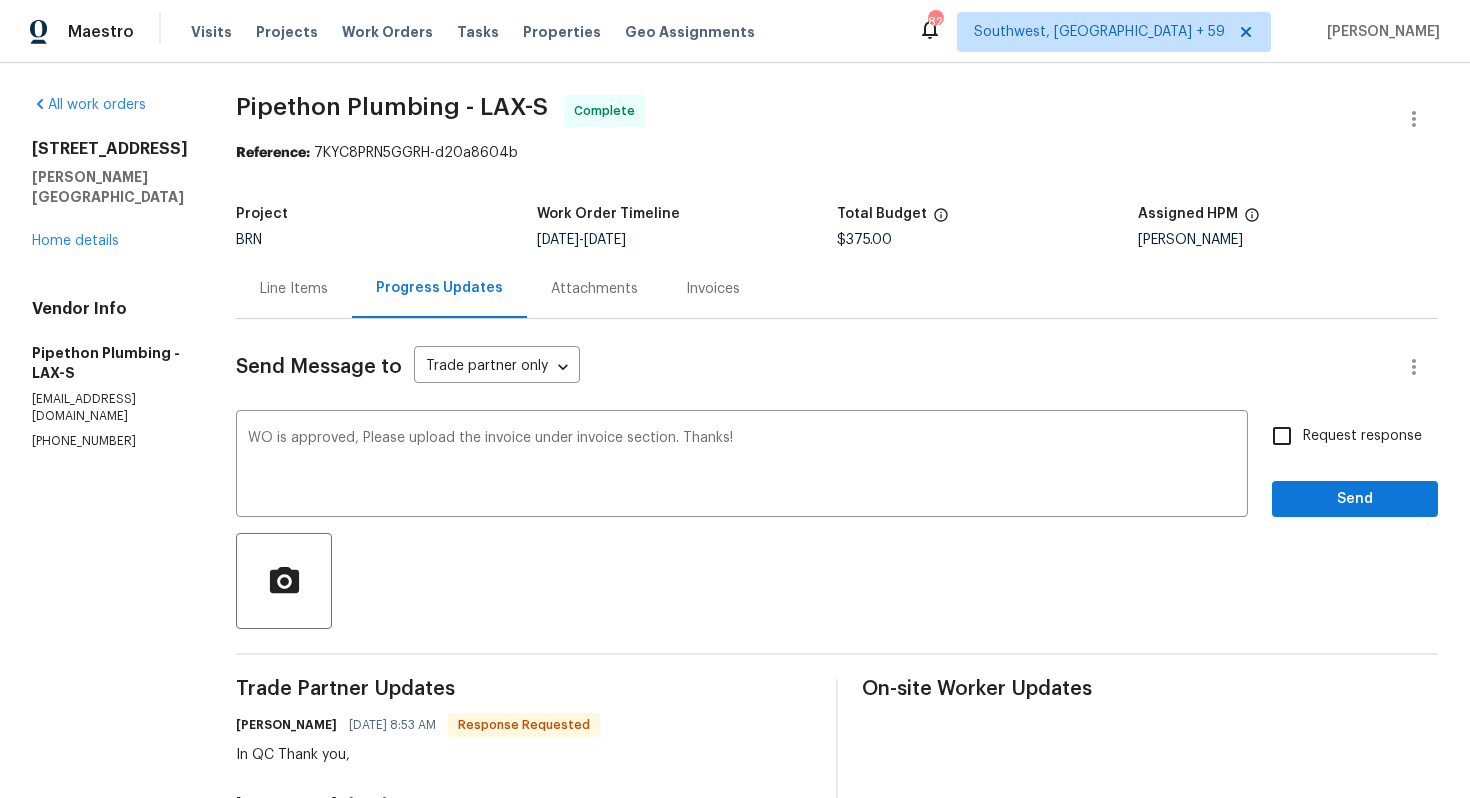 click on "Request response" at bounding box center (1362, 436) 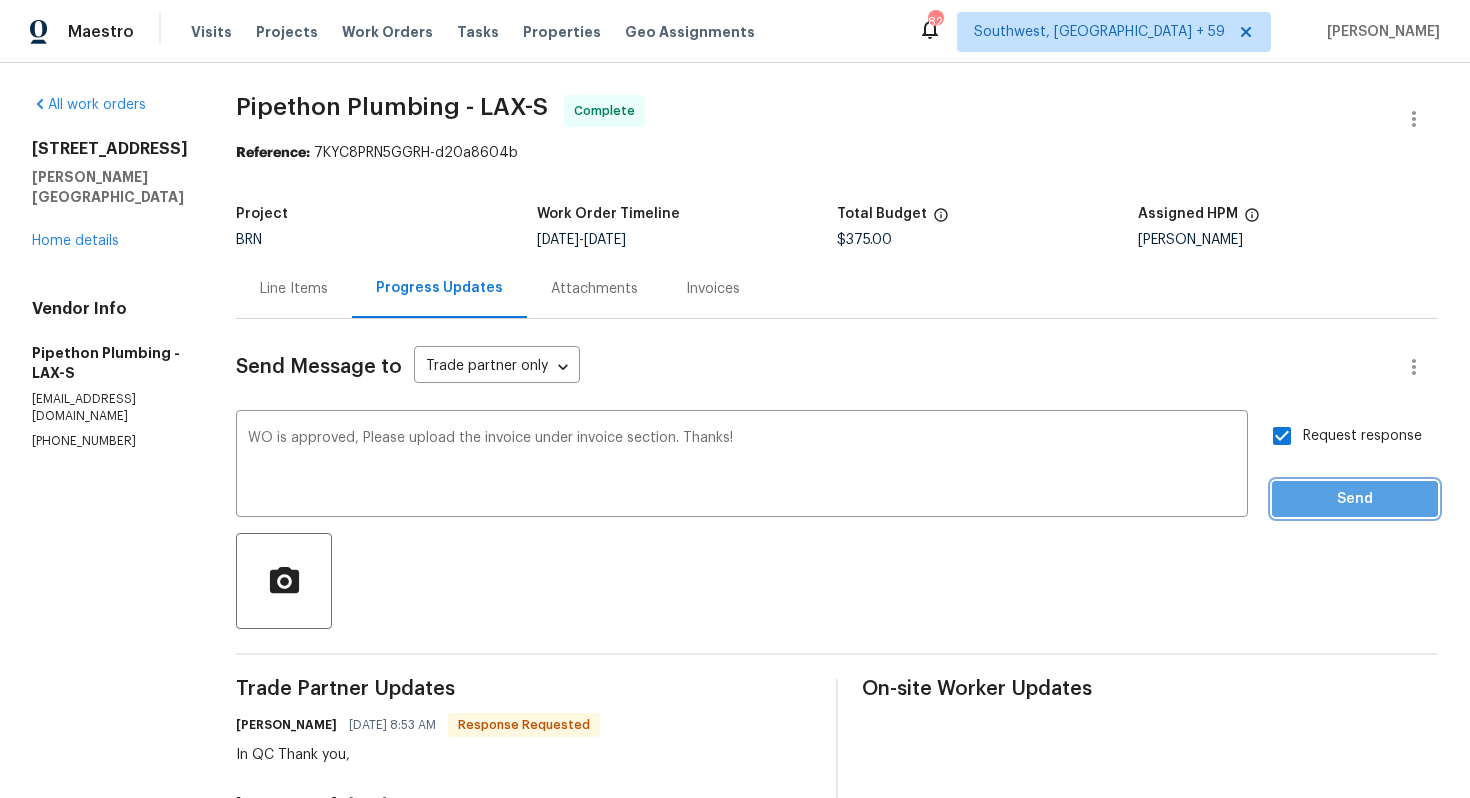 click on "Send" at bounding box center [1355, 499] 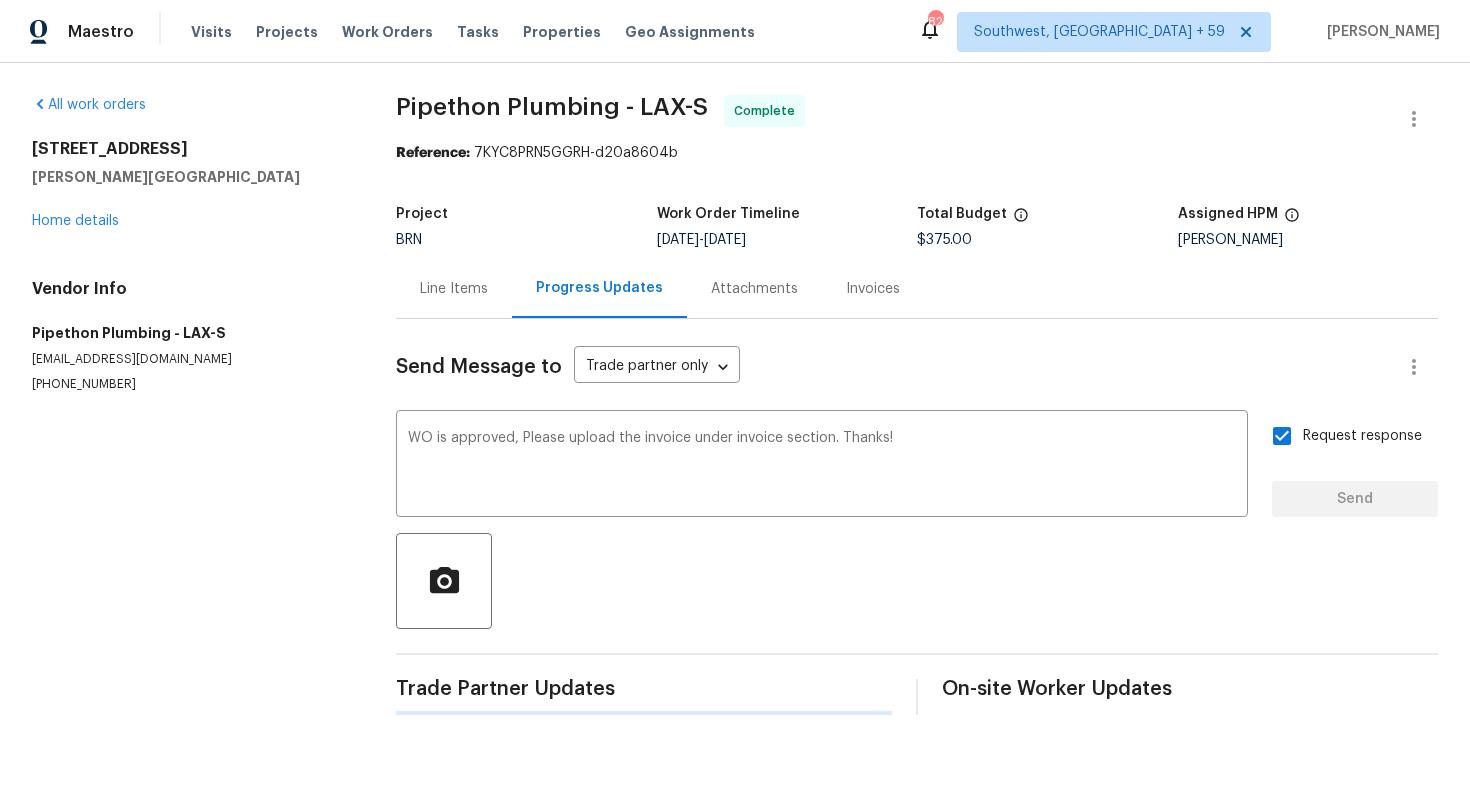 type 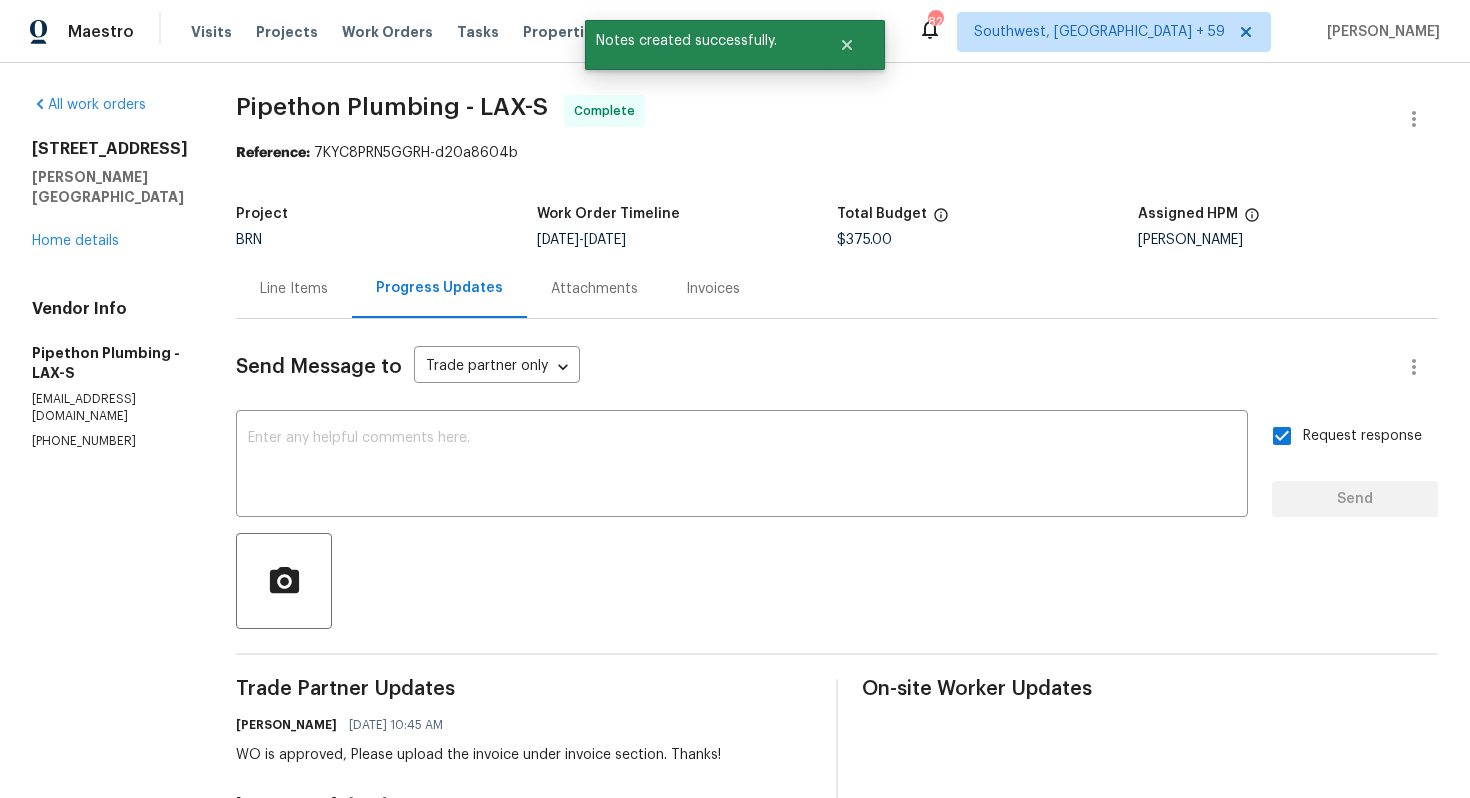 click on "Invoices" at bounding box center [713, 288] 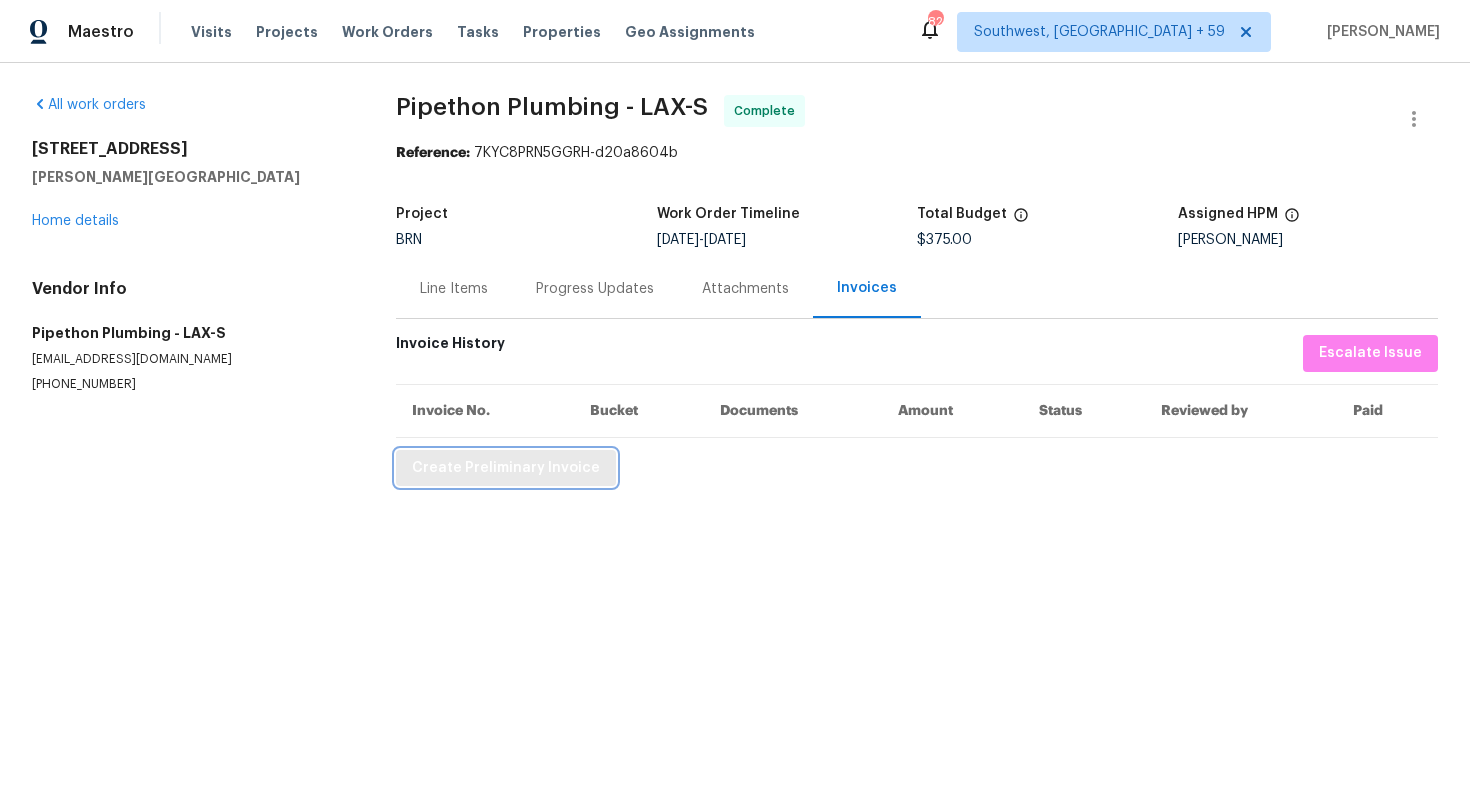 click on "Create Preliminary Invoice" at bounding box center [506, 468] 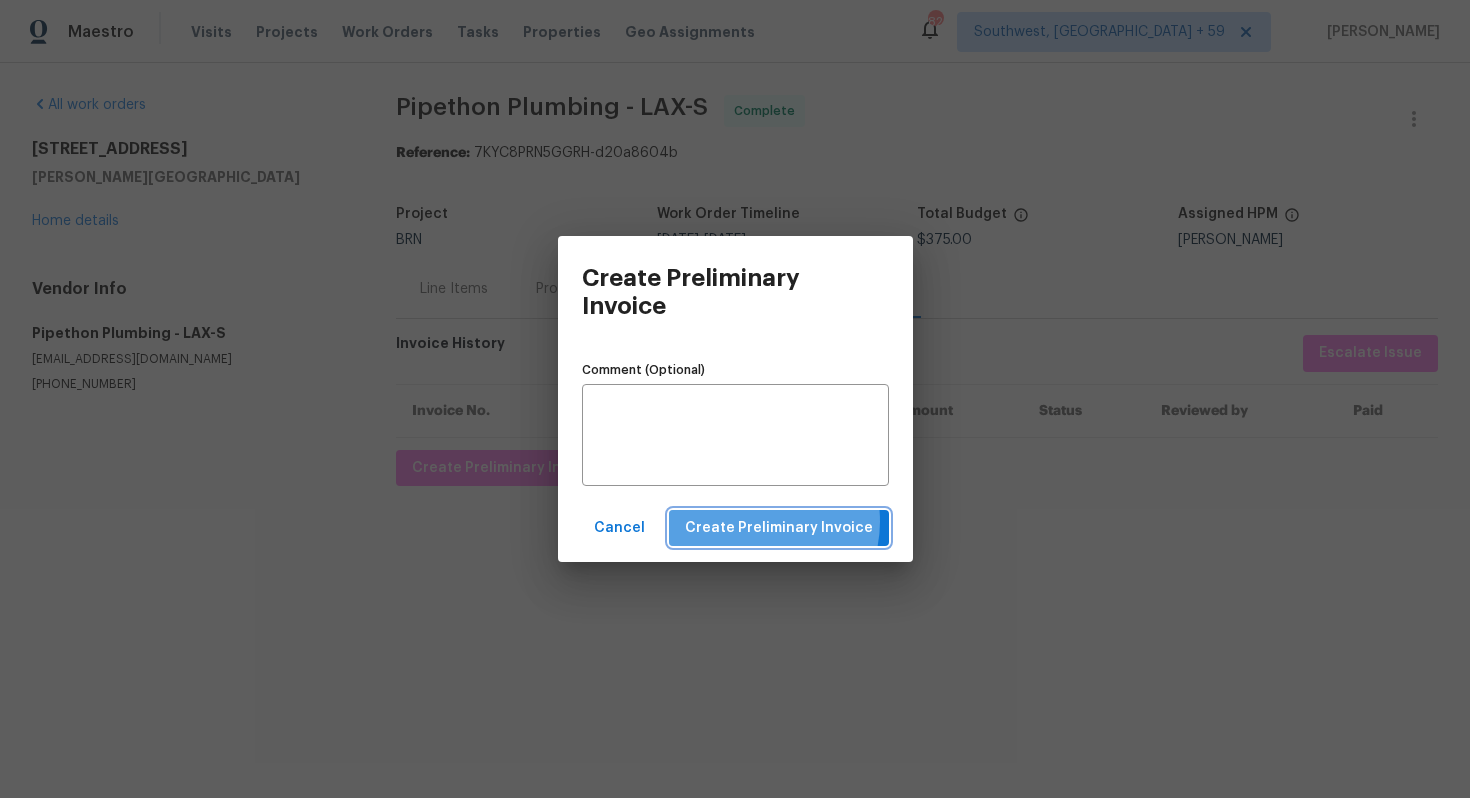 click on "Create Preliminary Invoice" at bounding box center [779, 528] 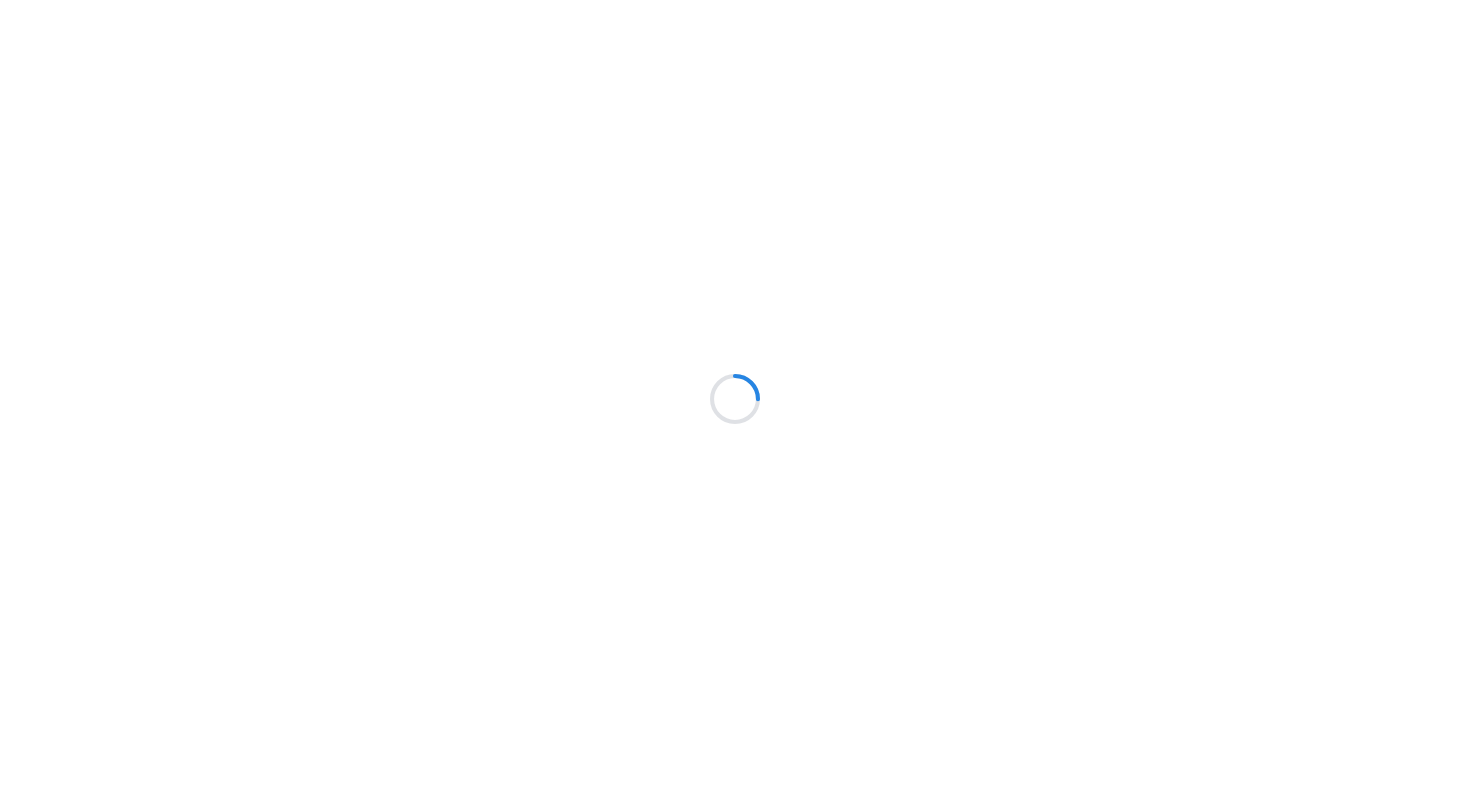 scroll, scrollTop: 0, scrollLeft: 0, axis: both 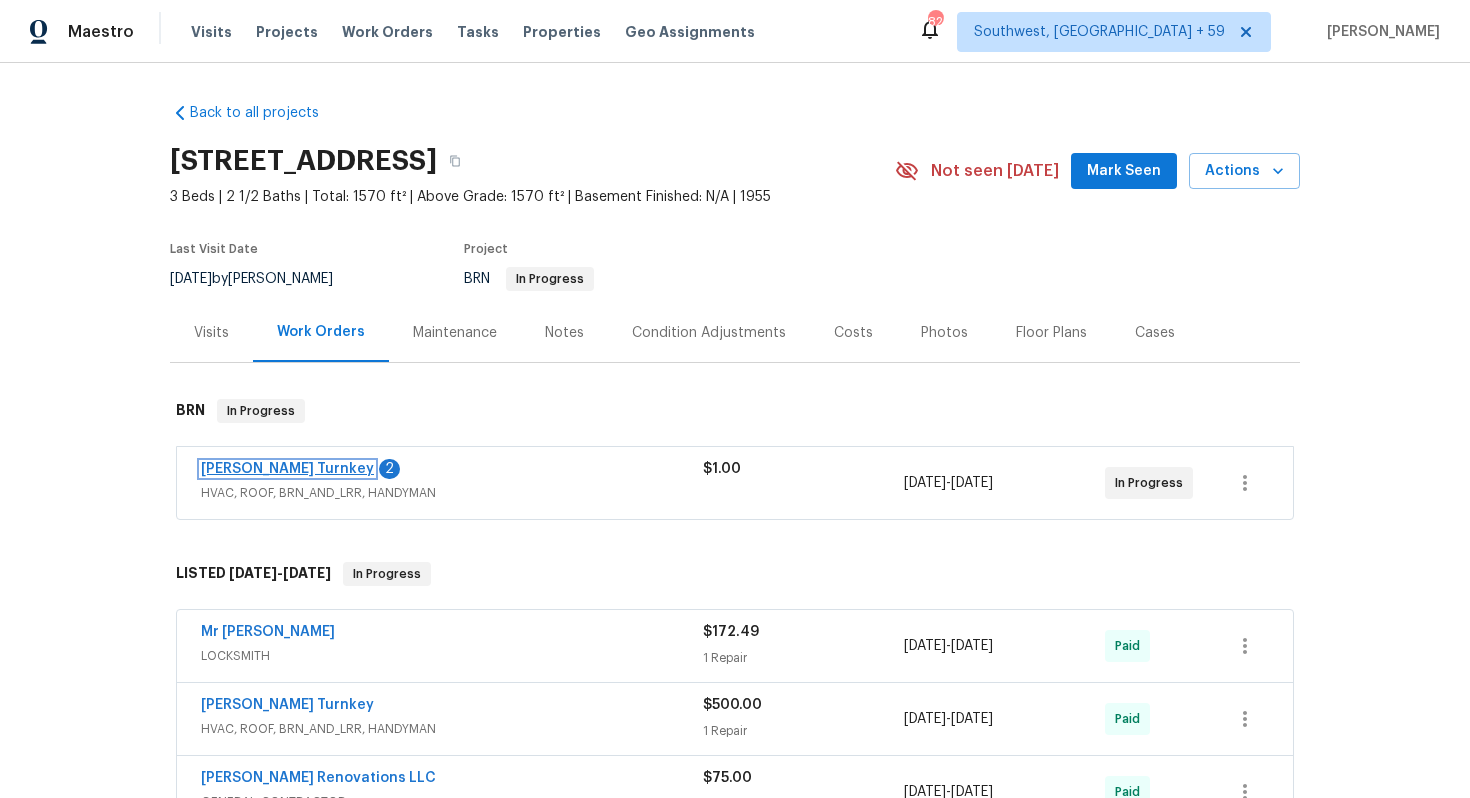 click on "Davis Turnkey" at bounding box center [287, 469] 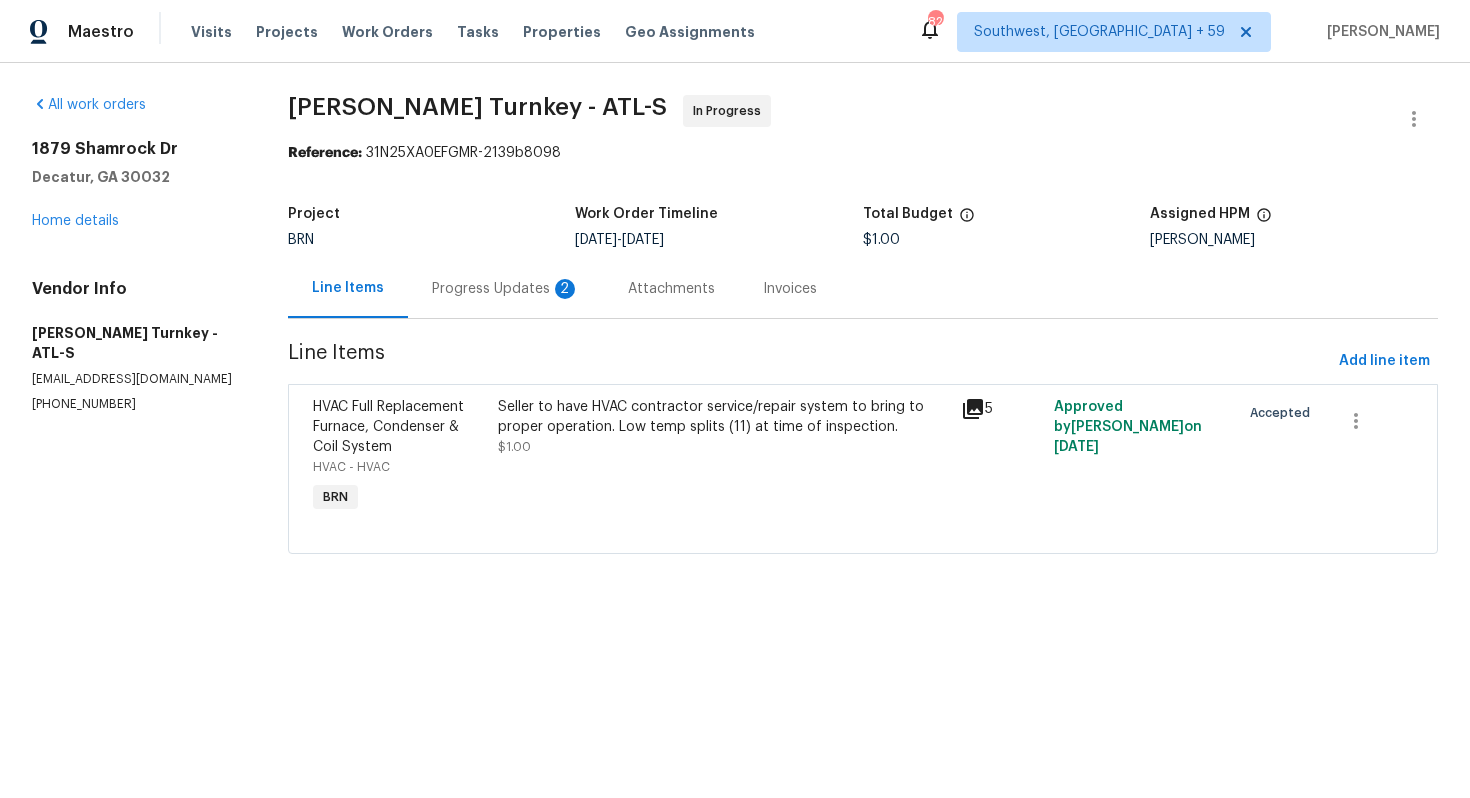 click on "Progress Updates 2" at bounding box center (506, 289) 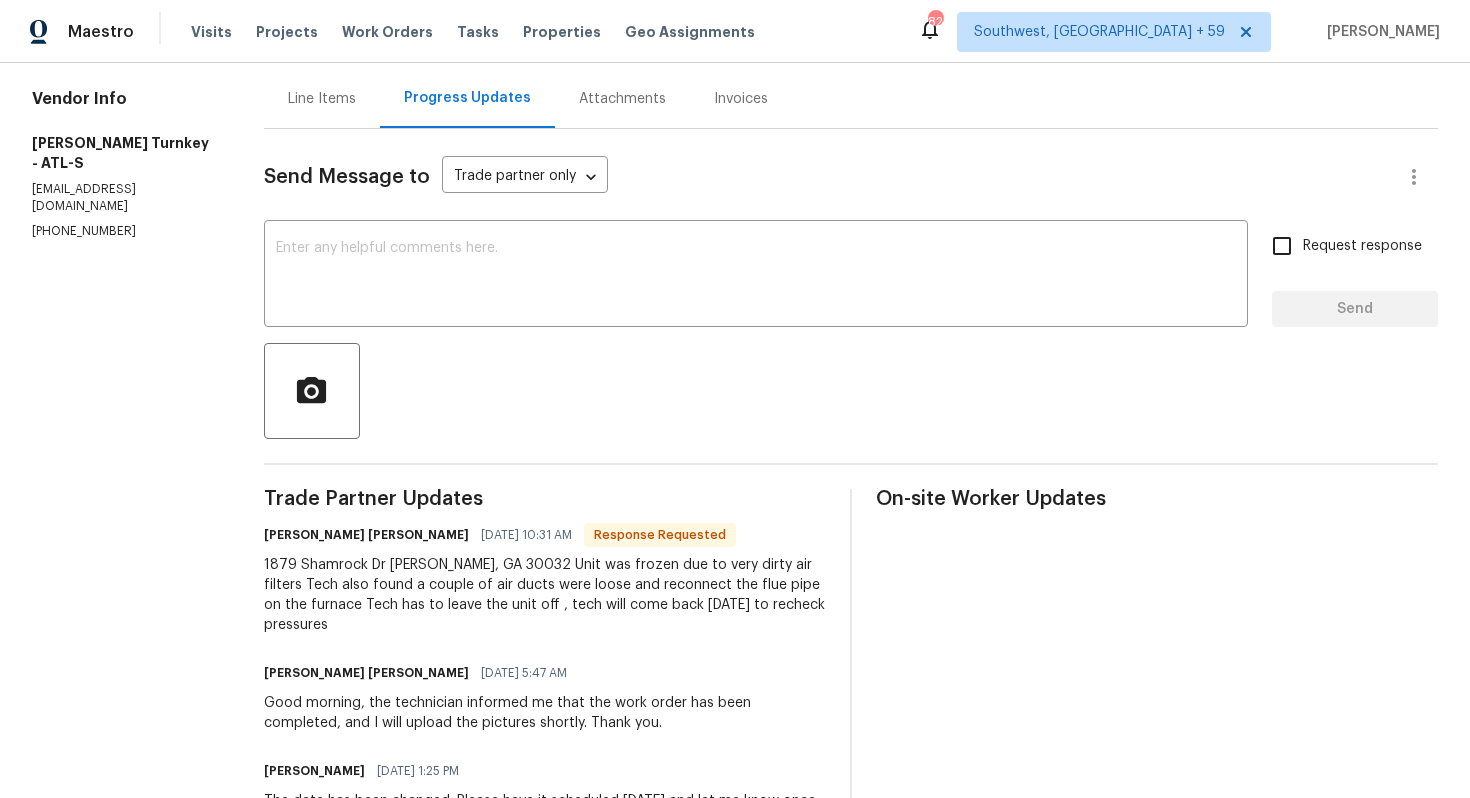 scroll, scrollTop: 0, scrollLeft: 0, axis: both 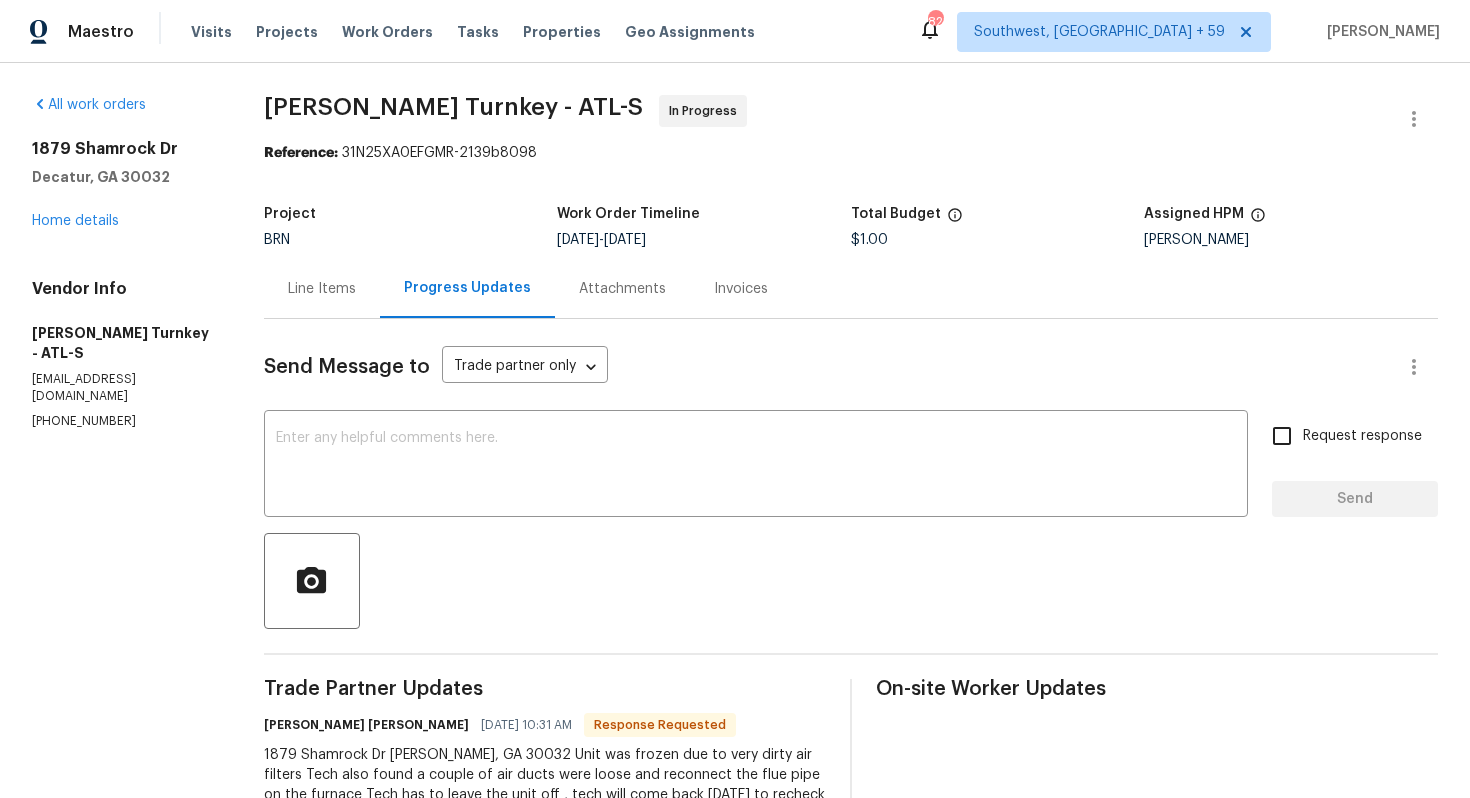 click on "Line Items" at bounding box center (322, 289) 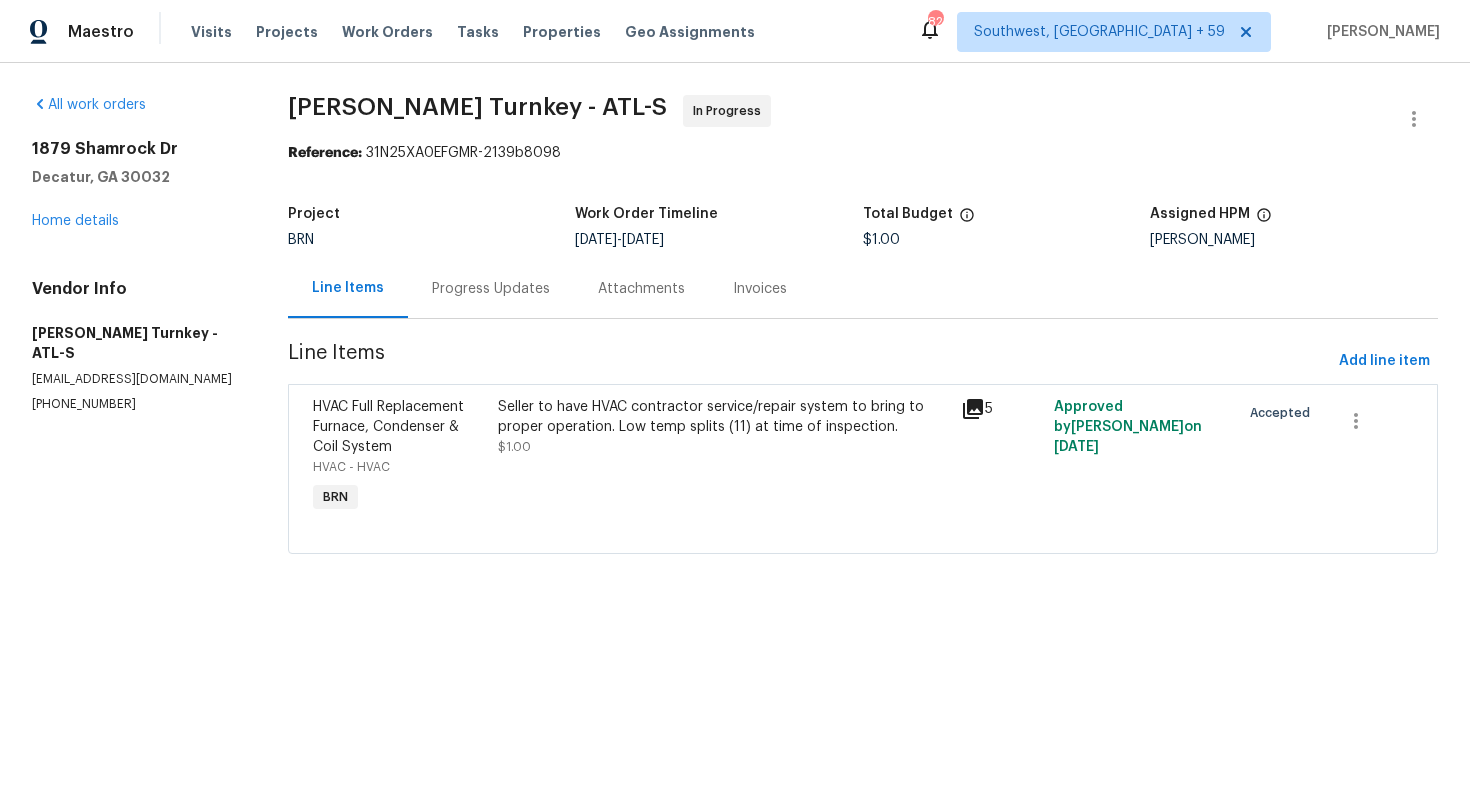 click on "Progress Updates" at bounding box center [491, 288] 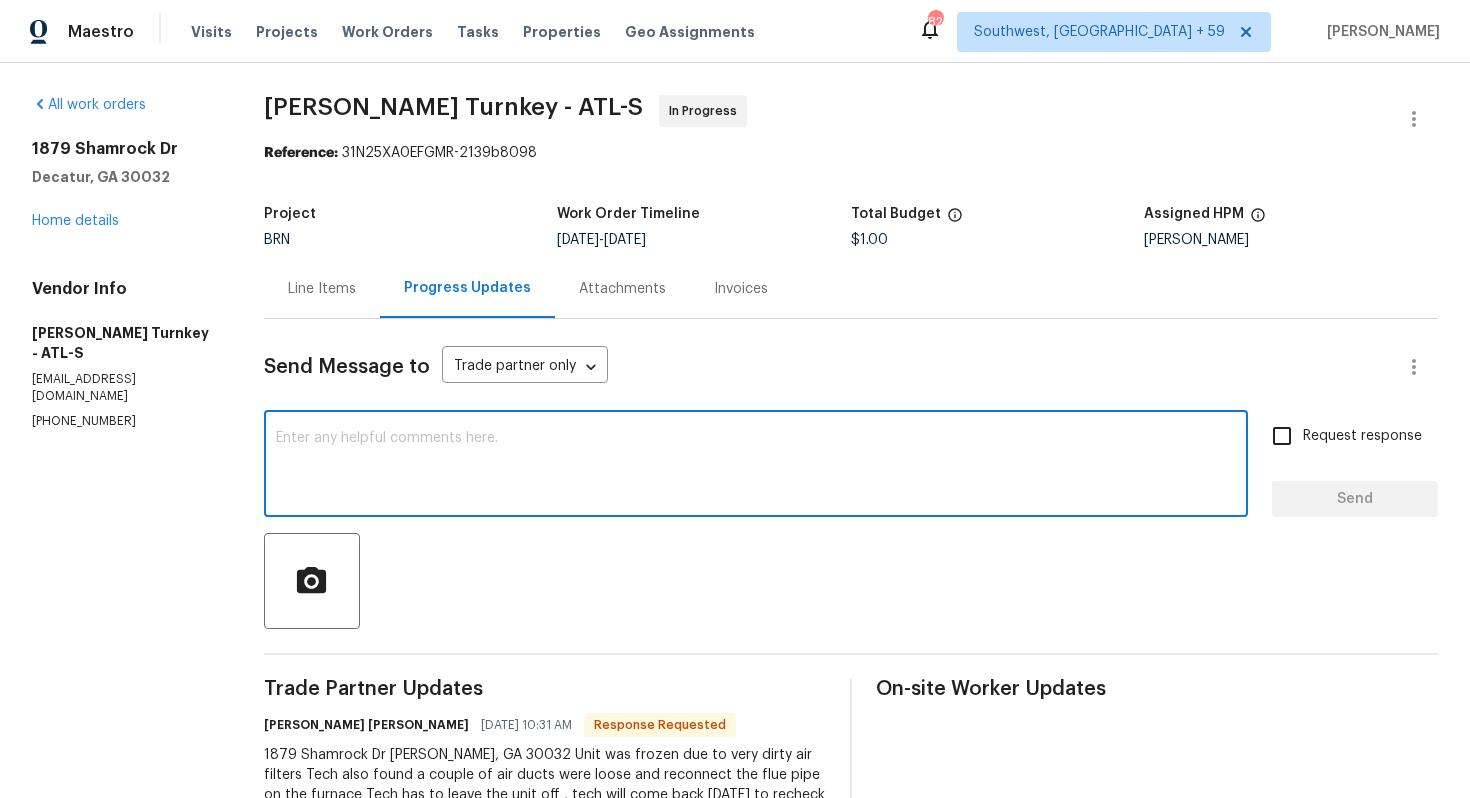 click at bounding box center [756, 466] 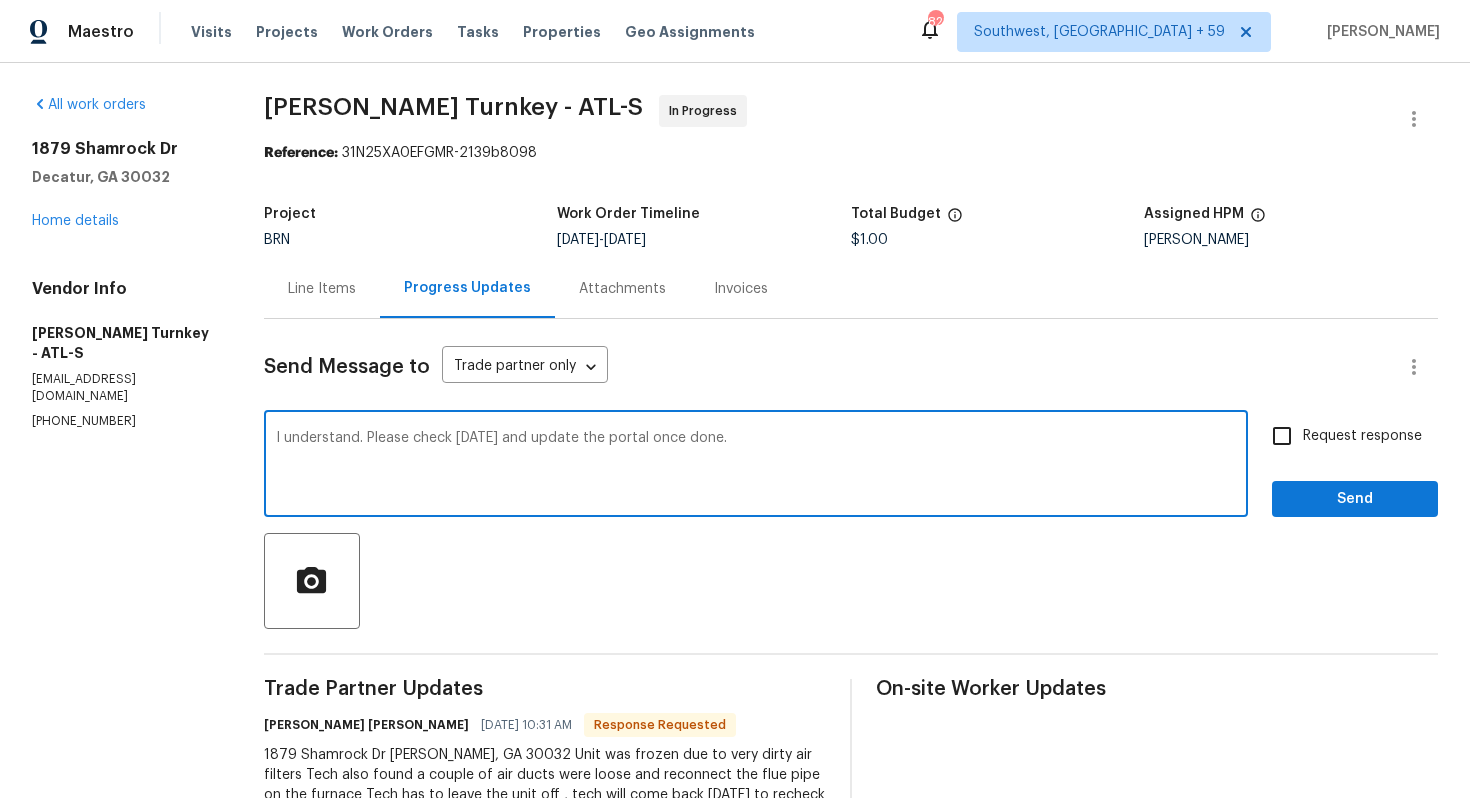 type on "I understand. Please check tomorrow and update the portal once done." 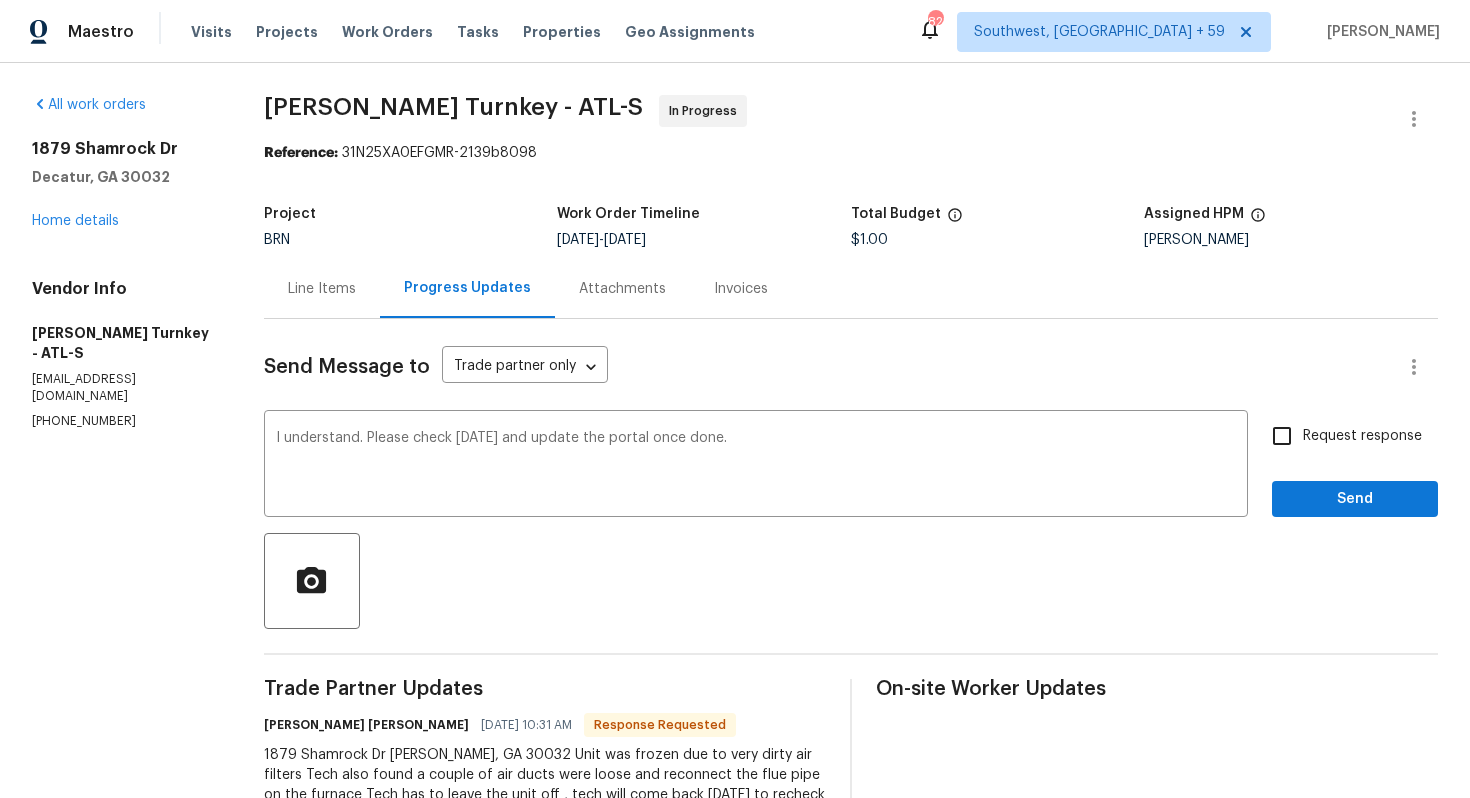 click on "Request response" at bounding box center (1362, 436) 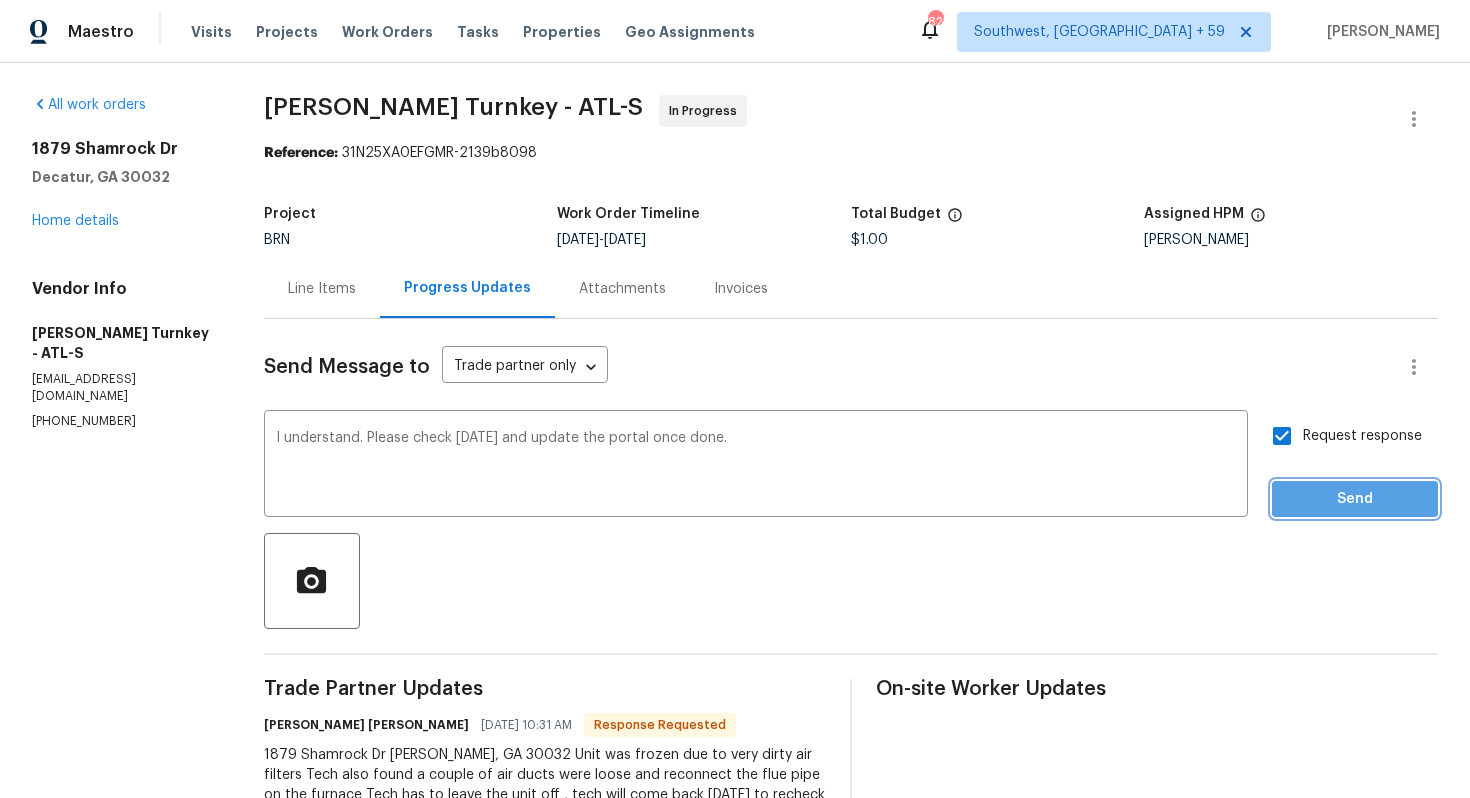 click on "Send" at bounding box center (1355, 499) 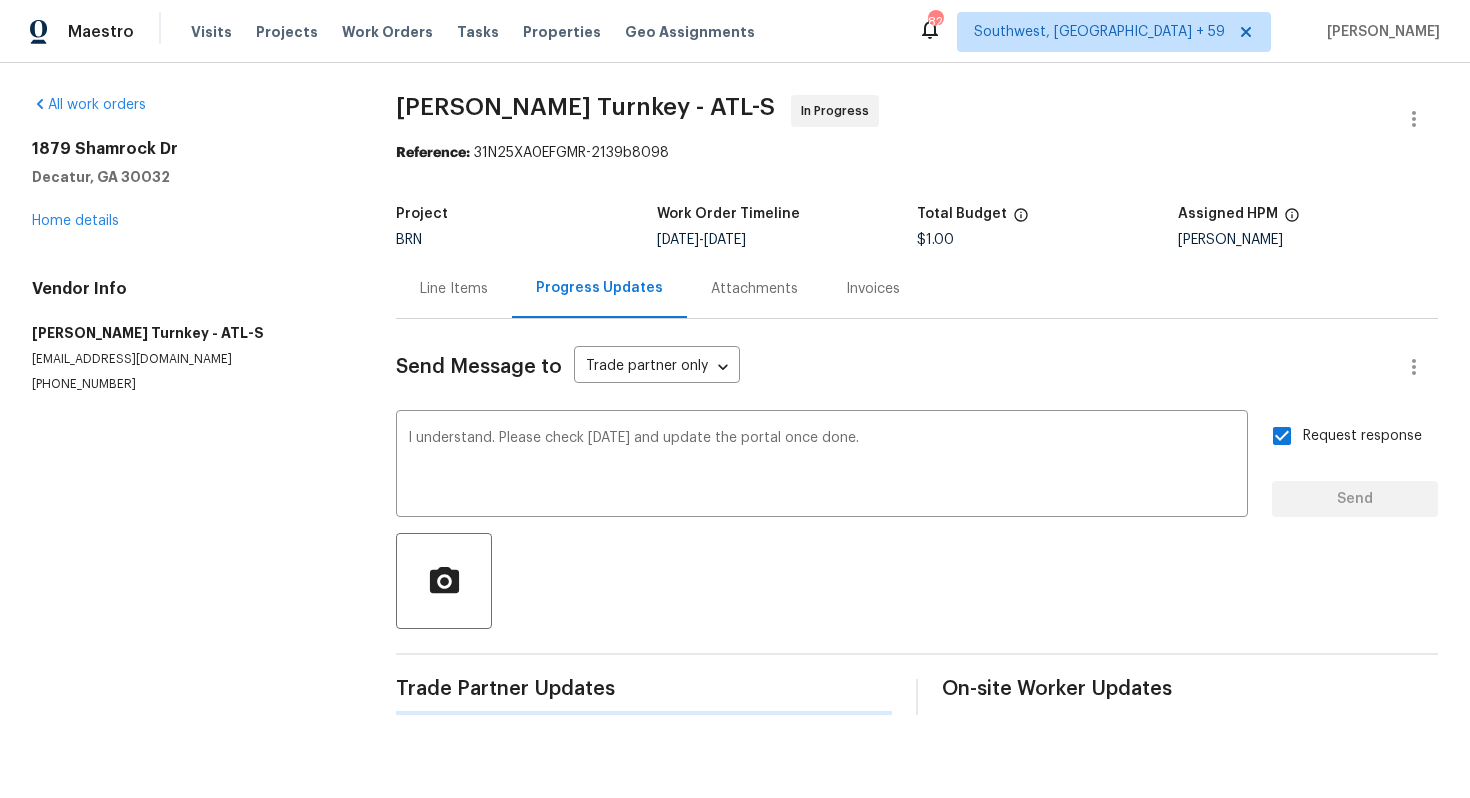 type 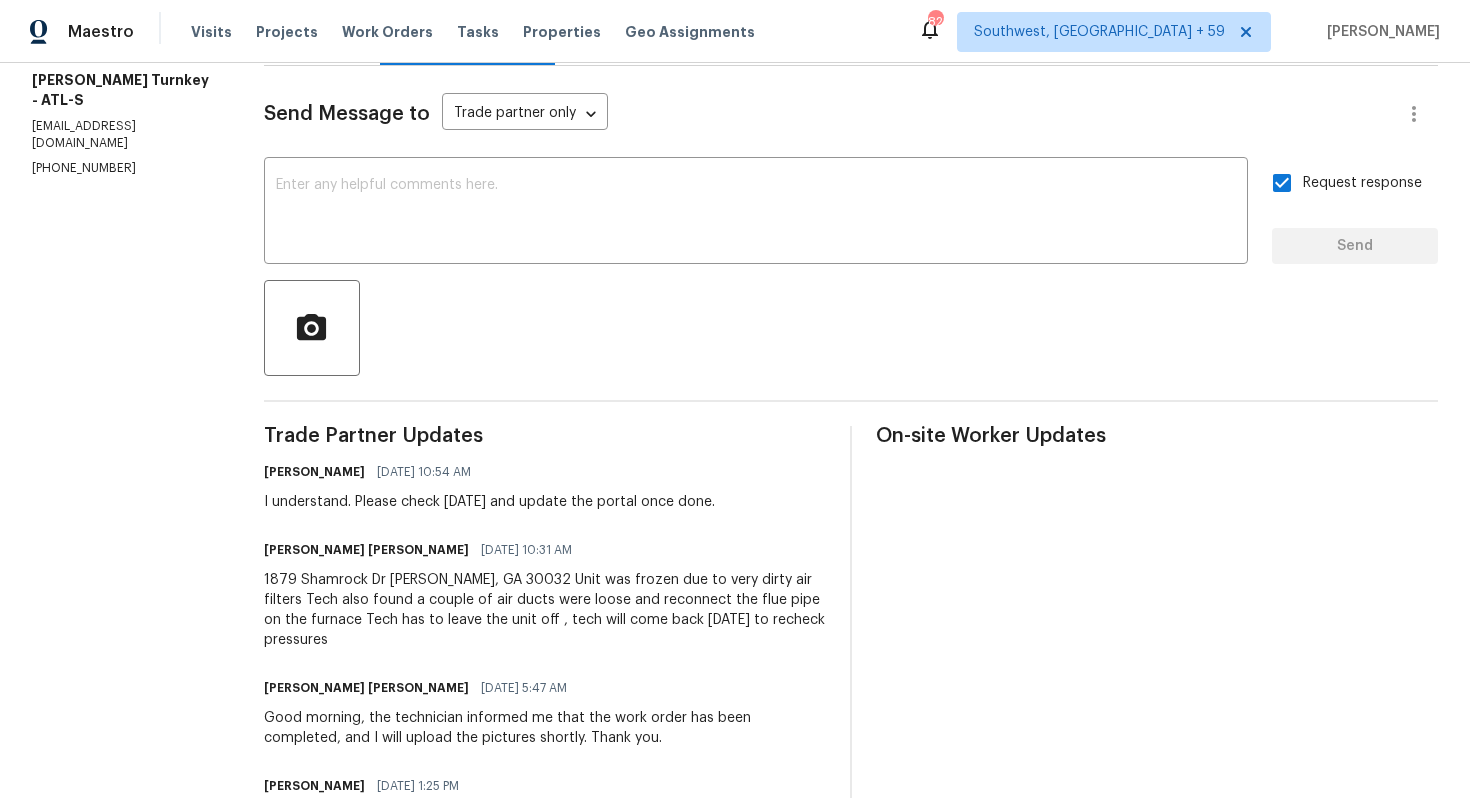 scroll, scrollTop: 295, scrollLeft: 0, axis: vertical 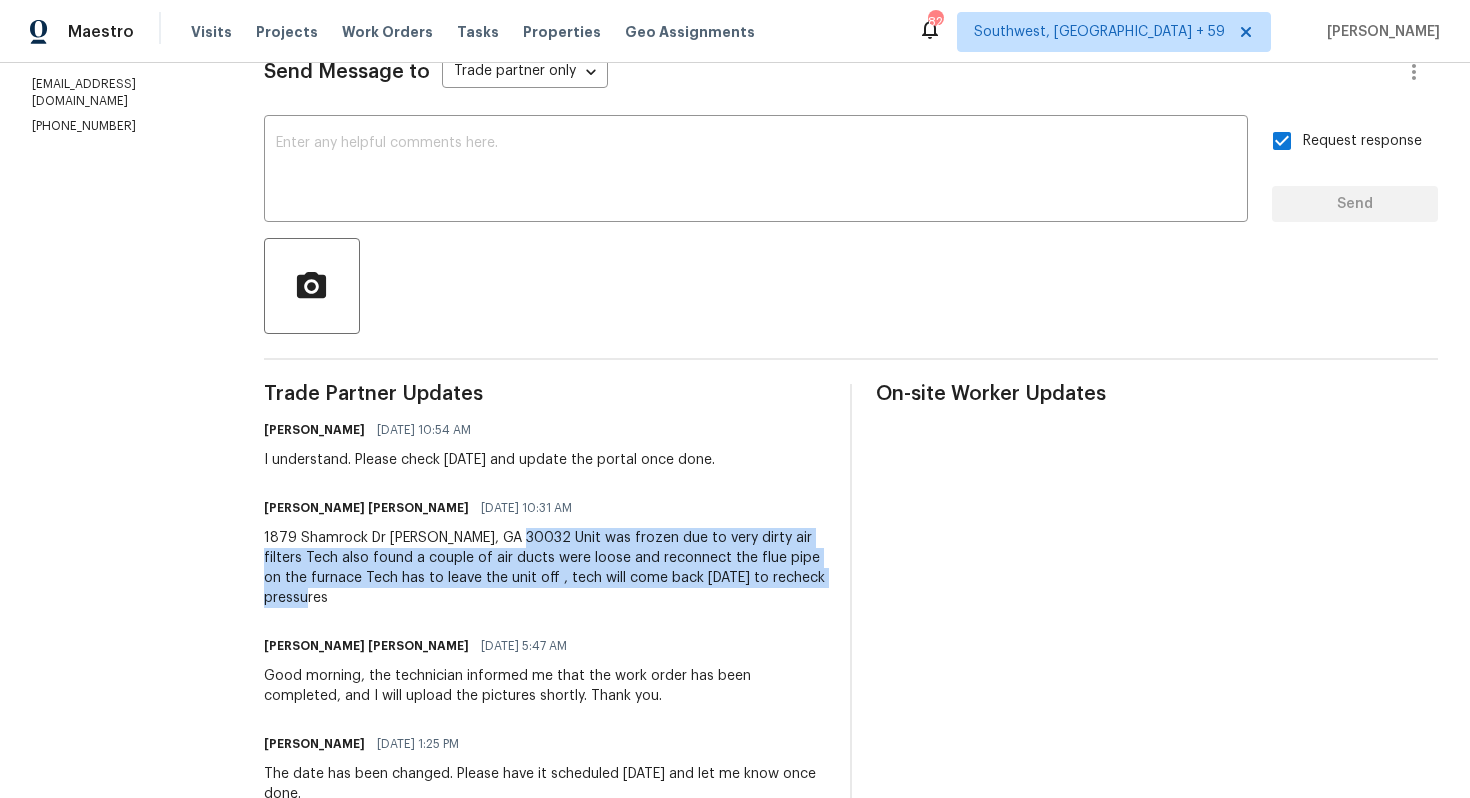 drag, startPoint x: 523, startPoint y: 541, endPoint x: 560, endPoint y: 596, distance: 66.287254 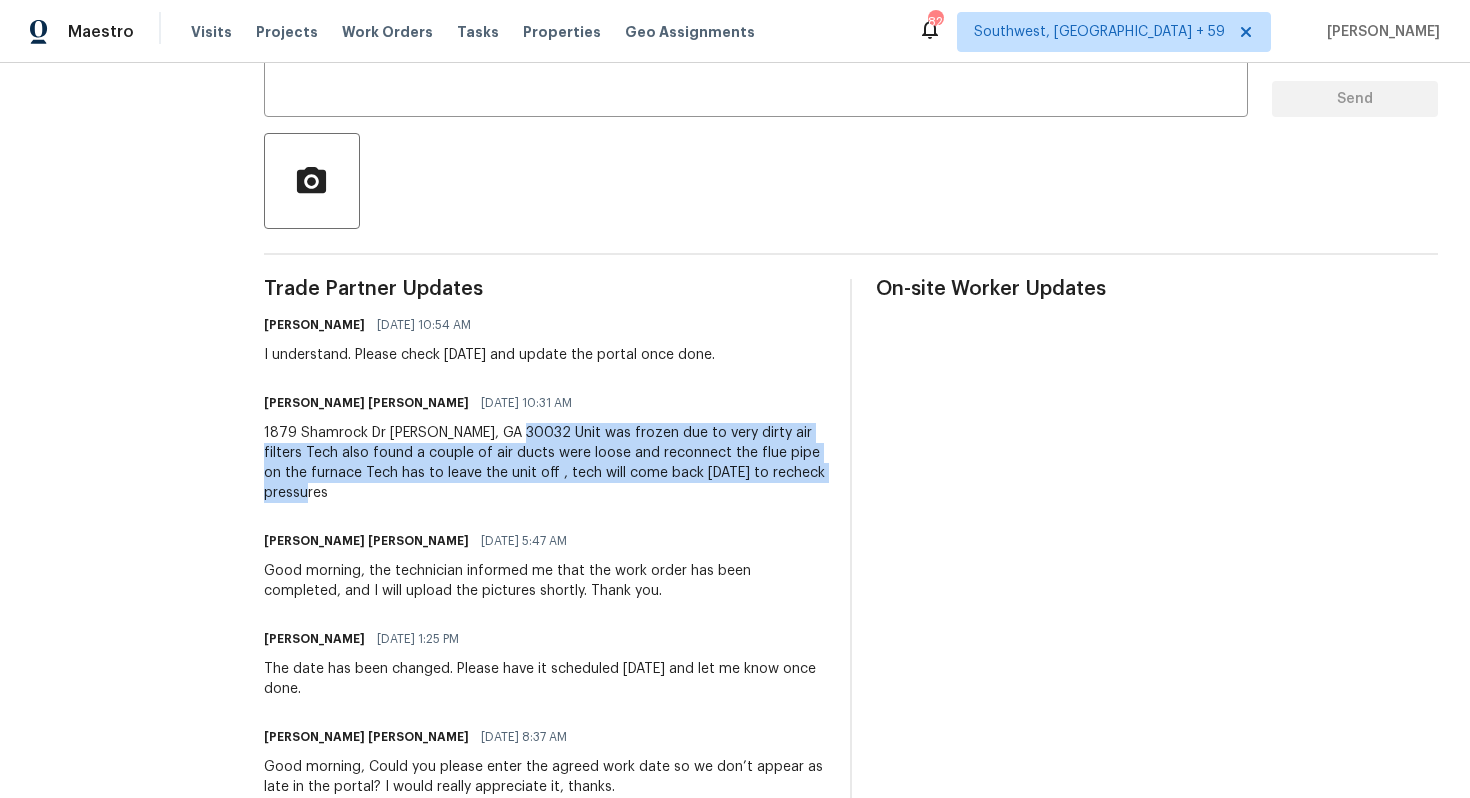 scroll, scrollTop: 439, scrollLeft: 0, axis: vertical 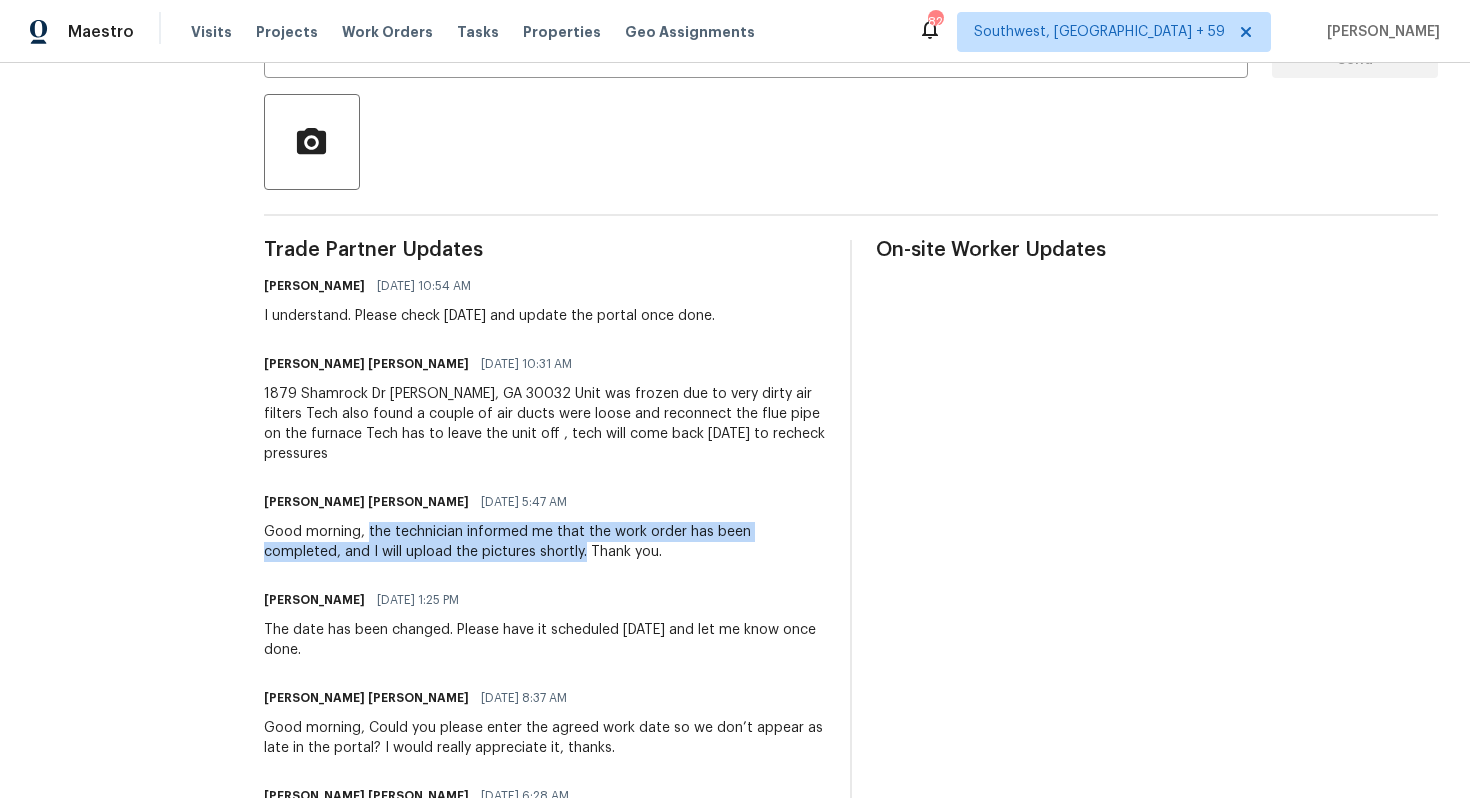 drag, startPoint x: 375, startPoint y: 536, endPoint x: 510, endPoint y: 554, distance: 136.19472 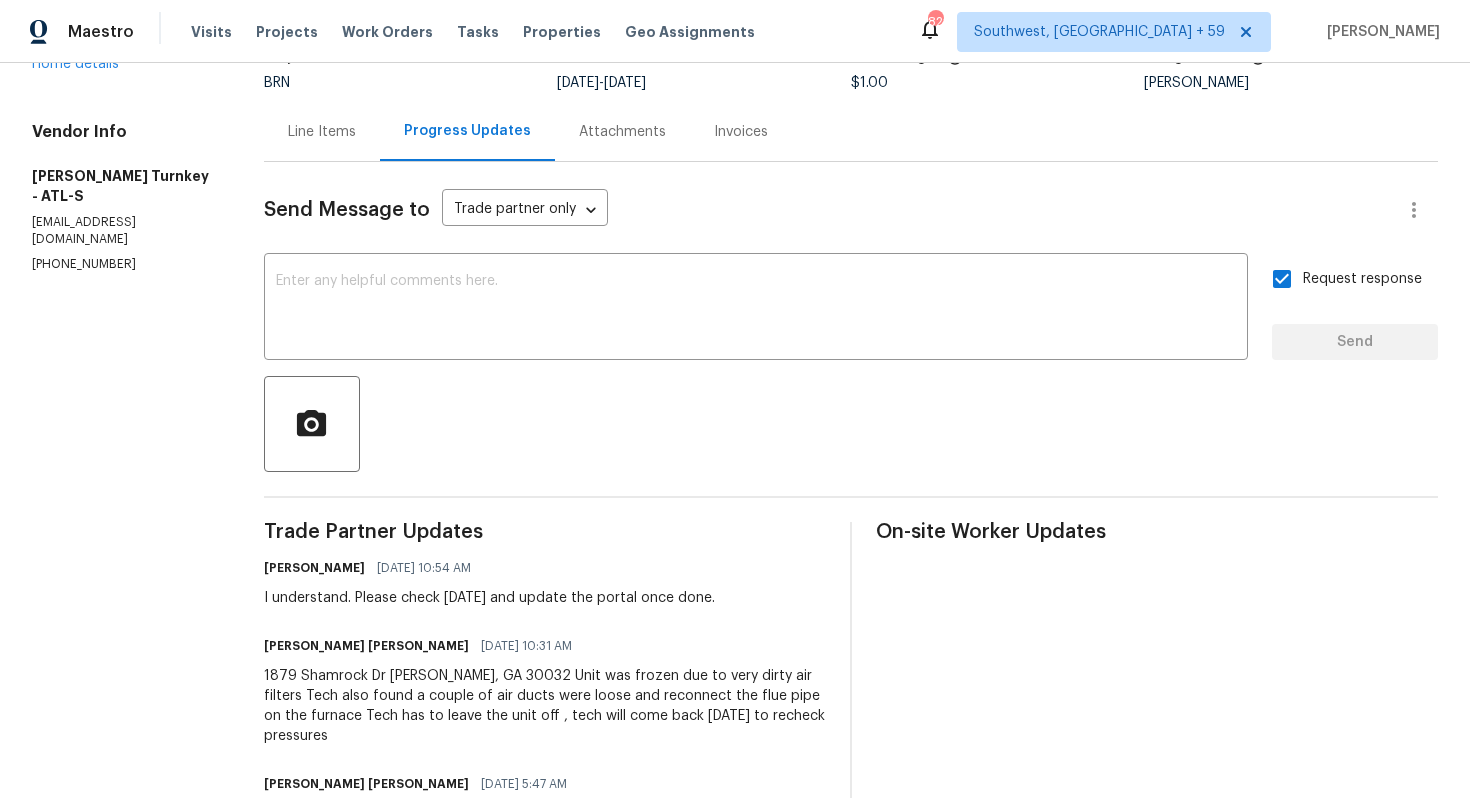 scroll, scrollTop: 248, scrollLeft: 0, axis: vertical 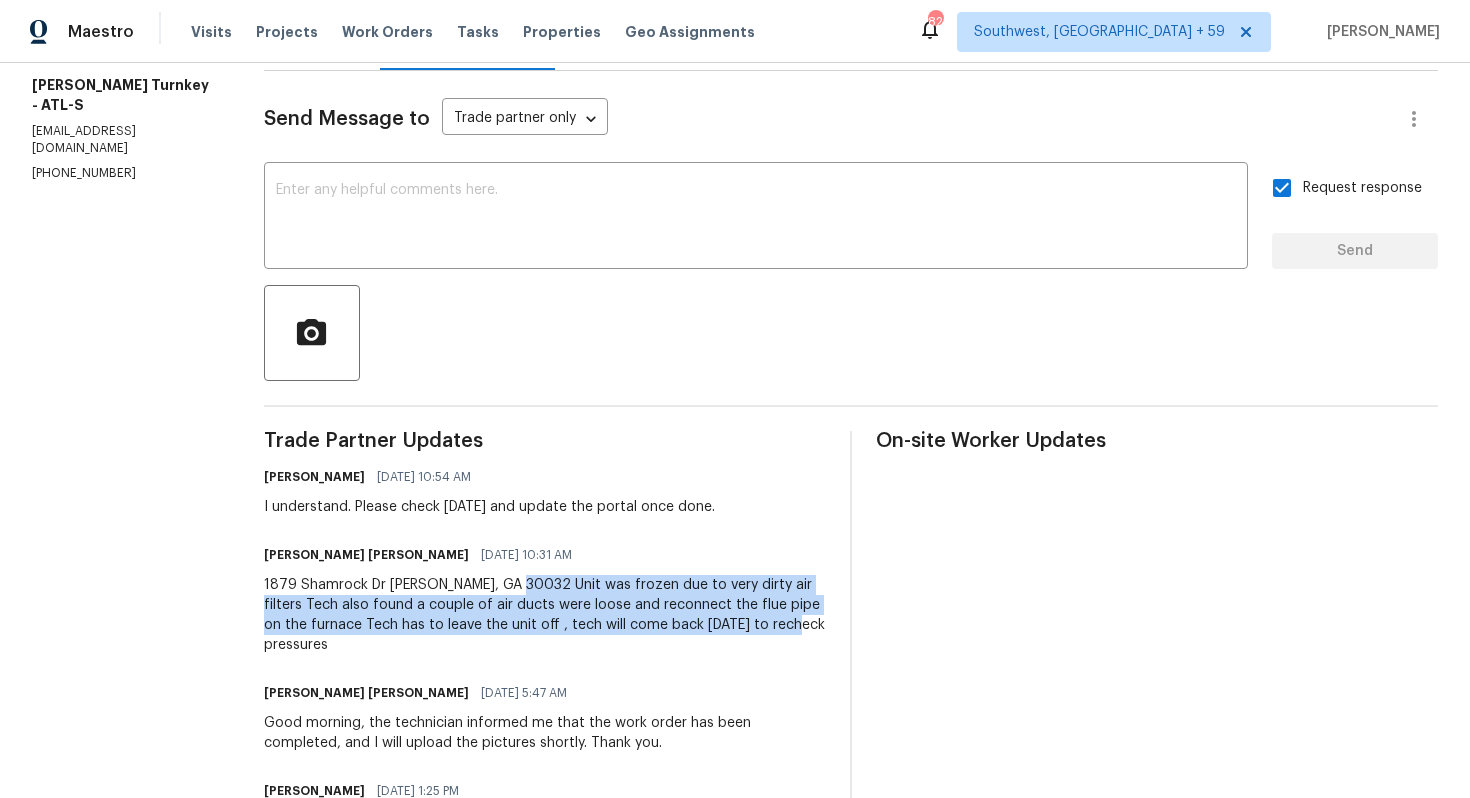 drag, startPoint x: 521, startPoint y: 589, endPoint x: 804, endPoint y: 624, distance: 285.1561 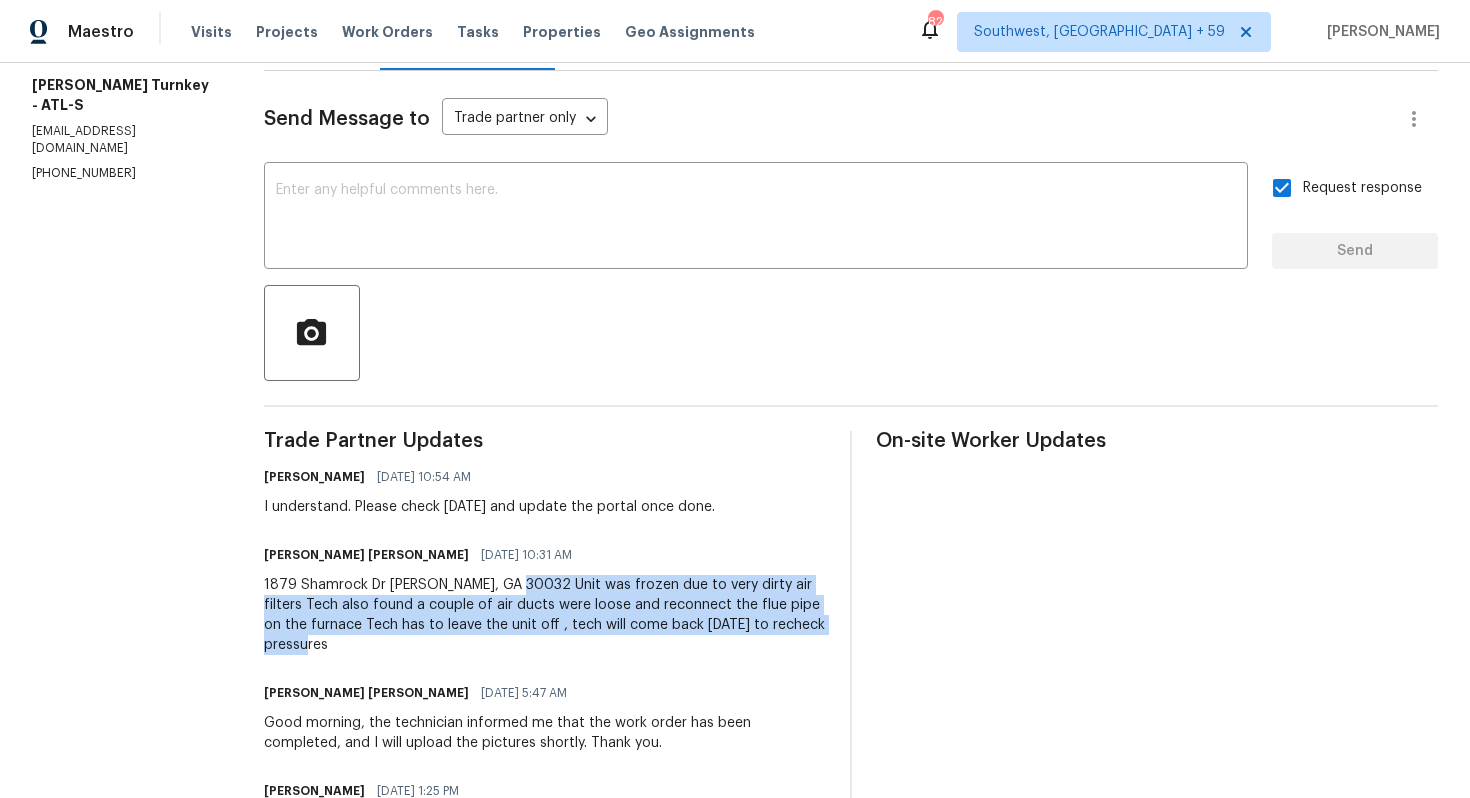 drag, startPoint x: 523, startPoint y: 585, endPoint x: 547, endPoint y: 637, distance: 57.271286 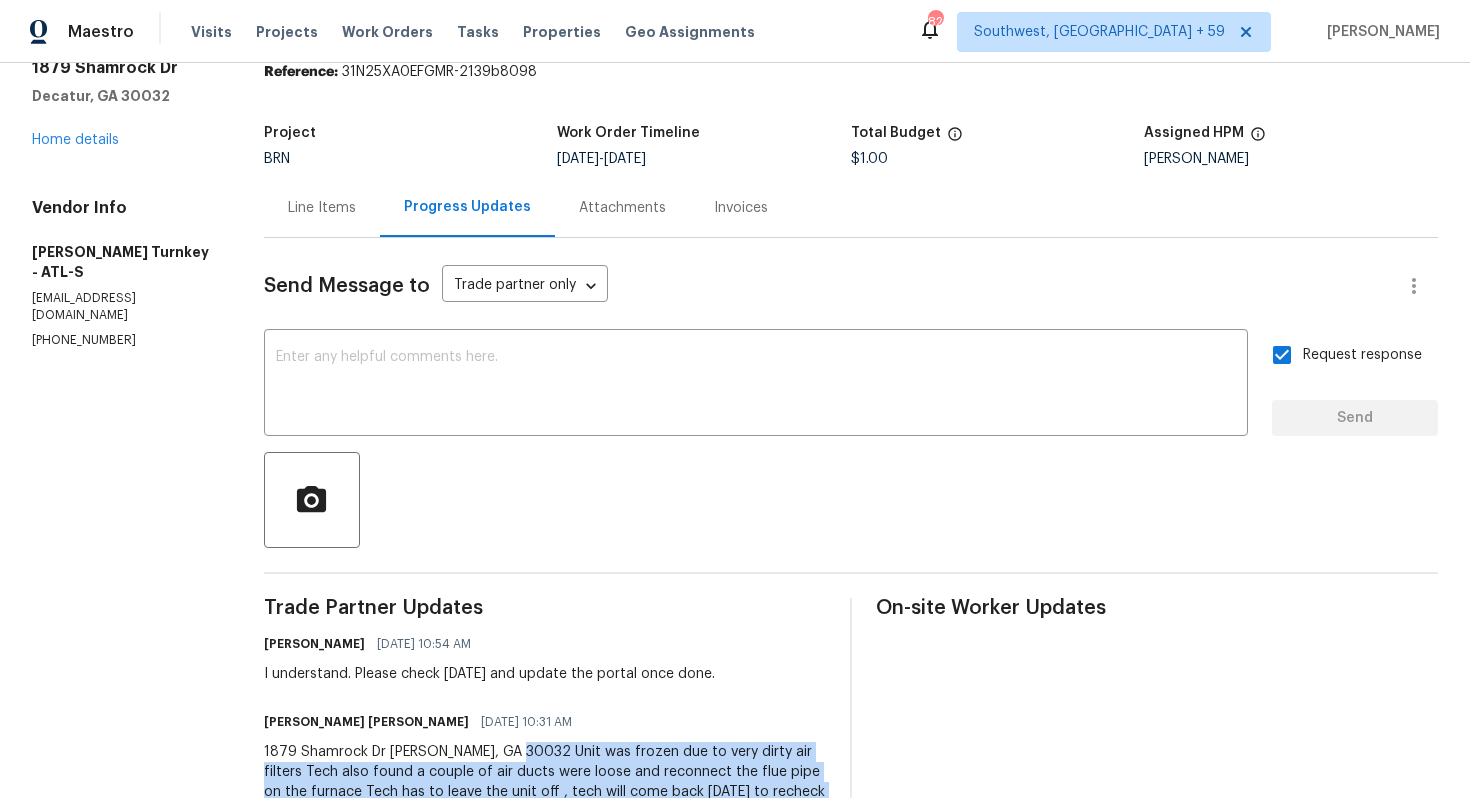 scroll, scrollTop: 0, scrollLeft: 0, axis: both 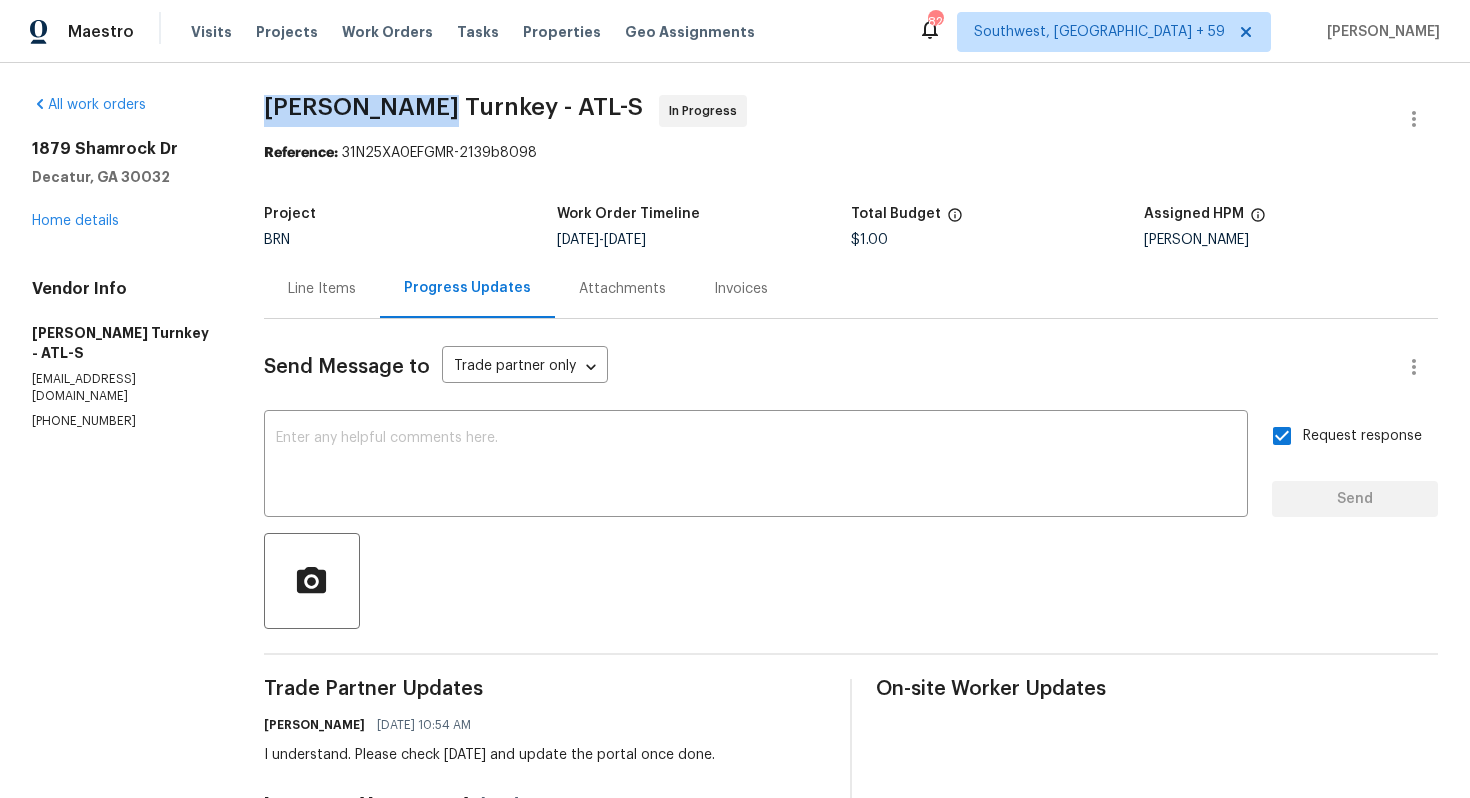 drag, startPoint x: 270, startPoint y: 104, endPoint x: 423, endPoint y: 102, distance: 153.01308 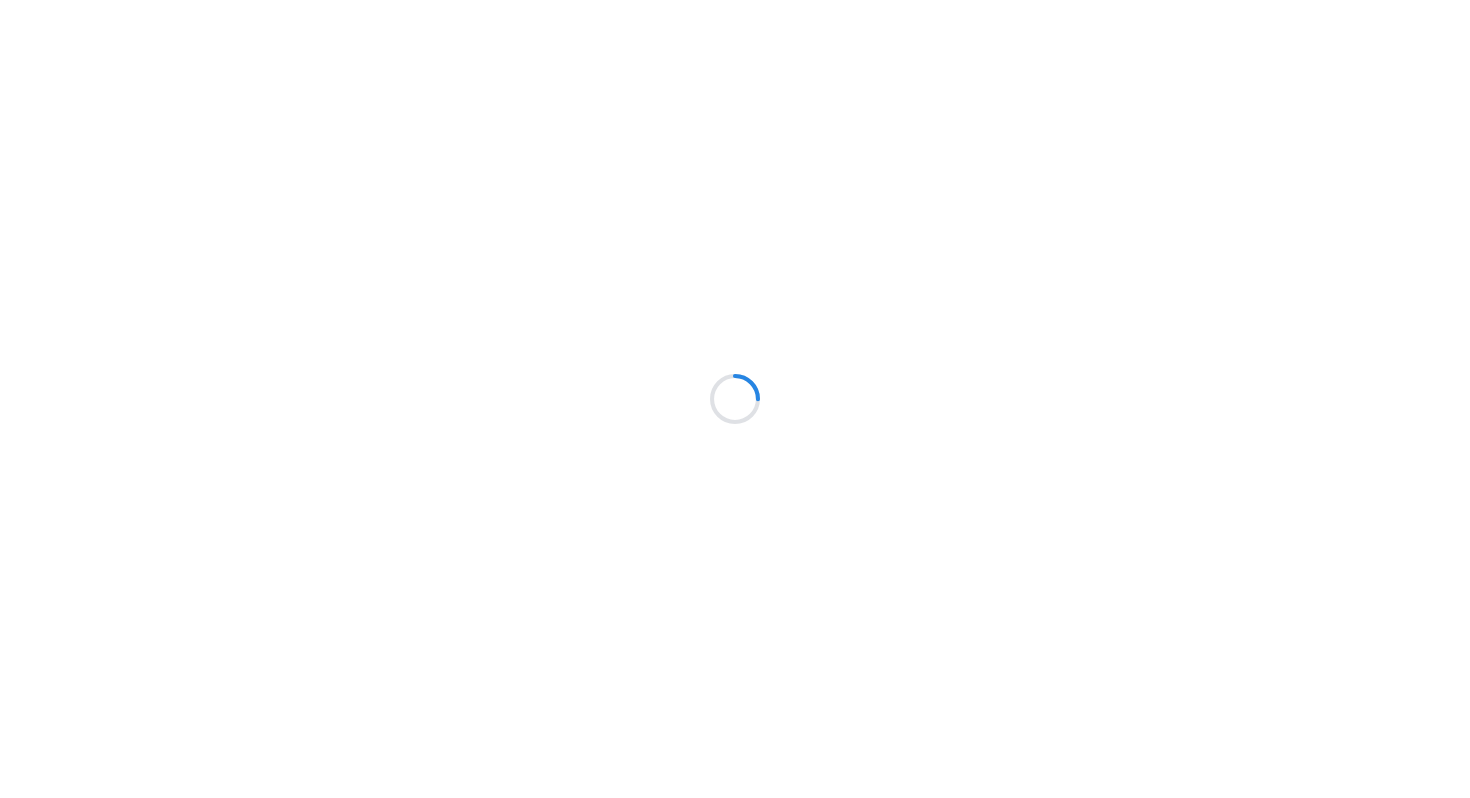 scroll, scrollTop: 0, scrollLeft: 0, axis: both 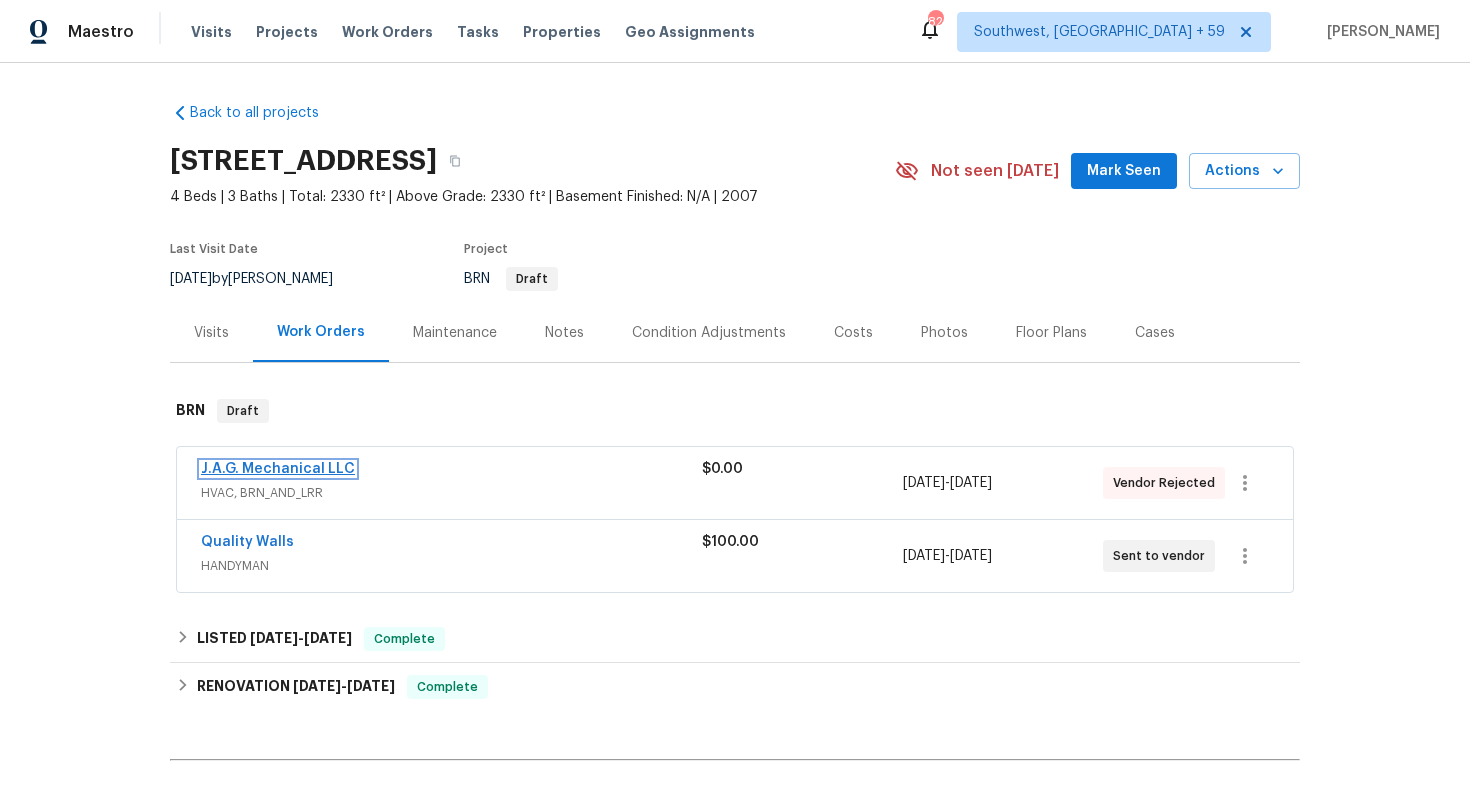 click on "J.A.G. Mechanical LLC" at bounding box center (278, 469) 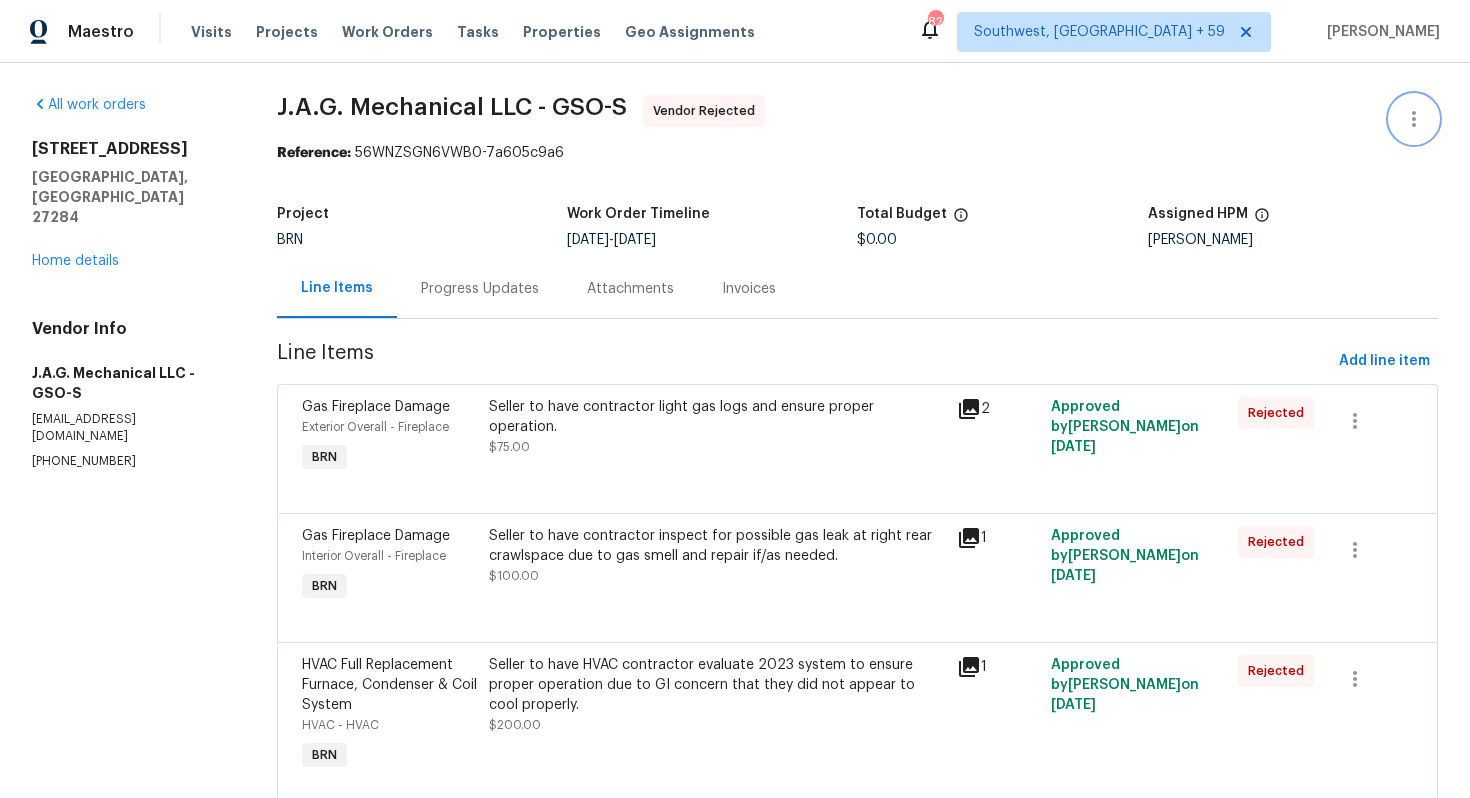 click 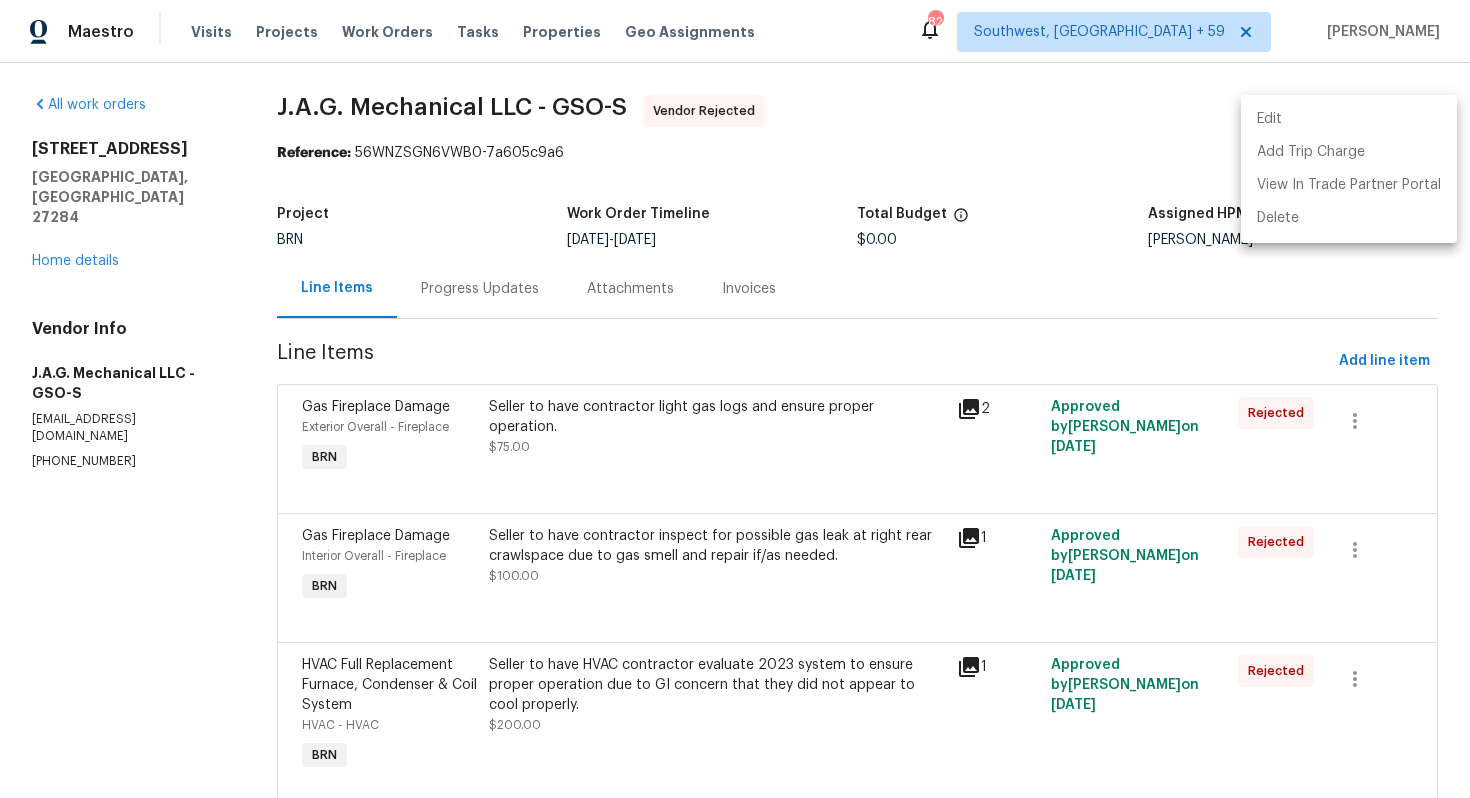 click on "Edit" at bounding box center (1349, 119) 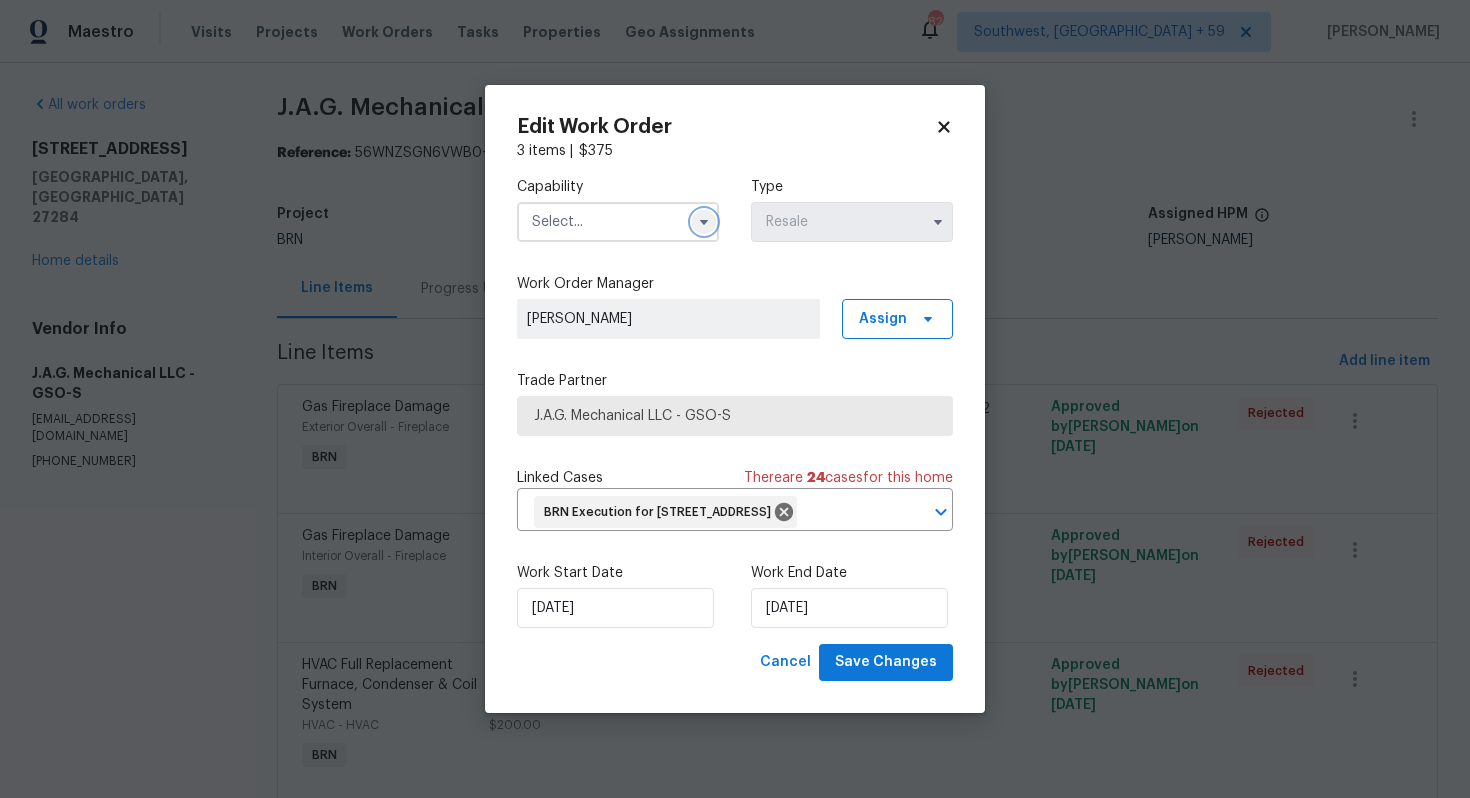 click 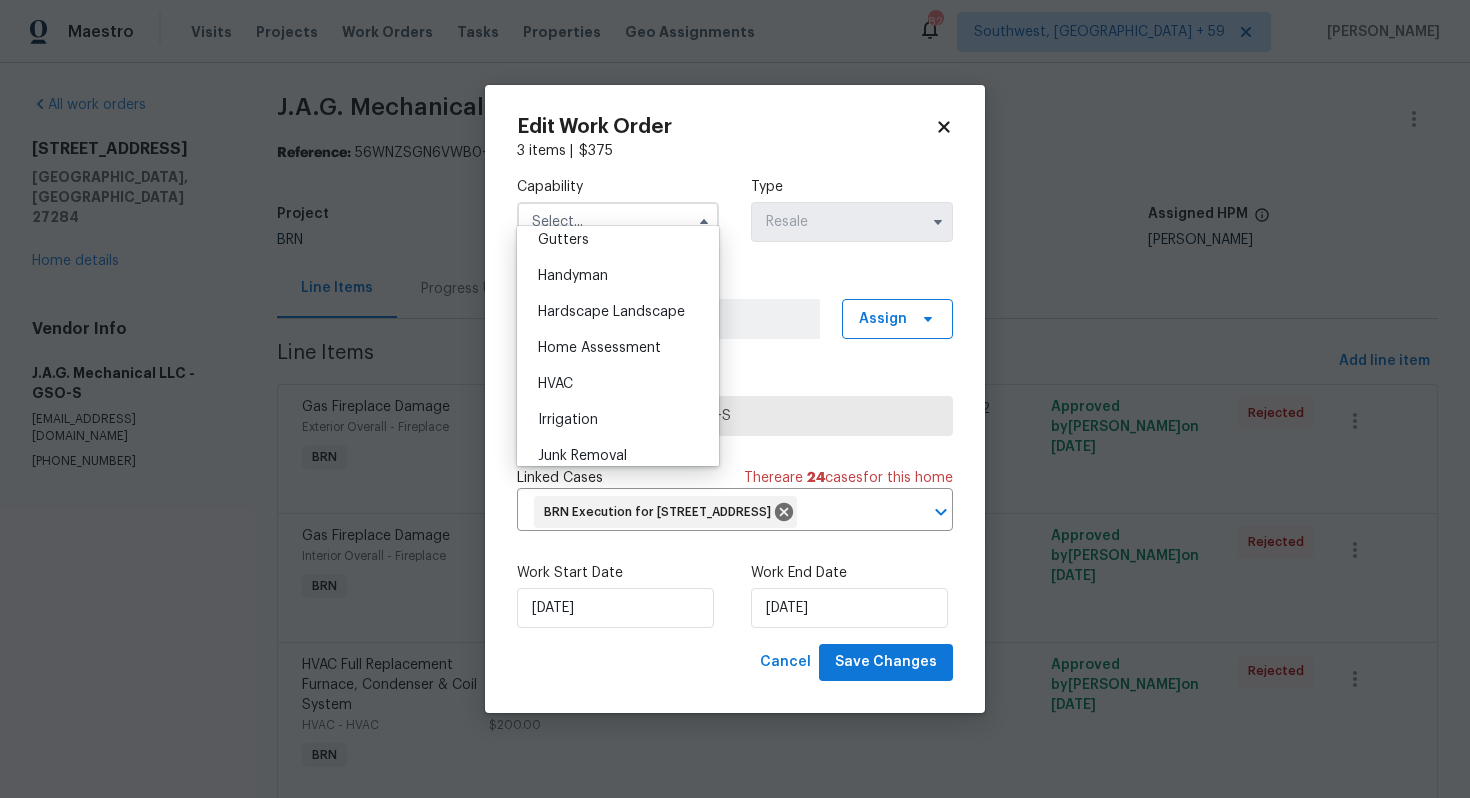 scroll, scrollTop: 1087, scrollLeft: 0, axis: vertical 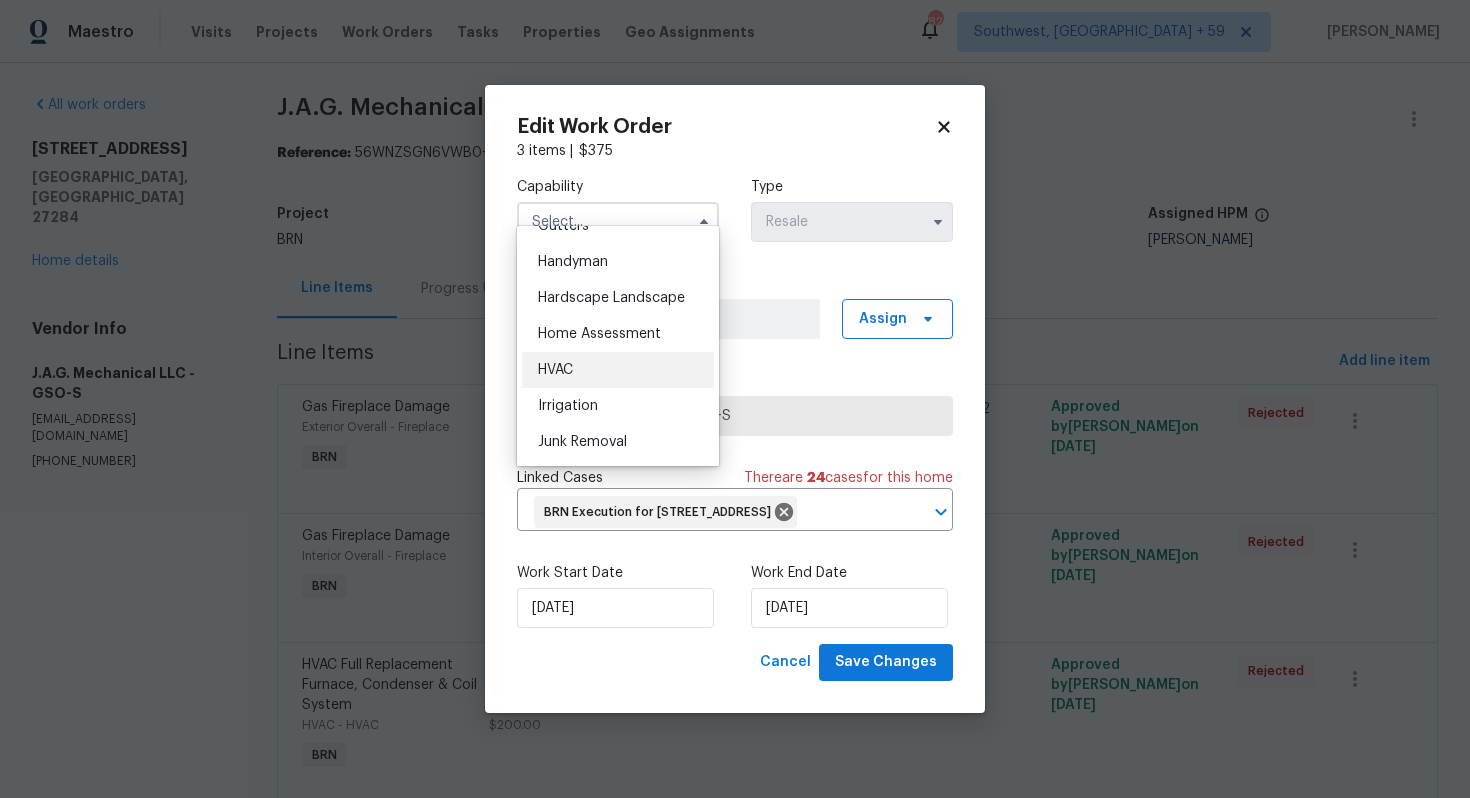 click on "HVAC" at bounding box center (618, 370) 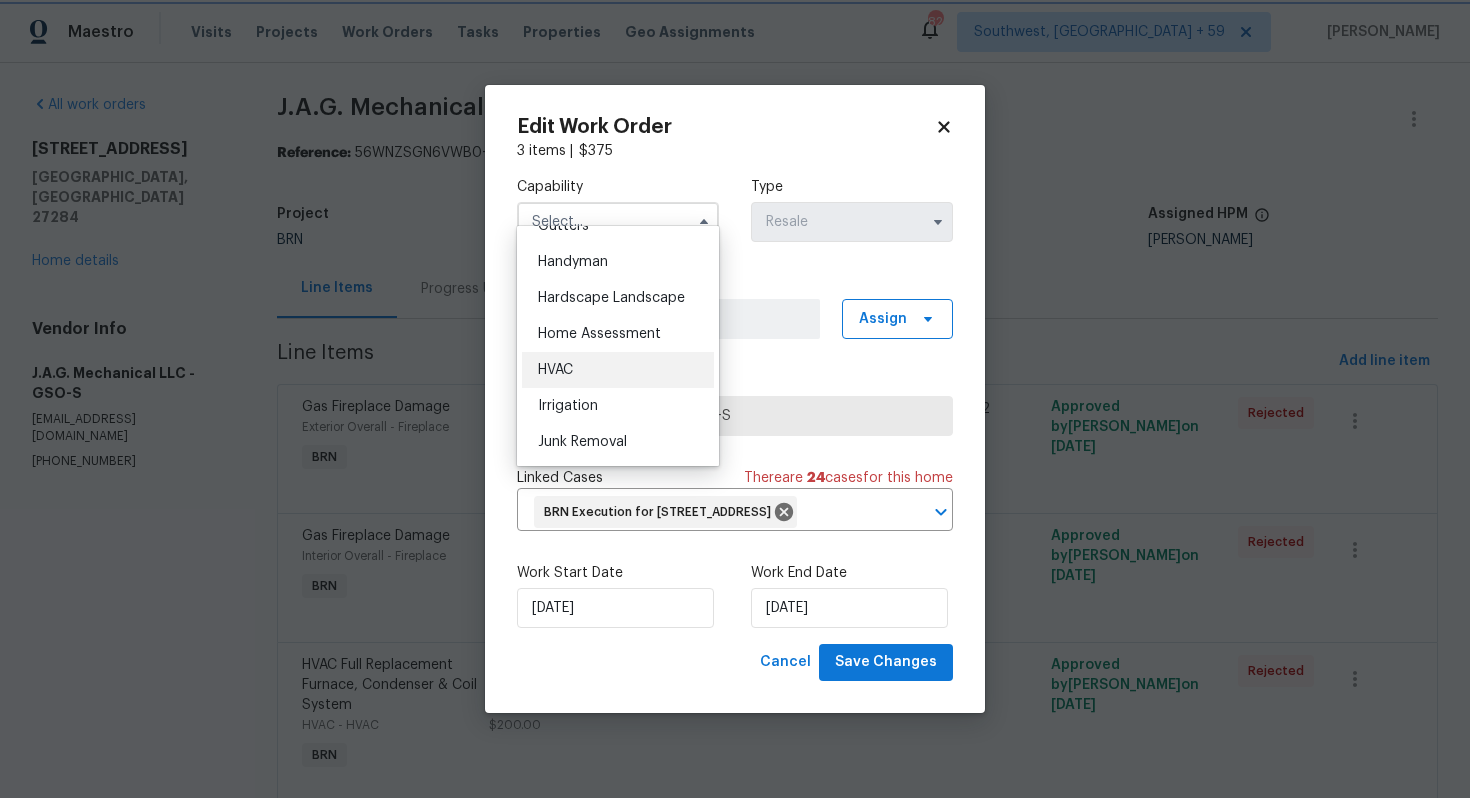 type on "HVAC" 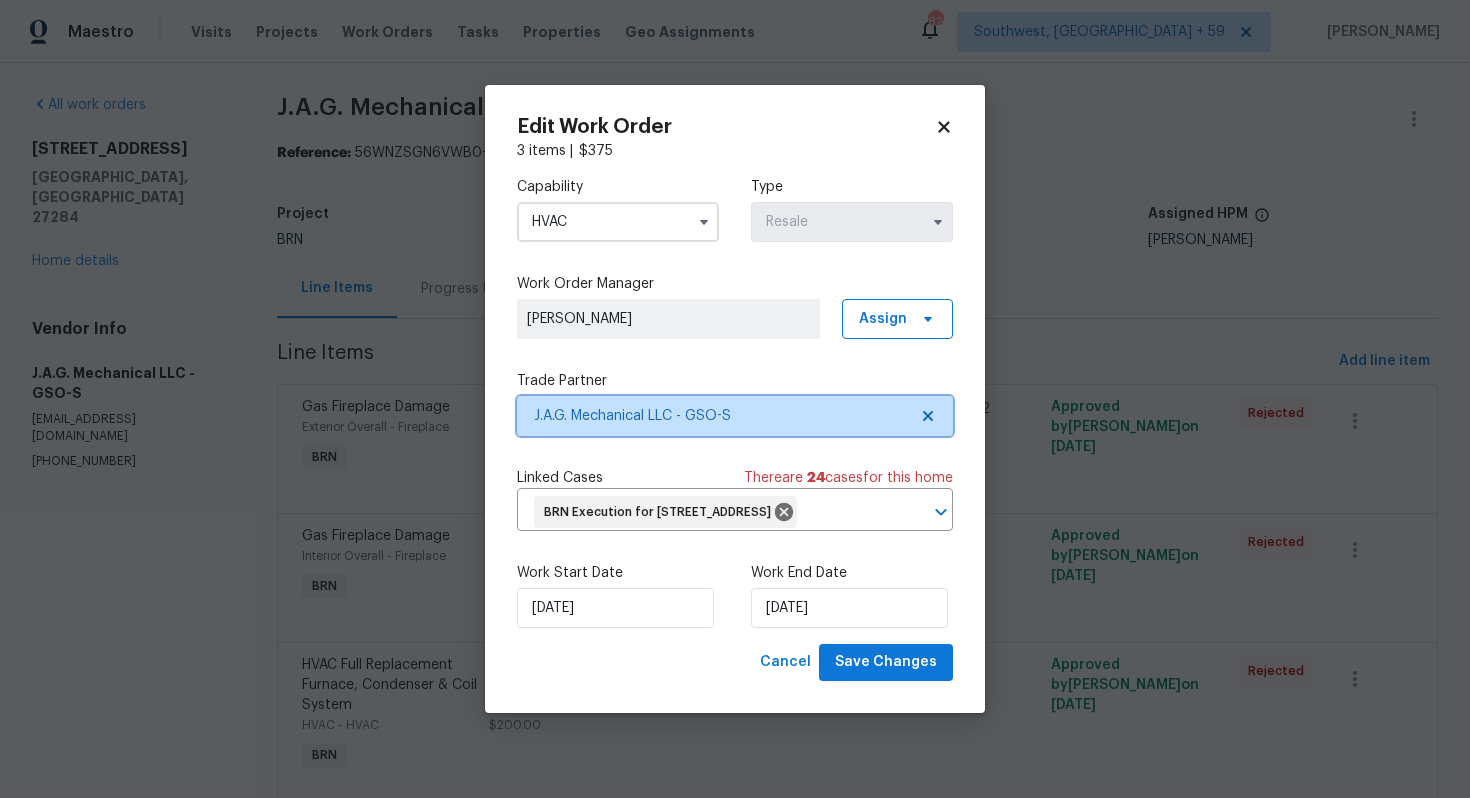 click 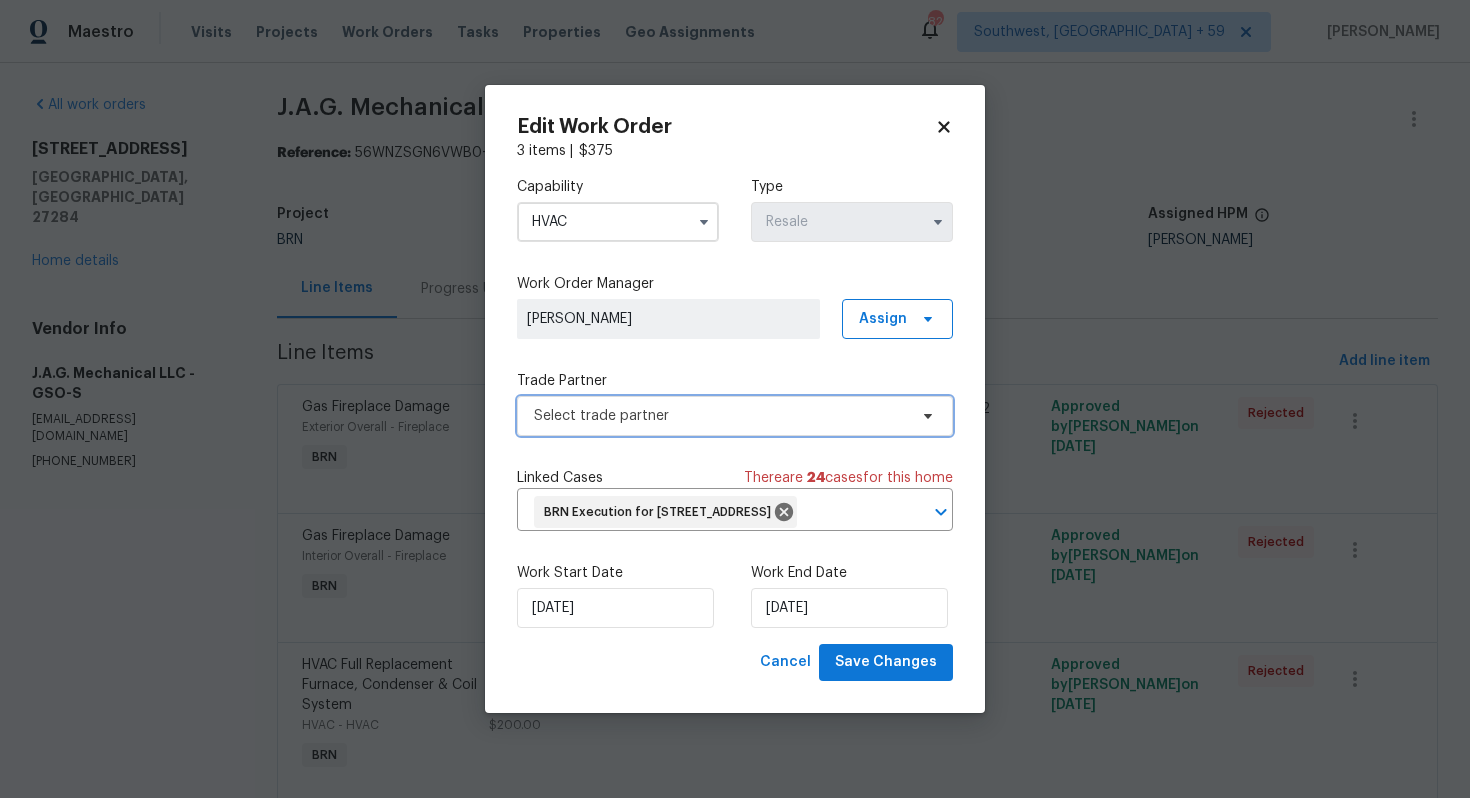 click on "Select trade partner" at bounding box center [735, 416] 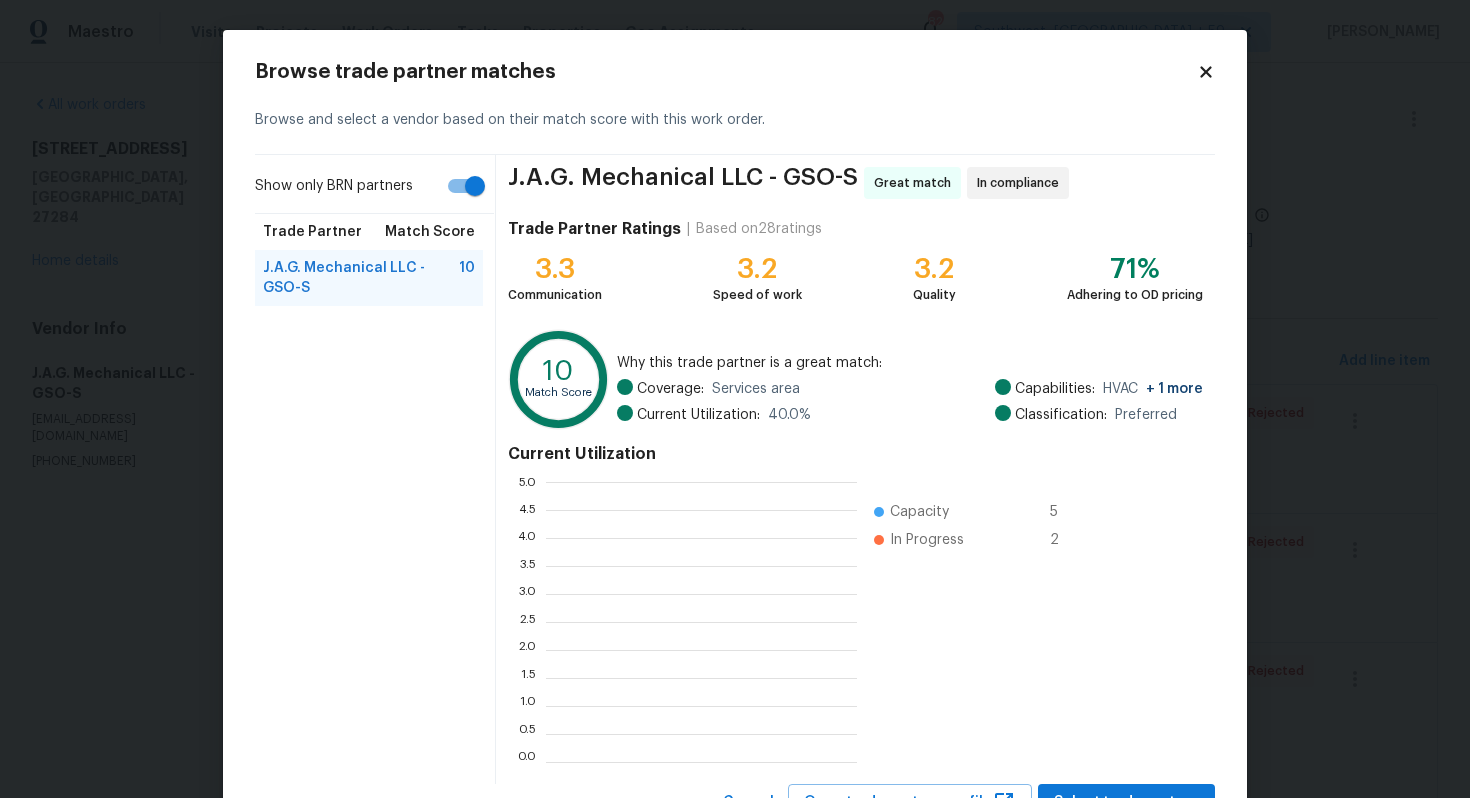 scroll, scrollTop: 2, scrollLeft: 1, axis: both 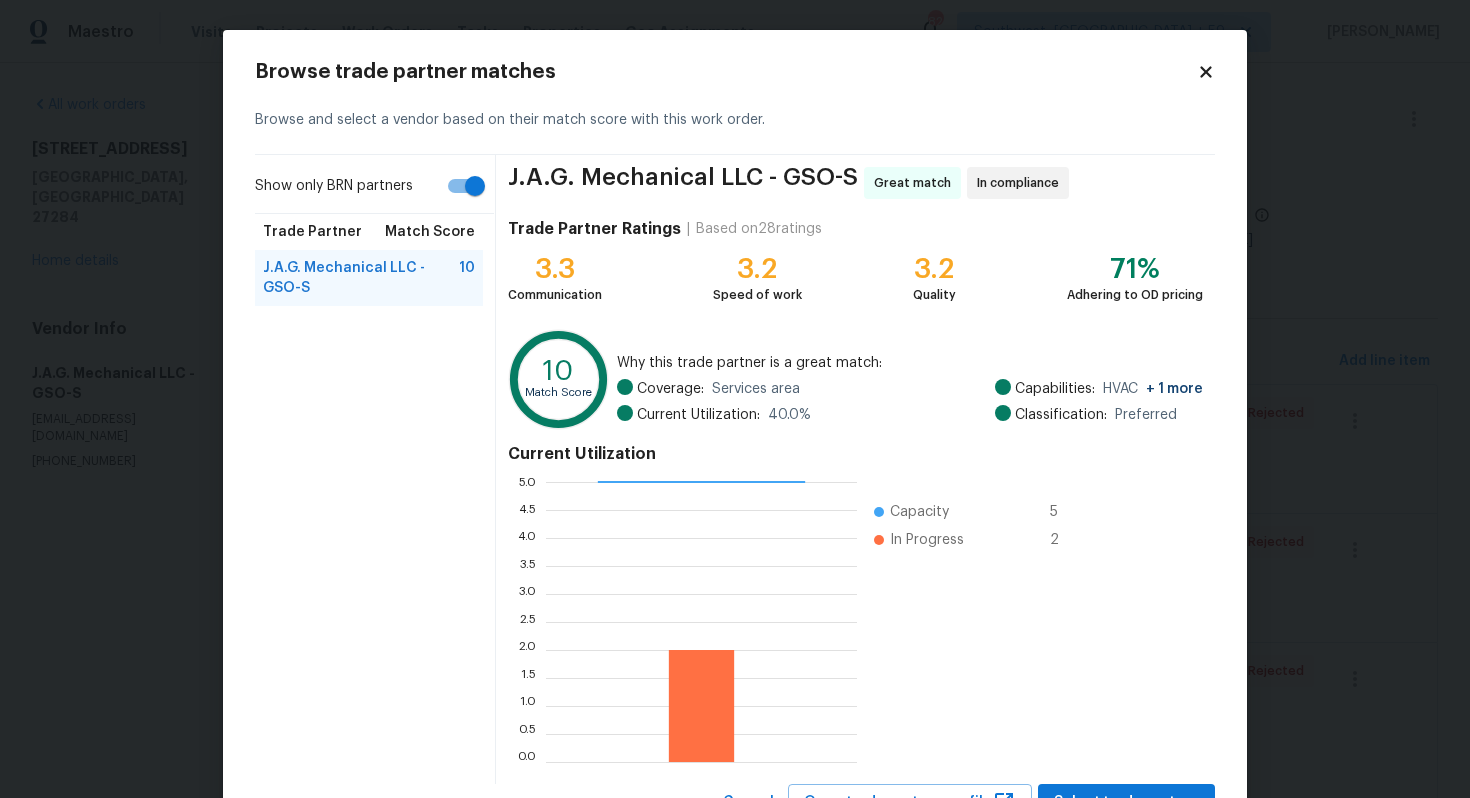 click on "Show only BRN partners" at bounding box center [475, 186] 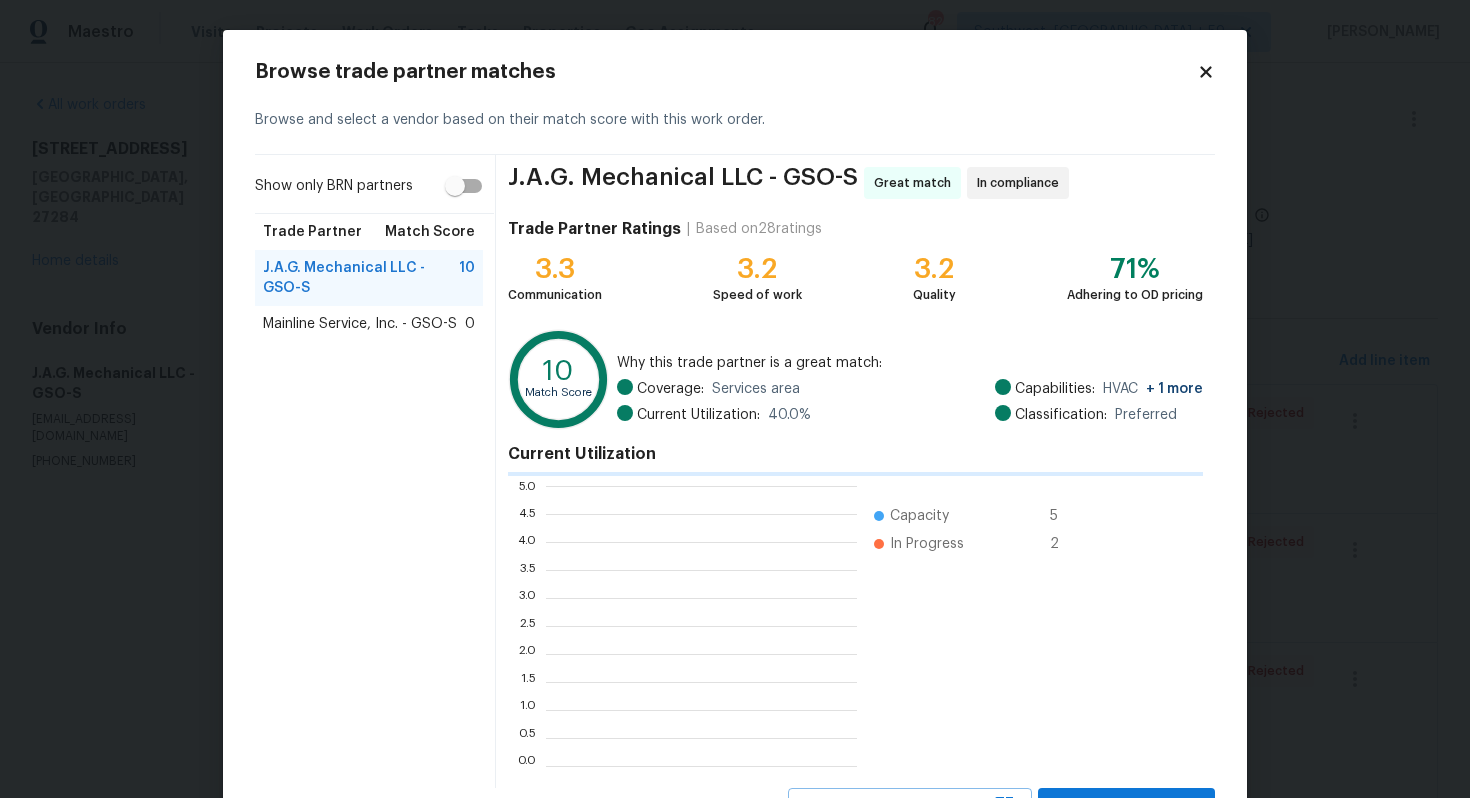 scroll, scrollTop: 2, scrollLeft: 1, axis: both 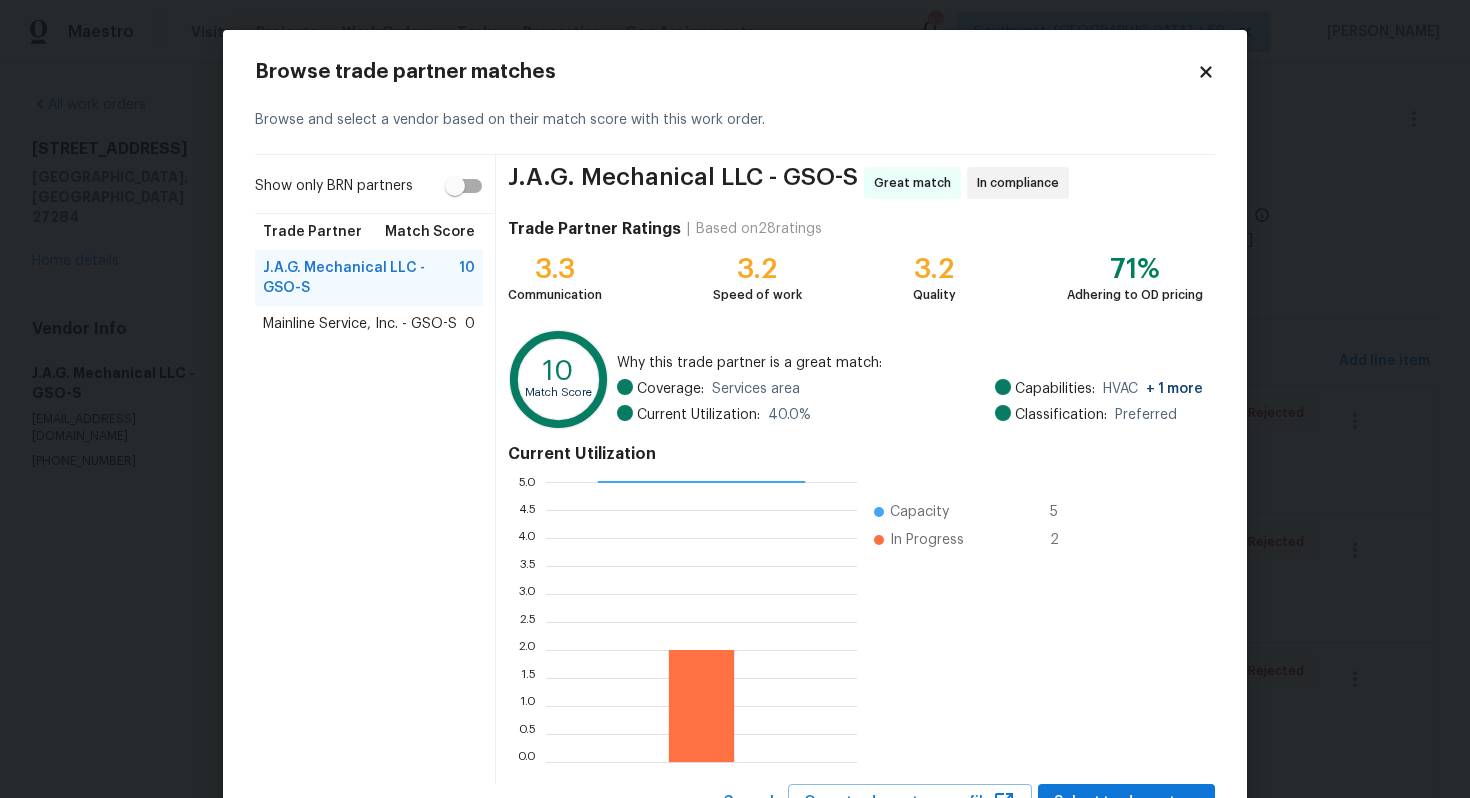 click on "Mainline Service, Inc. - GSO-S" at bounding box center [360, 324] 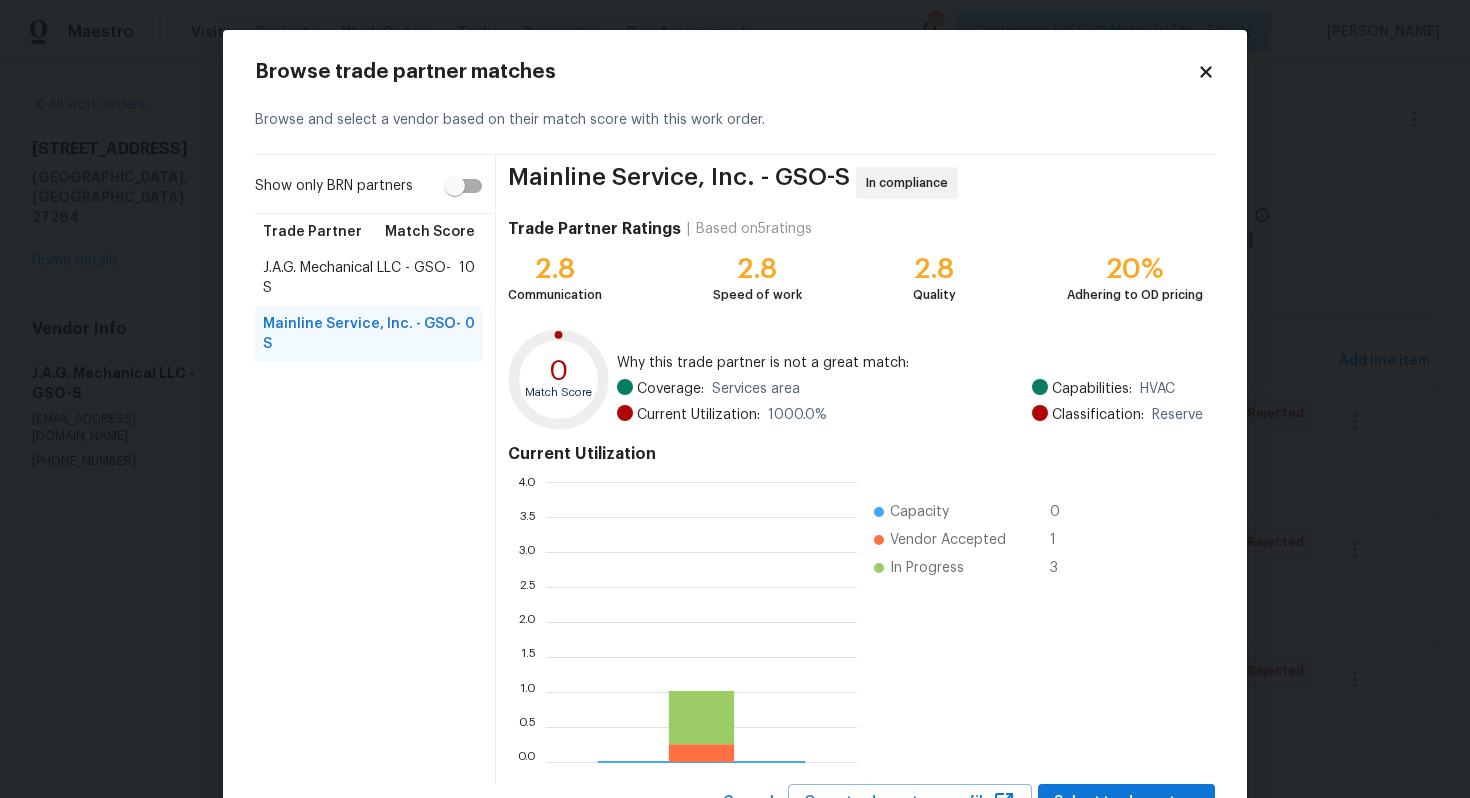 scroll, scrollTop: 2, scrollLeft: 1, axis: both 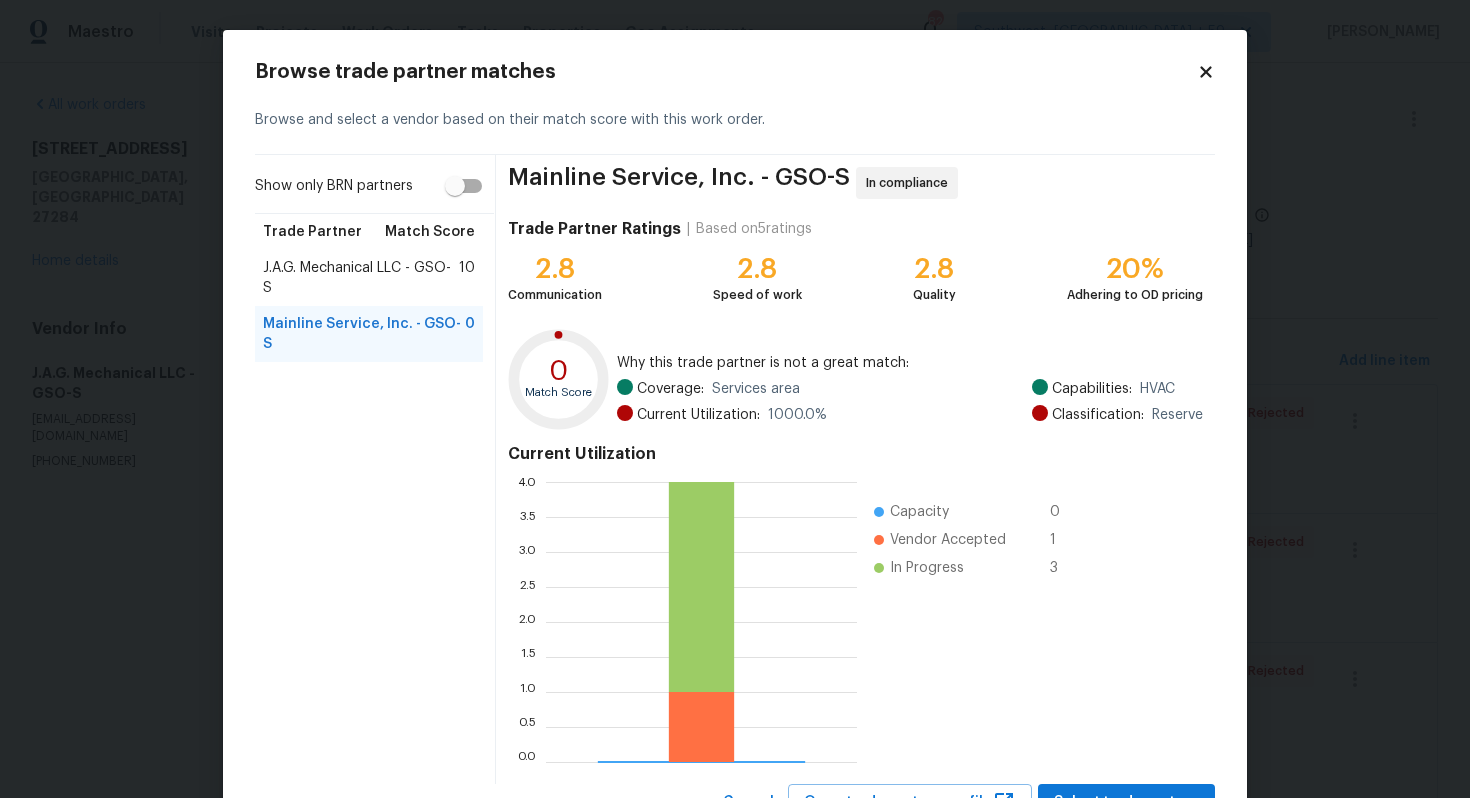 click on "10" at bounding box center [467, 278] 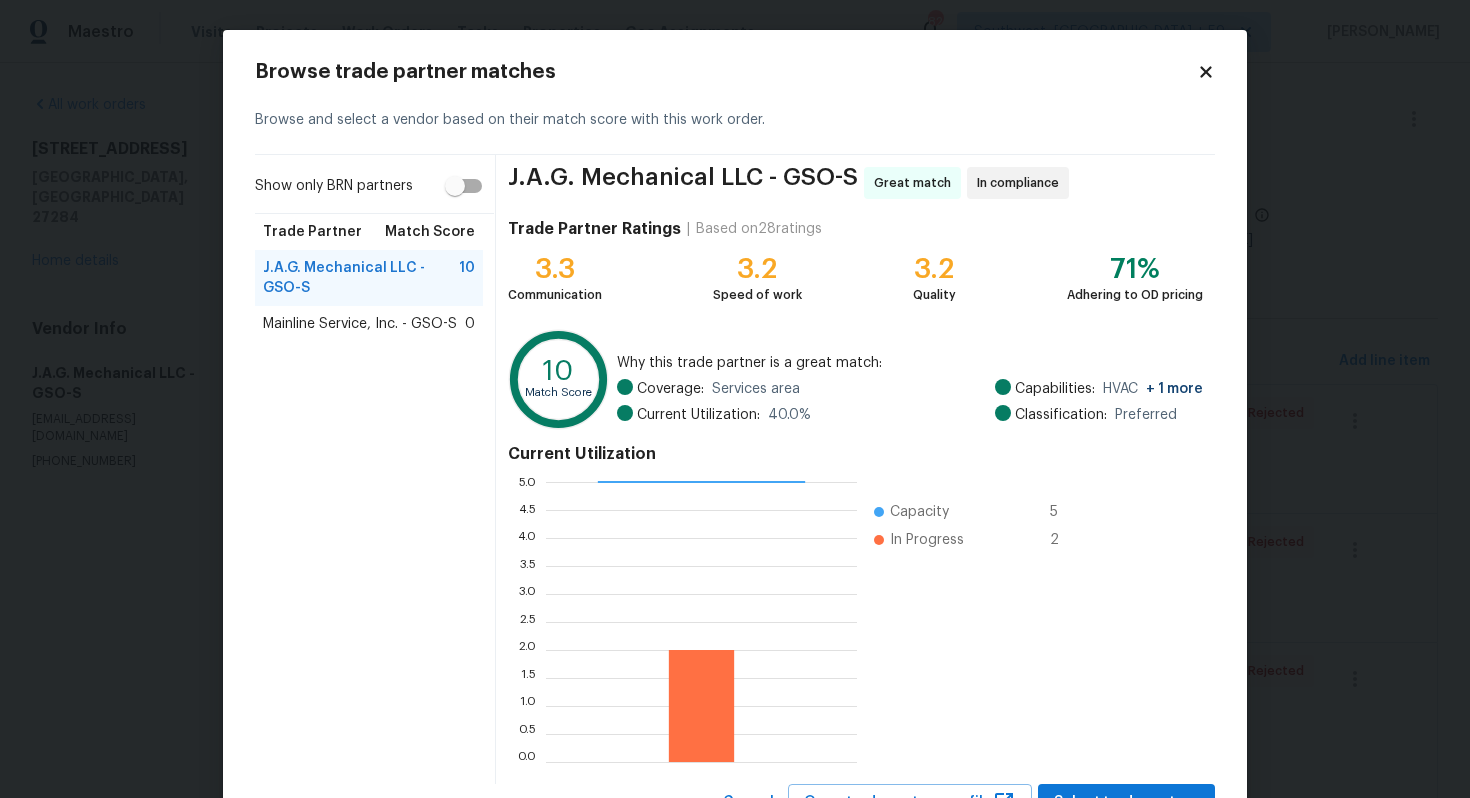 click on "Mainline Service, Inc. - GSO-S" at bounding box center (360, 324) 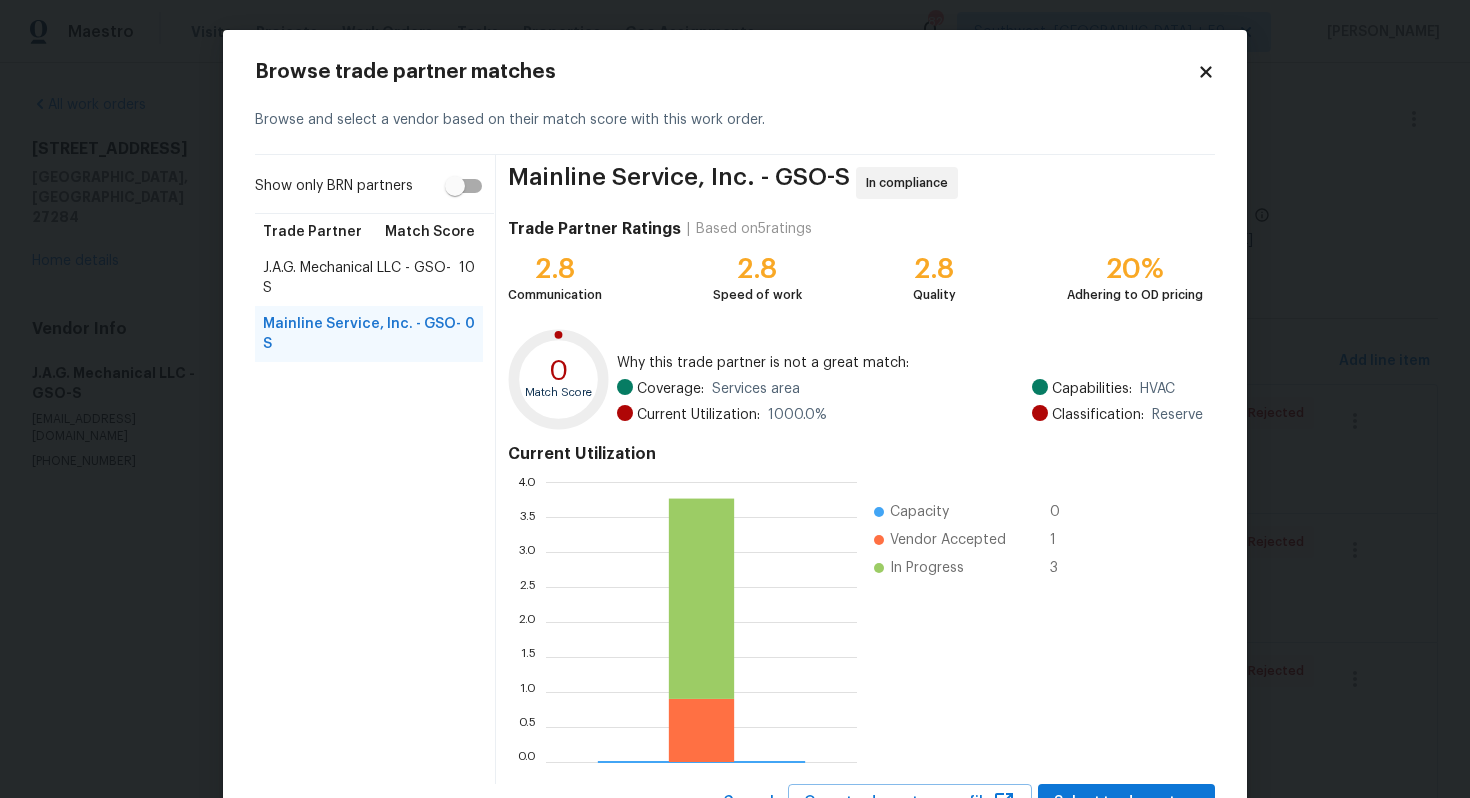 scroll, scrollTop: 84, scrollLeft: 0, axis: vertical 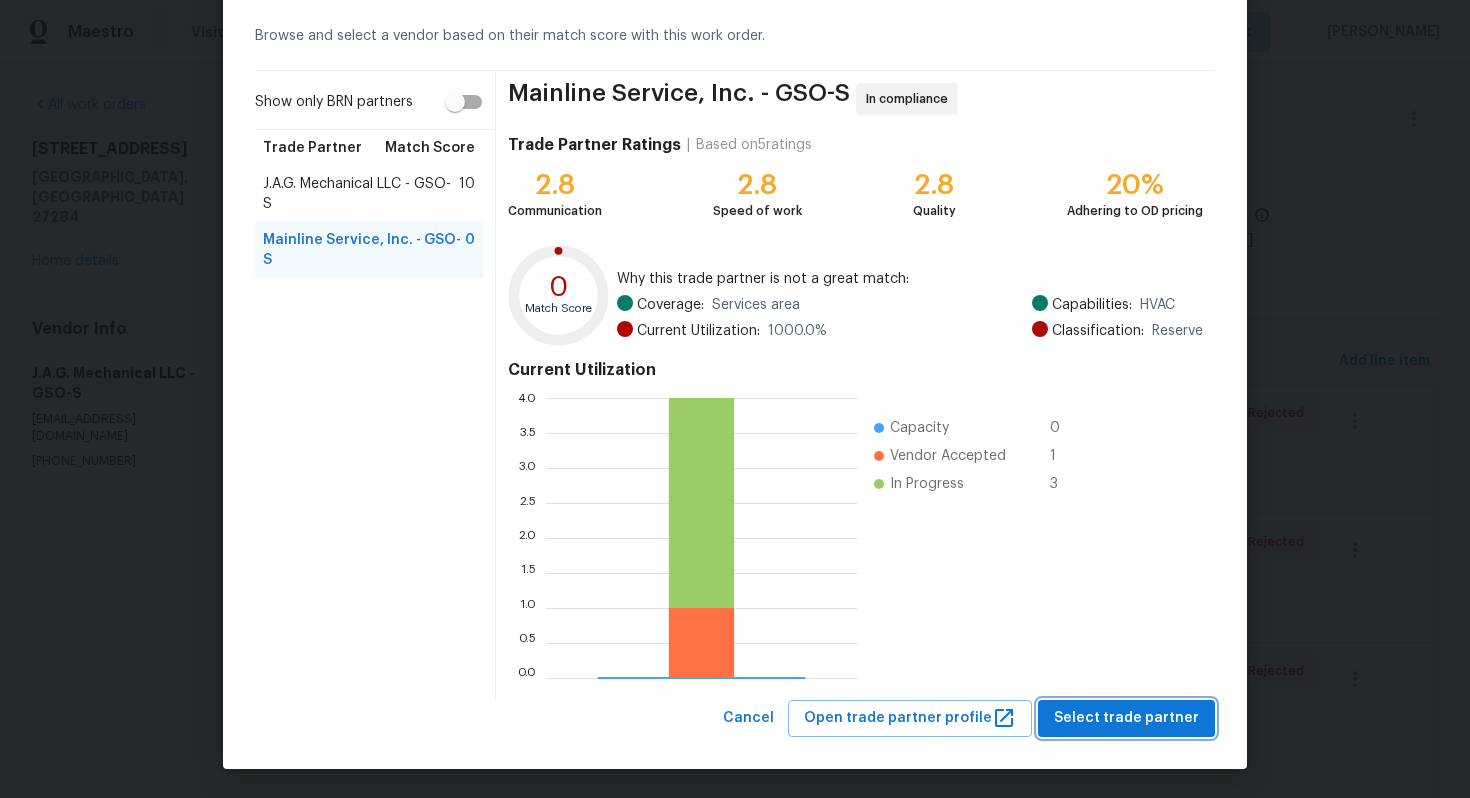 click on "Select trade partner" at bounding box center [1126, 718] 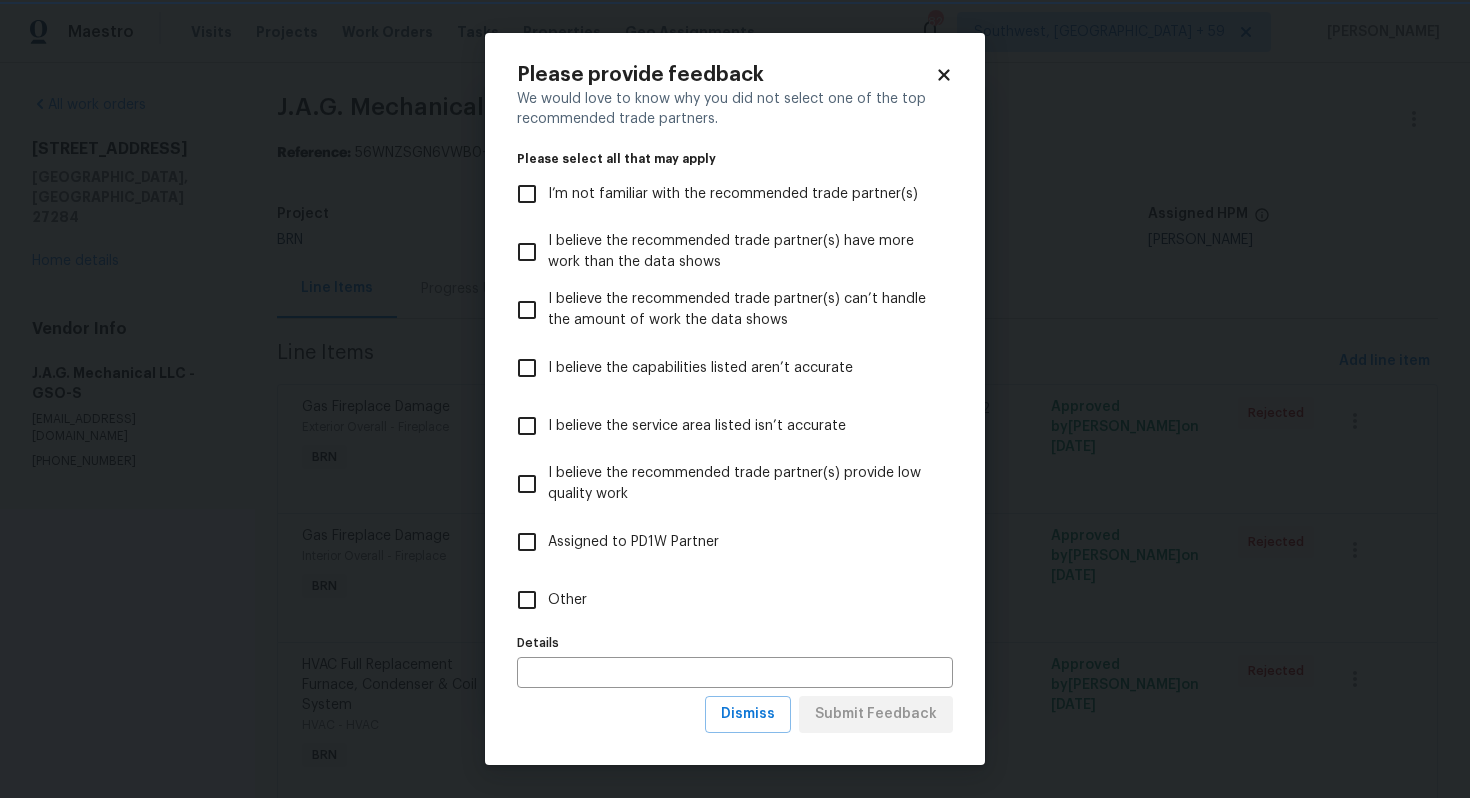 scroll, scrollTop: 0, scrollLeft: 0, axis: both 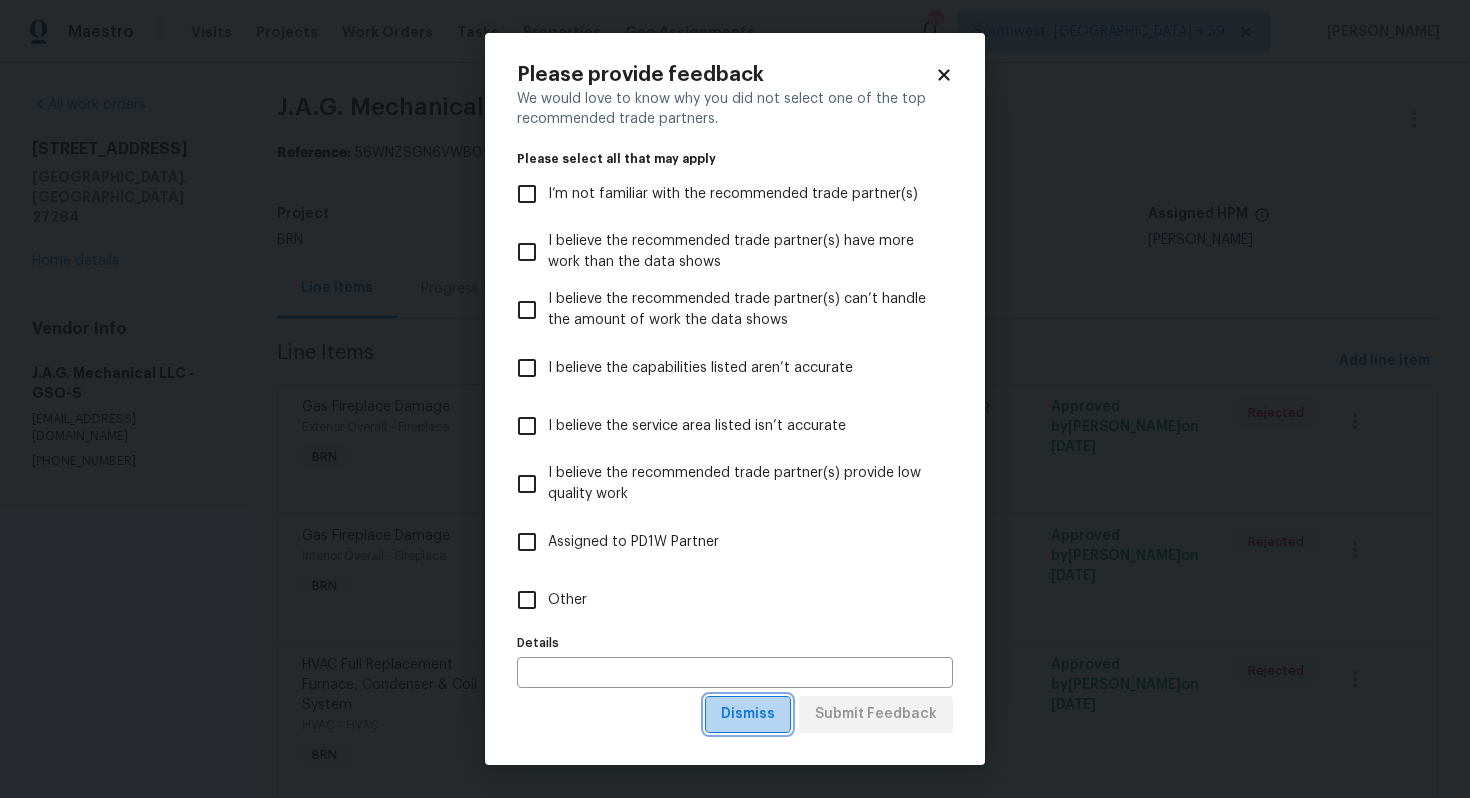click on "Dismiss" at bounding box center (748, 714) 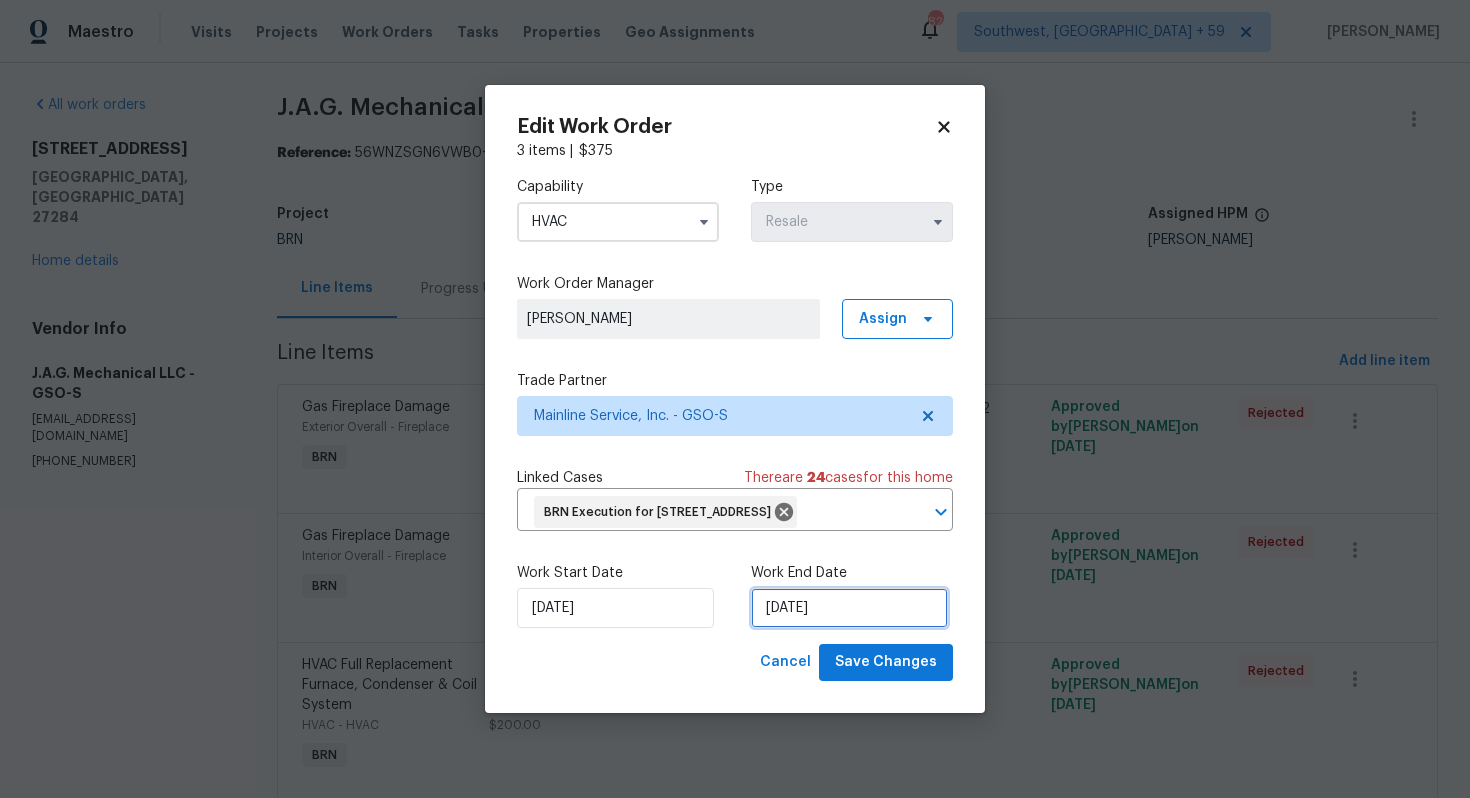 click on "7/11/2025" at bounding box center [849, 608] 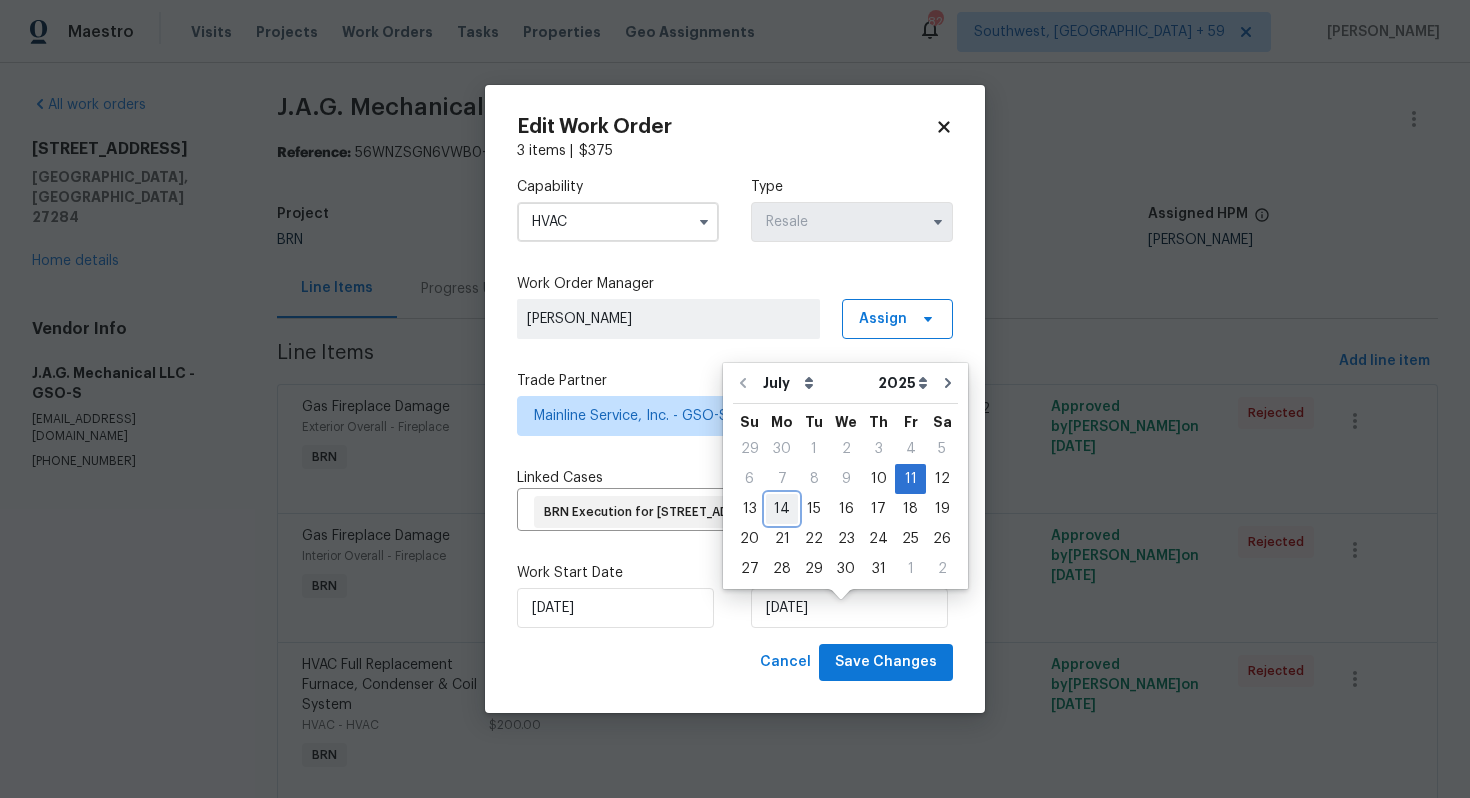 click on "14" at bounding box center (782, 509) 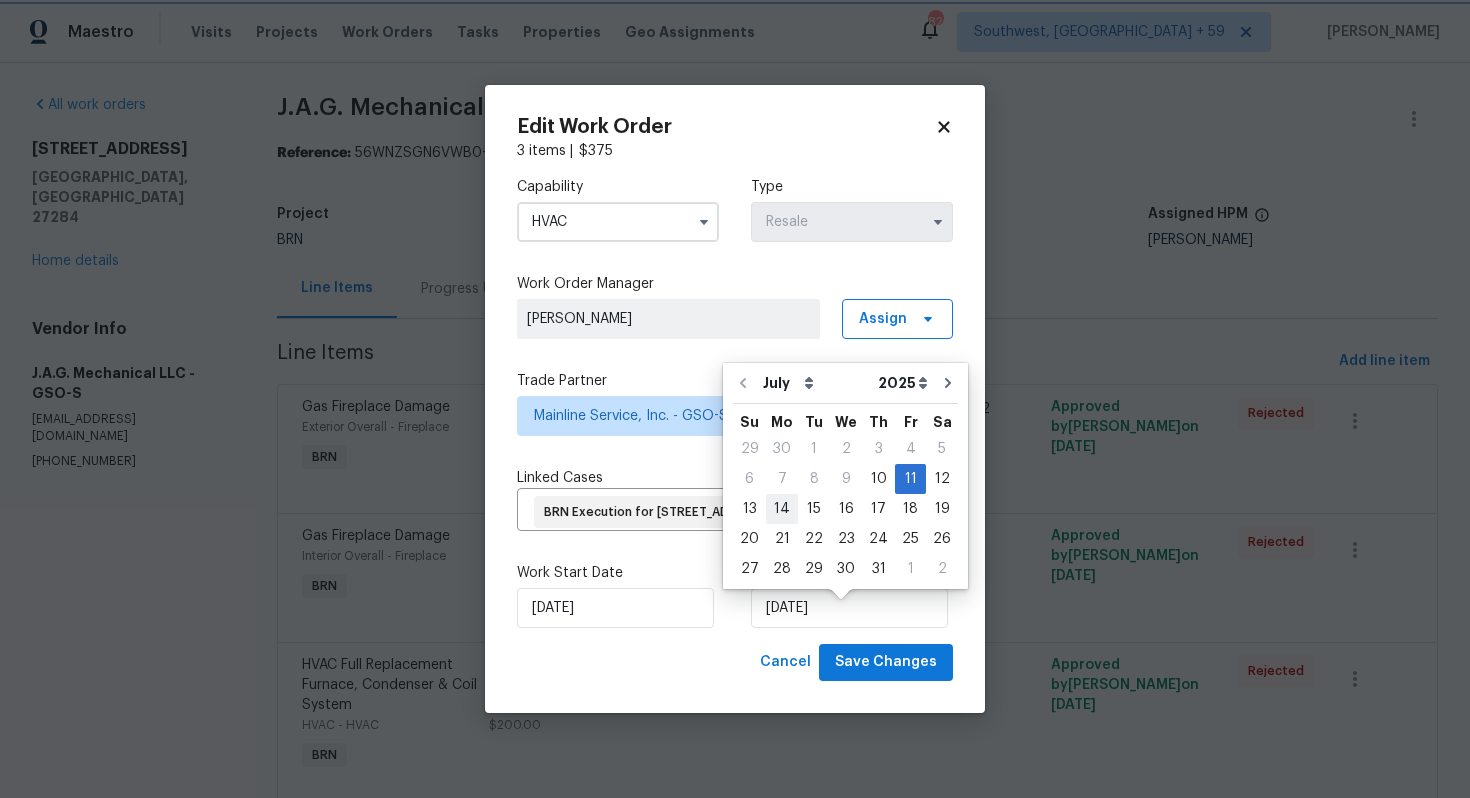 type on "7/14/2025" 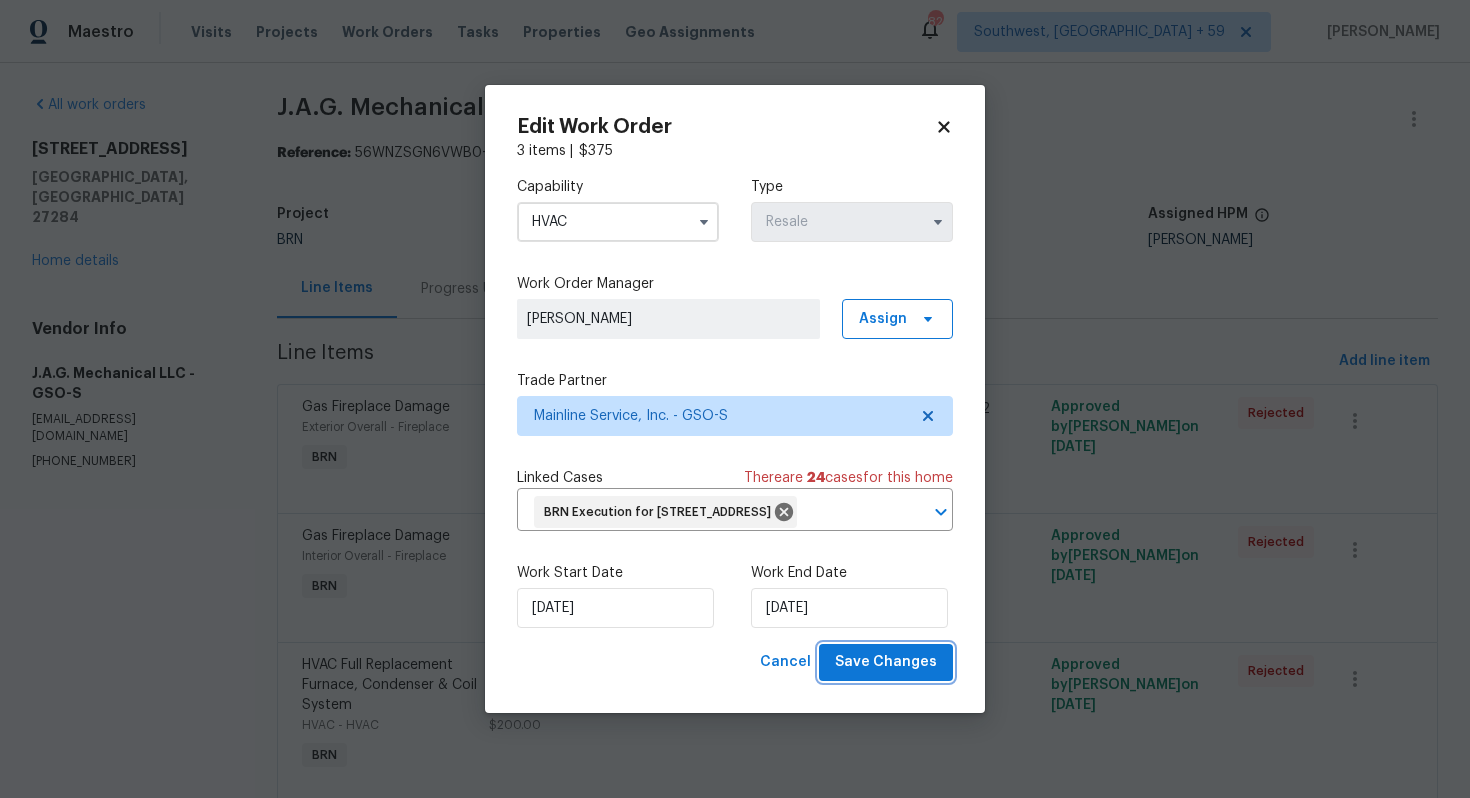 click on "Save Changes" at bounding box center (886, 662) 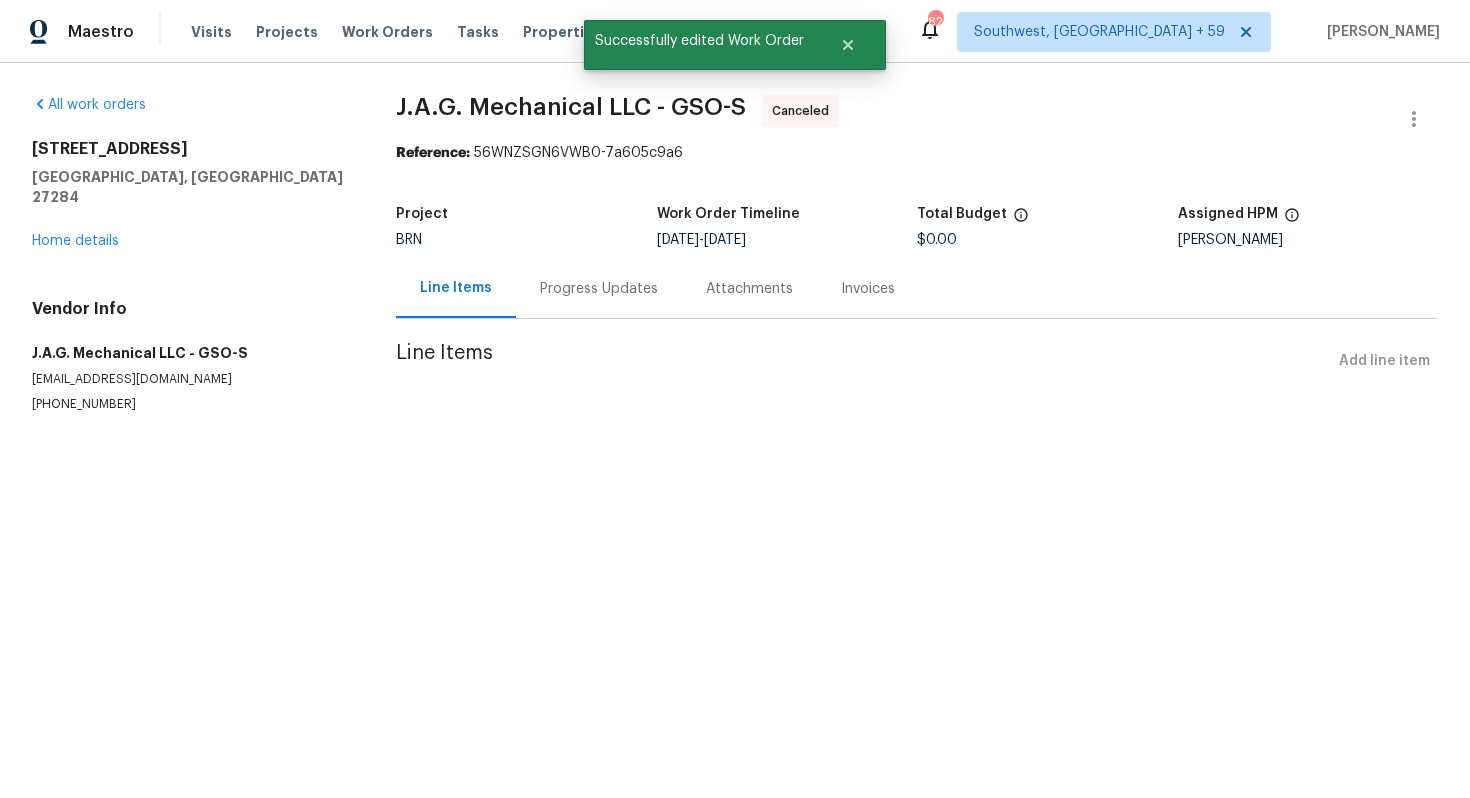 click on "Progress Updates" at bounding box center [599, 289] 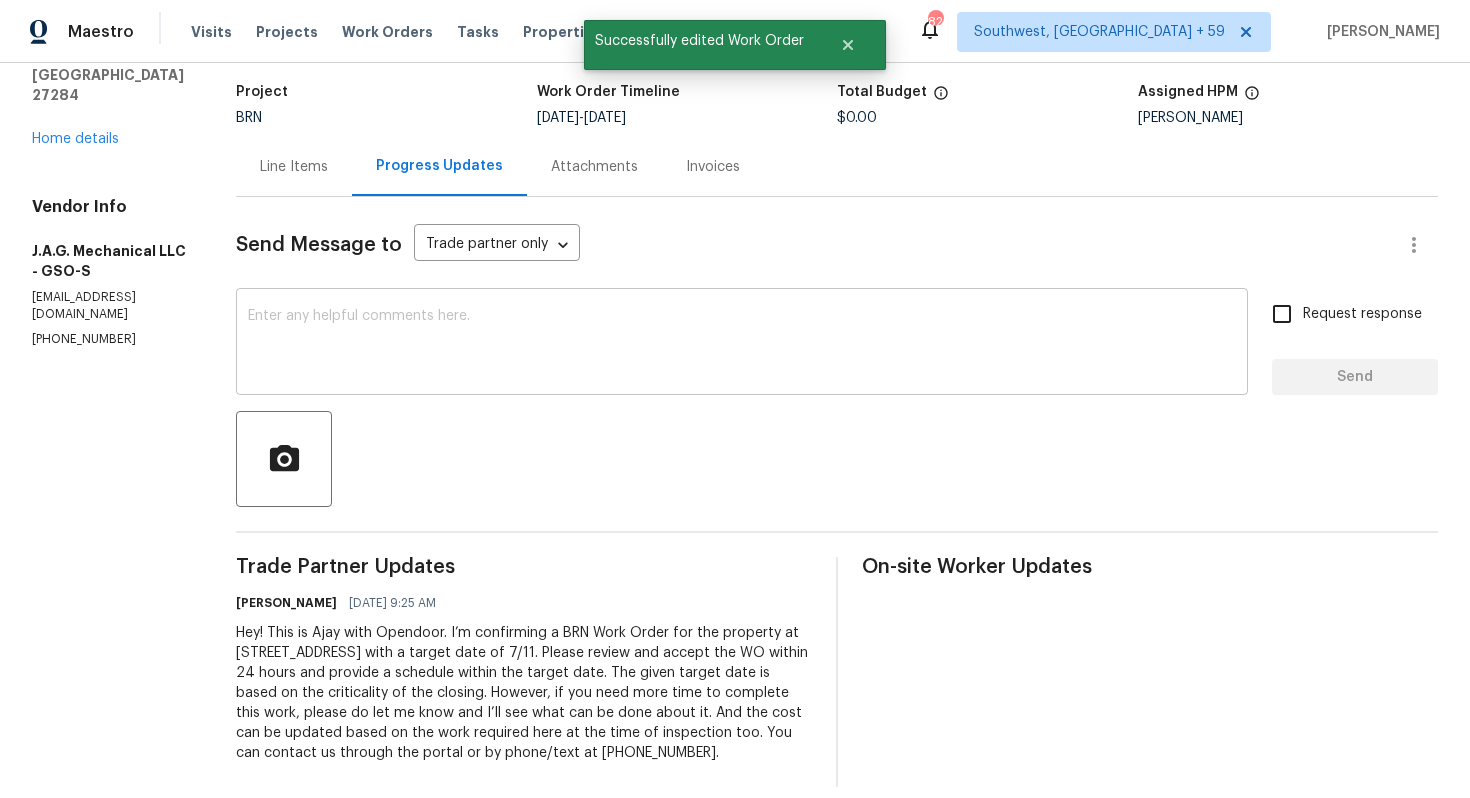 scroll, scrollTop: 143, scrollLeft: 0, axis: vertical 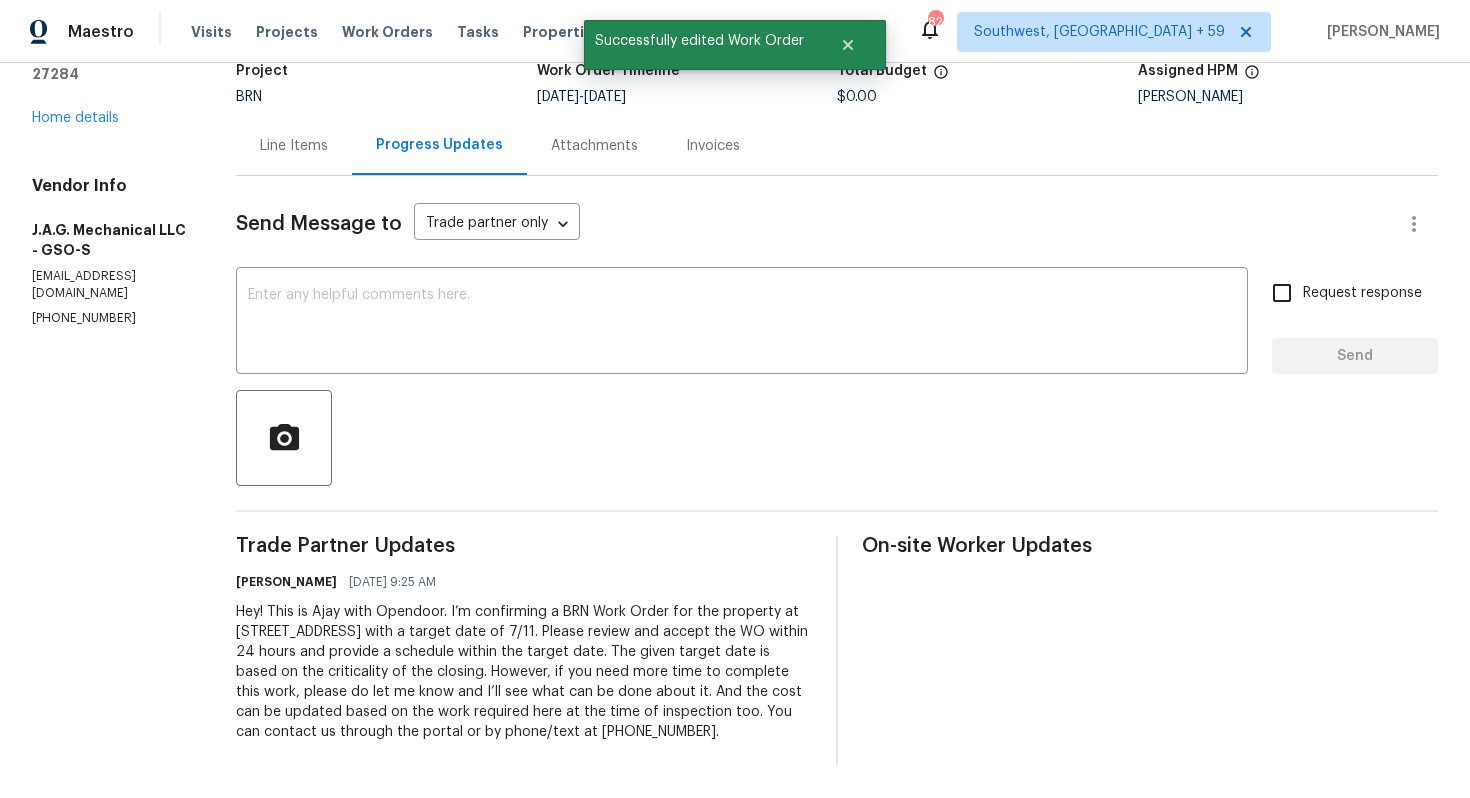 click on "Ajay Godson 07/09/2025 9:25 AM" at bounding box center [524, 582] 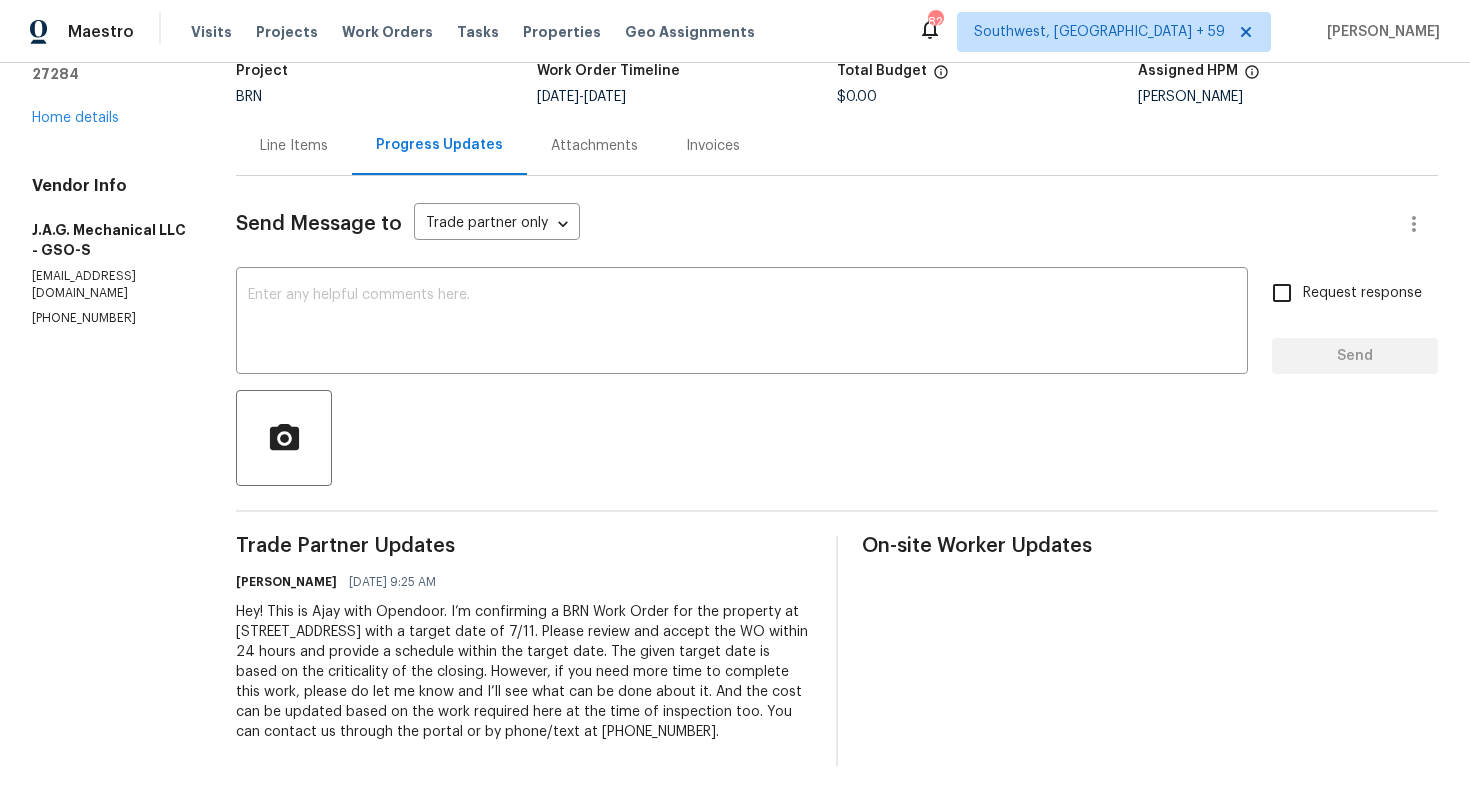 click on "Hey! This is Ajay with Opendoor. I’m confirming a BRN Work Order for the property at 350 Bent Creek Trl, Kernersville, NC 27284 with a target date of 7/11. Please review and accept the WO within 24 hours and provide a schedule within the target date. The given target date is based on the criticality of the closing. However, if you need more time to complete this work, please do let me know and I’ll see what can be done about it. And the cost can be updated based on the work required here at the time of inspection too. You can contact us through the portal or by phone/text at 650-800-9524." at bounding box center [524, 672] 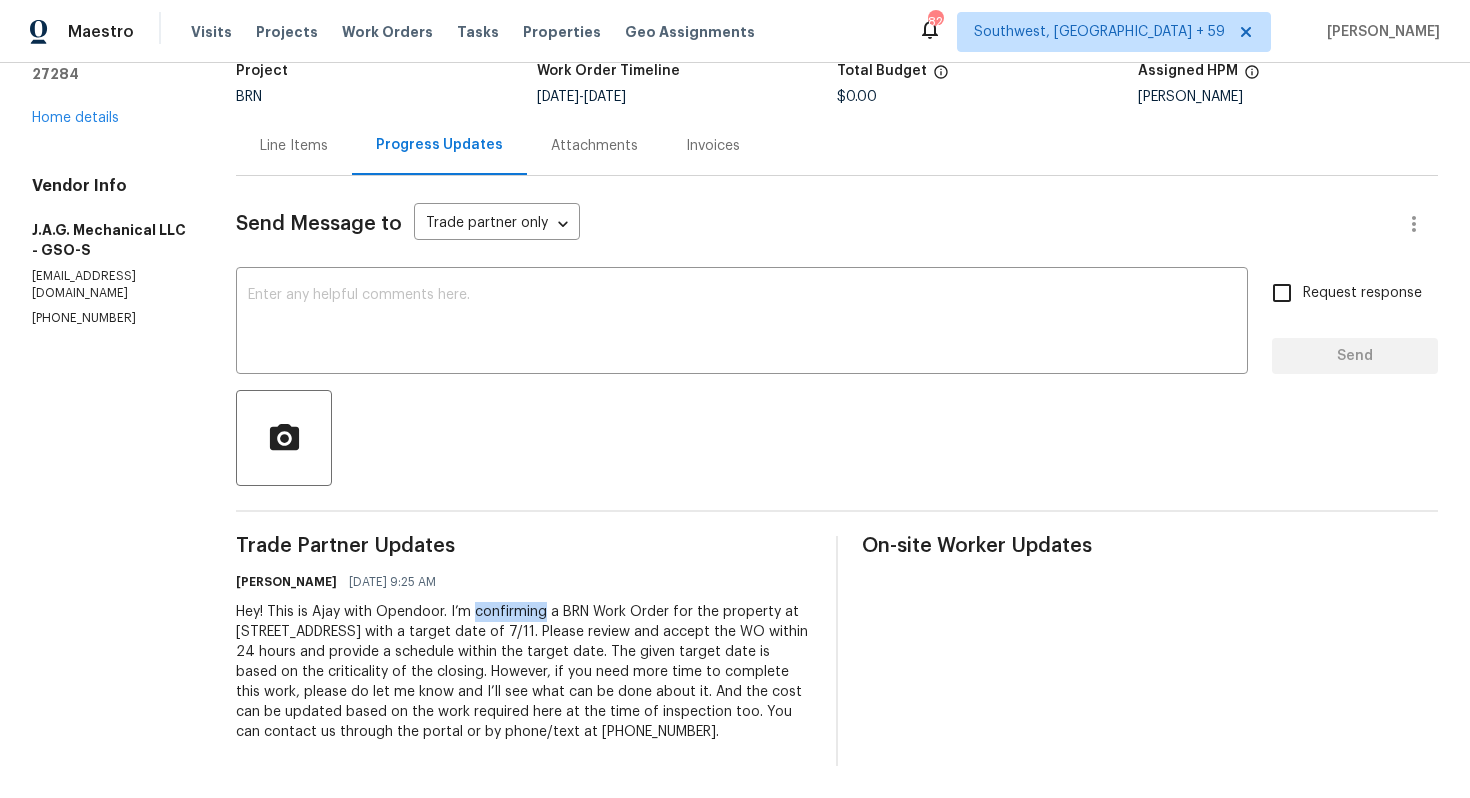 click on "Hey! This is Ajay with Opendoor. I’m confirming a BRN Work Order for the property at 350 Bent Creek Trl, Kernersville, NC 27284 with a target date of 7/11. Please review and accept the WO within 24 hours and provide a schedule within the target date. The given target date is based on the criticality of the closing. However, if you need more time to complete this work, please do let me know and I’ll see what can be done about it. And the cost can be updated based on the work required here at the time of inspection too. You can contact us through the portal or by phone/text at 650-800-9524." at bounding box center [524, 672] 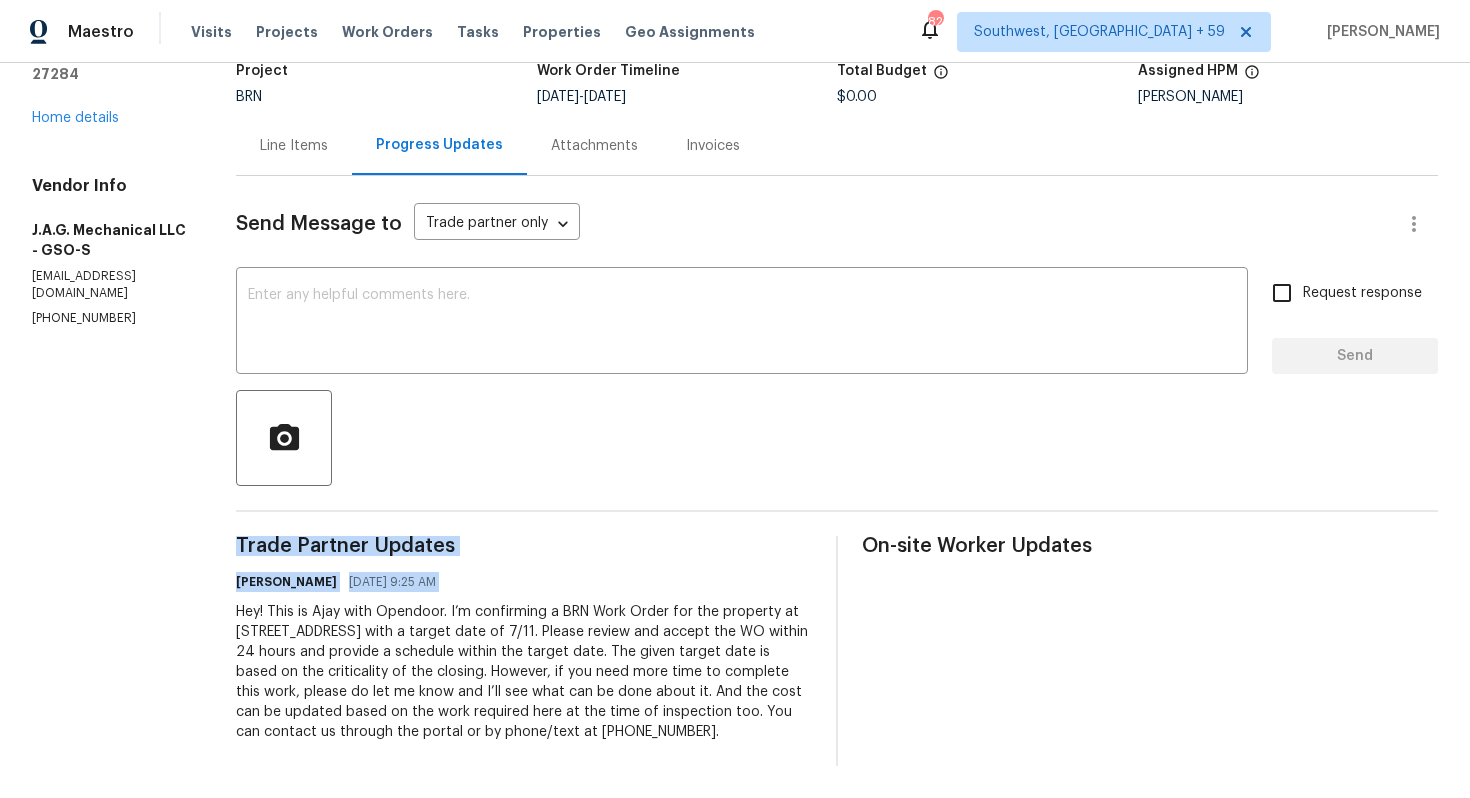 copy on "Trade Partner Updates Ajay Godson 07/09/2025 9:25 AM" 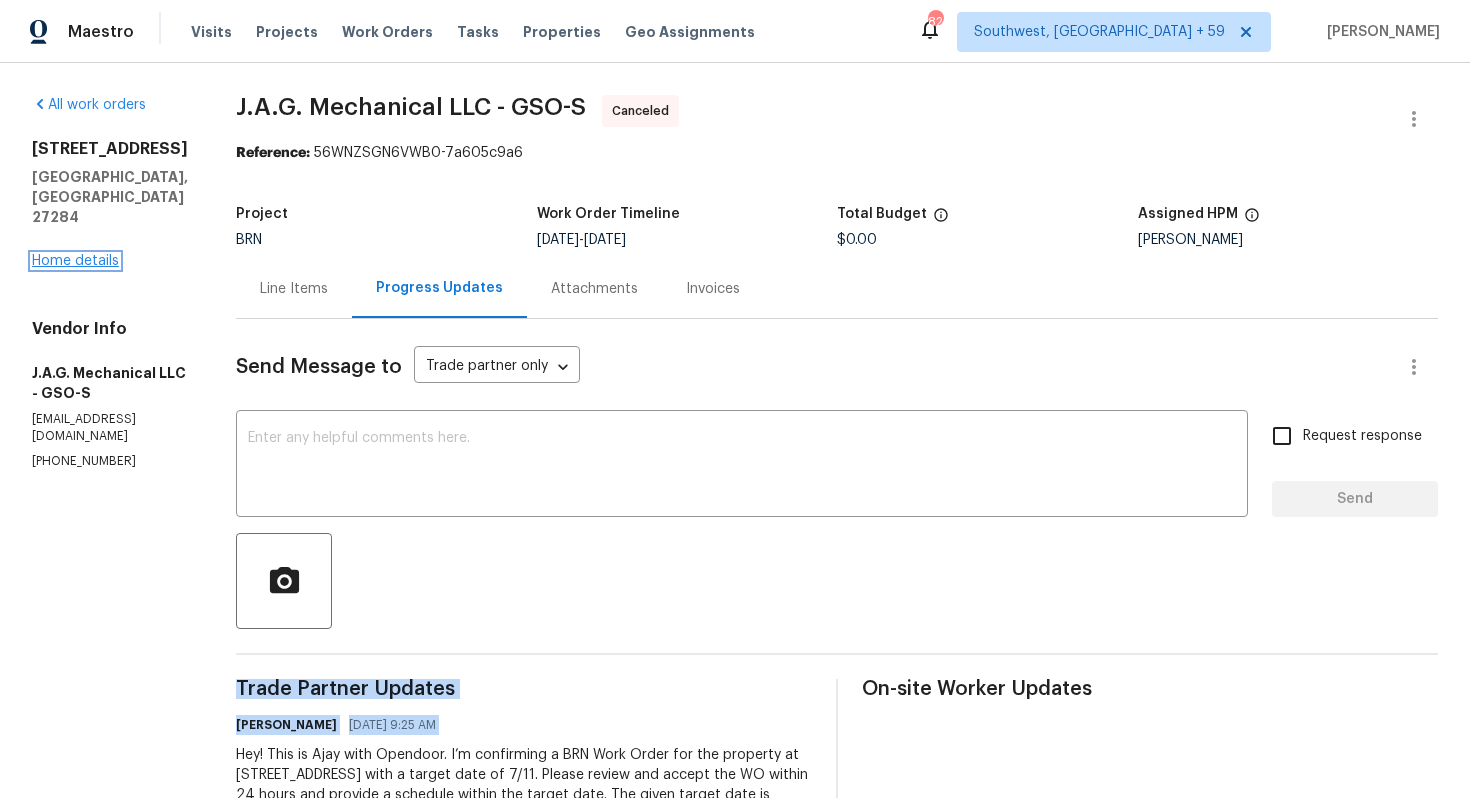 click on "Home details" at bounding box center [75, 261] 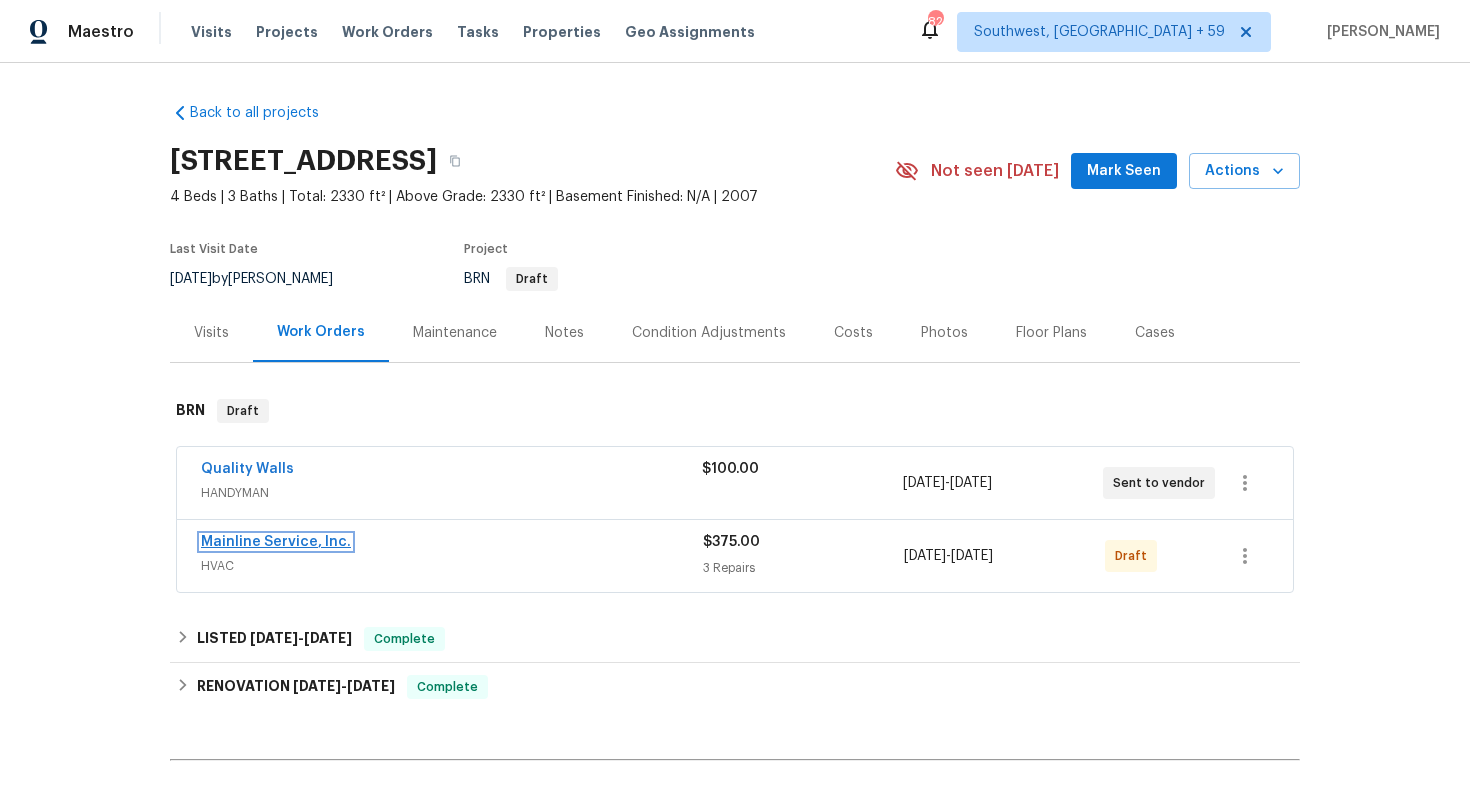 click on "Mainline Service, Inc." at bounding box center (276, 542) 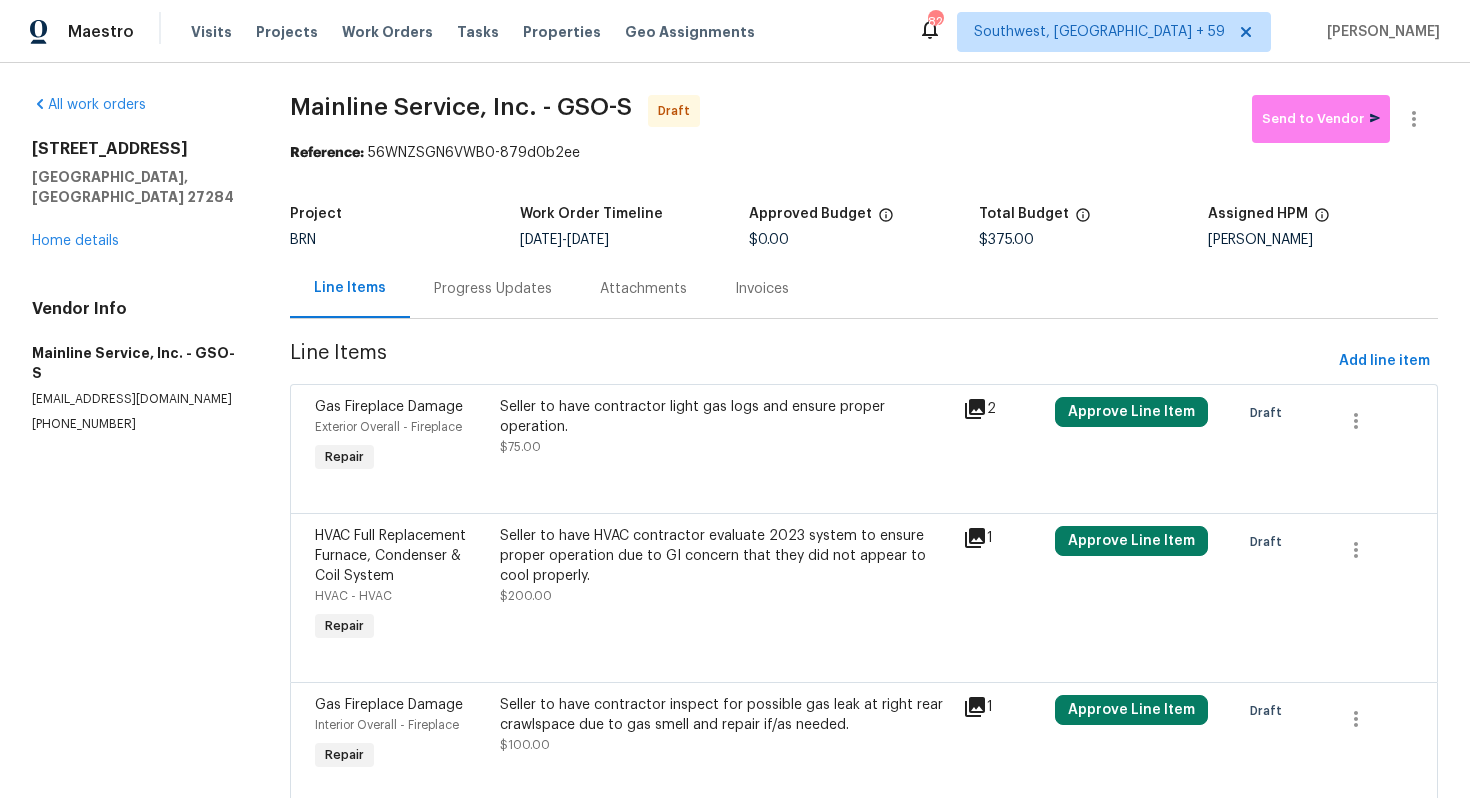 click on "Progress Updates" at bounding box center [493, 288] 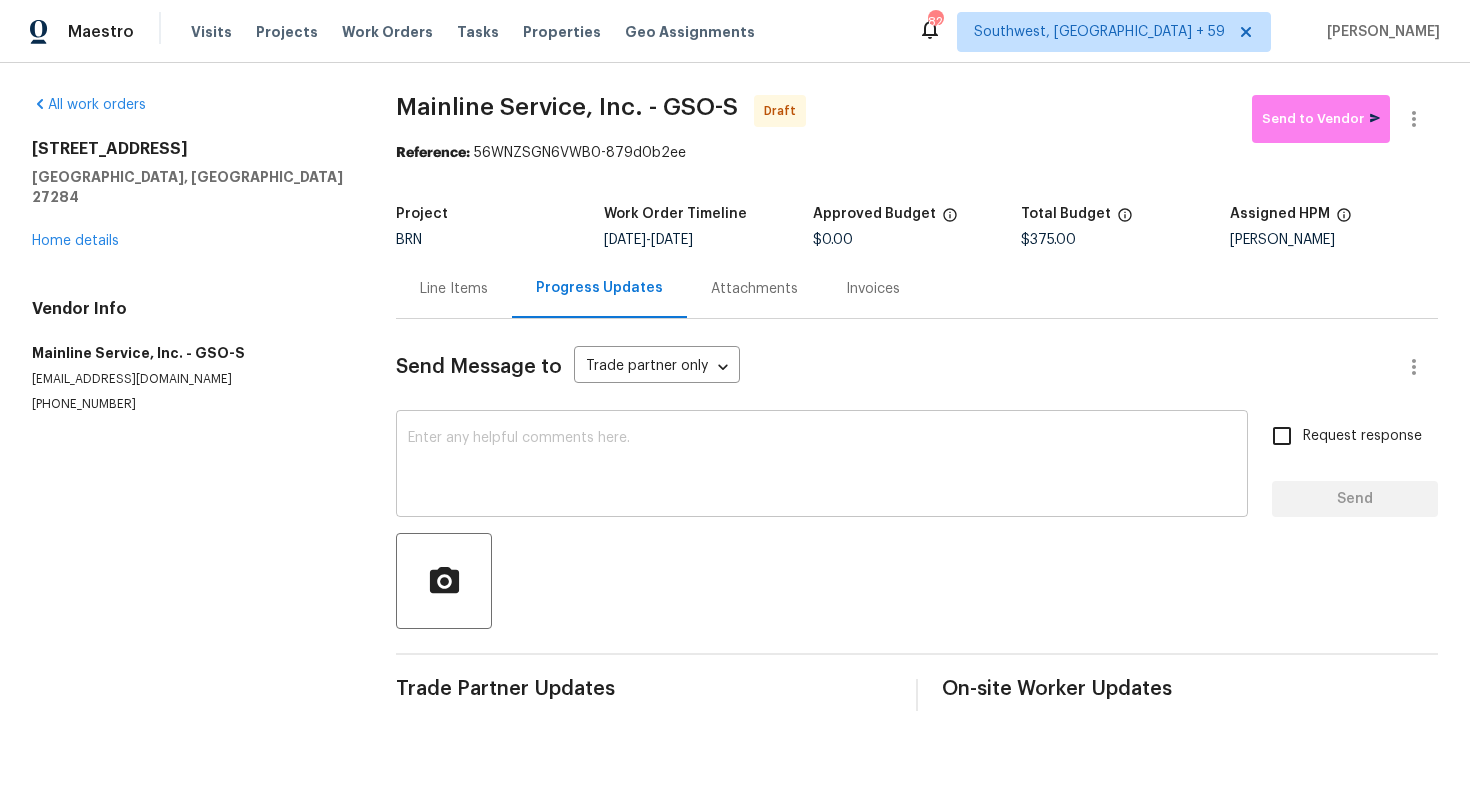 click at bounding box center [822, 466] 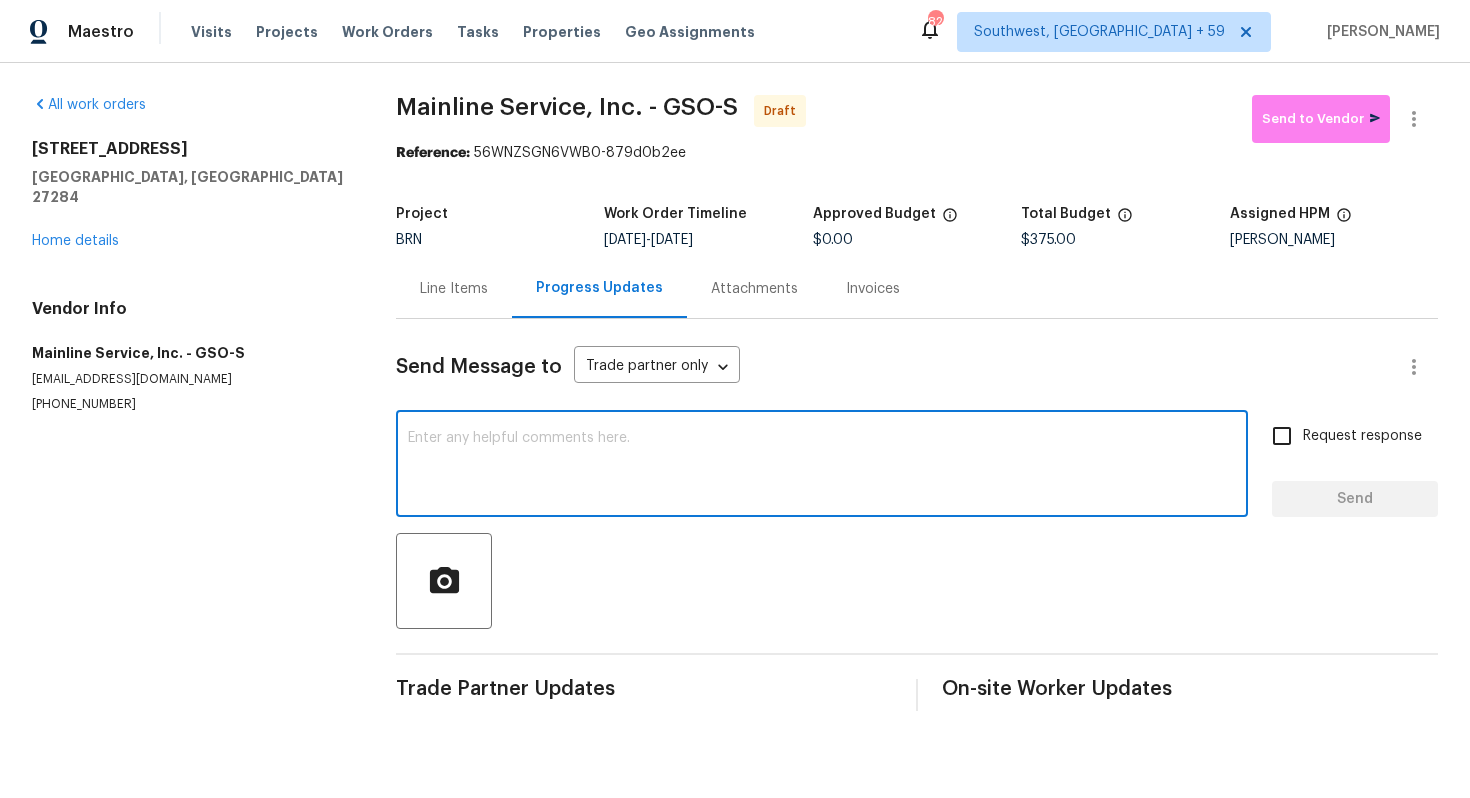 paste on "Hey! This is Ajay with Opendoor. I’m confirming a BRN Work Order for the property at 350 Bent Creek Trl, Kernersville, NC 27284 with a target date of 7/11. Please review and accept the WO within 24 hours and provide a schedule within the target date. The given target date is based on the criticality of the closing. However, if you need more time to complete this work, please do let me know and I’ll see what can be done about it. And the cost can be updated based on the work required here at the time of inspection too. You can contact us through the portal or by phone/text at 650-800-9524." 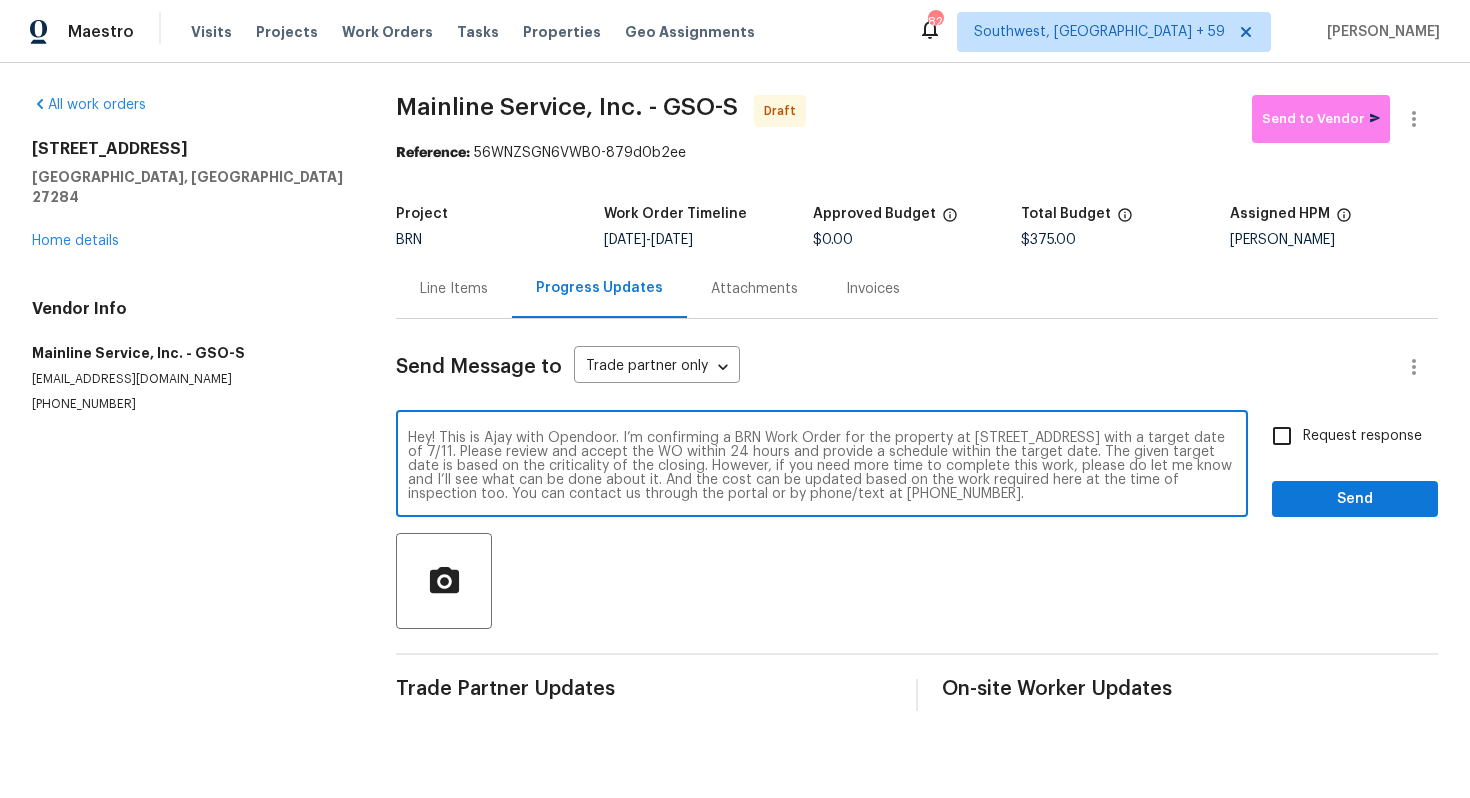 scroll, scrollTop: 14, scrollLeft: 0, axis: vertical 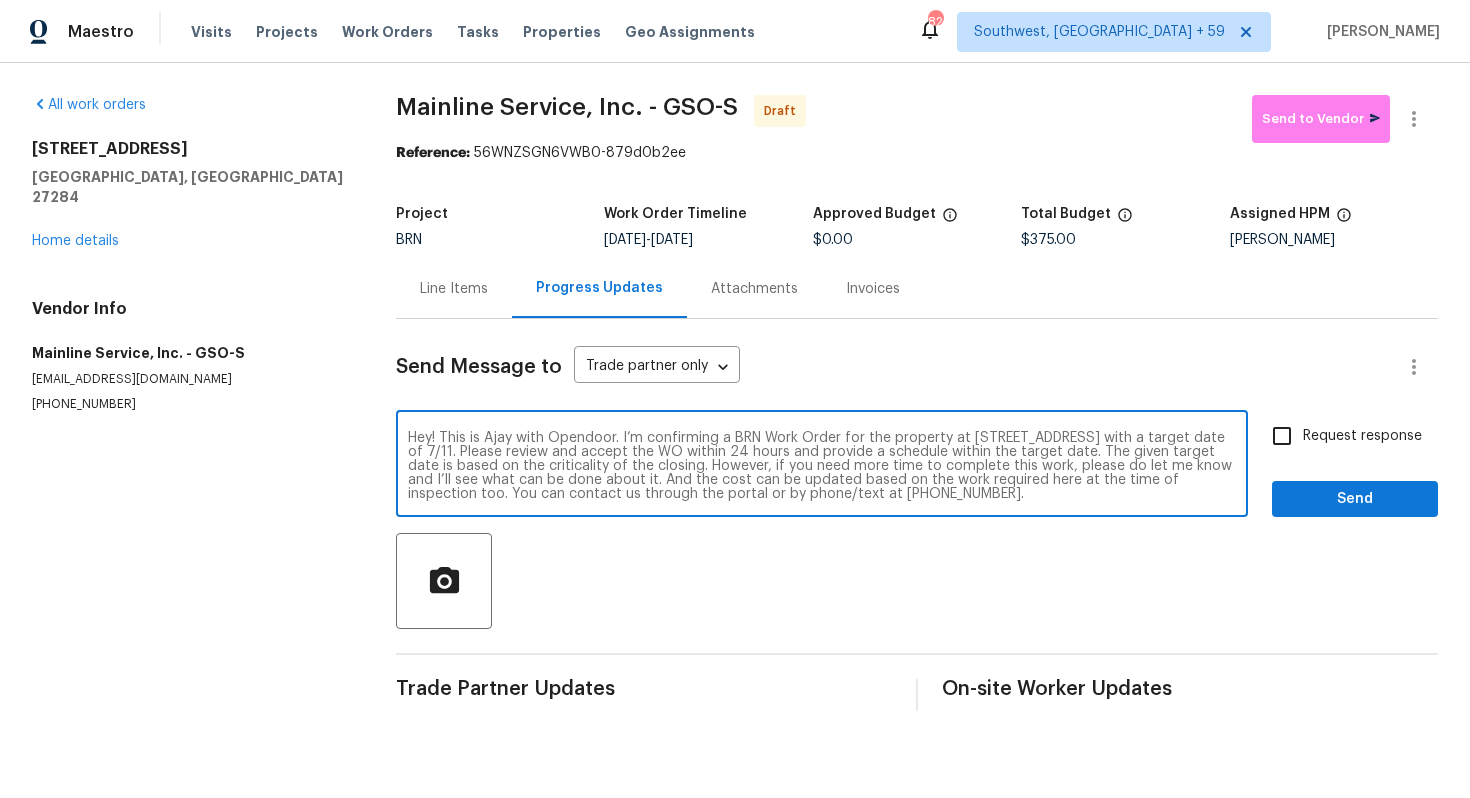 click on "Hey! This is Ajay with Opendoor. I’m confirming a BRN Work Order for the property at 350 Bent Creek Trl, Kernersville, NC 27284 with a target date of 7/11. Please review and accept the WO within 24 hours and provide a schedule within the target date. The given target date is based on the criticality of the closing. However, if you need more time to complete this work, please do let me know and I’ll see what can be done about it. And the cost can be updated based on the work required here at the time of inspection too. You can contact us through the portal or by phone/text at 650-800-9524." at bounding box center (822, 466) 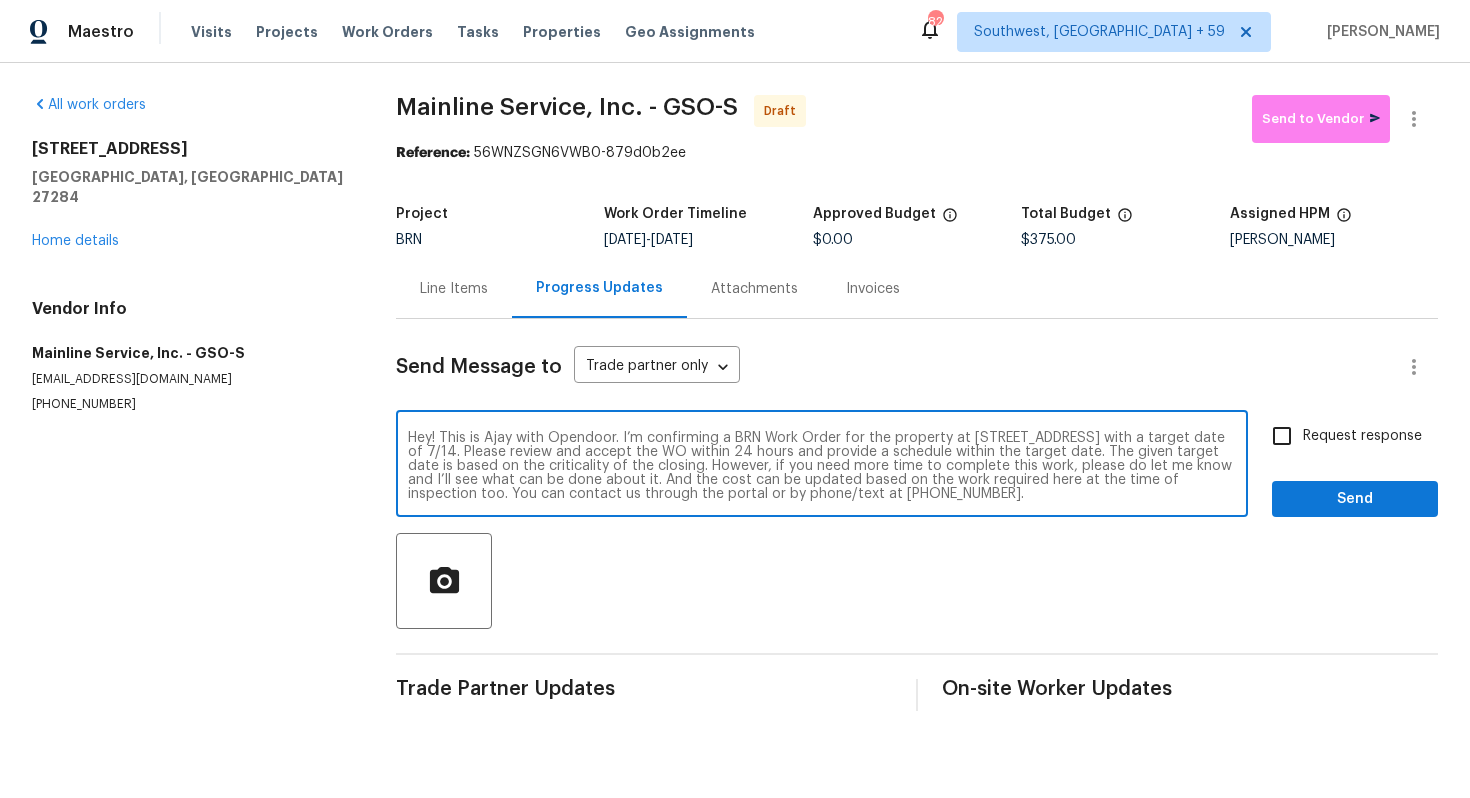 type on "Hey! This is Ajay with Opendoor. I’m confirming a BRN Work Order for the property at 350 Bent Creek Trl, Kernersville, NC 27284 with a target date of 7/14. Please review and accept the WO within 24 hours and provide a schedule within the target date. The given target date is based on the criticality of the closing. However, if you need more time to complete this work, please do let me know and I’ll see what can be done about it. And the cost can be updated based on the work required here at the time of inspection too. You can contact us through the portal or by phone/text at 650-800-9524." 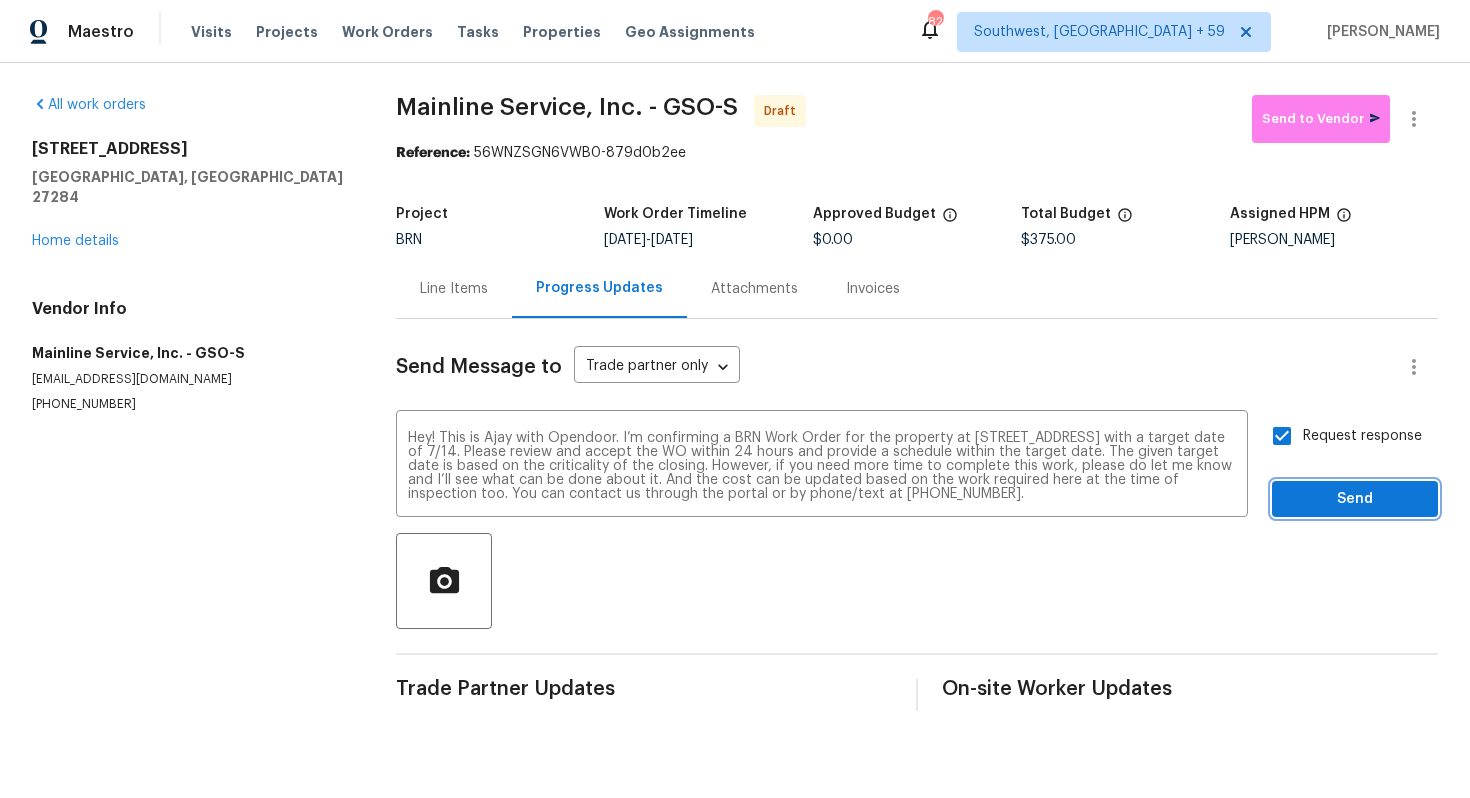 click on "Send" at bounding box center (1355, 499) 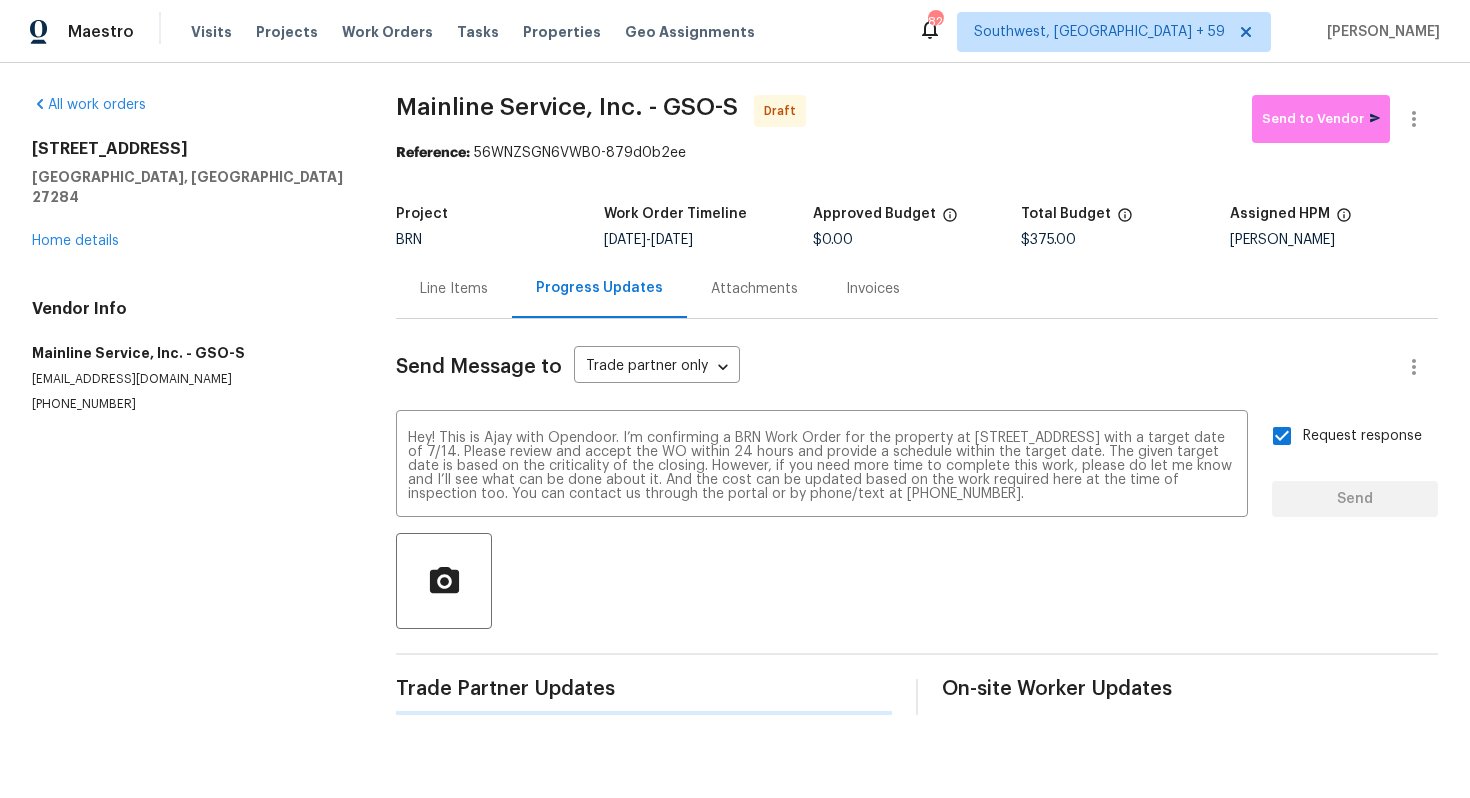 type 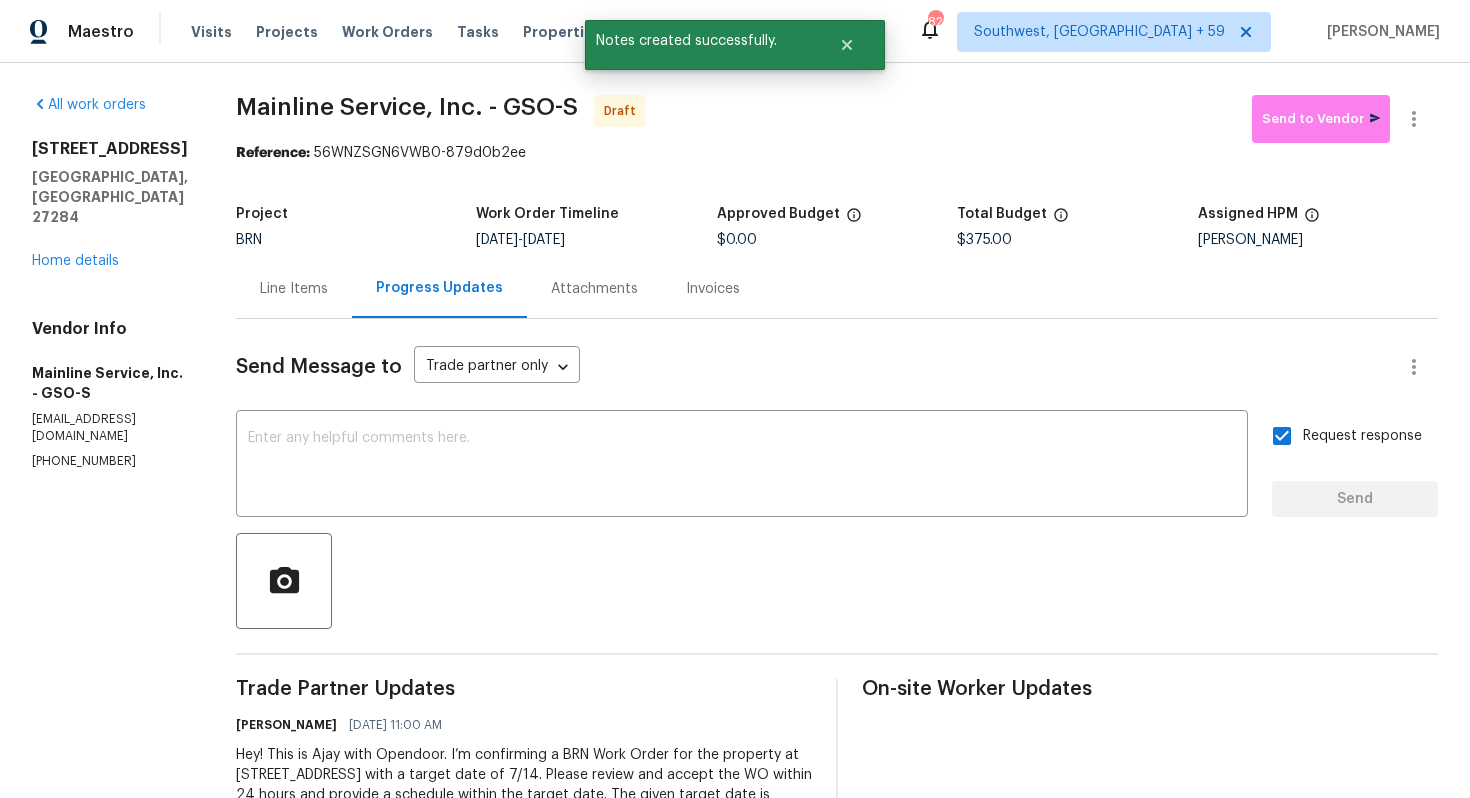 scroll, scrollTop: 0, scrollLeft: 0, axis: both 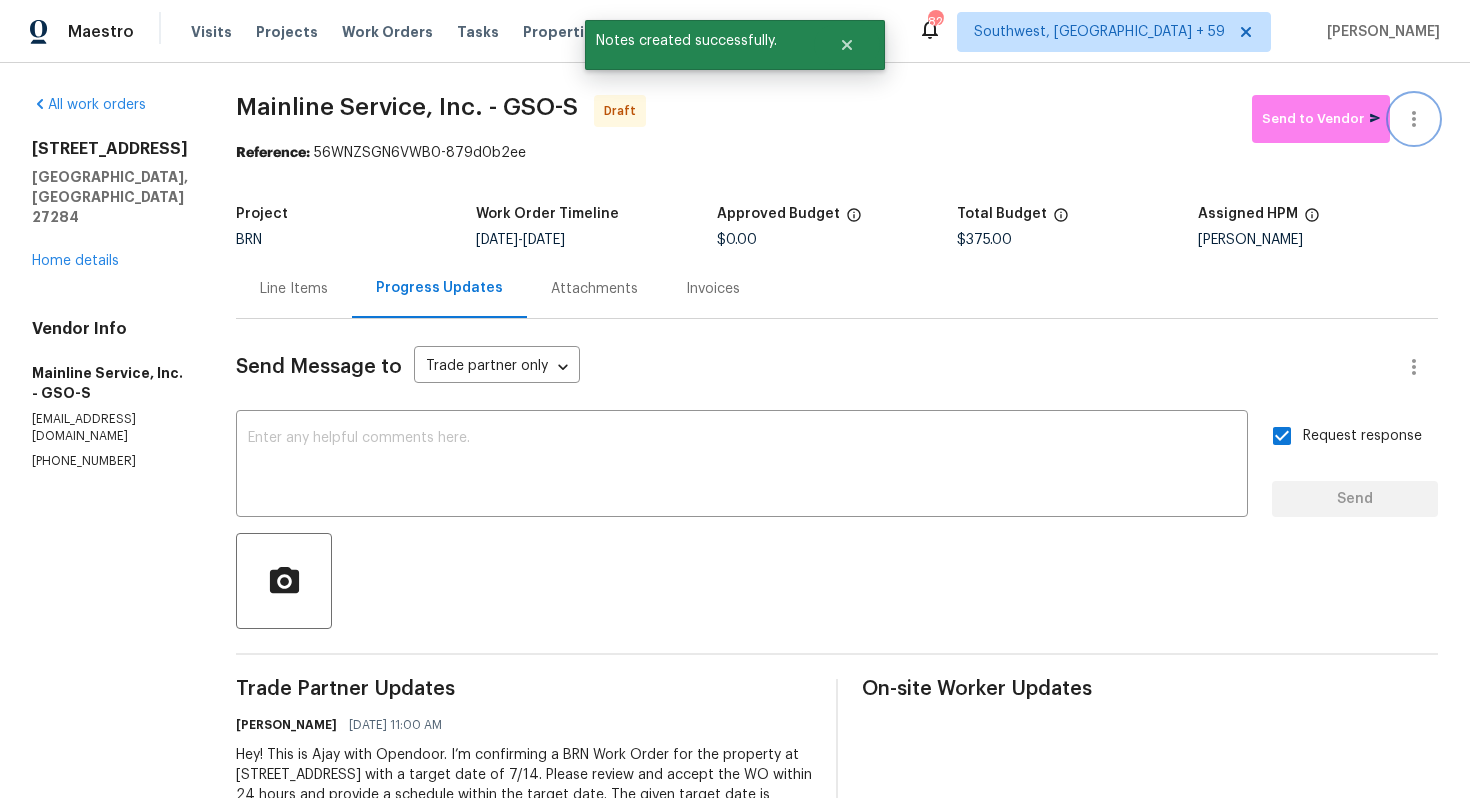 click at bounding box center (1414, 119) 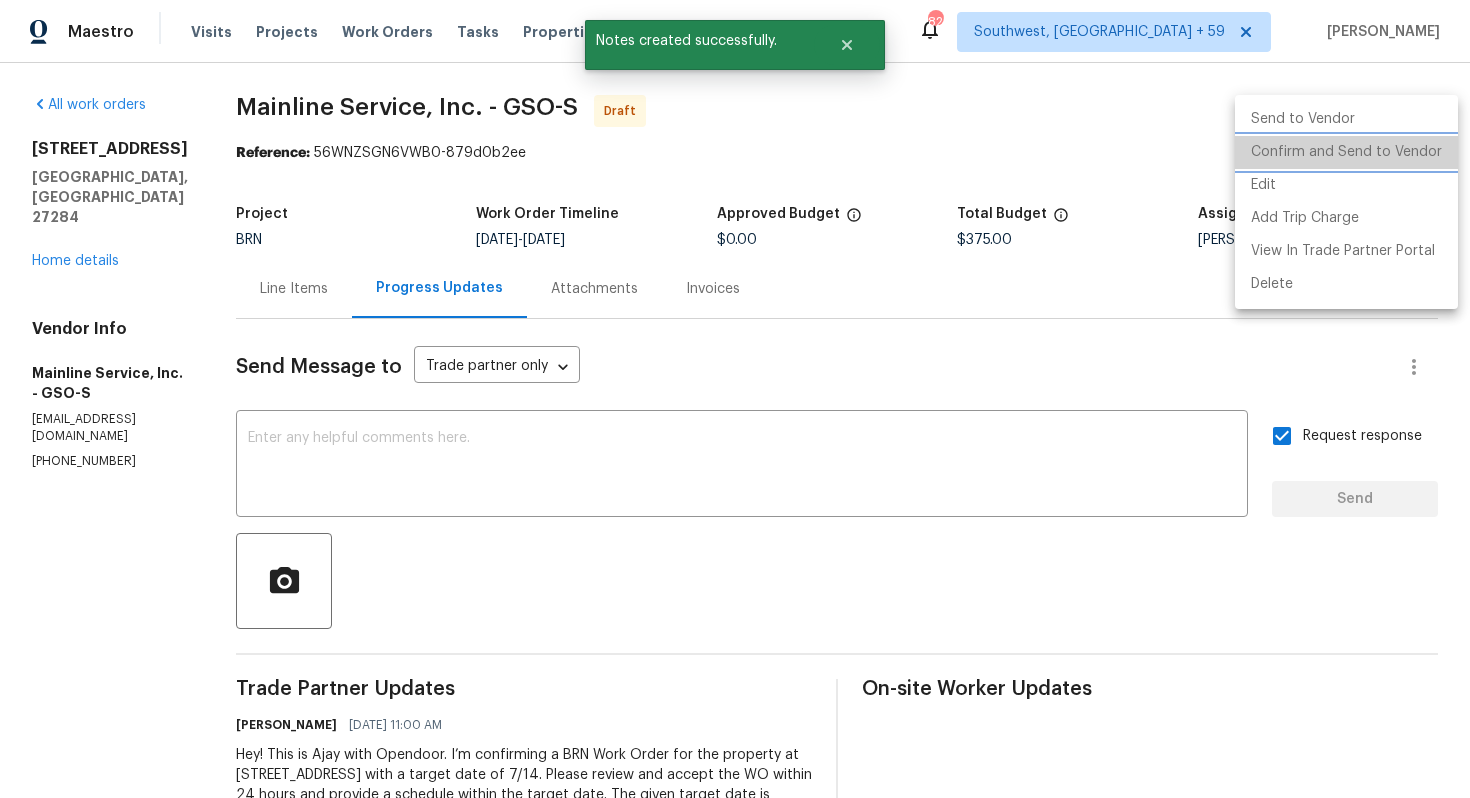 click on "Confirm and Send to Vendor" at bounding box center [1346, 152] 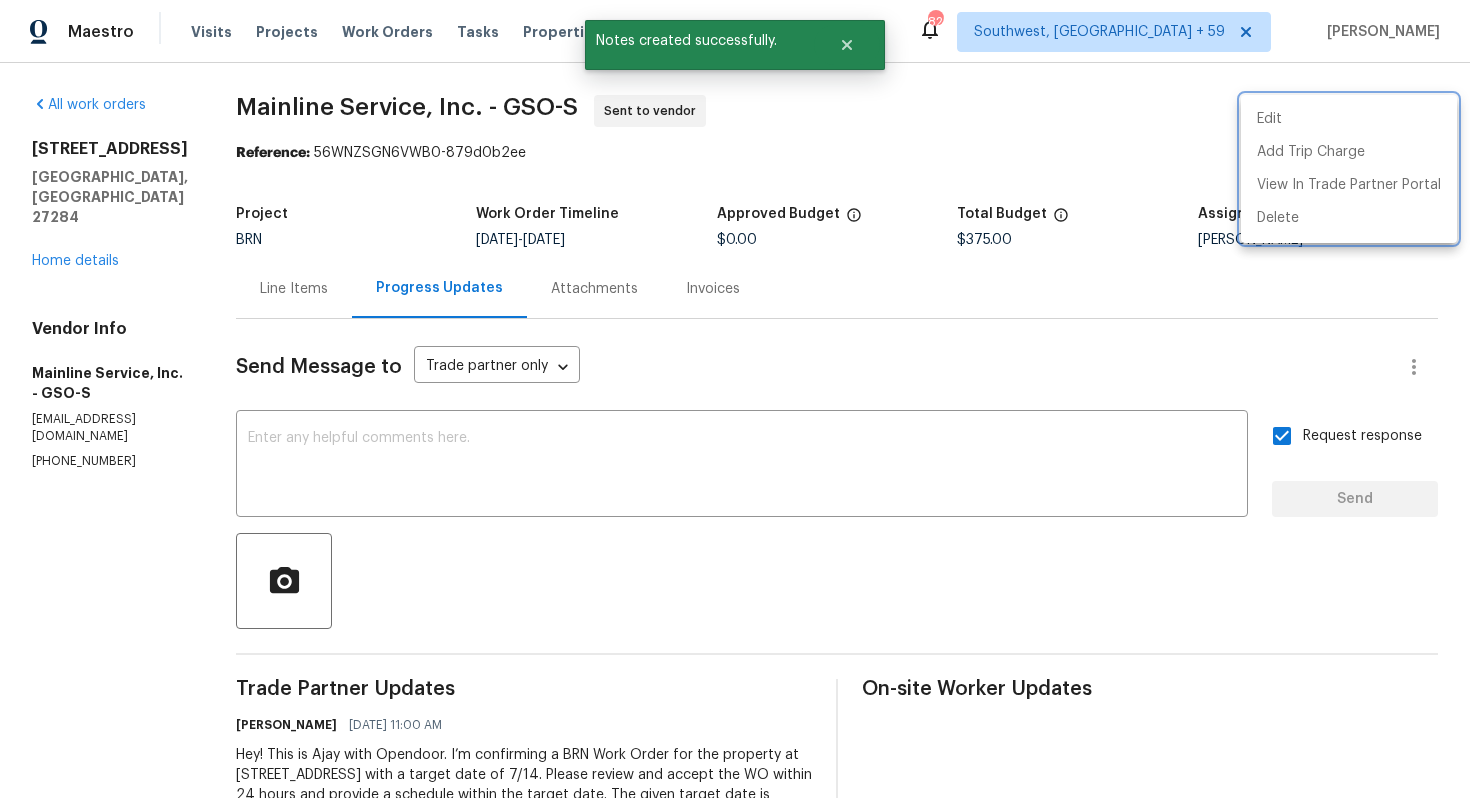 click at bounding box center (735, 399) 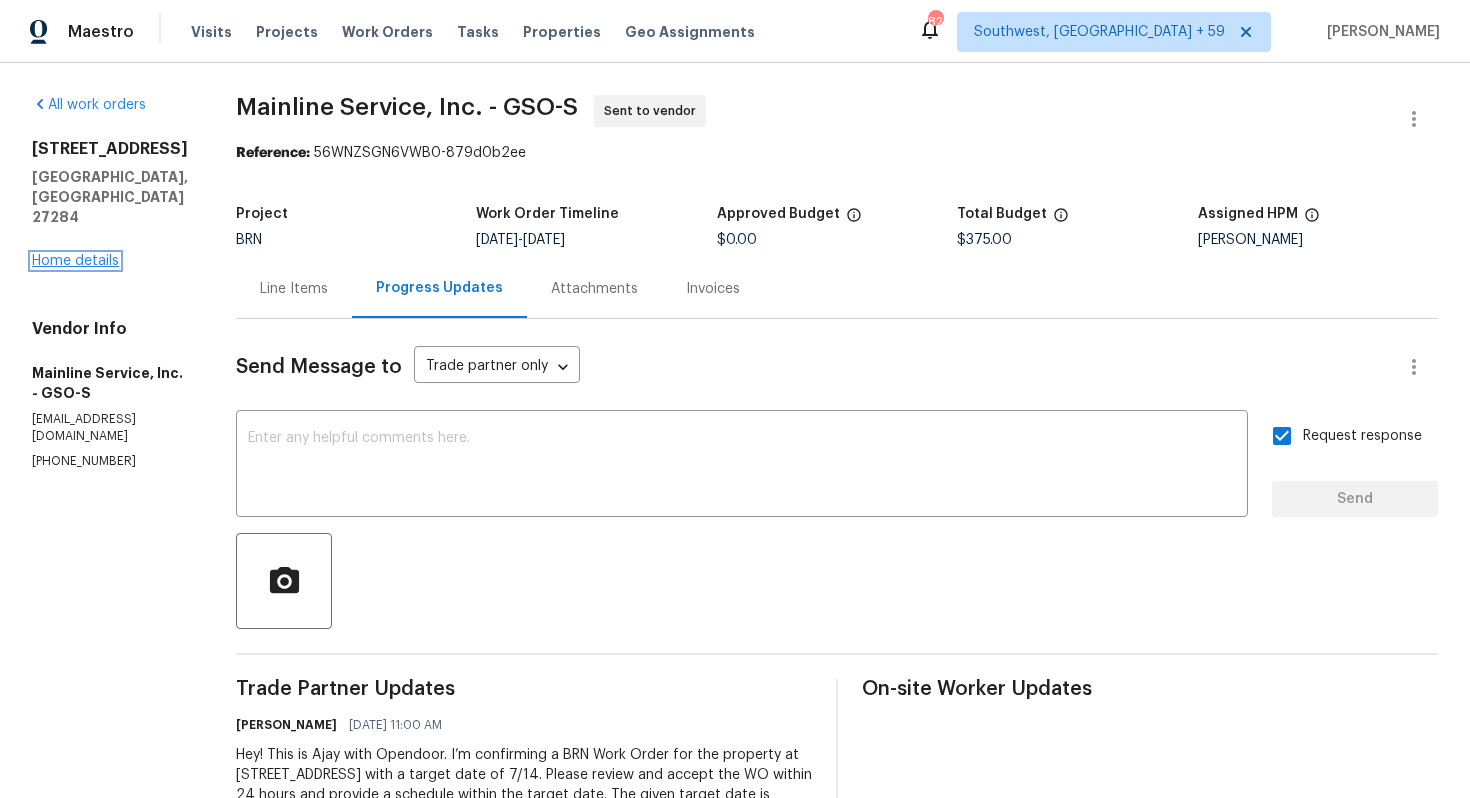 click on "Home details" at bounding box center [75, 261] 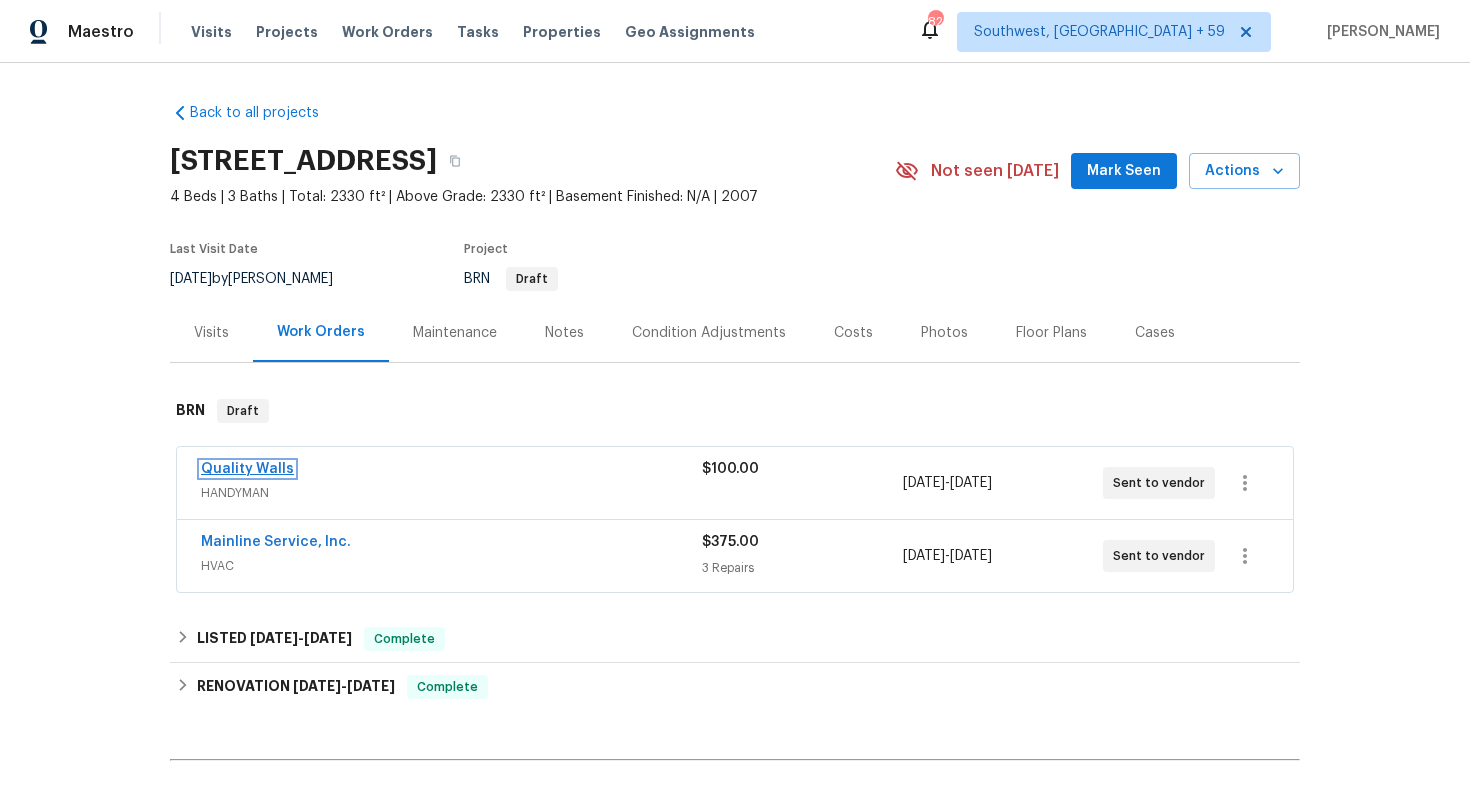 click on "Quality Walls" at bounding box center [247, 469] 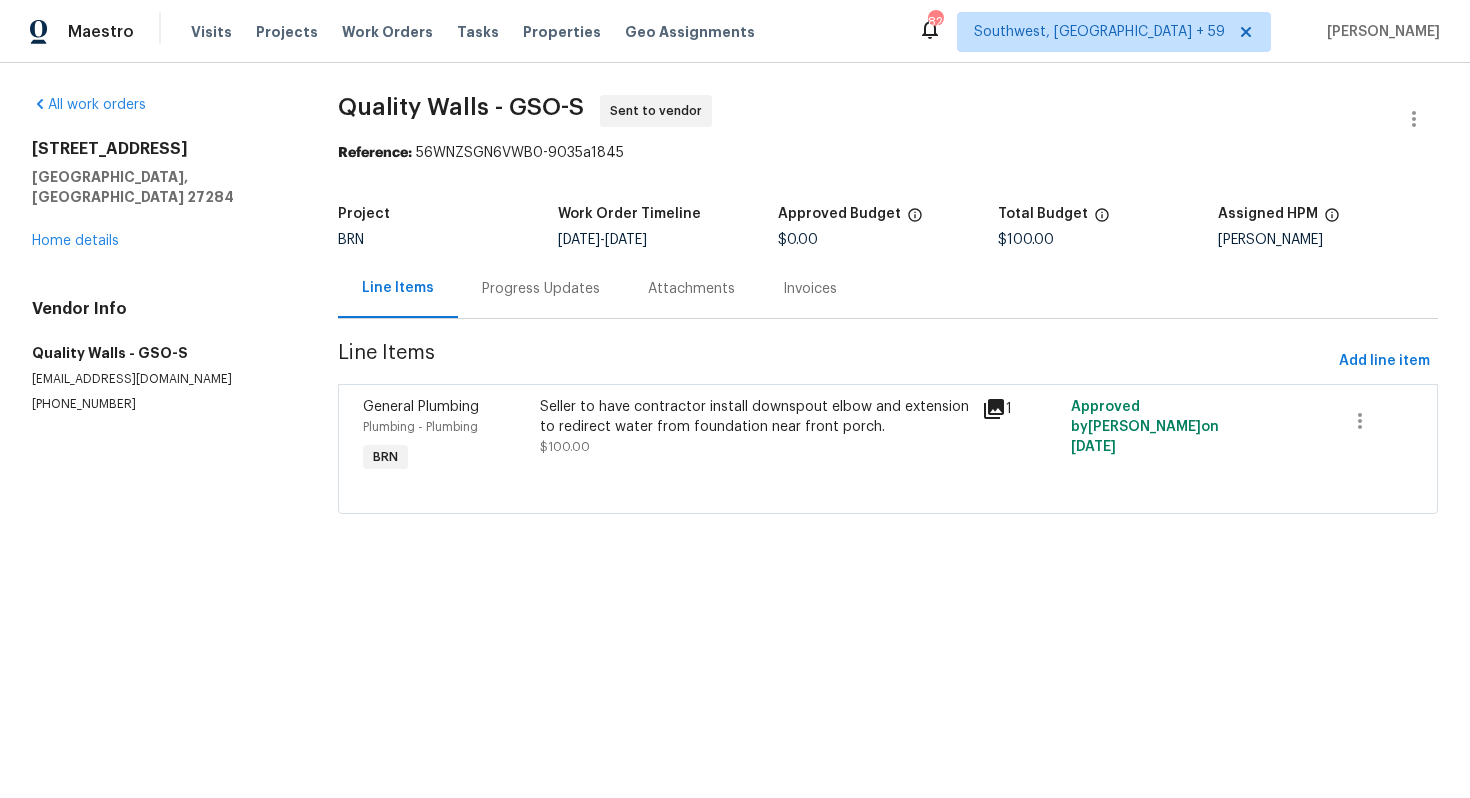 click on "(704) 830-4827" at bounding box center [161, 404] 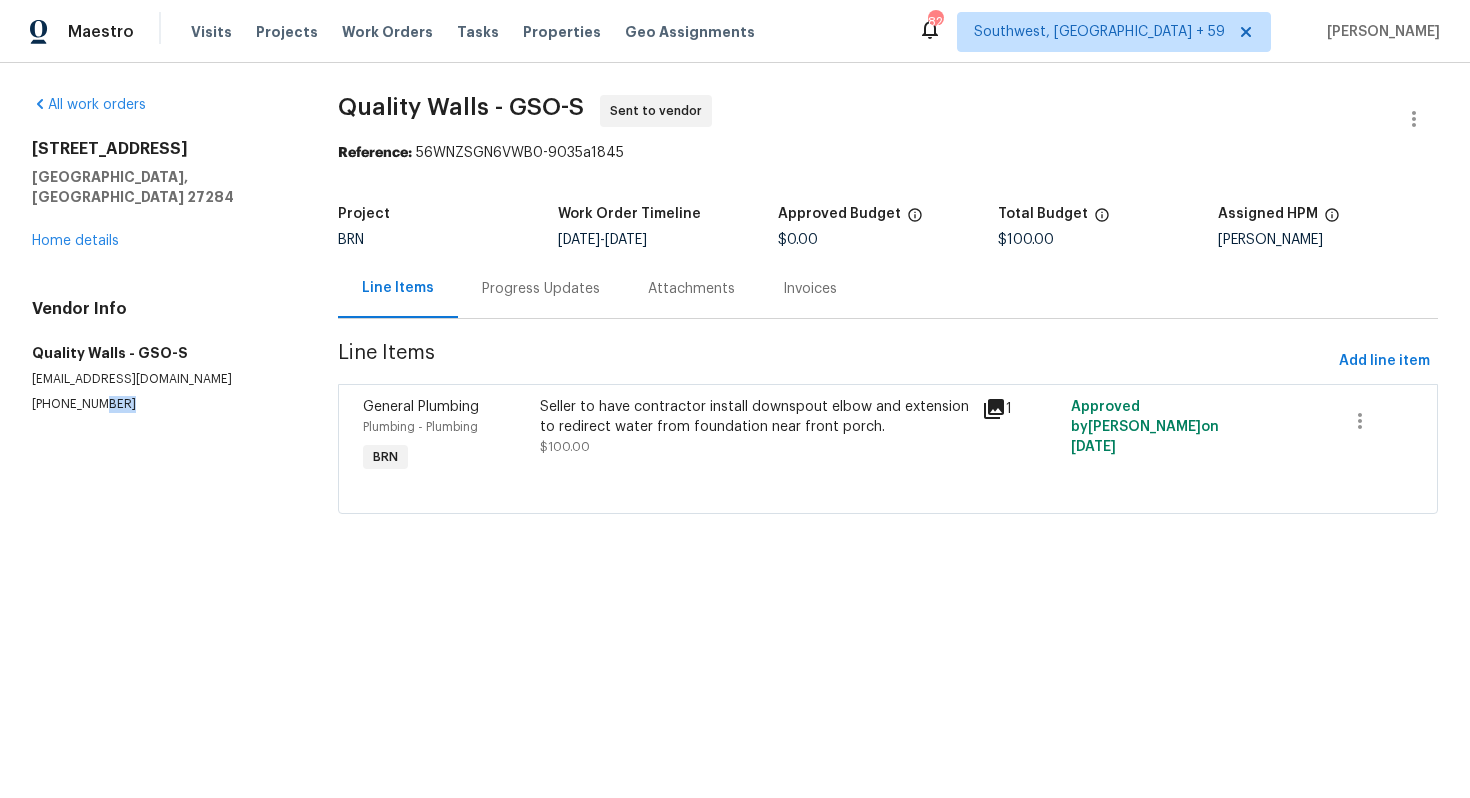 click on "(704) 830-4827" at bounding box center [161, 404] 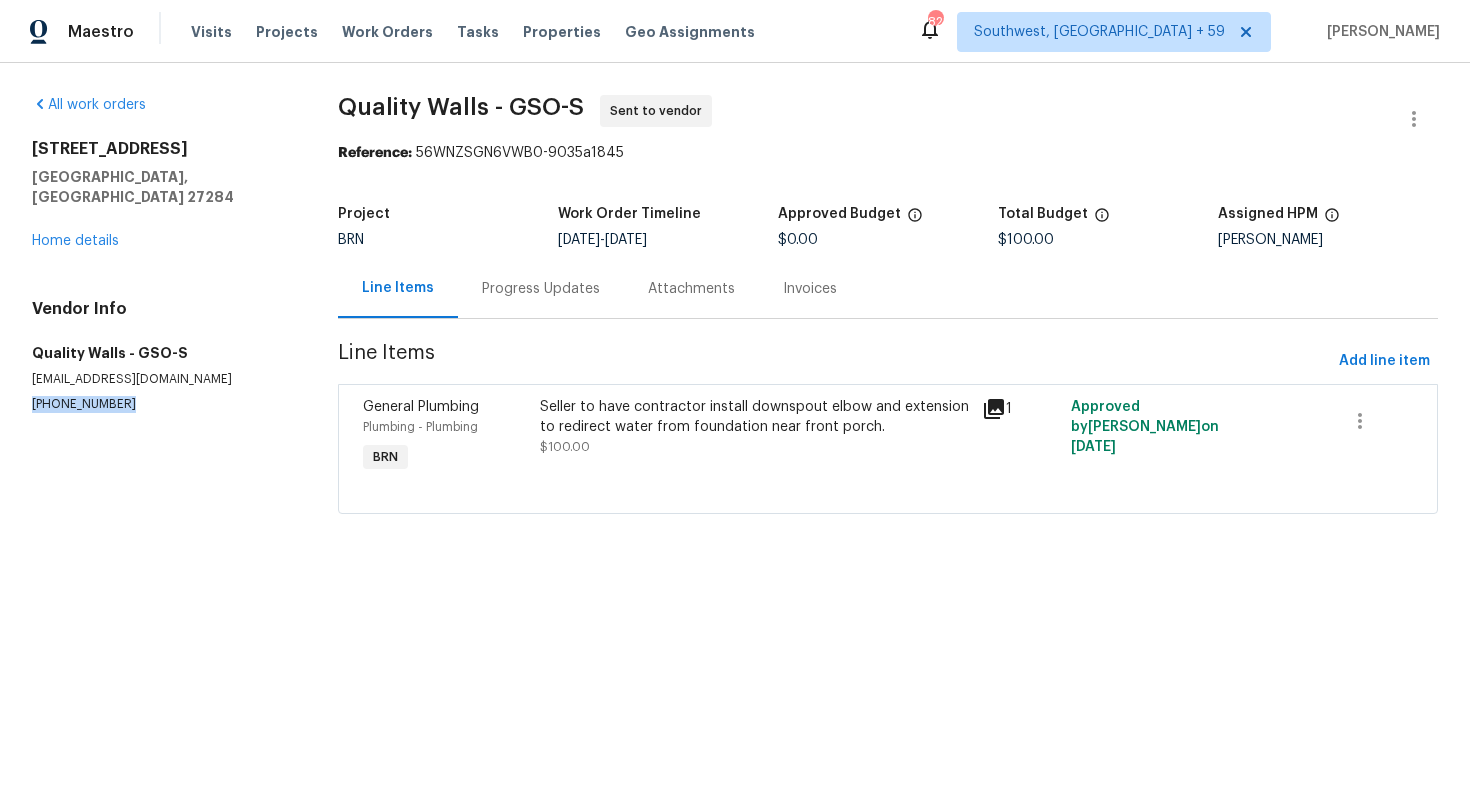 copy on "(704) 830-4827" 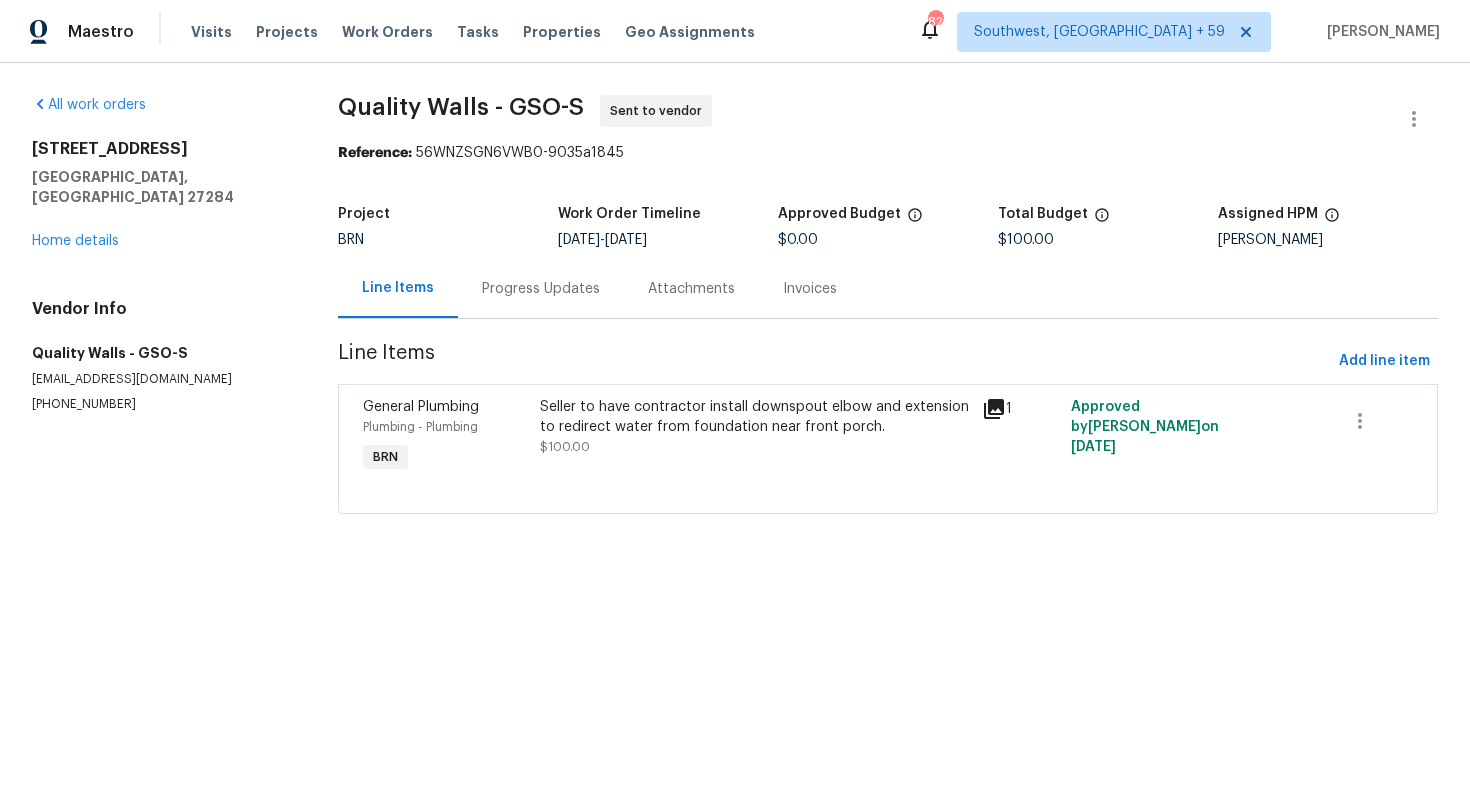click on "Progress Updates" at bounding box center (541, 288) 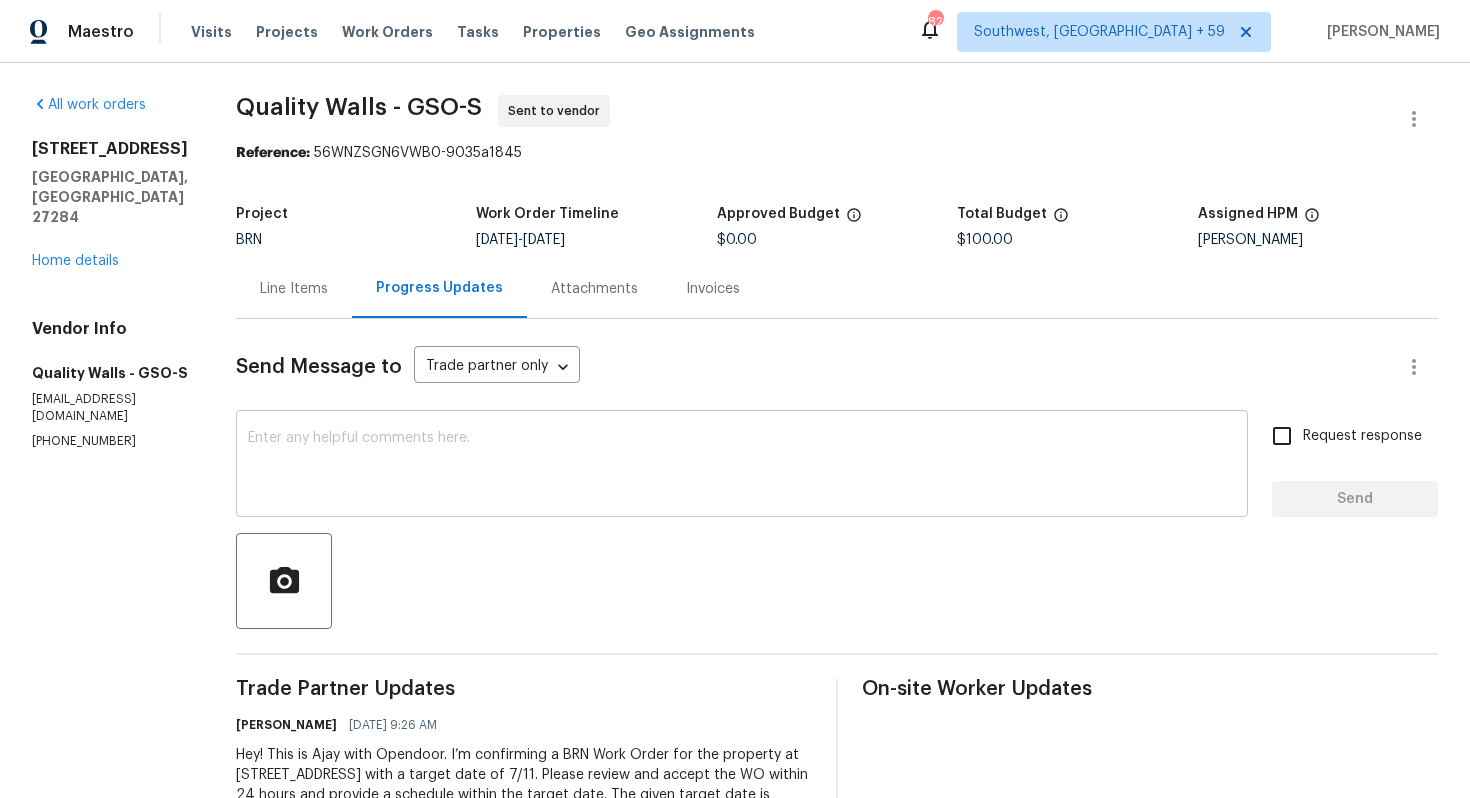 click at bounding box center (742, 466) 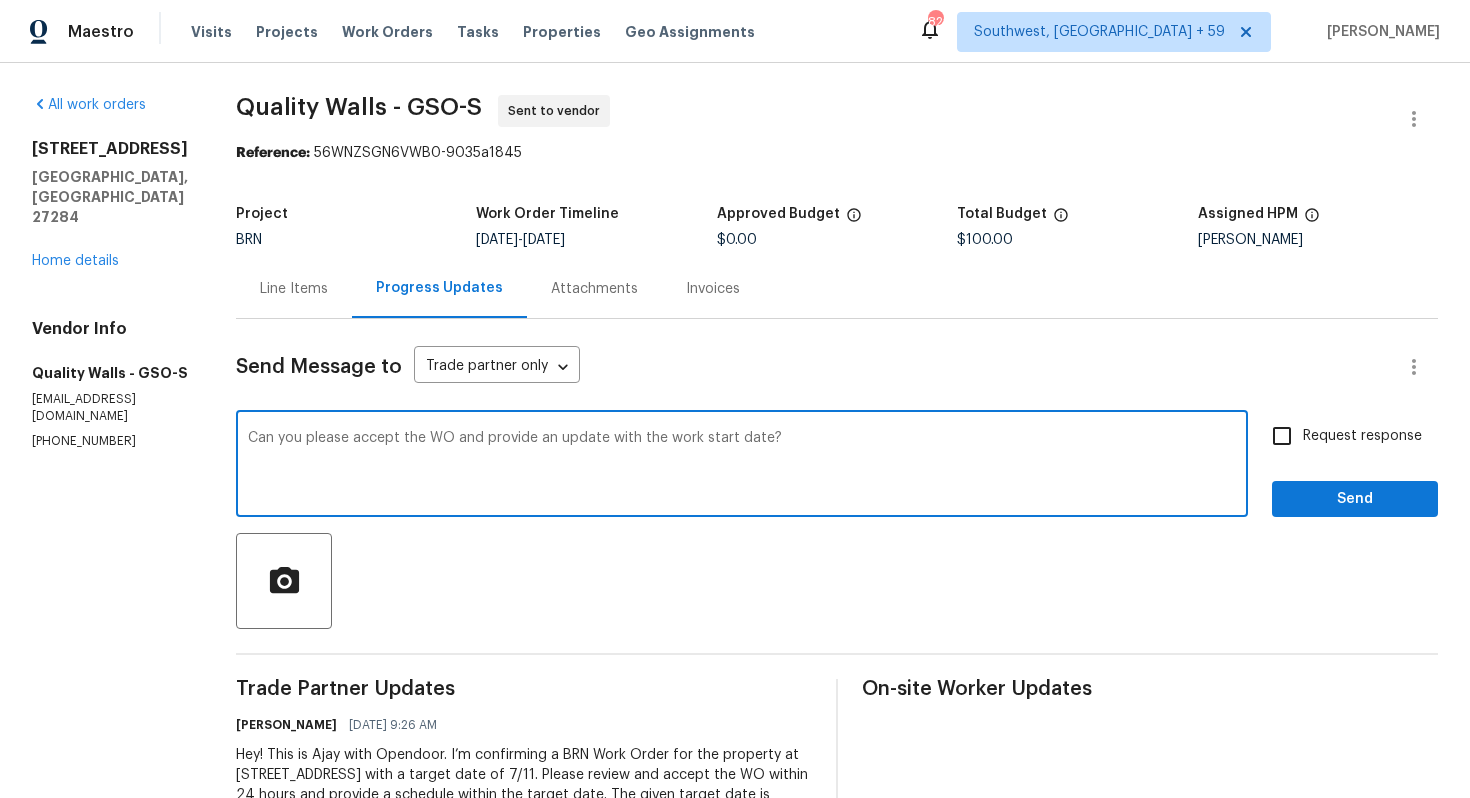 type on "Can you please accept the WO and provide an update with the work start date?" 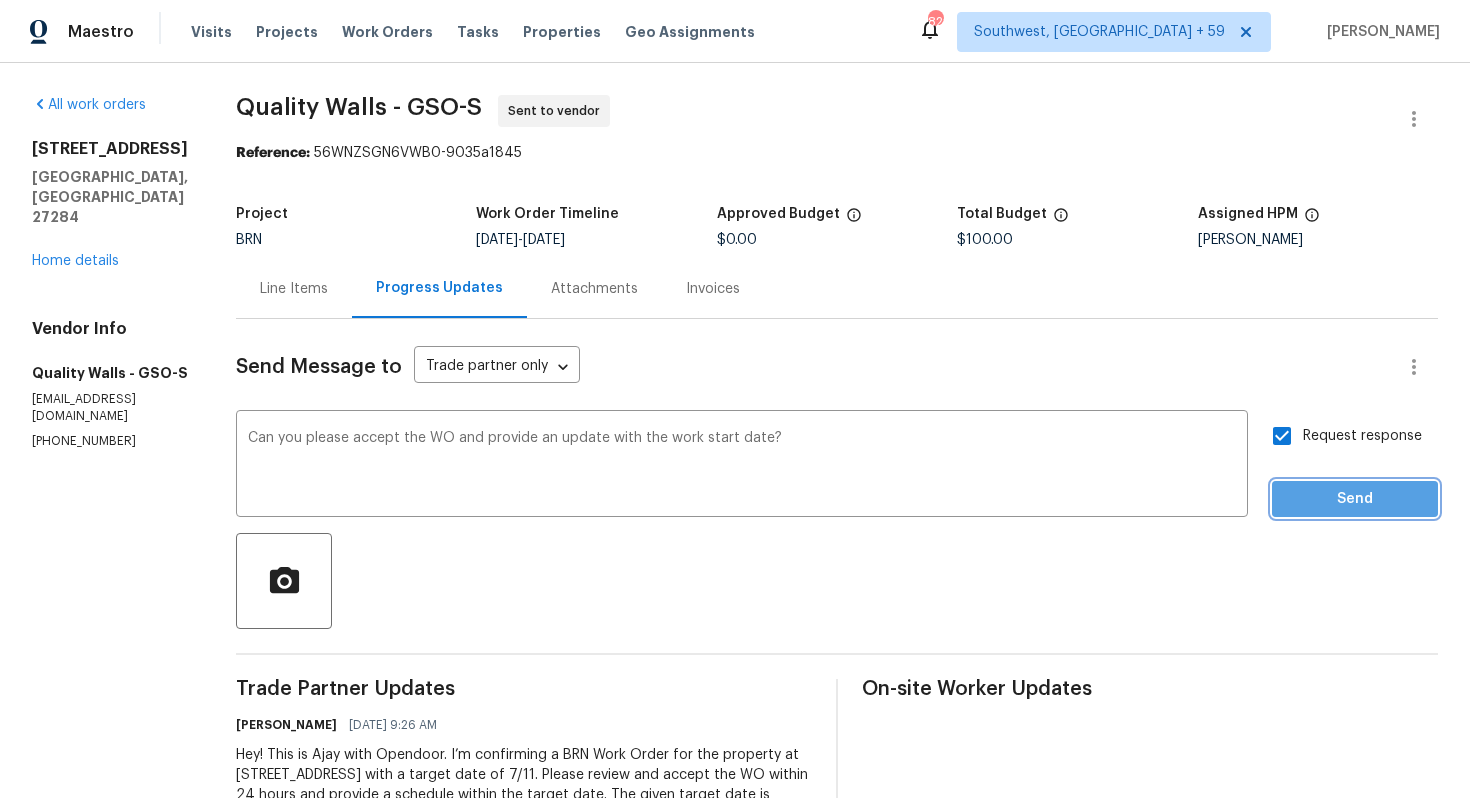 click on "Send" at bounding box center [1355, 499] 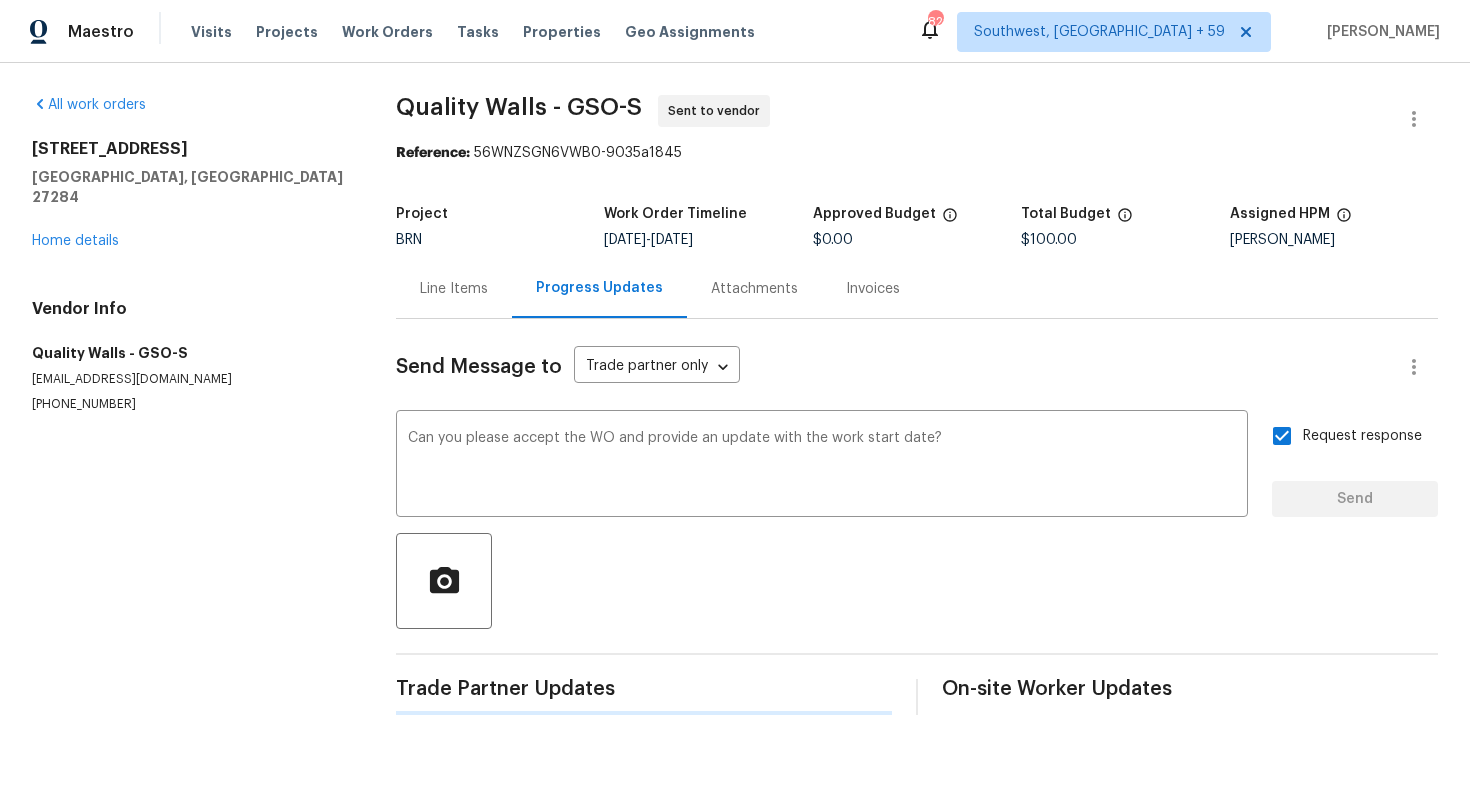 type 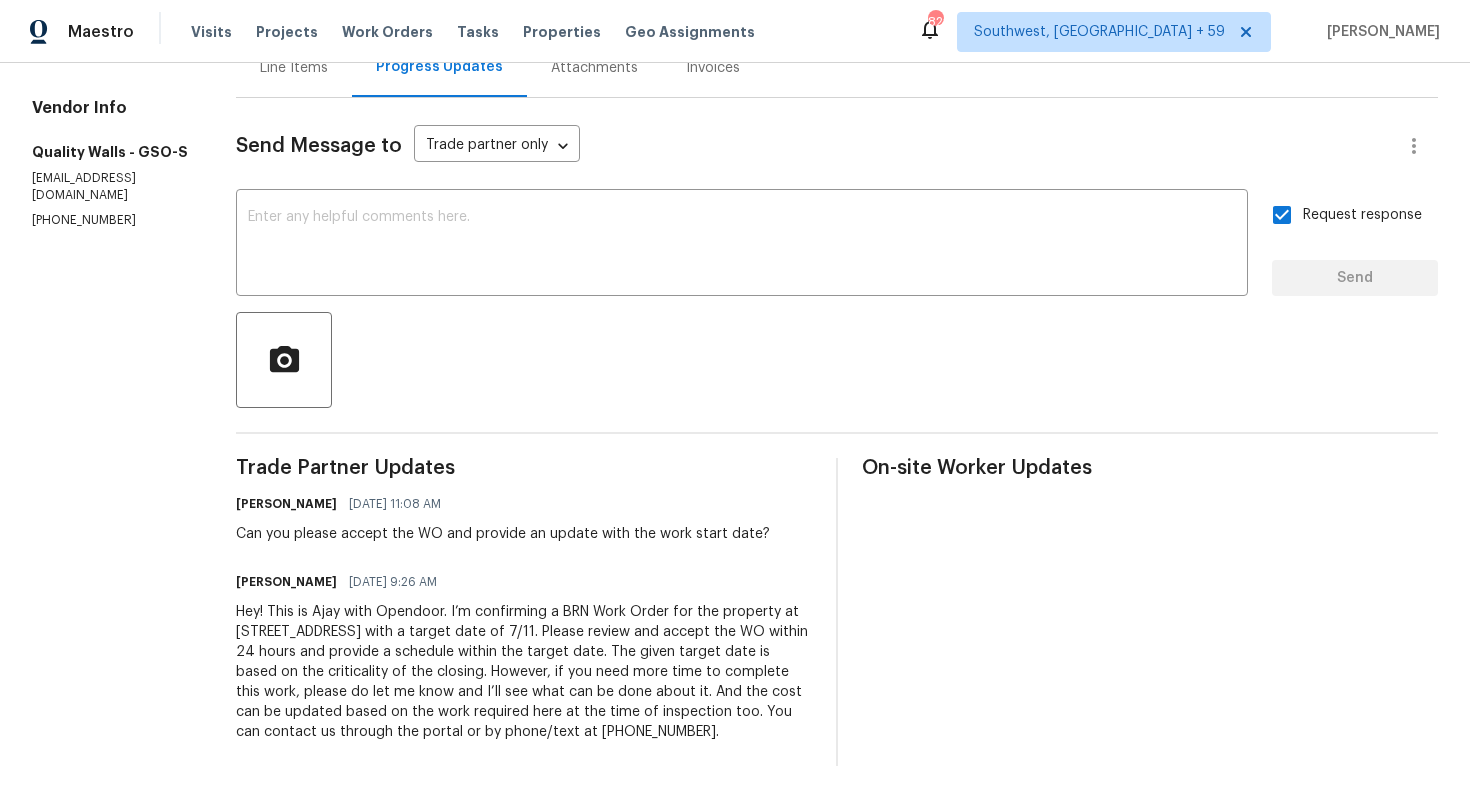 scroll, scrollTop: 0, scrollLeft: 0, axis: both 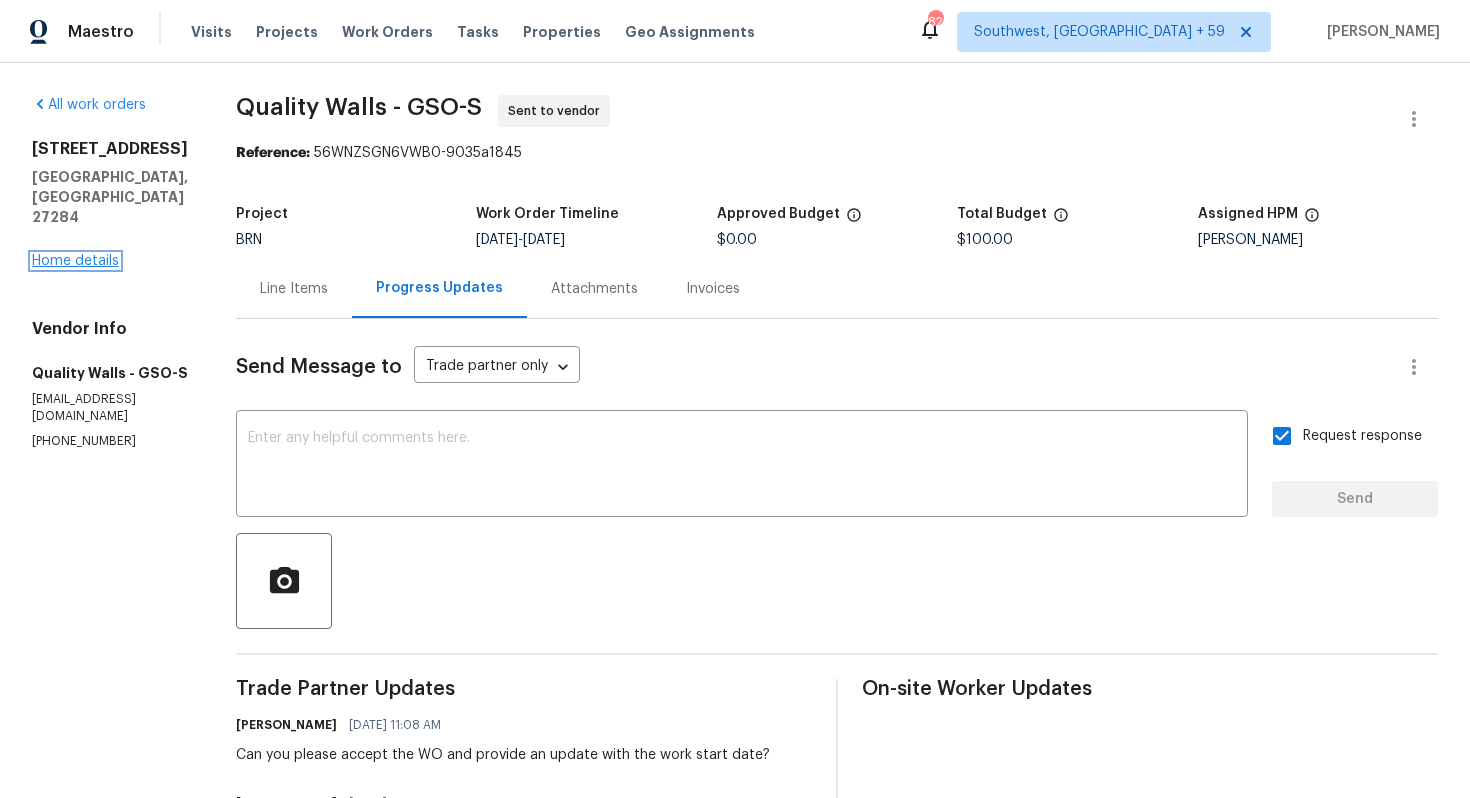 click on "Home details" at bounding box center [75, 261] 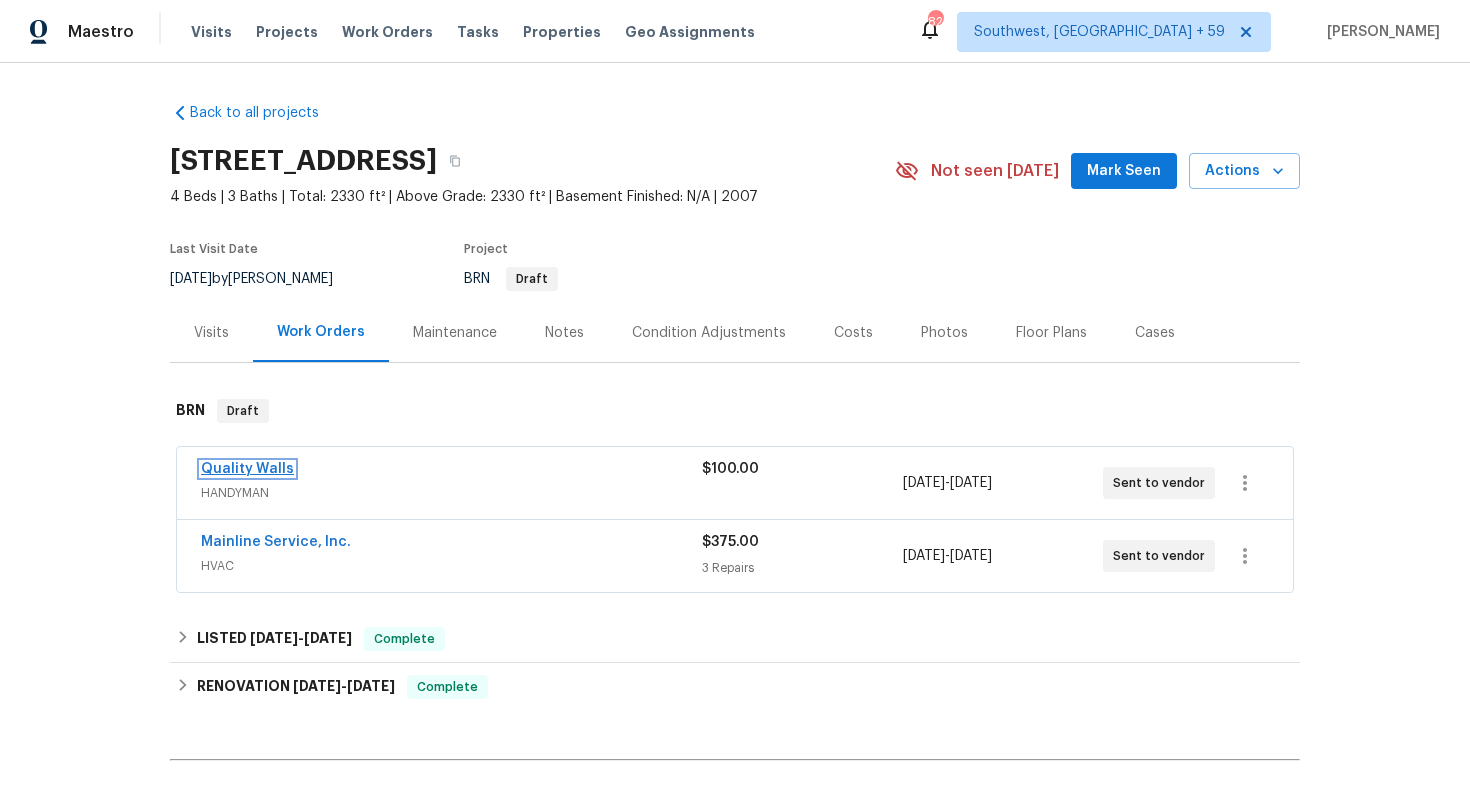 click on "Quality Walls" at bounding box center [247, 469] 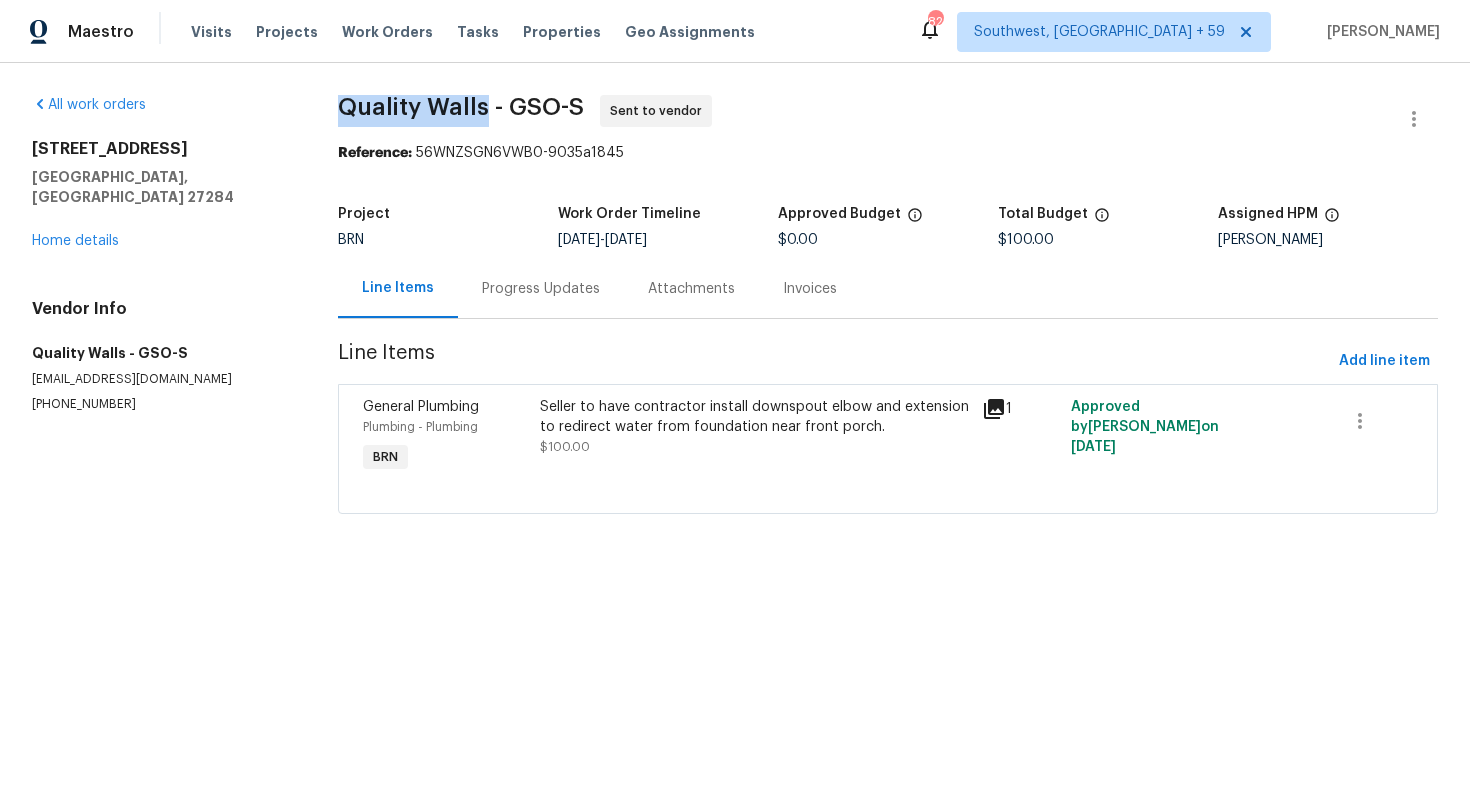 drag, startPoint x: 339, startPoint y: 105, endPoint x: 488, endPoint y: 105, distance: 149 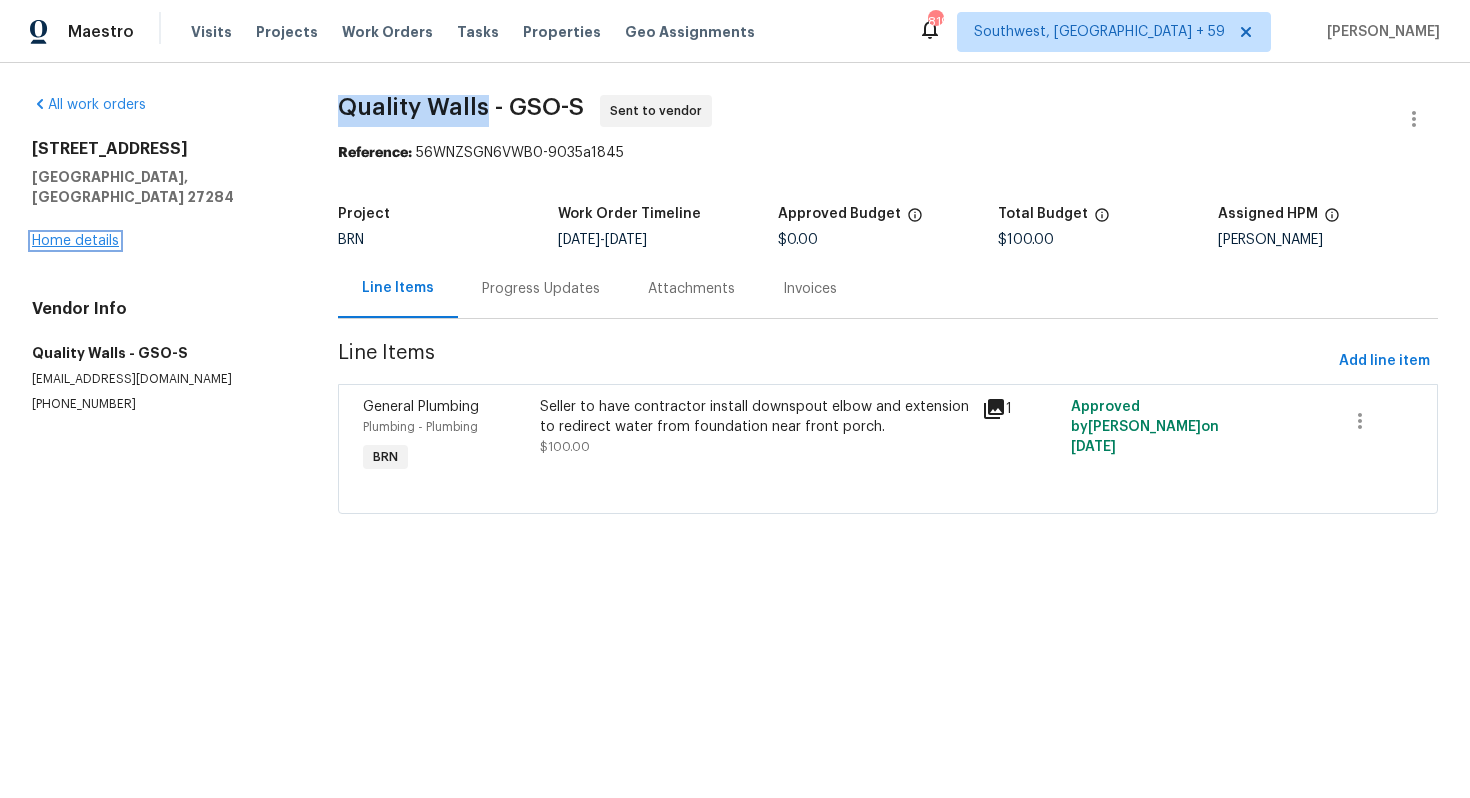 click on "Home details" at bounding box center (75, 241) 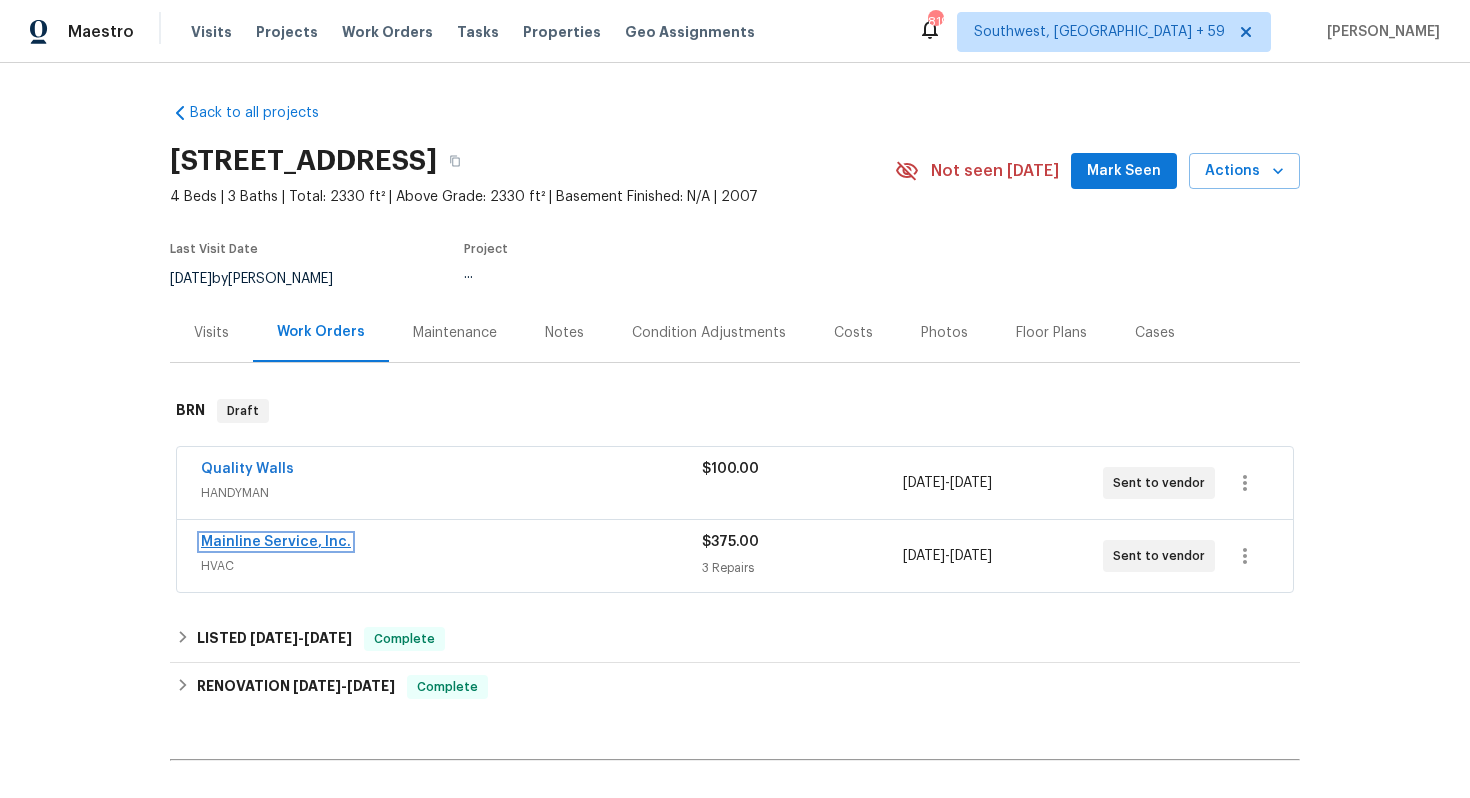 click on "Mainline Service, Inc." at bounding box center [276, 542] 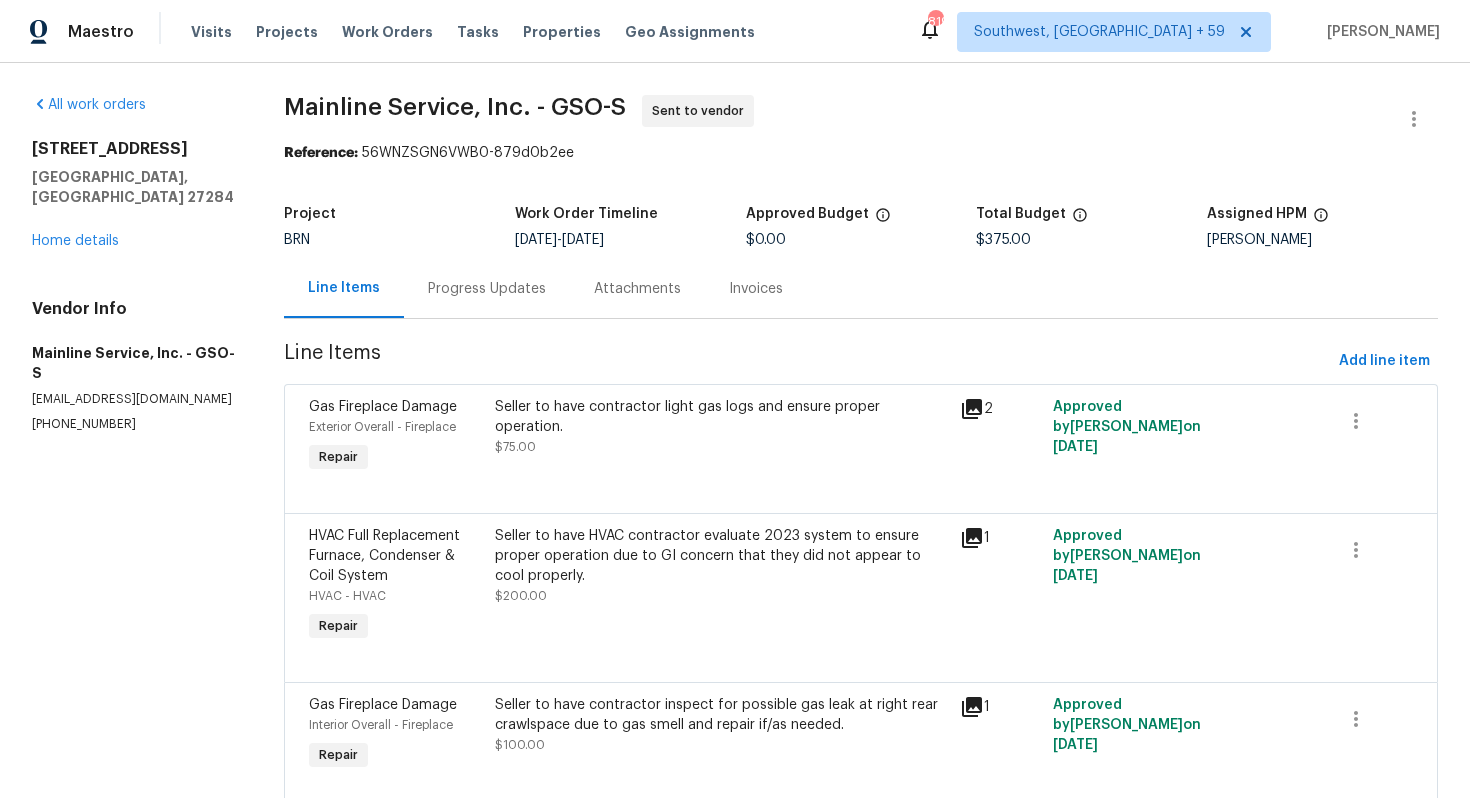click on "Progress Updates" at bounding box center (487, 288) 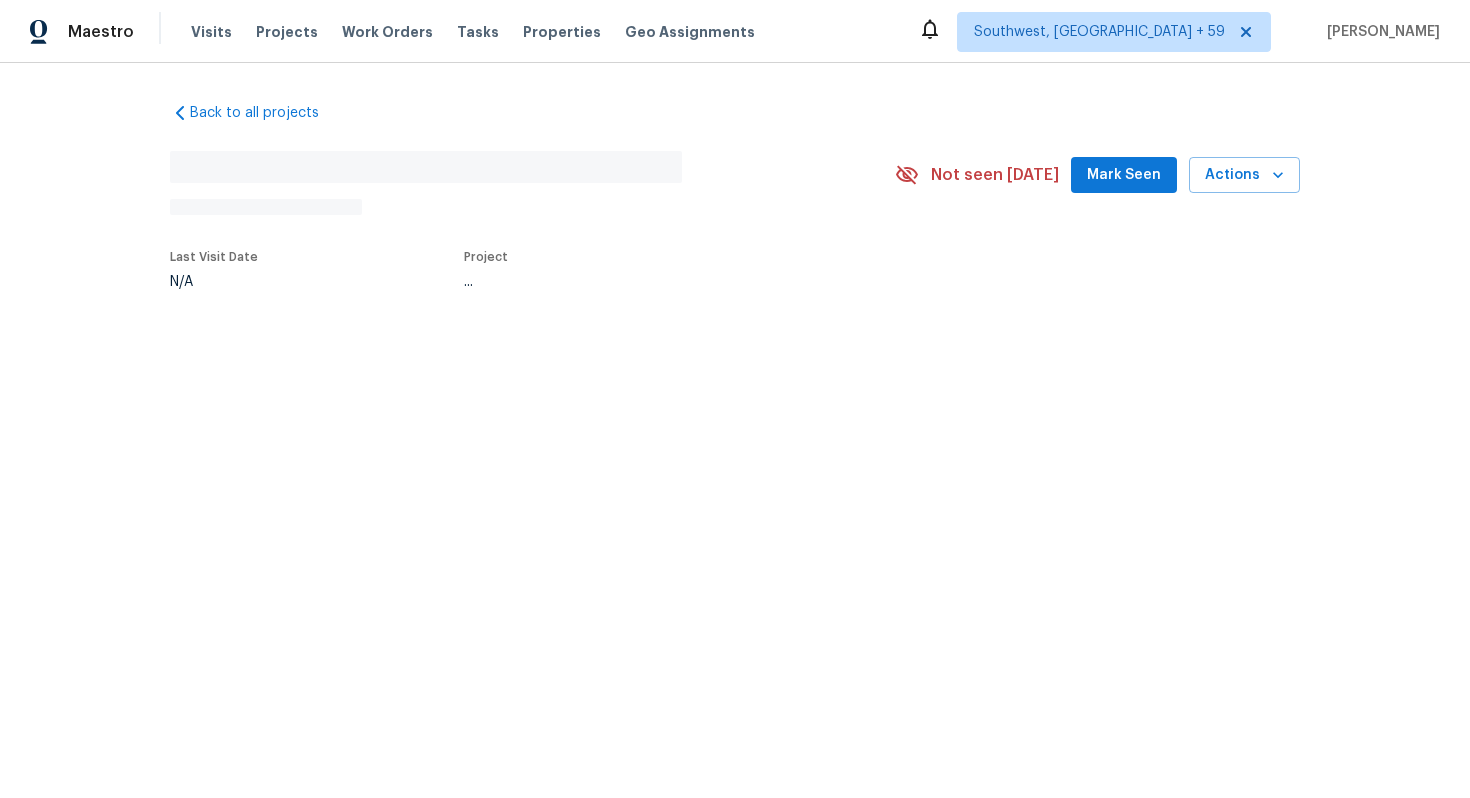 scroll, scrollTop: 0, scrollLeft: 0, axis: both 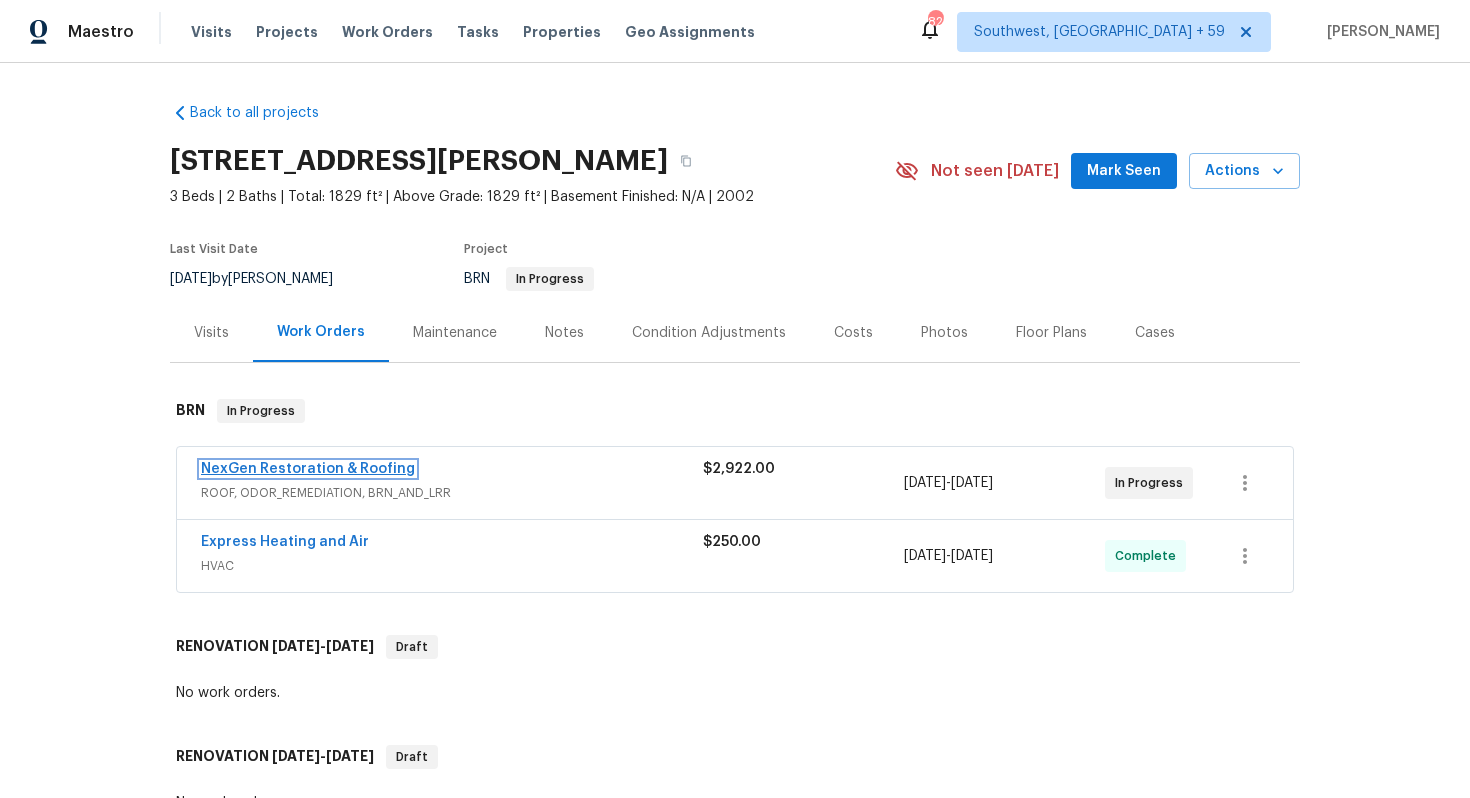 click on "NexGen Restoration & Roofing" at bounding box center (308, 469) 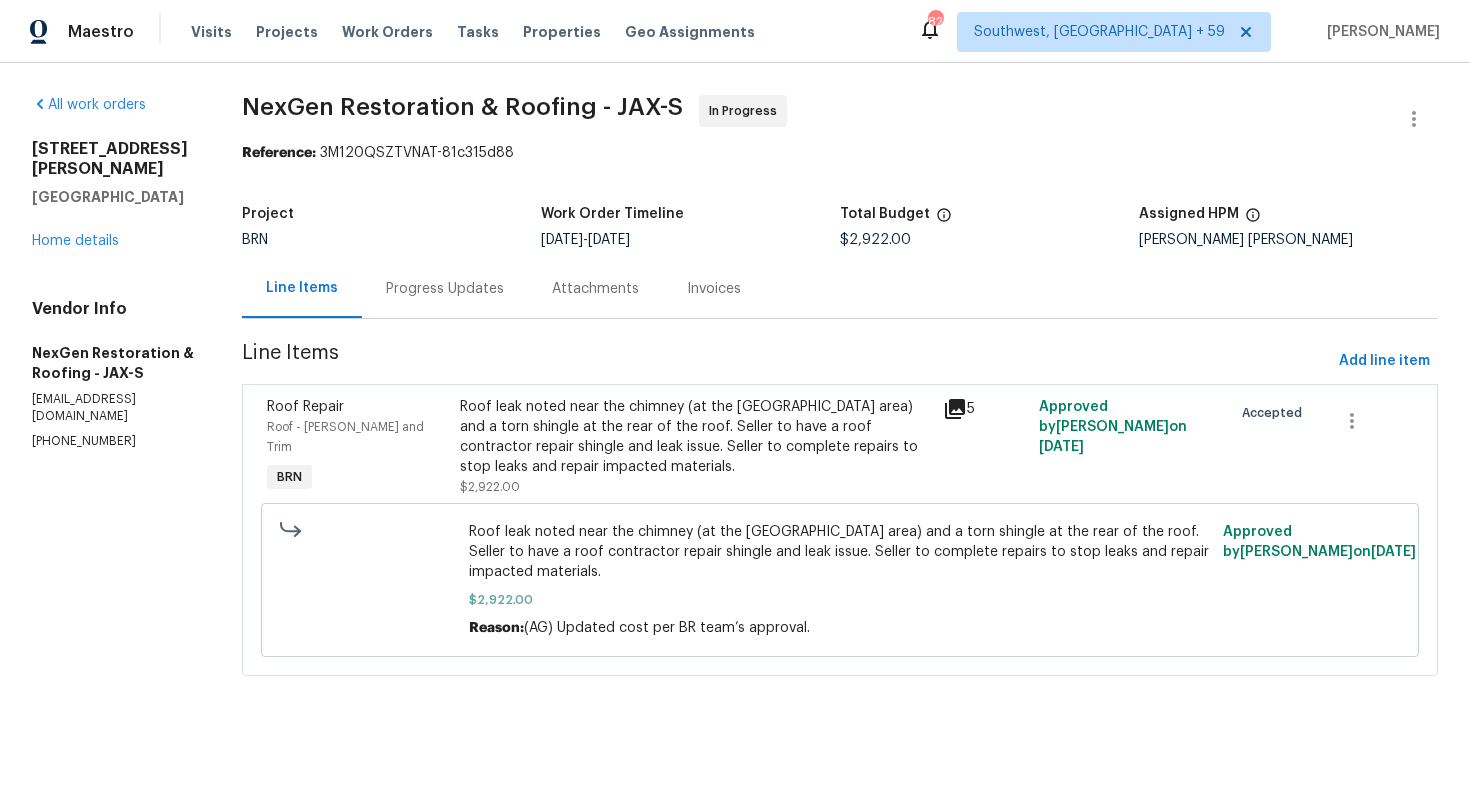 click on "Progress Updates" at bounding box center [445, 288] 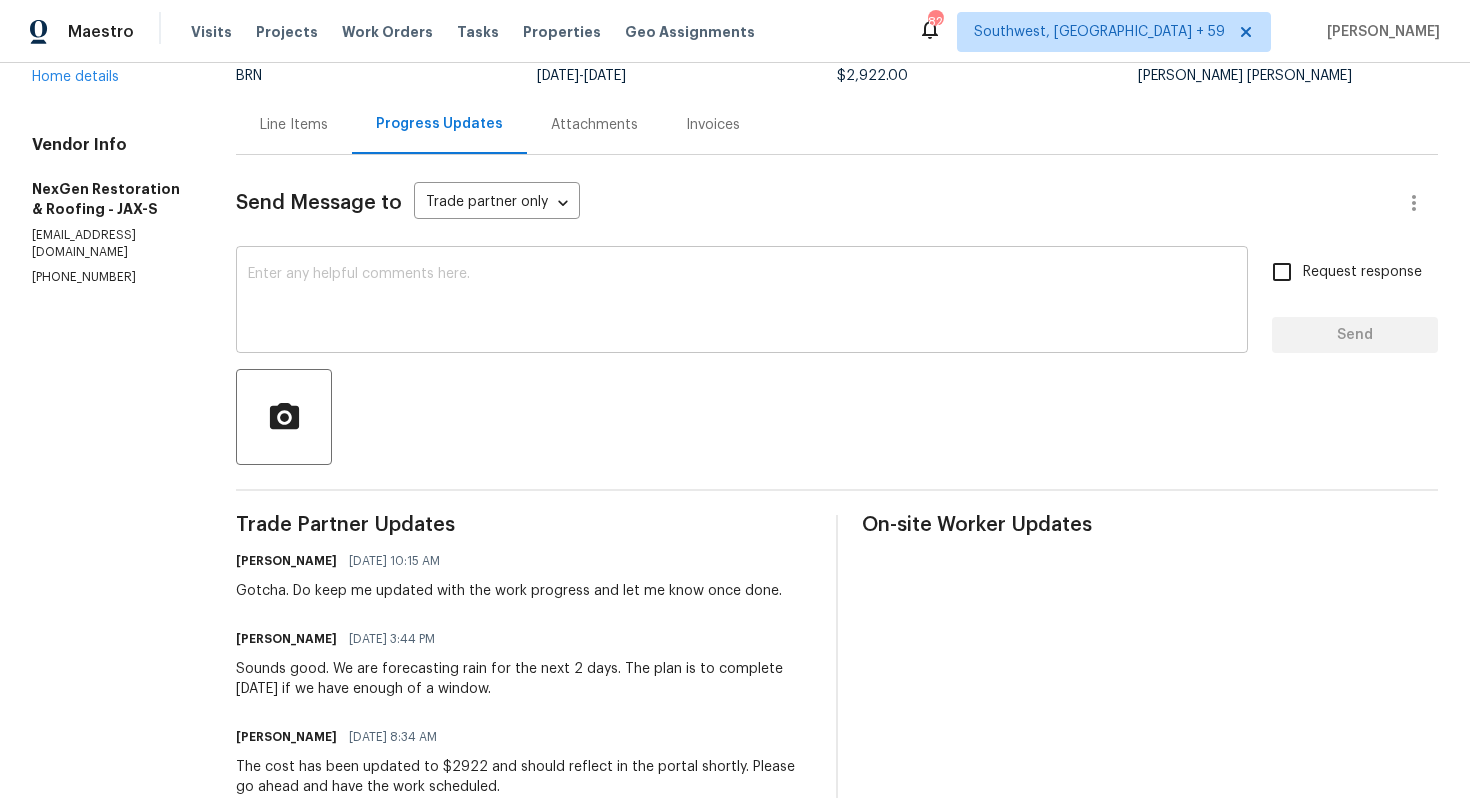 scroll, scrollTop: 0, scrollLeft: 0, axis: both 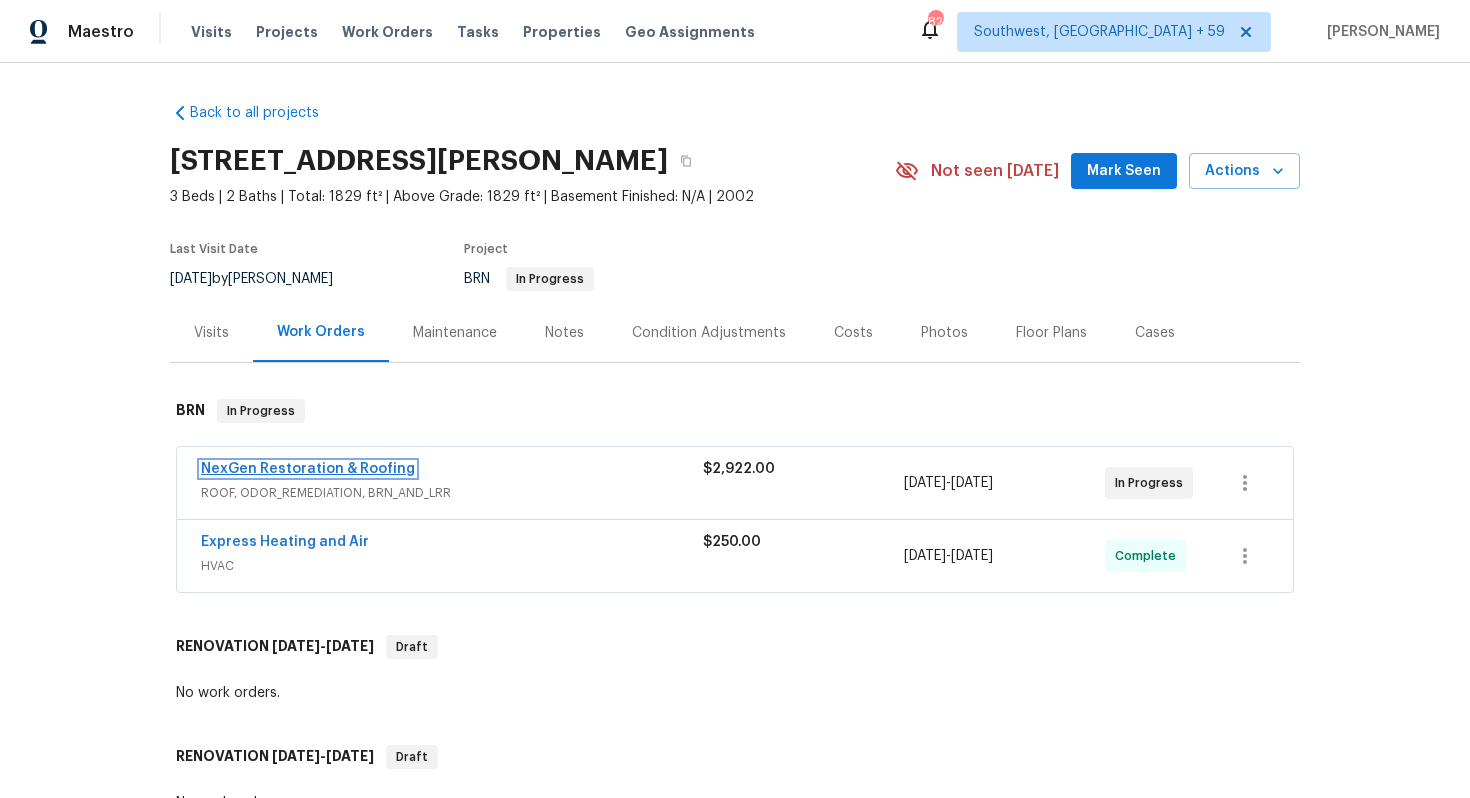 click on "NexGen Restoration & Roofing" at bounding box center (308, 469) 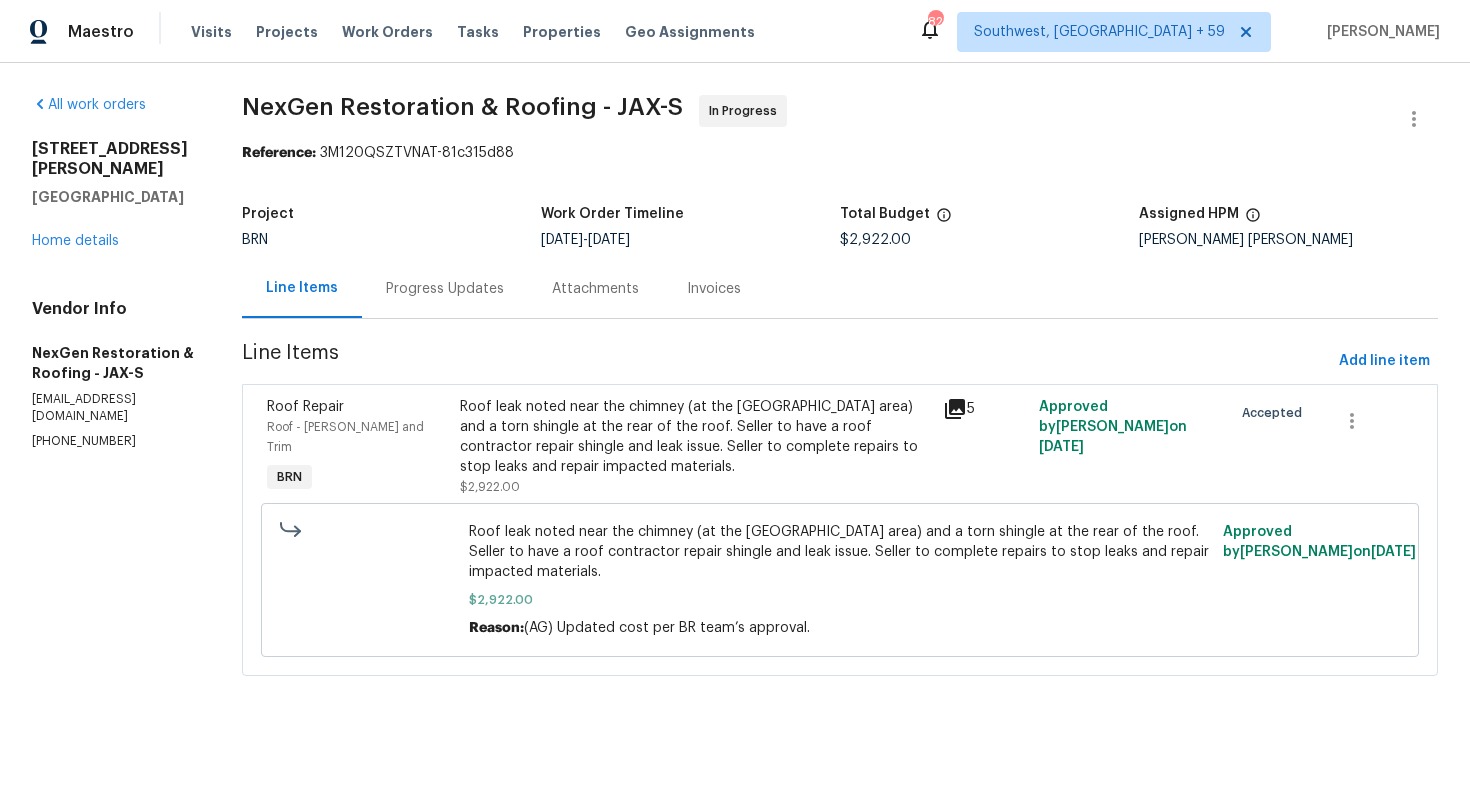 click on "Progress Updates" at bounding box center [445, 289] 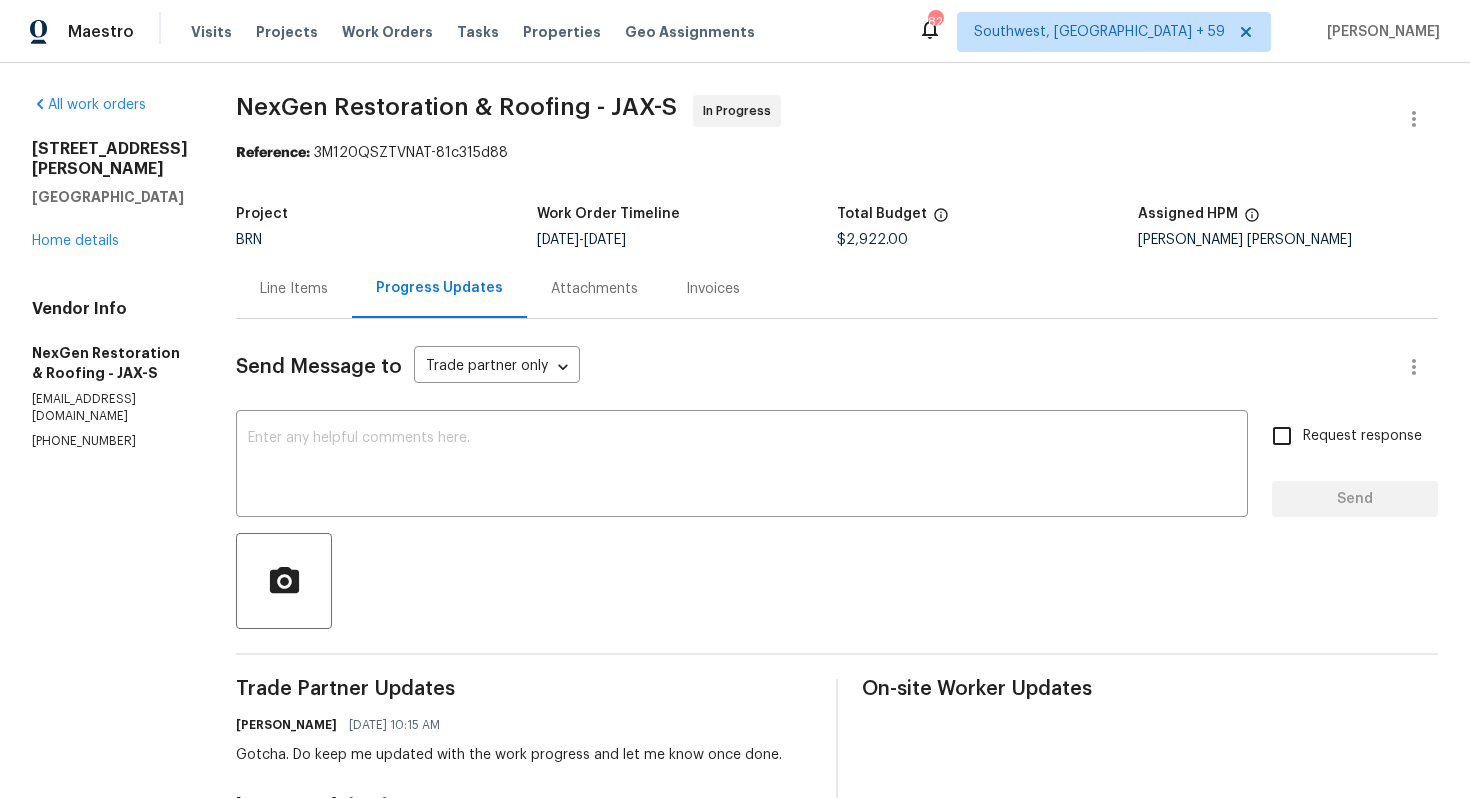 click on "Line Items" at bounding box center (294, 289) 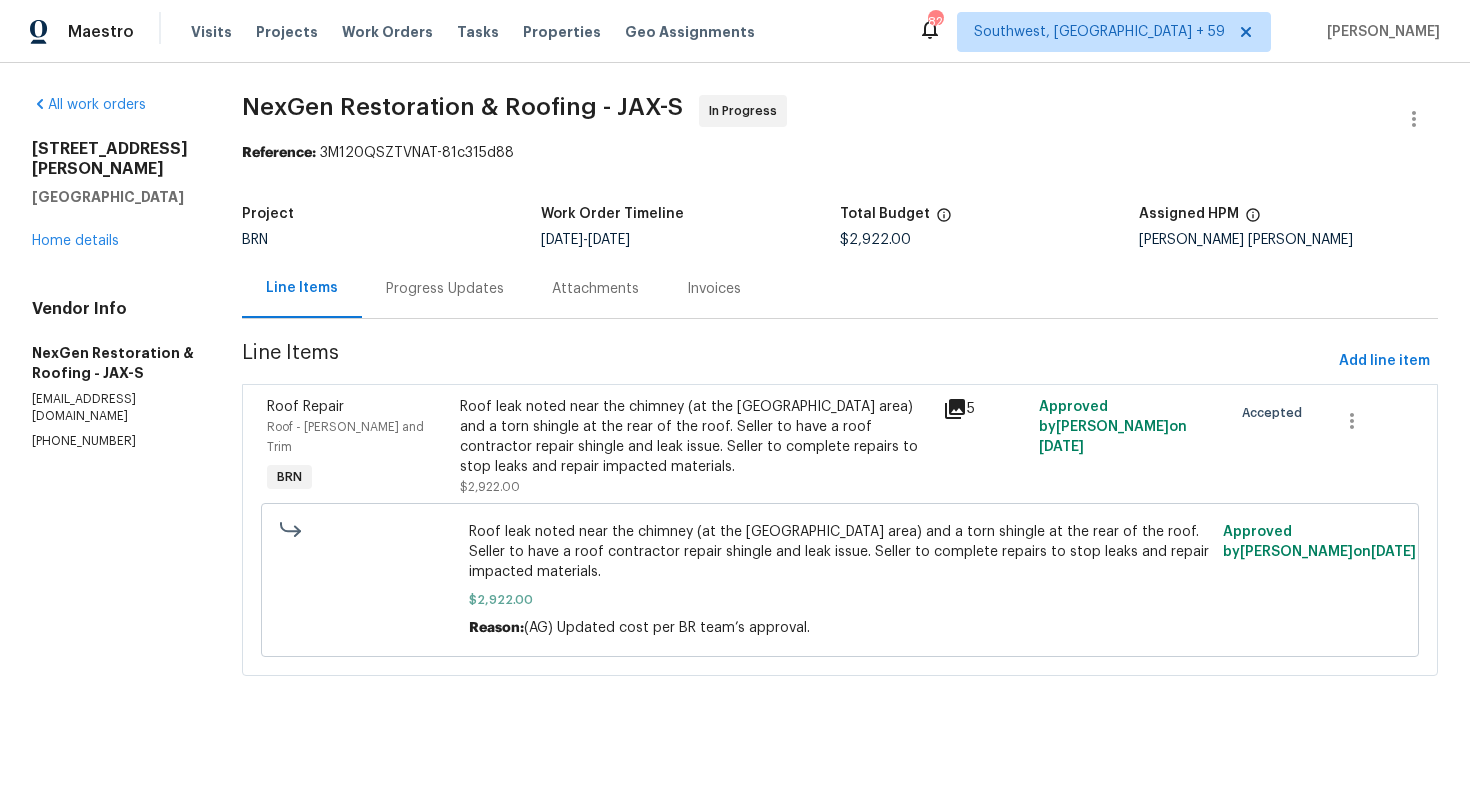 click on "Progress Updates" at bounding box center [445, 289] 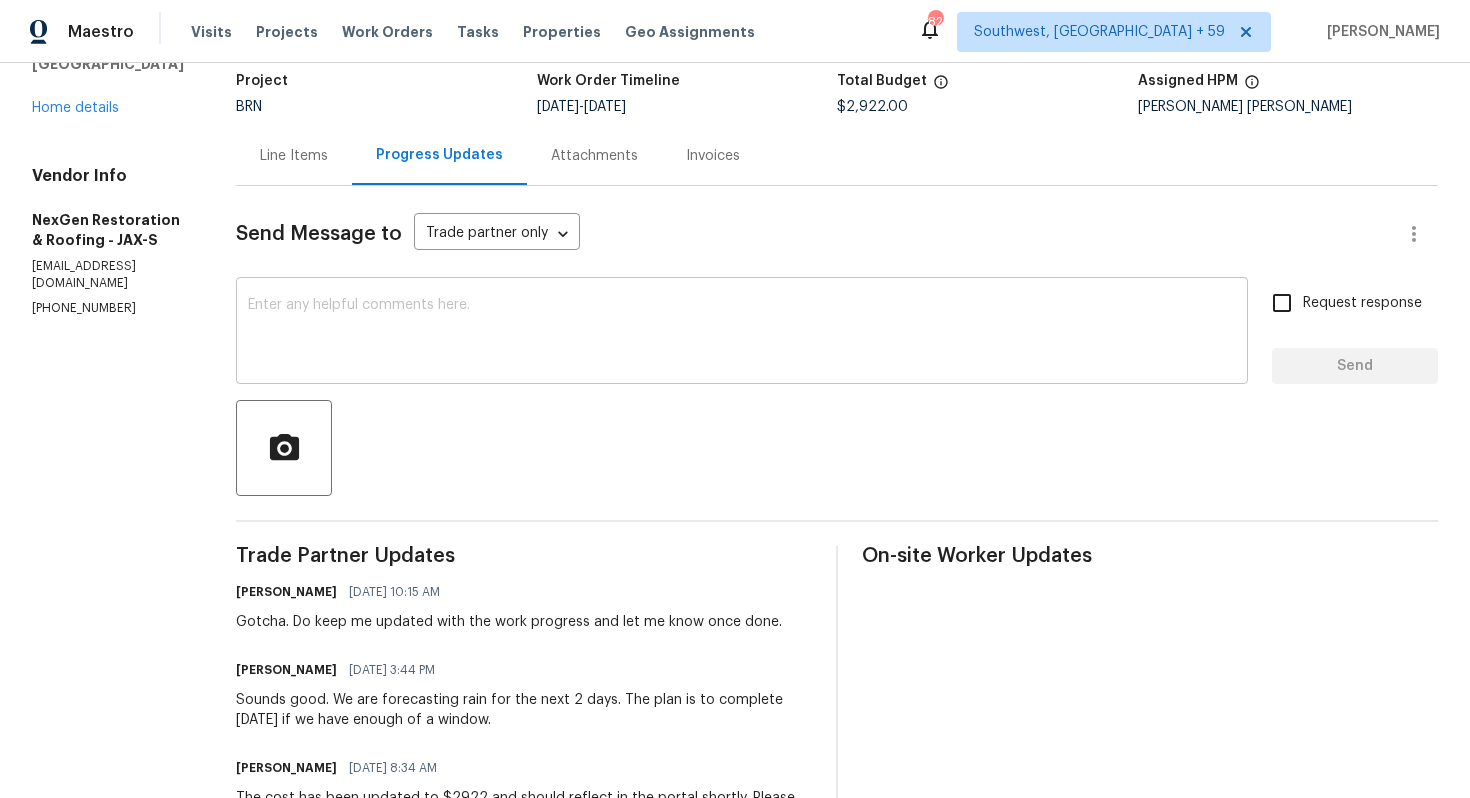 scroll, scrollTop: 0, scrollLeft: 0, axis: both 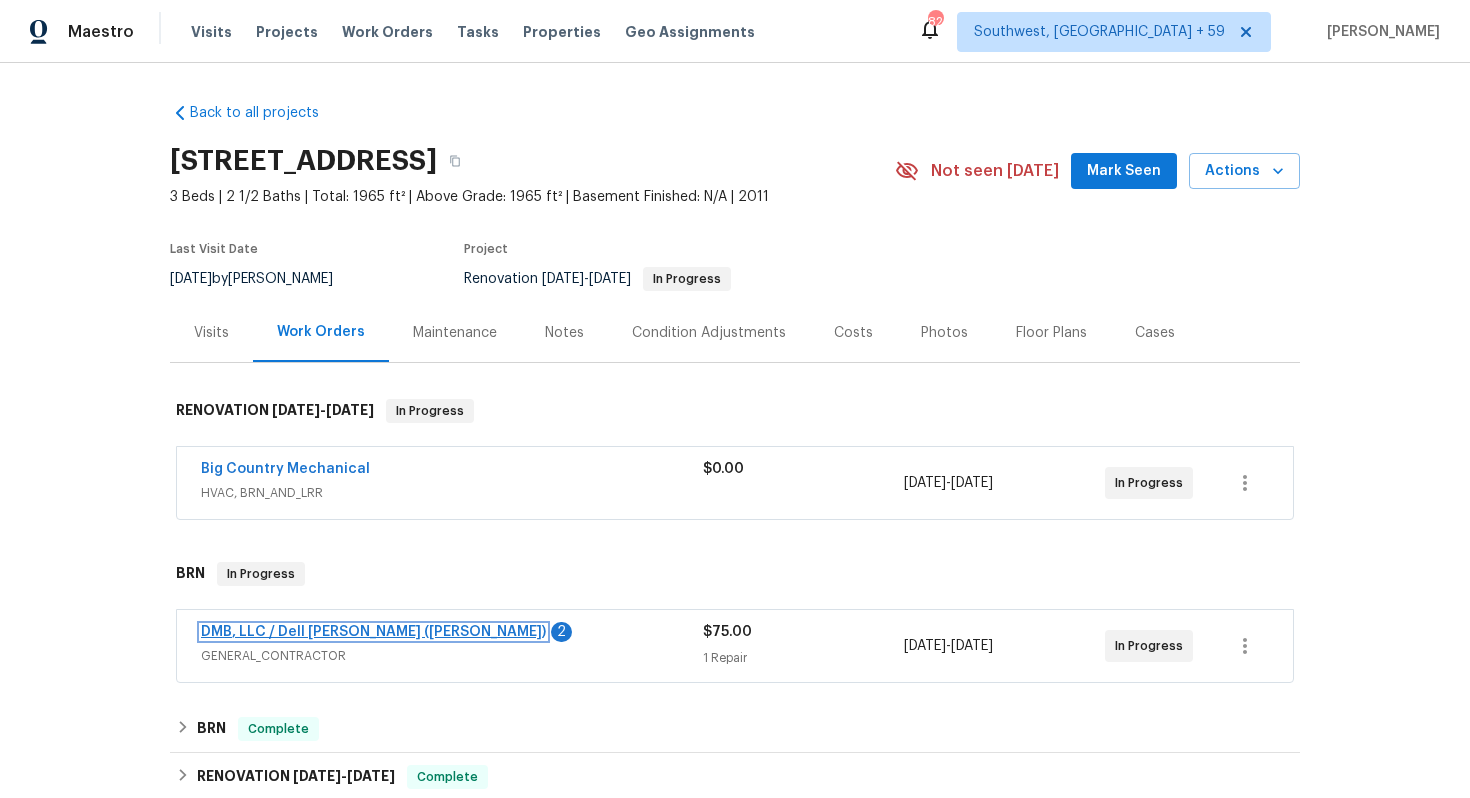 click on "DMB, LLC / Dell [PERSON_NAME] ([PERSON_NAME])" at bounding box center [373, 632] 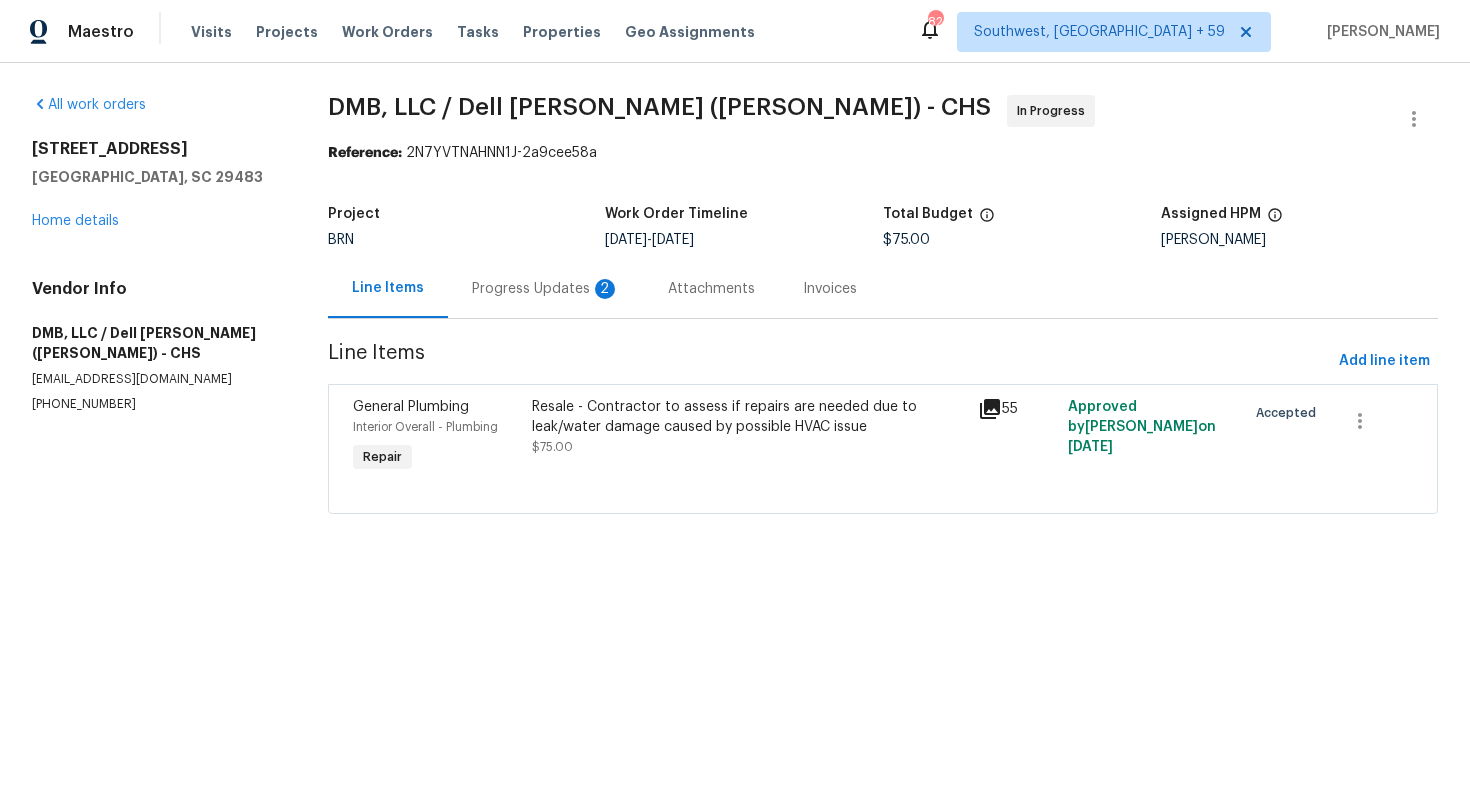 click on "Progress Updates 2" at bounding box center [546, 288] 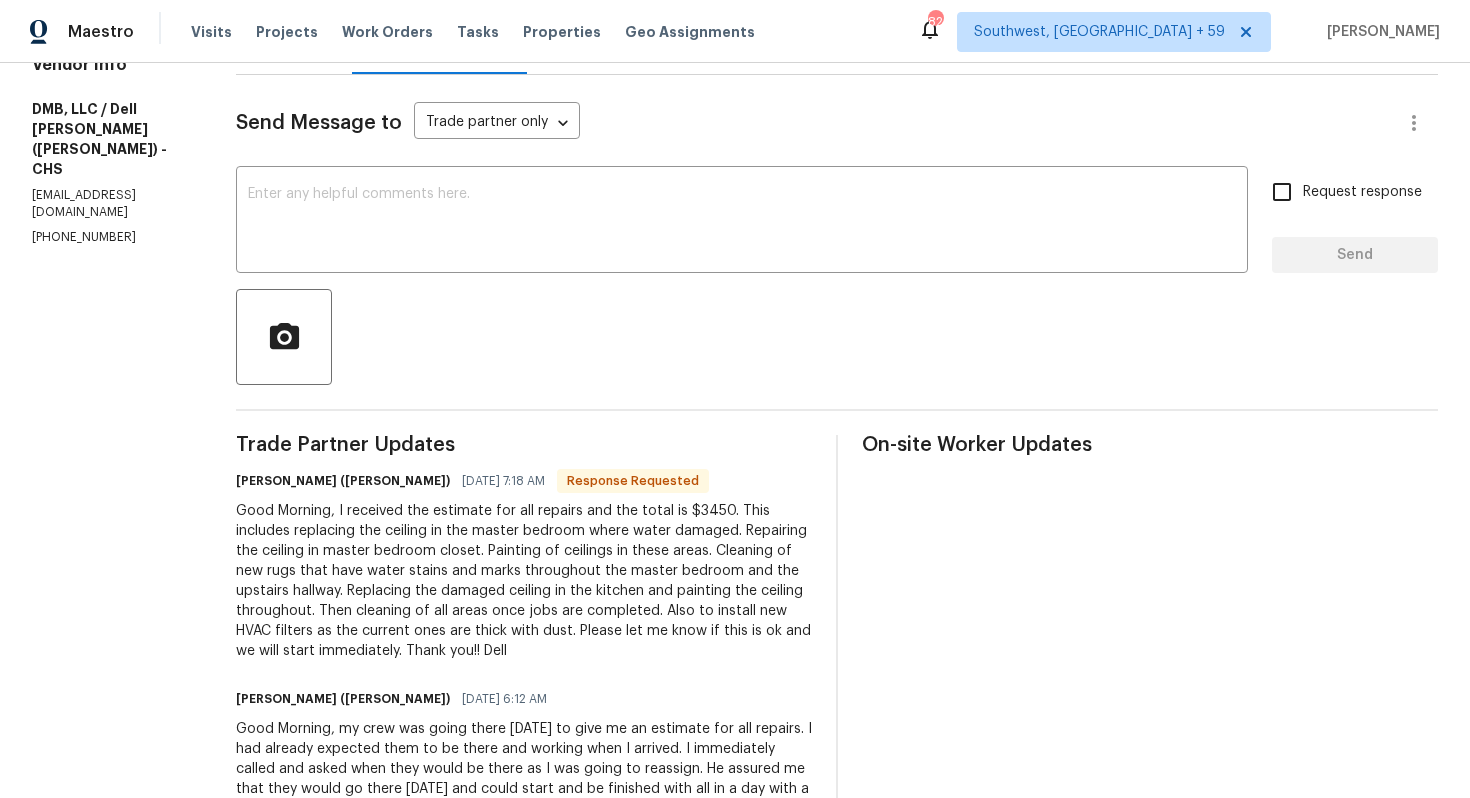 scroll, scrollTop: 0, scrollLeft: 0, axis: both 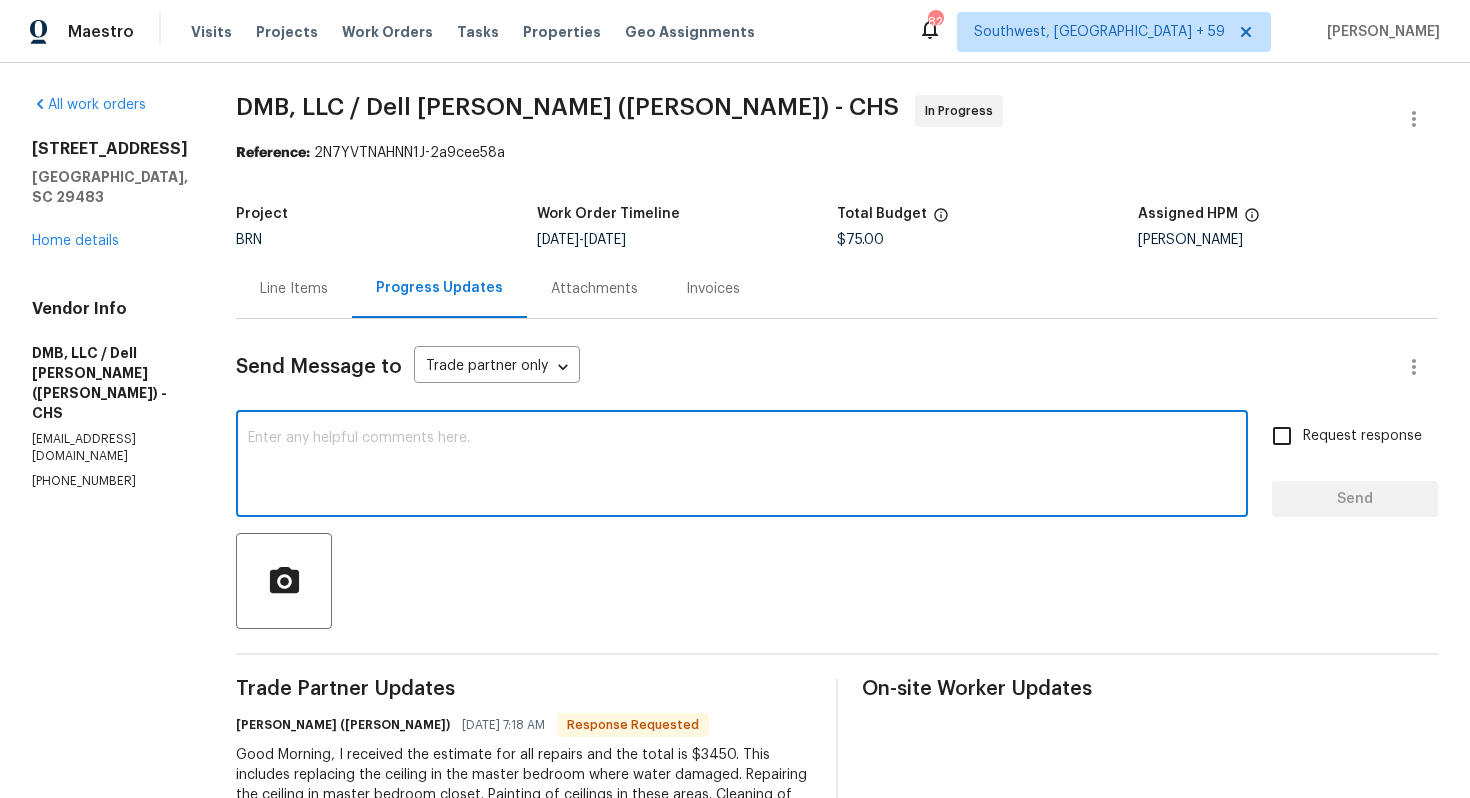 click at bounding box center (742, 466) 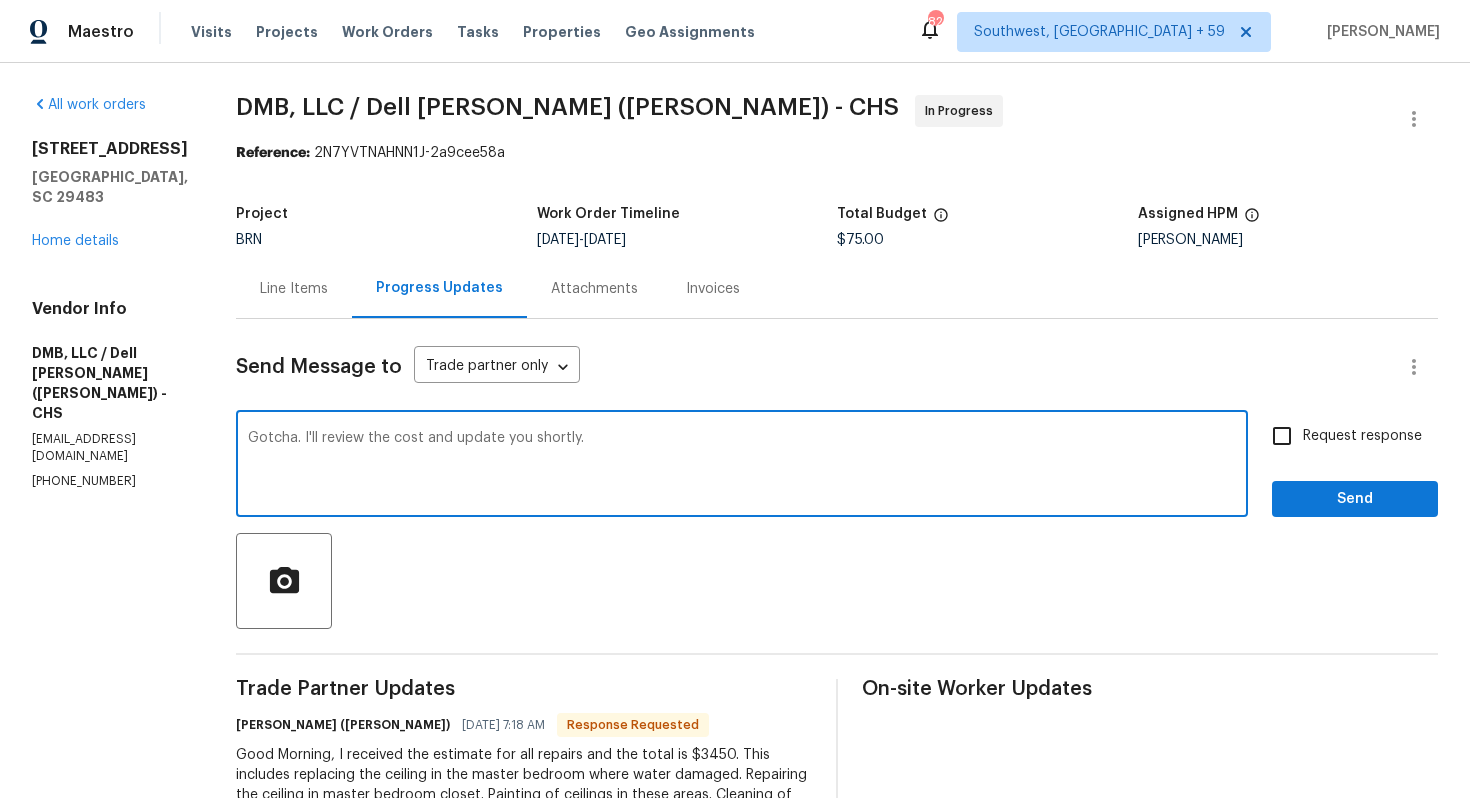 type on "Gotcha. I'll review the cost and update you shortly." 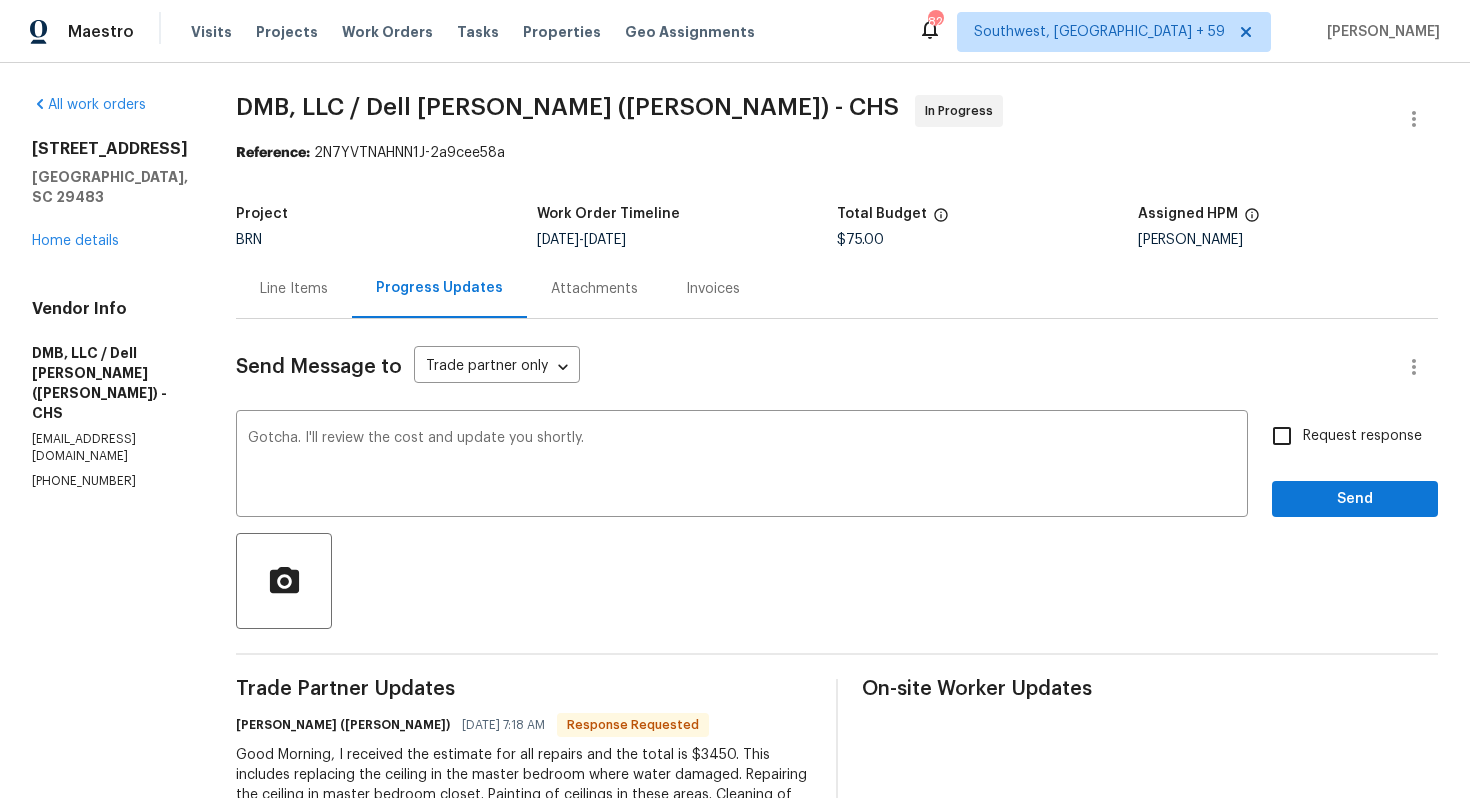 click on "Request response" at bounding box center [1362, 436] 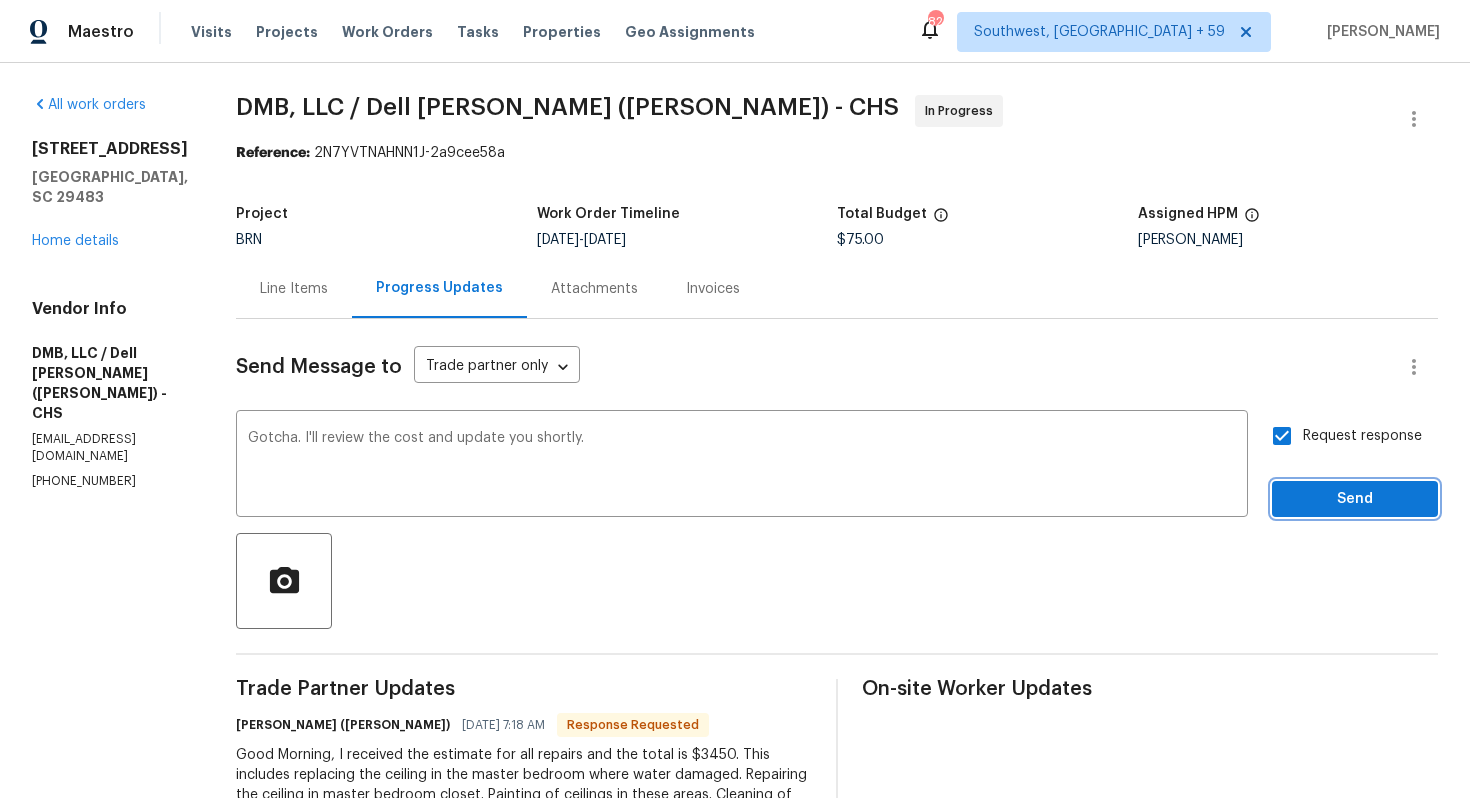 click on "Send" at bounding box center [1355, 499] 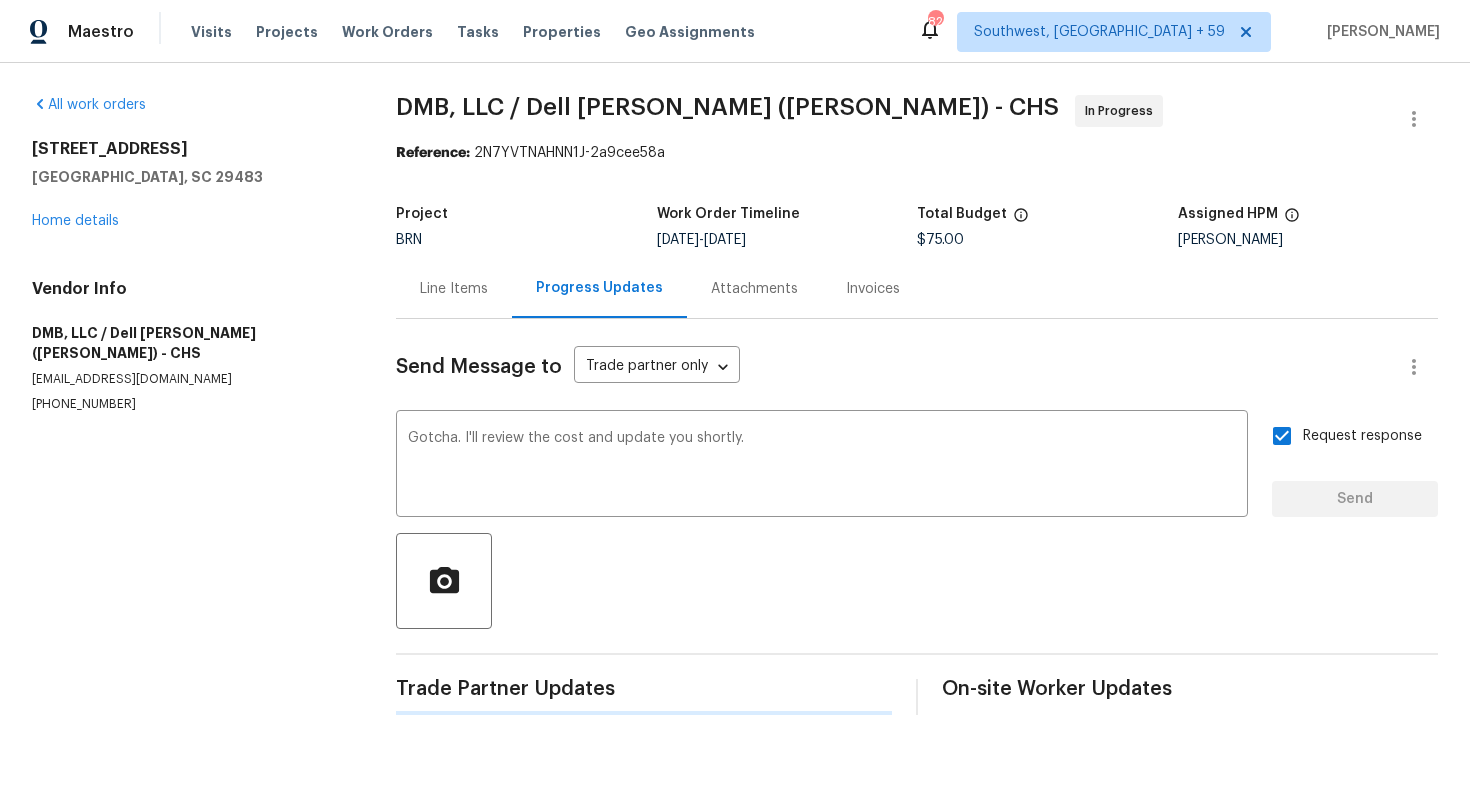 type 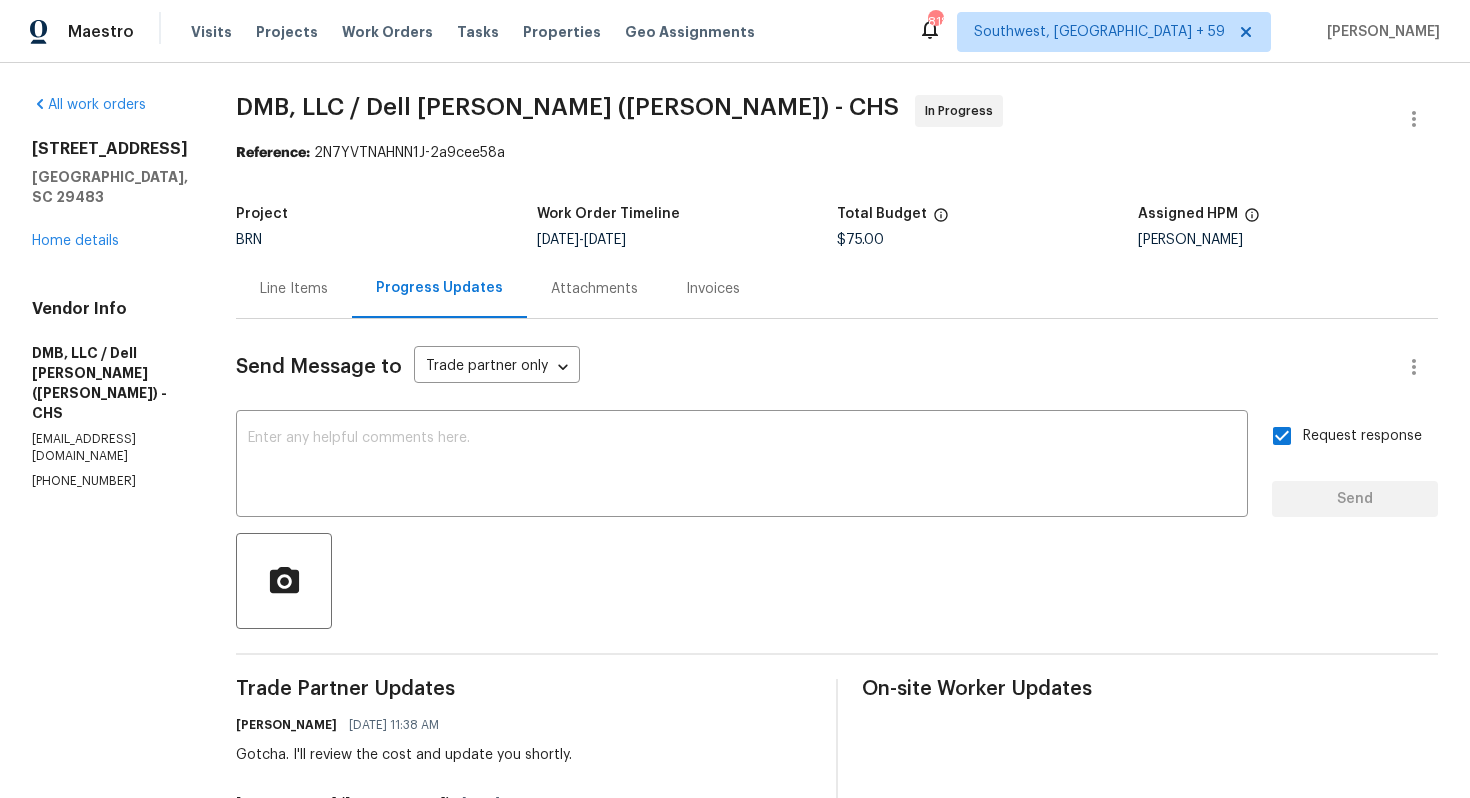 click on "Line Items" at bounding box center (294, 289) 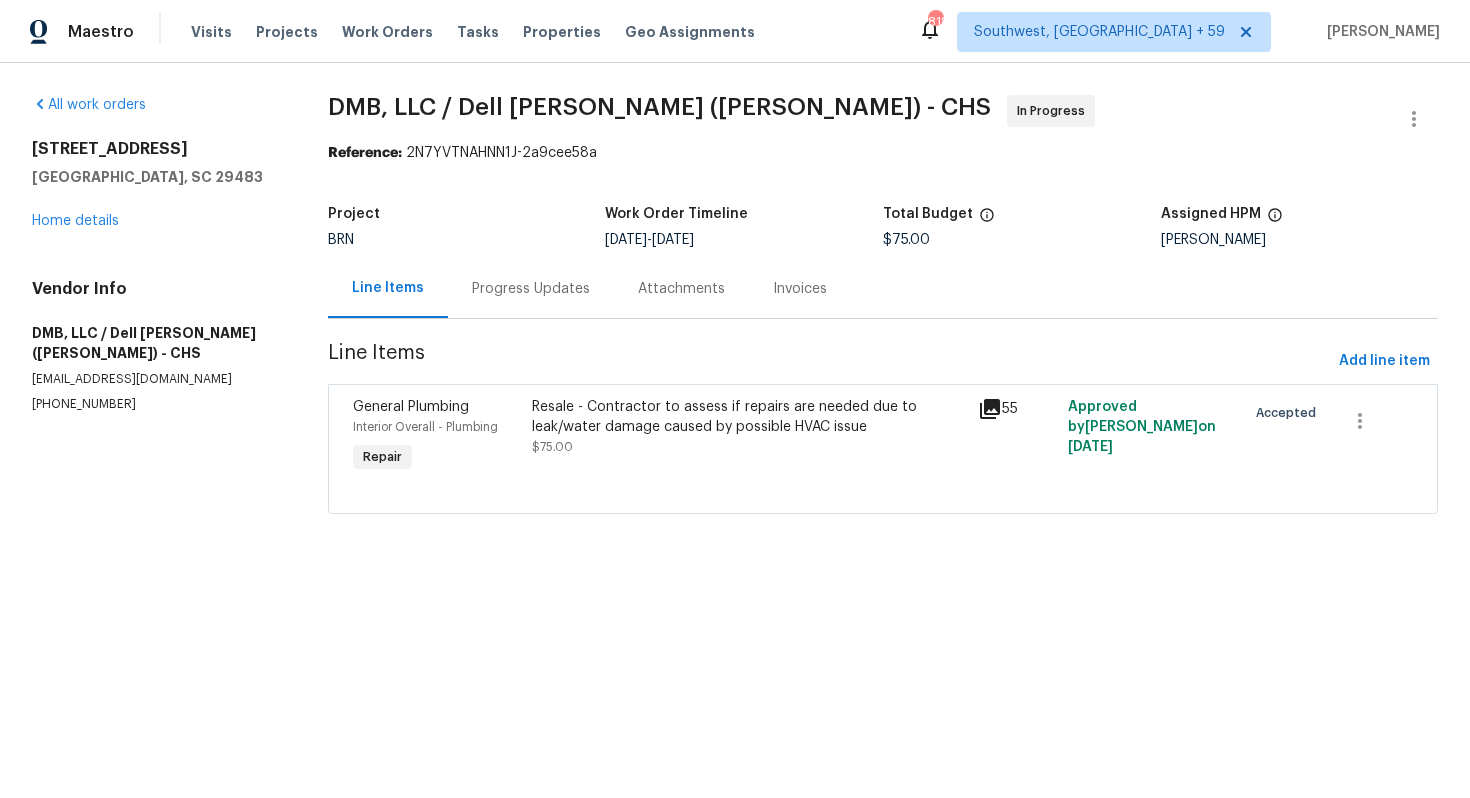 click on "Resale - Contractor to assess if repairs are needed due to leak/water damage caused by possible HVAC issue" at bounding box center [749, 417] 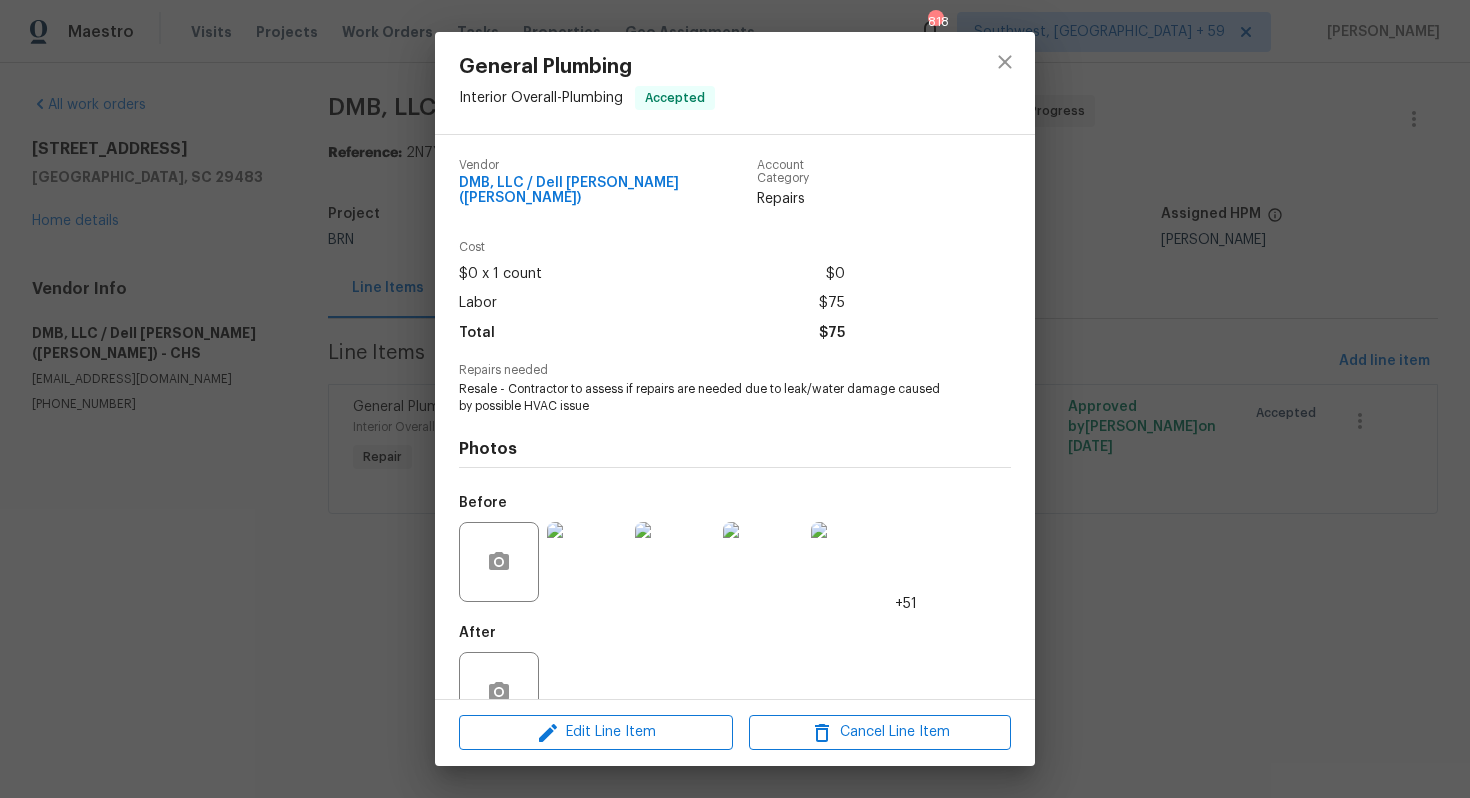 click on "Resale - Contractor to assess if repairs are needed due to leak/water damage caused by possible HVAC issue" at bounding box center (707, 398) 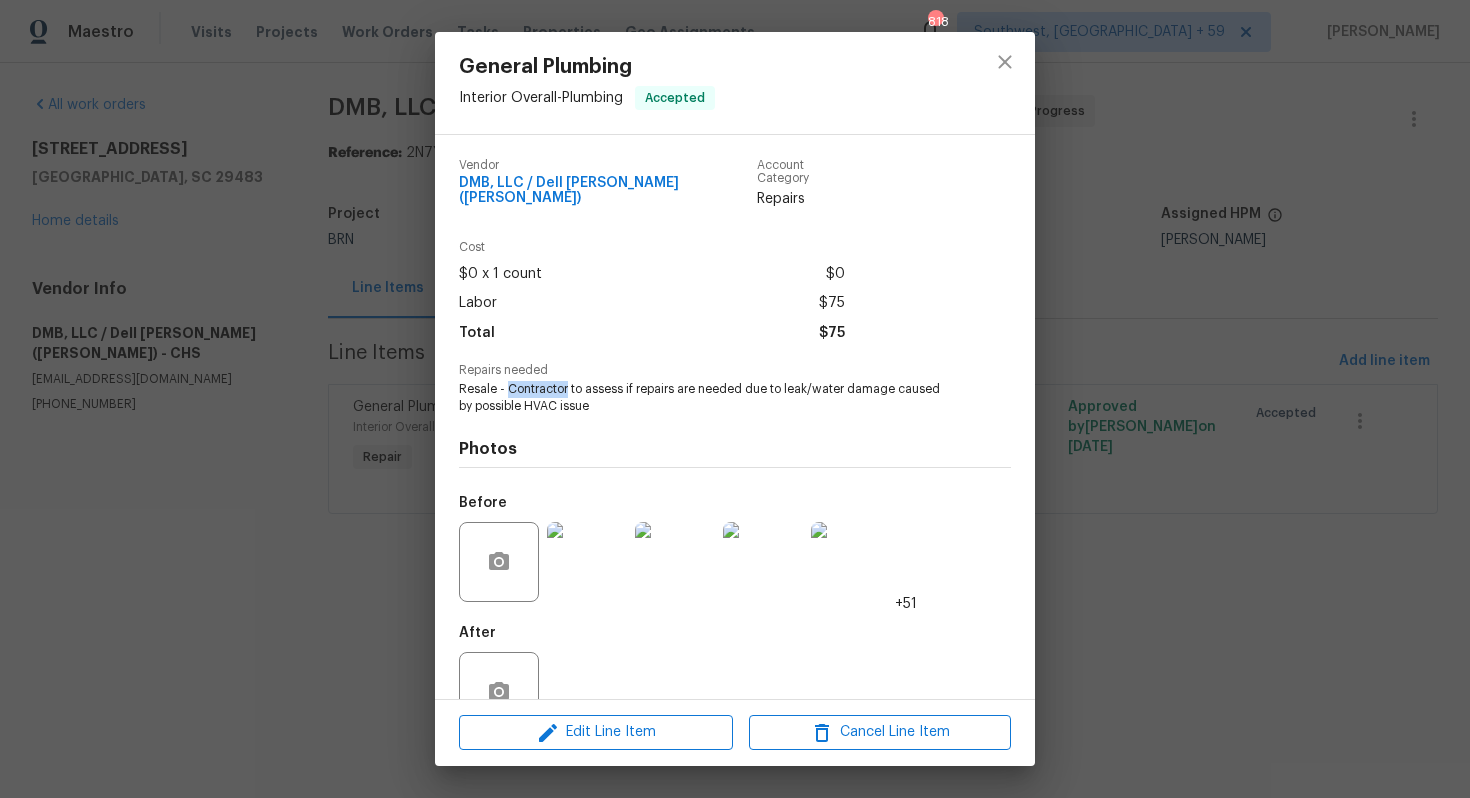 click on "Resale - Contractor to assess if repairs are needed due to leak/water damage caused by possible HVAC issue" at bounding box center [707, 398] 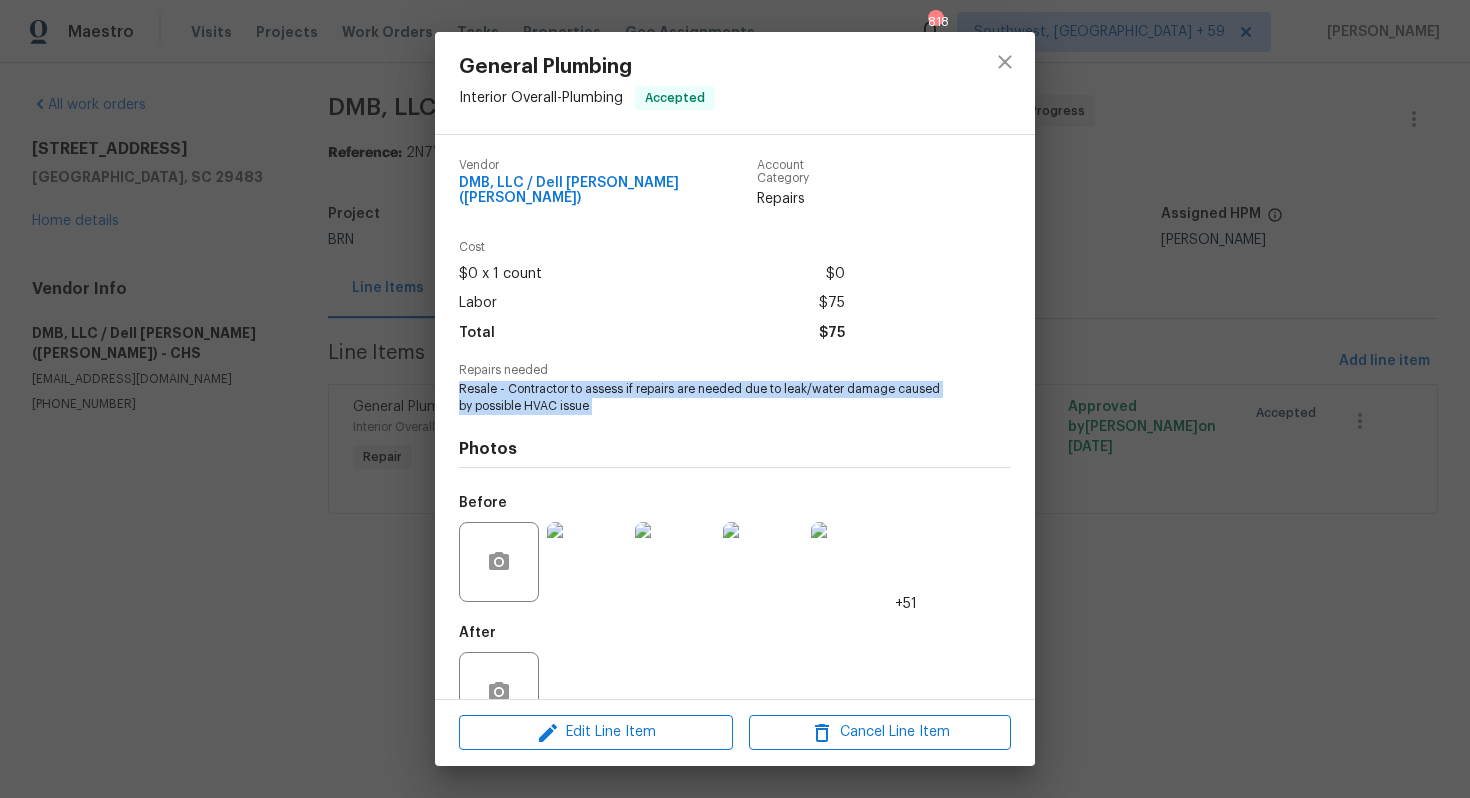 copy on "Resale - Contractor to assess if repairs are needed due to leak/water damage caused by possible HVAC issue" 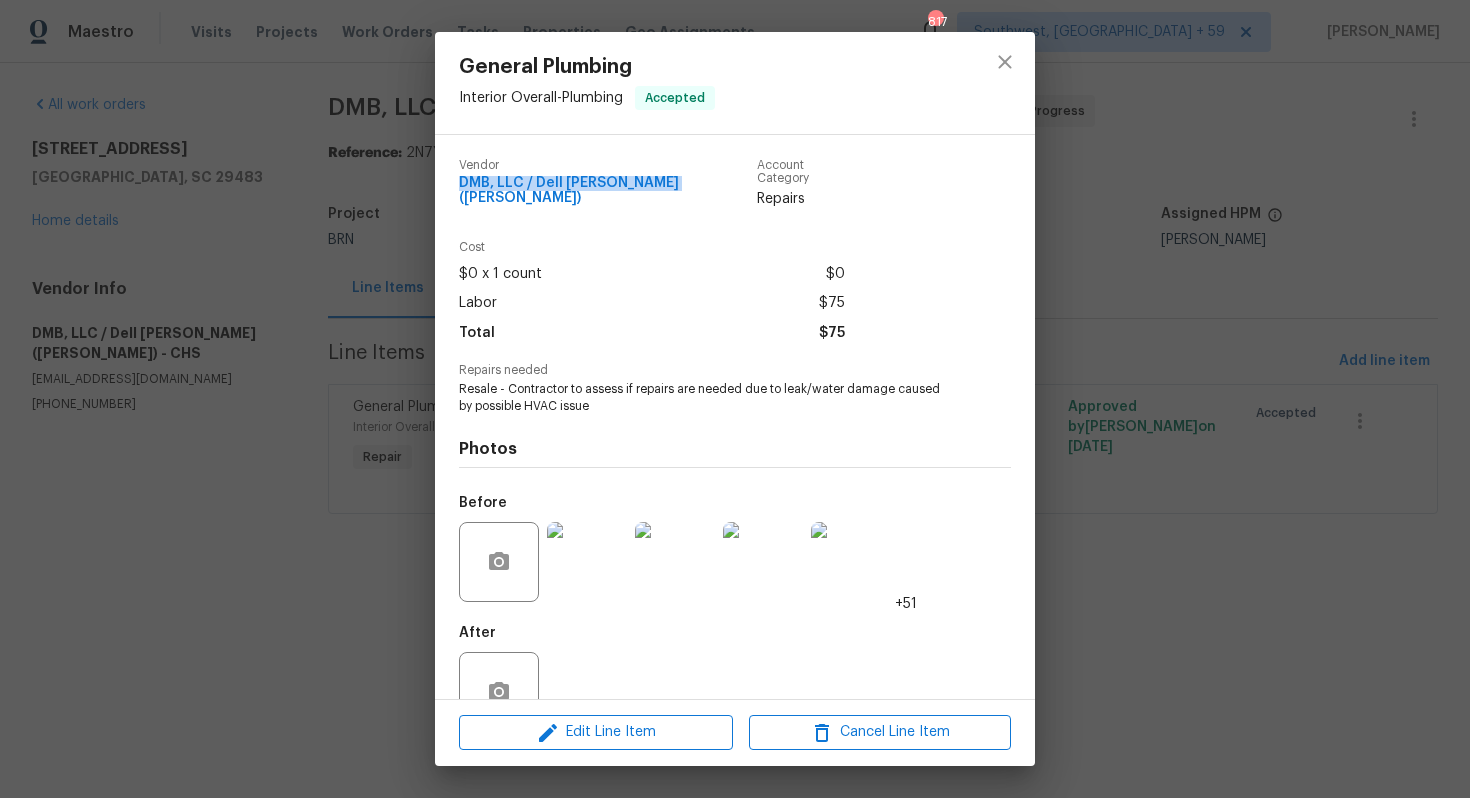 drag, startPoint x: 457, startPoint y: 183, endPoint x: 670, endPoint y: 188, distance: 213.05867 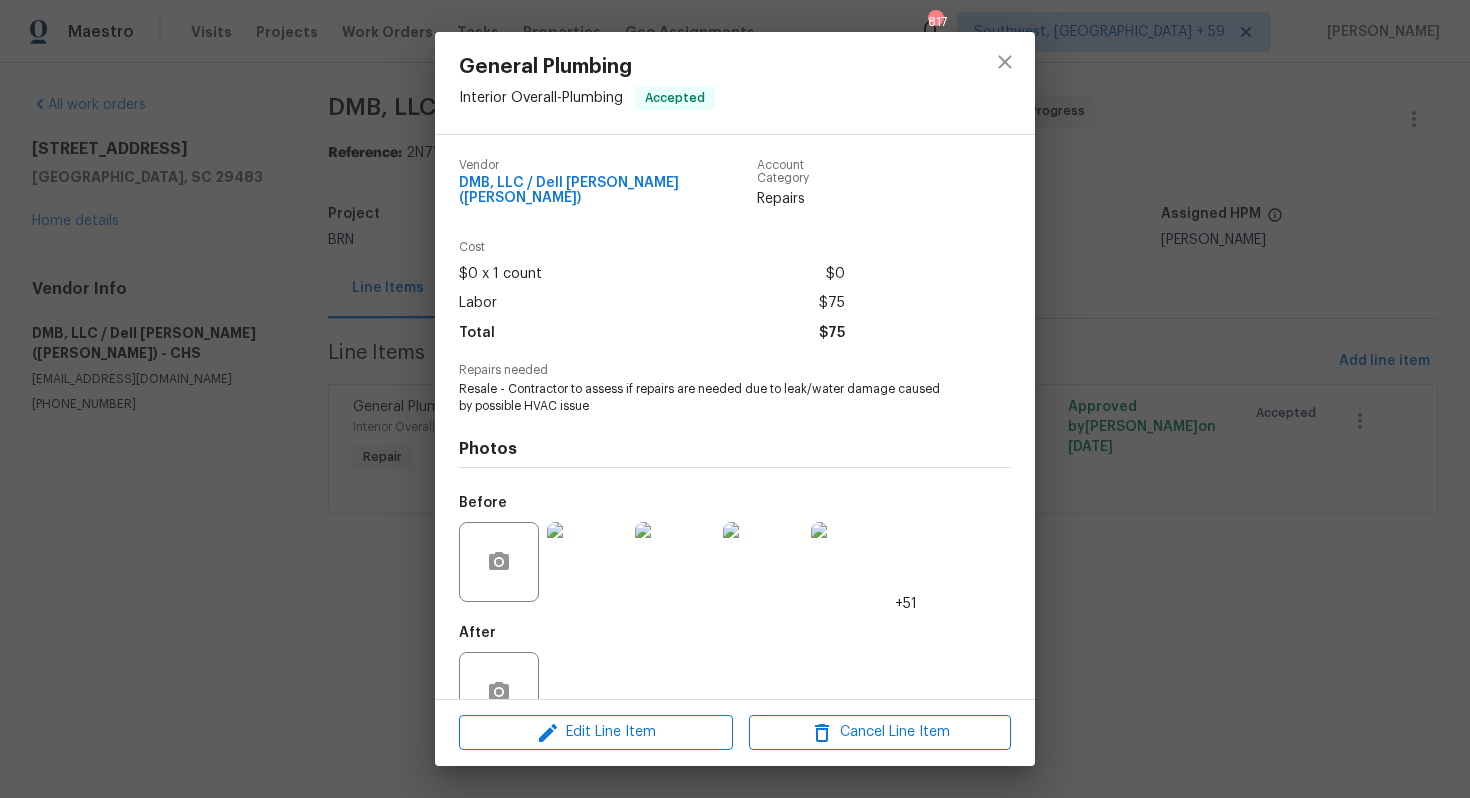 click on "General Plumbing Interior Overall  -  Plumbing Accepted" at bounding box center [735, 83] 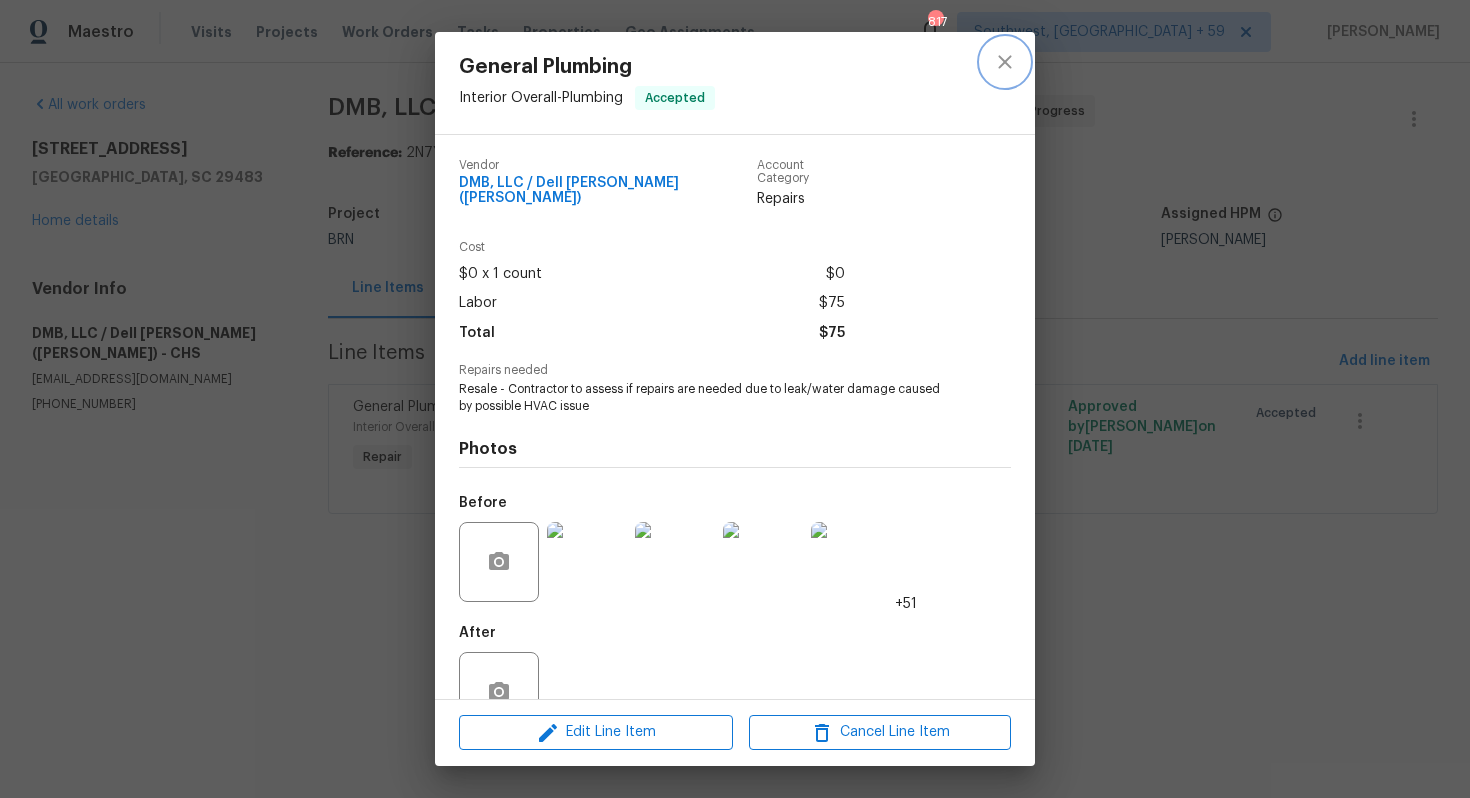 click 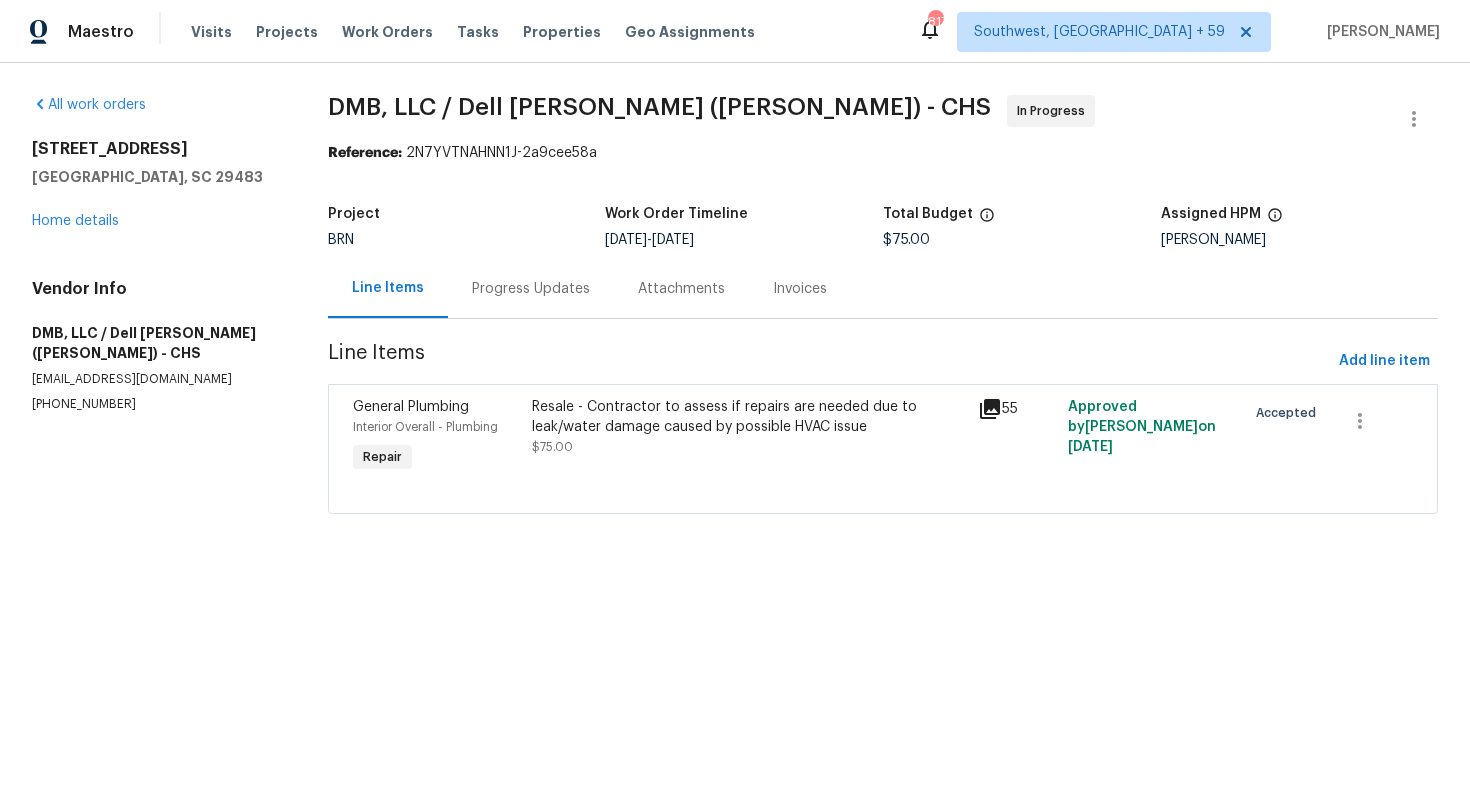 click on "Progress Updates" at bounding box center (531, 288) 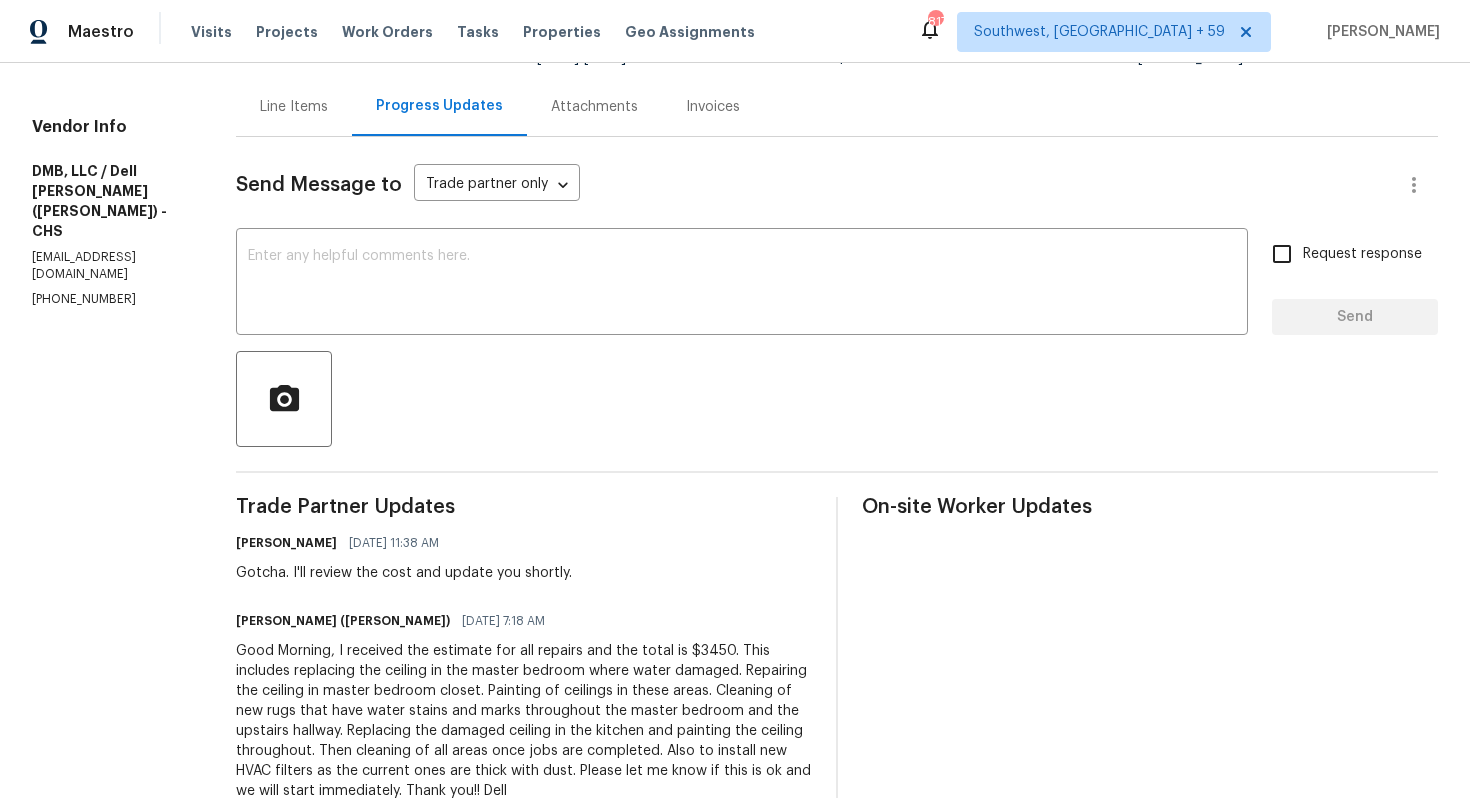 scroll, scrollTop: 314, scrollLeft: 0, axis: vertical 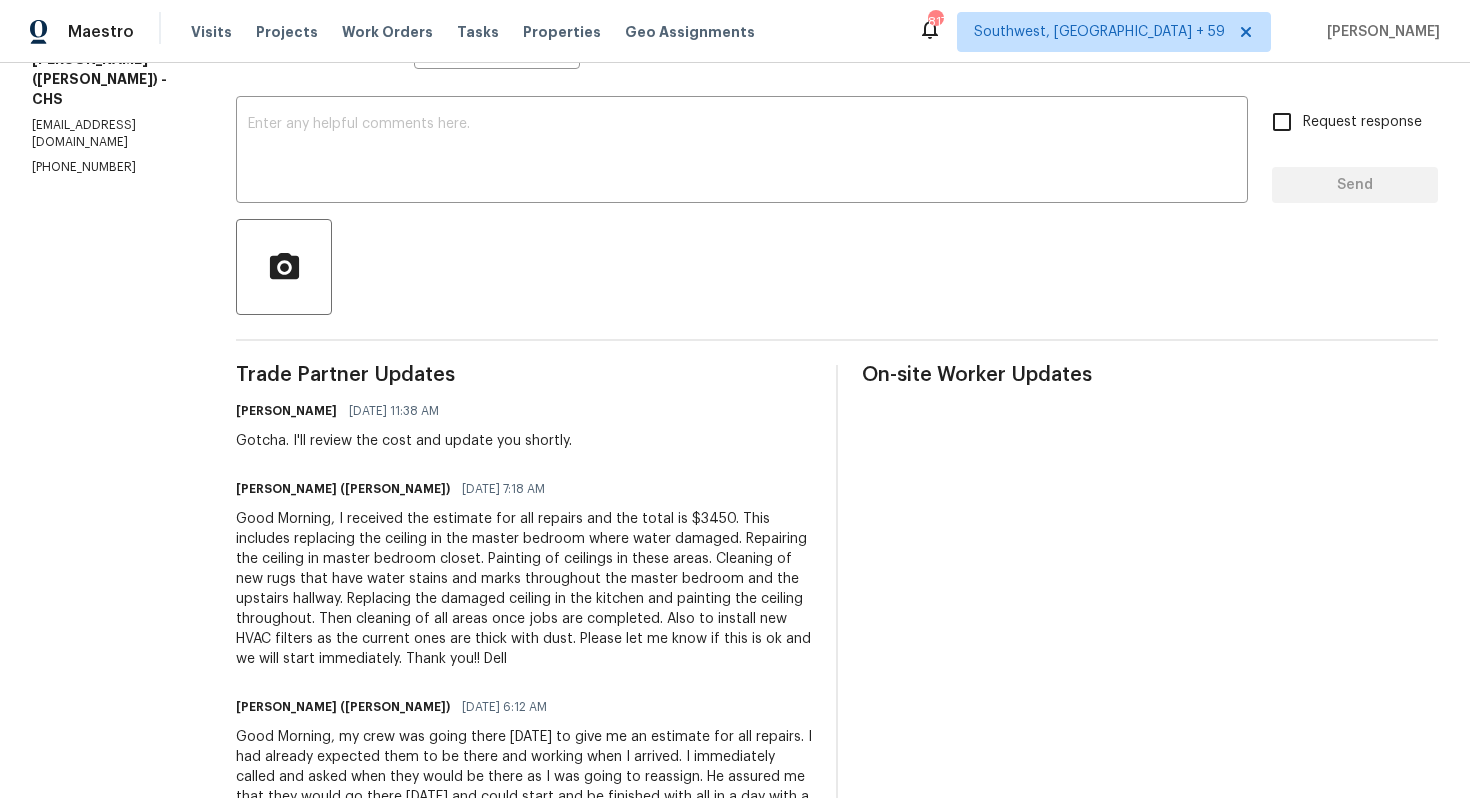 click on "Good Morning, I received the estimate for all repairs and the total is $3450.
This includes replacing the ceiling in the master bedroom where water damaged.
Repairing the ceiling in master bedroom closet.
Painting of ceilings in these areas.
Cleaning of new rugs that have water stains and marks throughout the master bedroom and the upstairs hallway.
Replacing the damaged ceiling in the kitchen and painting the ceiling throughout.
Then cleaning of all areas once jobs are completed. Also to install new HVAC filters as the current ones are thick with dust.
Please let me know if this is ok and we will start immediately. Thank you!! Dell" at bounding box center [524, 589] 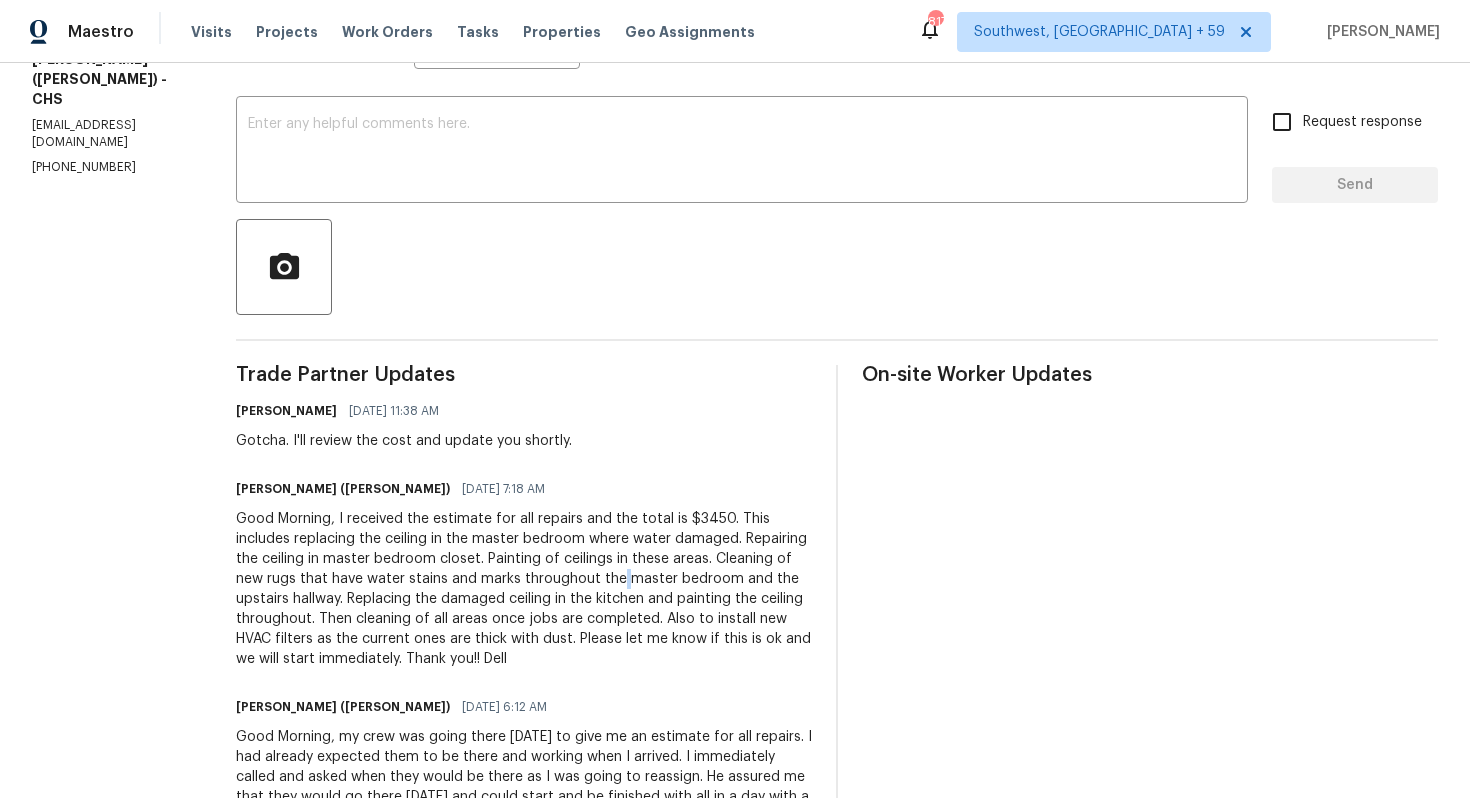 click on "Good Morning, I received the estimate for all repairs and the total is $3450.
This includes replacing the ceiling in the master bedroom where water damaged.
Repairing the ceiling in master bedroom closet.
Painting of ceilings in these areas.
Cleaning of new rugs that have water stains and marks throughout the master bedroom and the upstairs hallway.
Replacing the damaged ceiling in the kitchen and painting the ceiling throughout.
Then cleaning of all areas once jobs are completed. Also to install new HVAC filters as the current ones are thick with dust.
Please let me know if this is ok and we will start immediately. Thank you!! Dell" at bounding box center [524, 589] 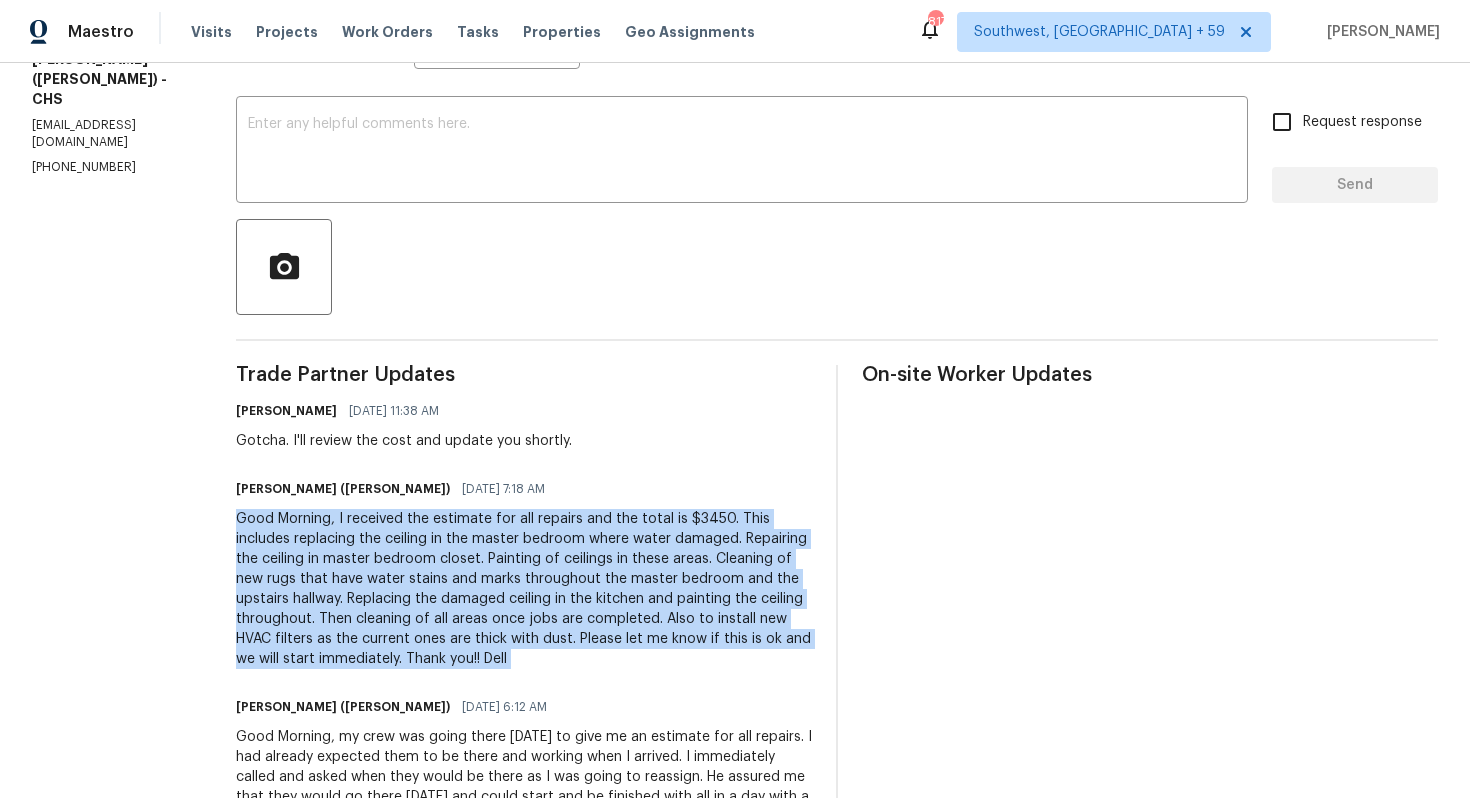 copy on "Good Morning, I received the estimate for all repairs and the total is $3450.
This includes replacing the ceiling in the master bedroom where water damaged.
Repairing the ceiling in master bedroom closet.
Painting of ceilings in these areas.
Cleaning of new rugs that have water stains and marks throughout the master bedroom and the upstairs hallway.
Replacing the damaged ceiling in the kitchen and painting the ceiling throughout.
Then cleaning of all areas once jobs are completed. Also to install new HVAC filters as the current ones are thick with dust.
Please let me know if this is ok and we will start immediately. Thank you!! Dell" 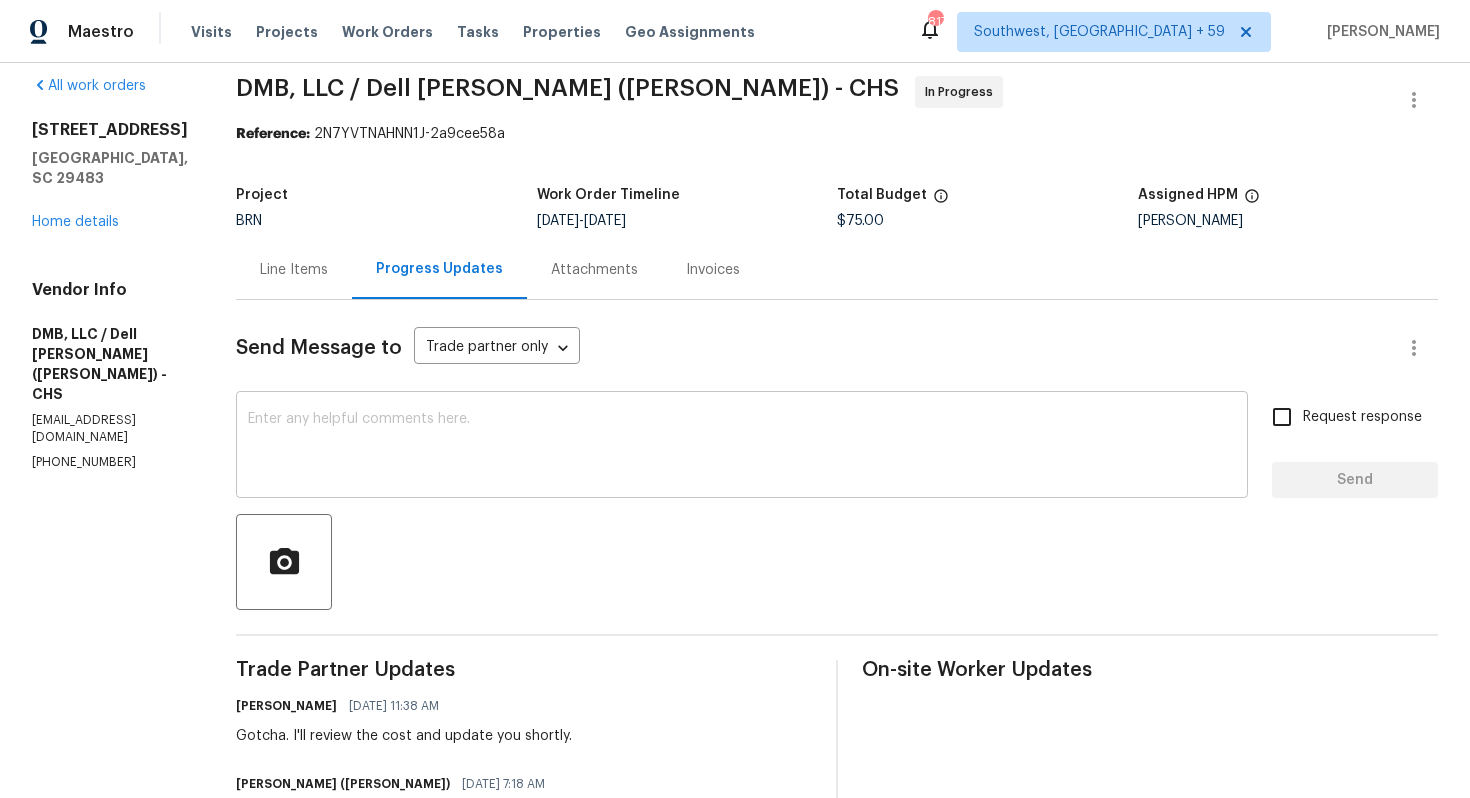 scroll, scrollTop: 0, scrollLeft: 0, axis: both 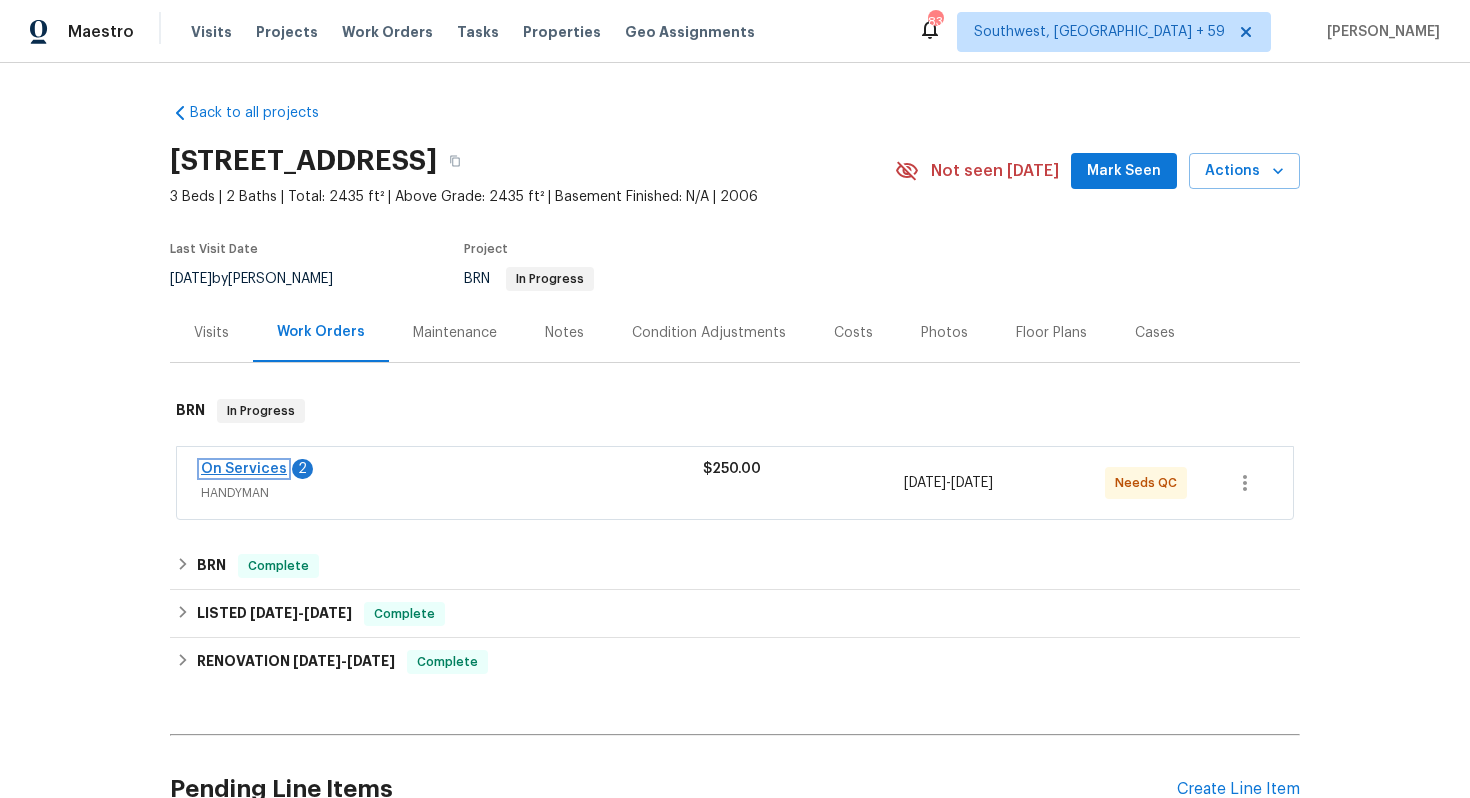 click on "On Services" at bounding box center [244, 469] 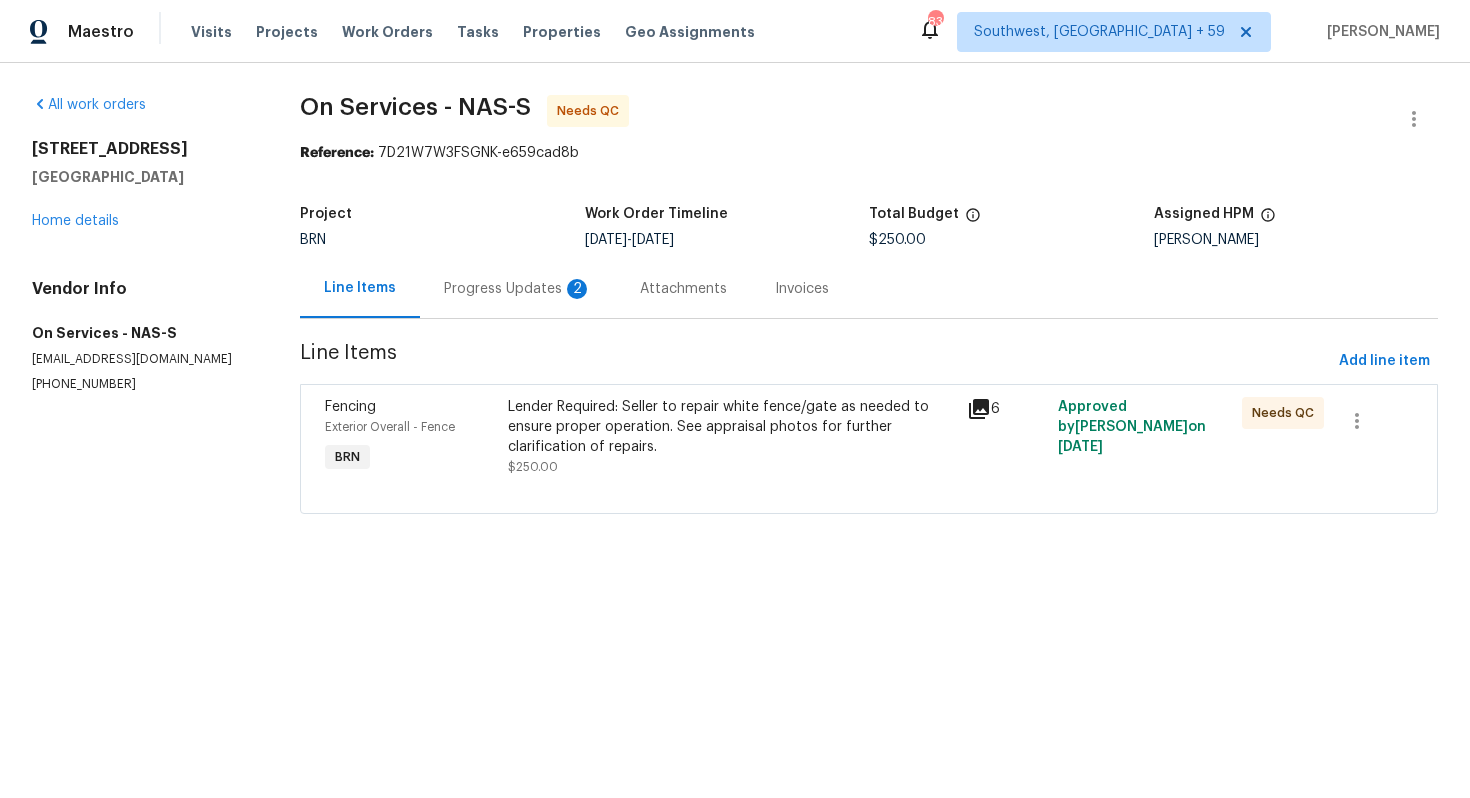 click on "Progress Updates 2" at bounding box center (518, 289) 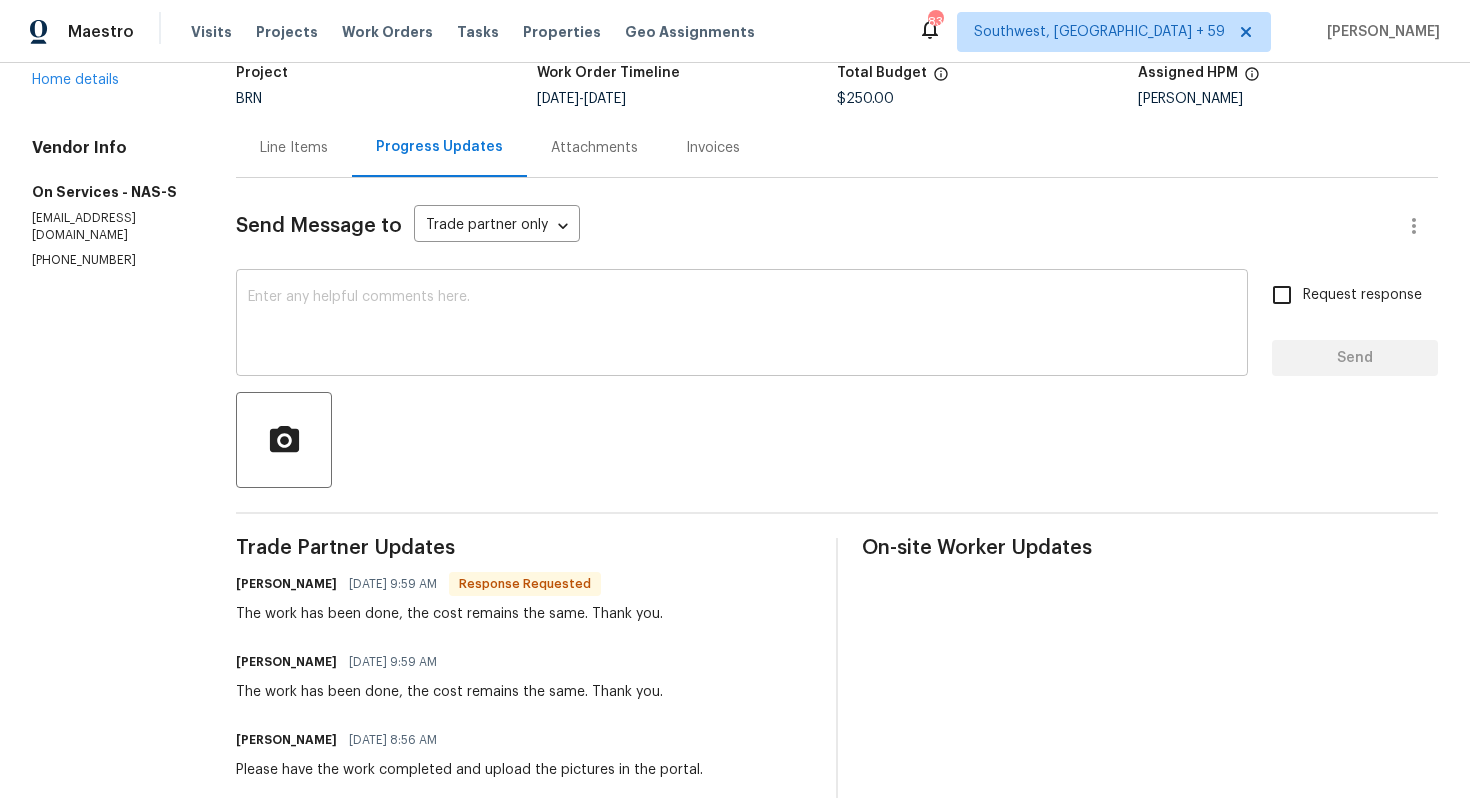 scroll, scrollTop: 0, scrollLeft: 0, axis: both 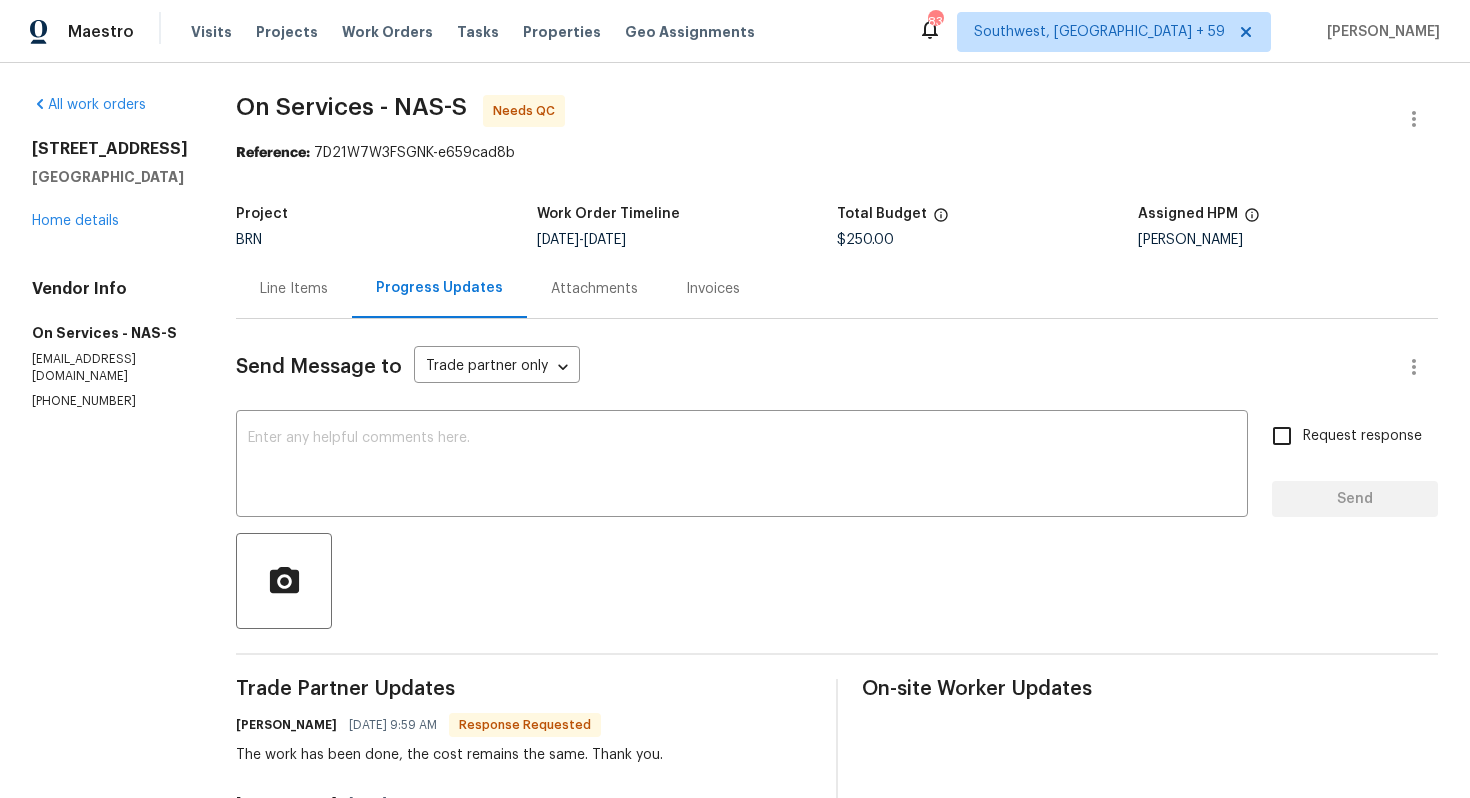 click on "Line Items" at bounding box center [294, 288] 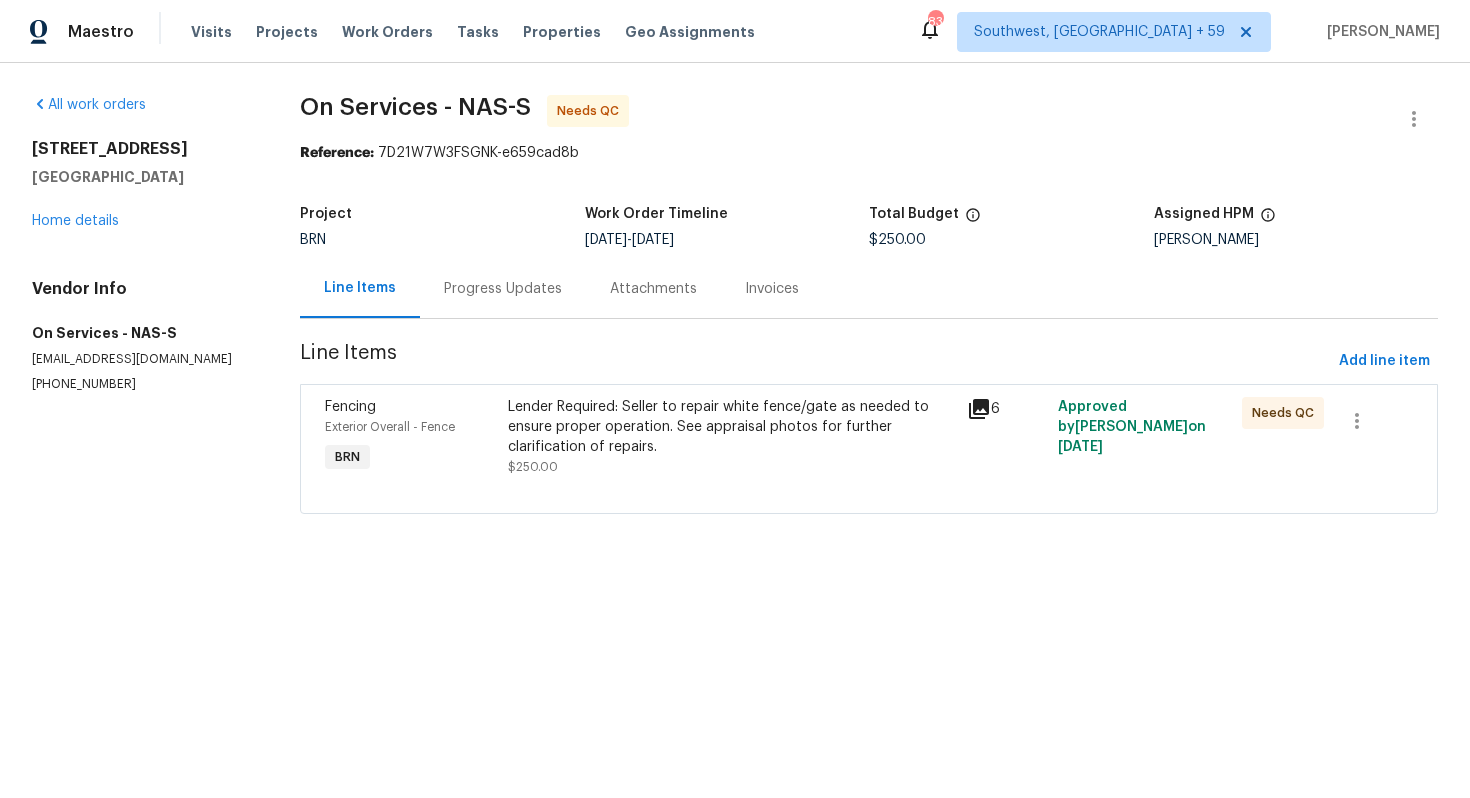 click on "Lender Required: Seller to repair white fence/gate as needed to ensure proper operation. See appraisal photos for further clarification of repairs." at bounding box center (731, 427) 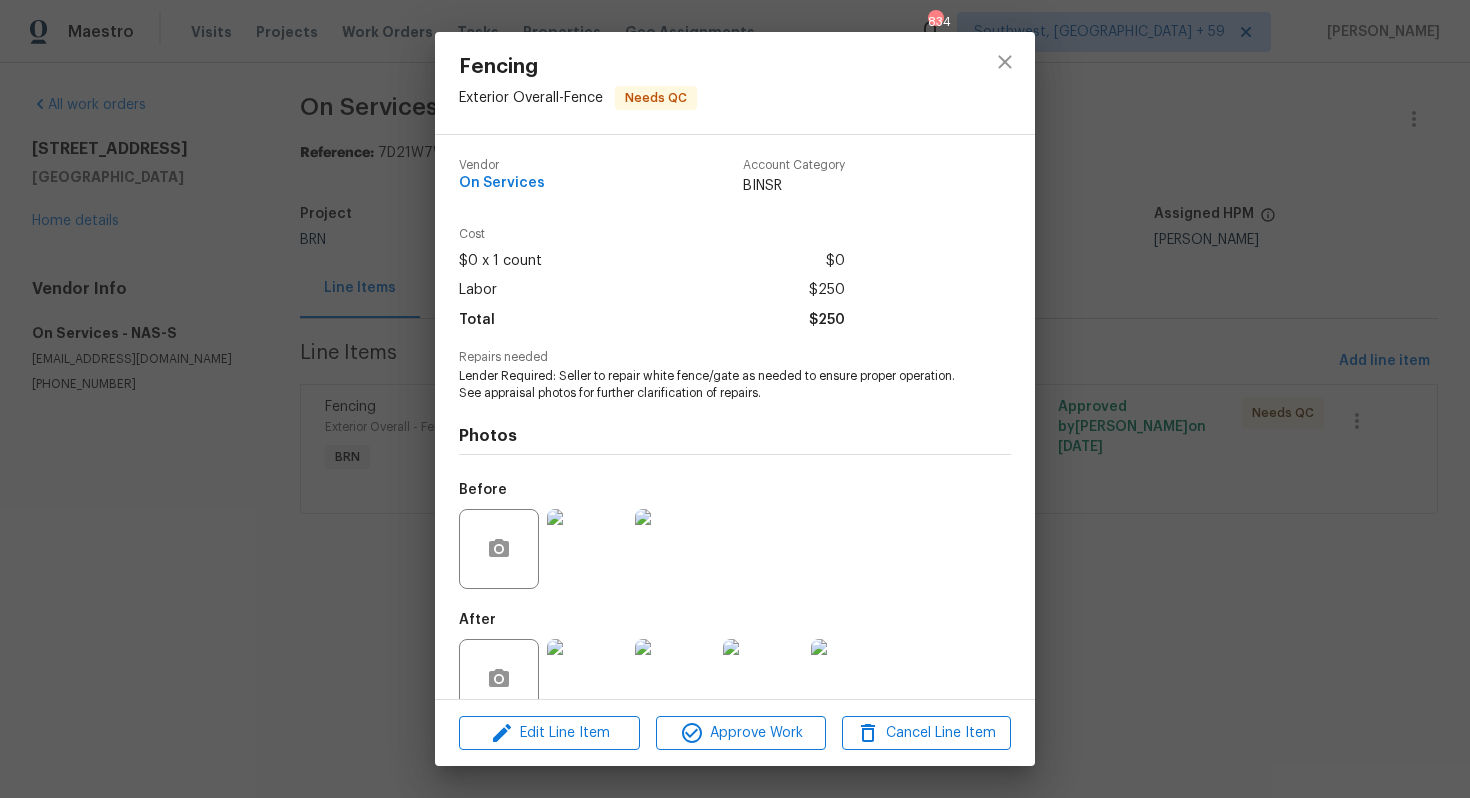 scroll, scrollTop: 40, scrollLeft: 0, axis: vertical 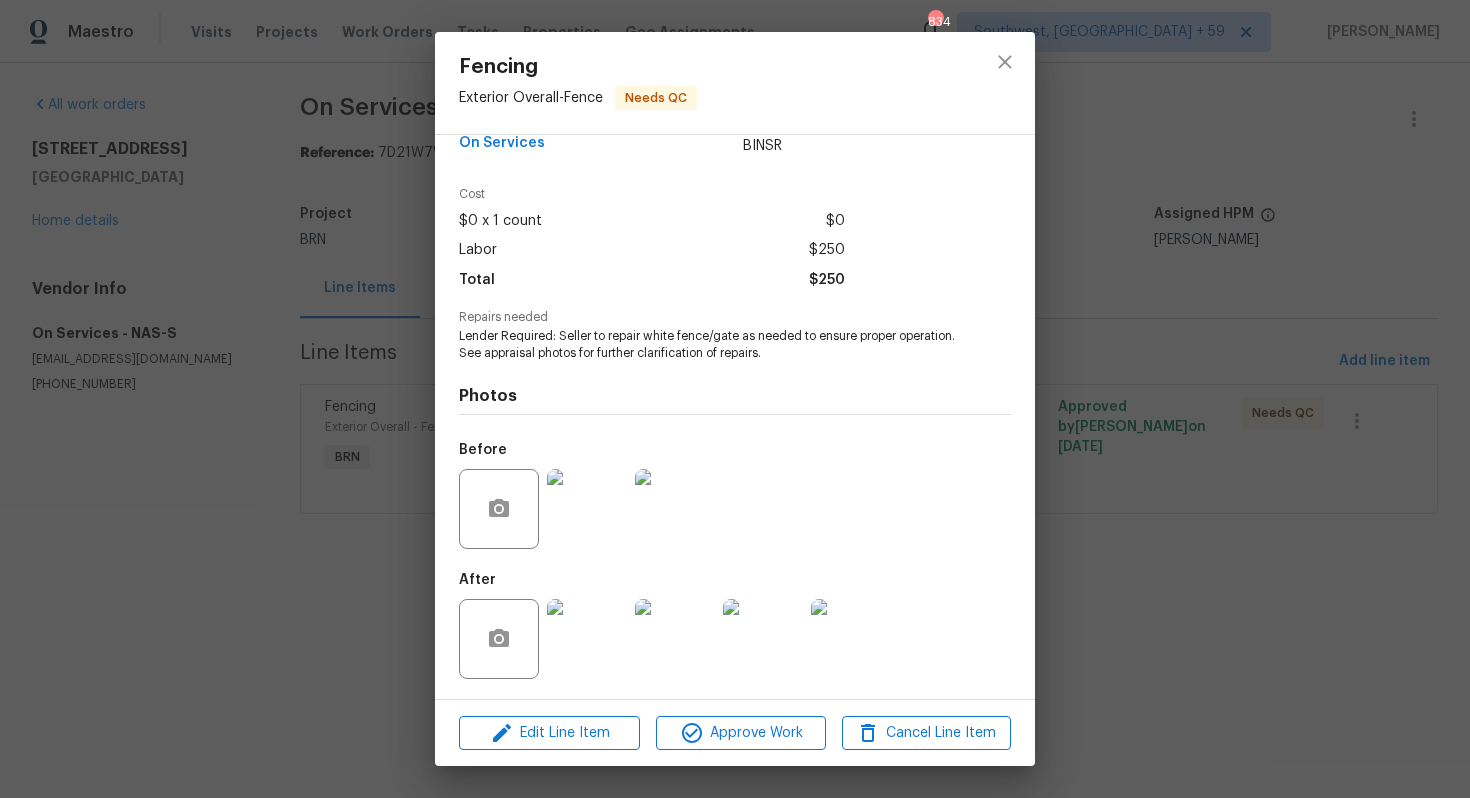 click at bounding box center (587, 639) 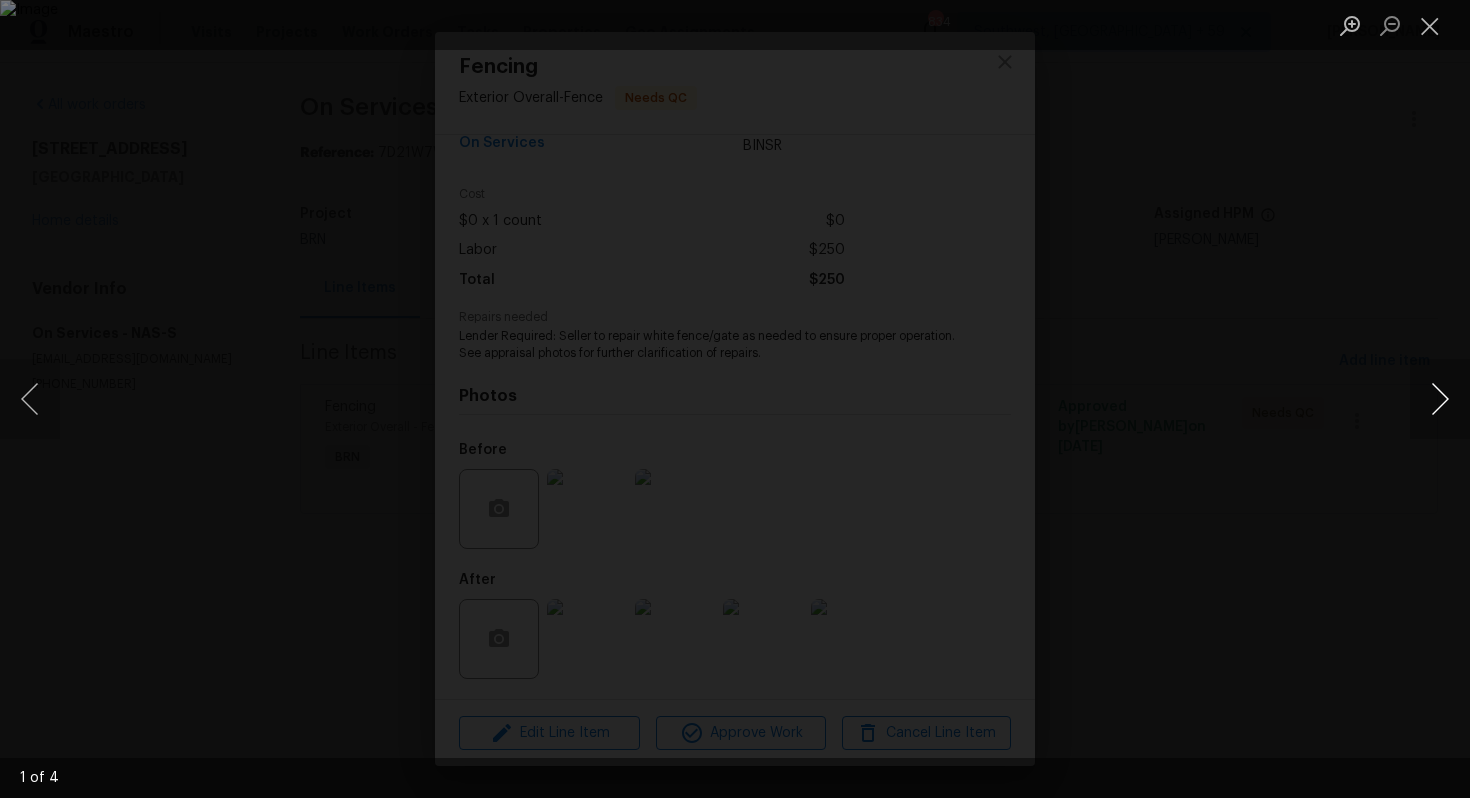 click at bounding box center (1440, 399) 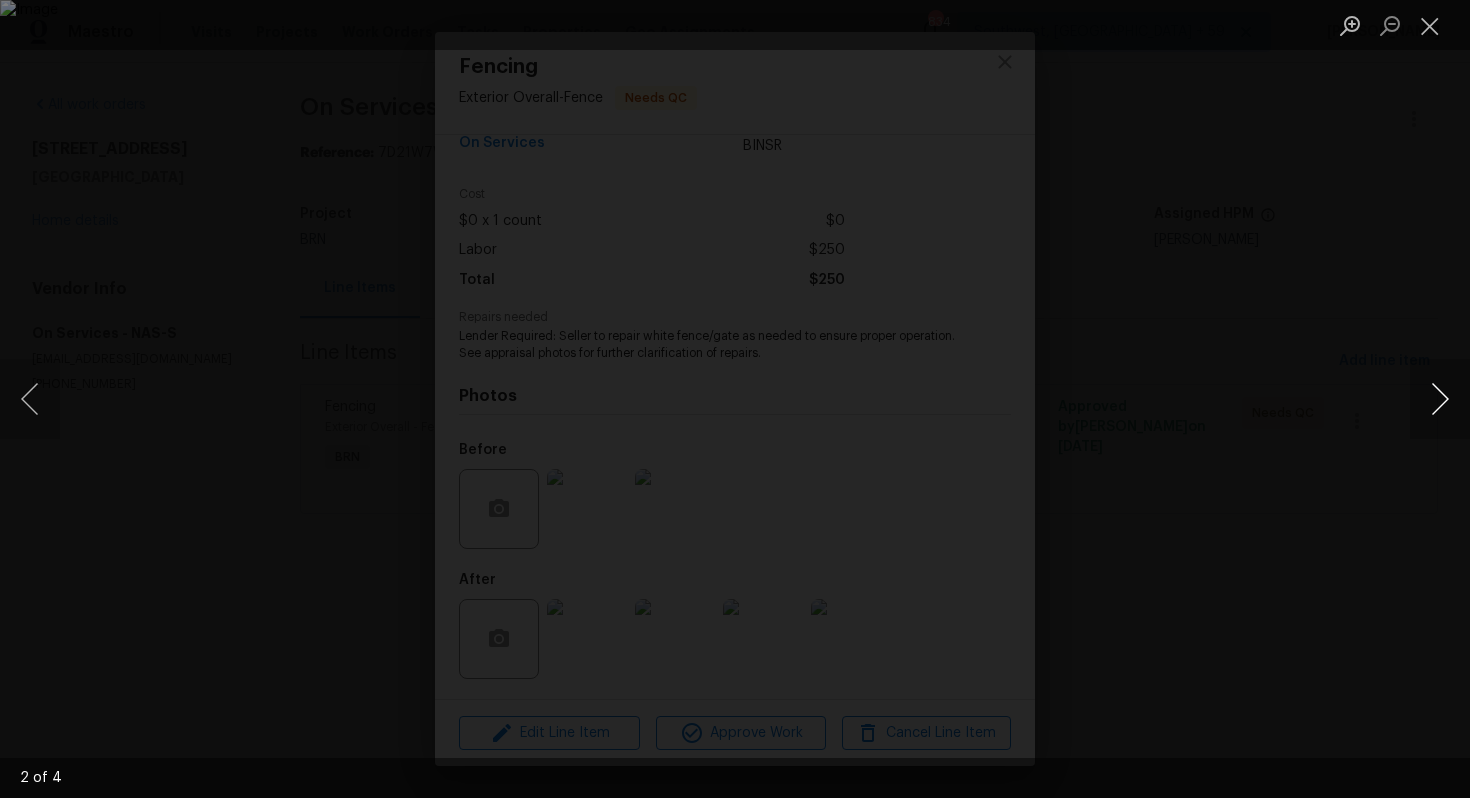 click at bounding box center [1440, 399] 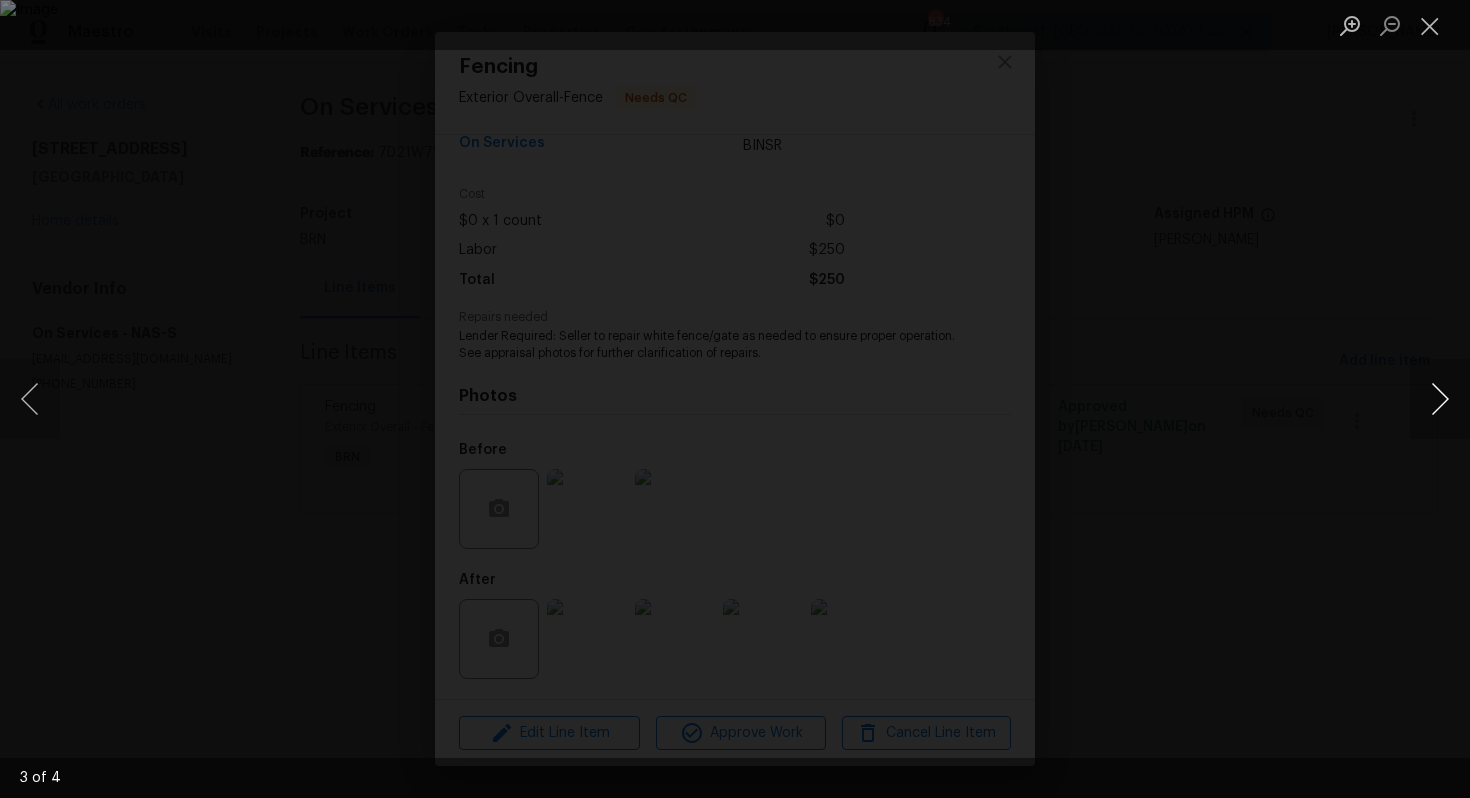 click at bounding box center (1440, 399) 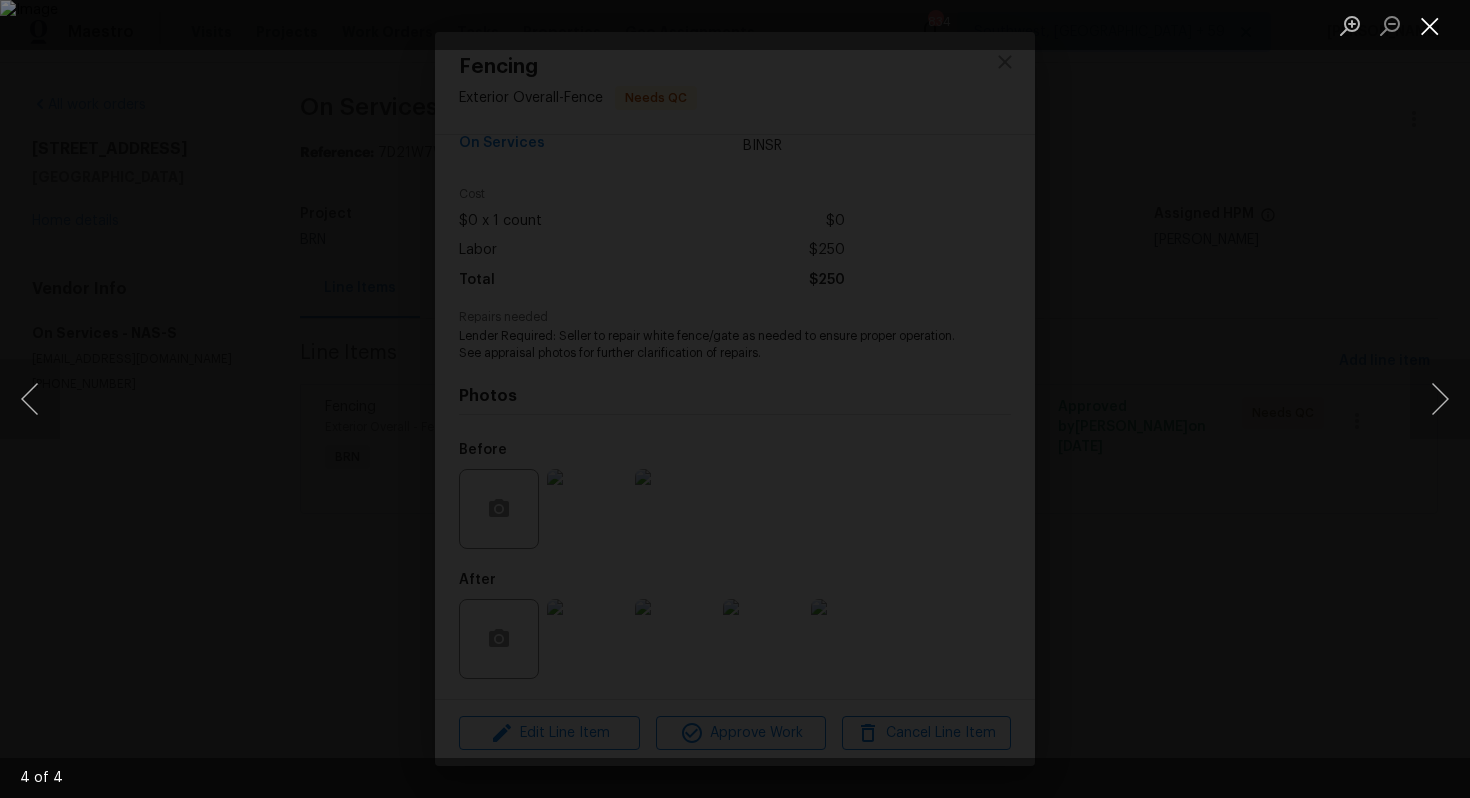 click at bounding box center (1430, 25) 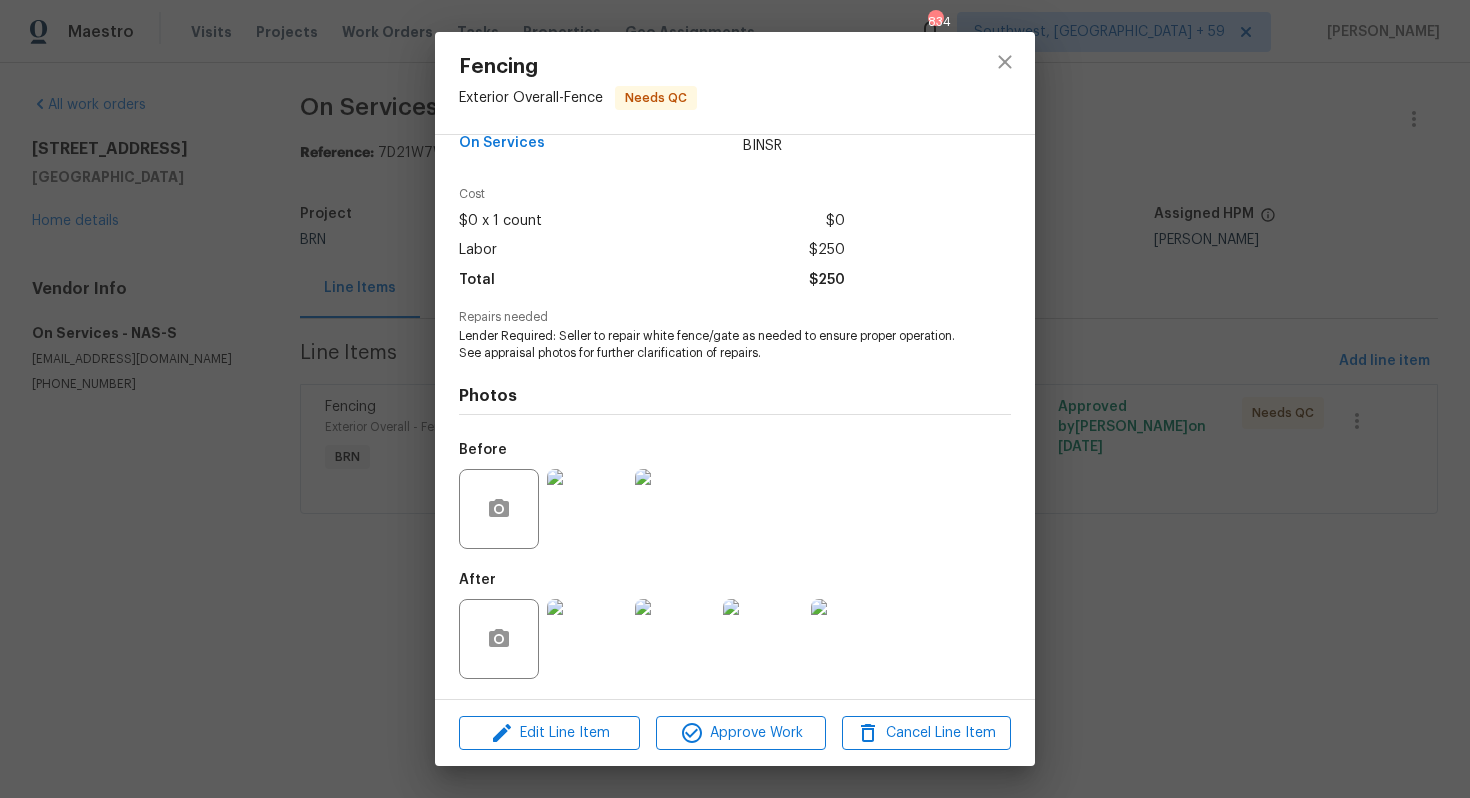 click at bounding box center (675, 509) 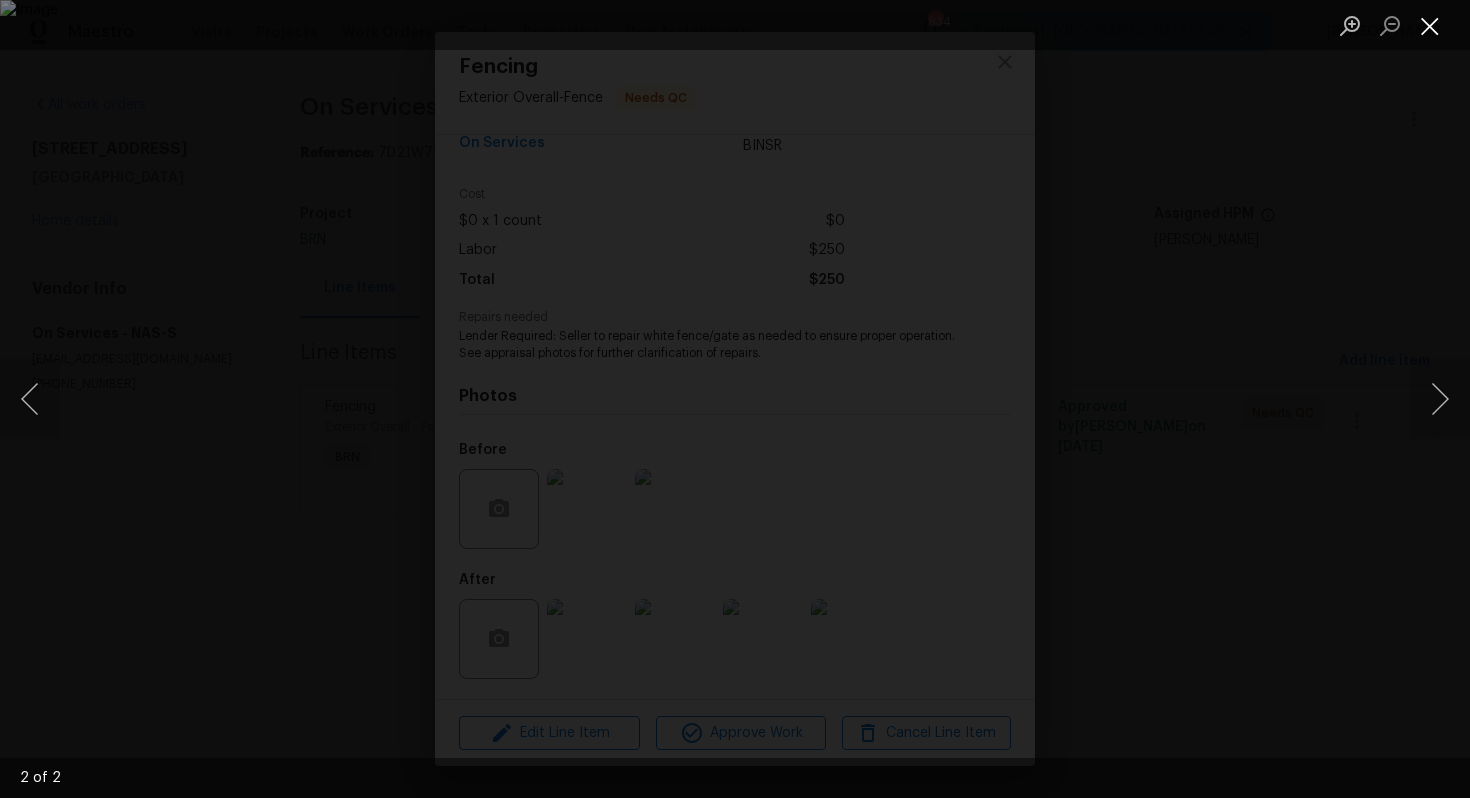 click at bounding box center [1430, 25] 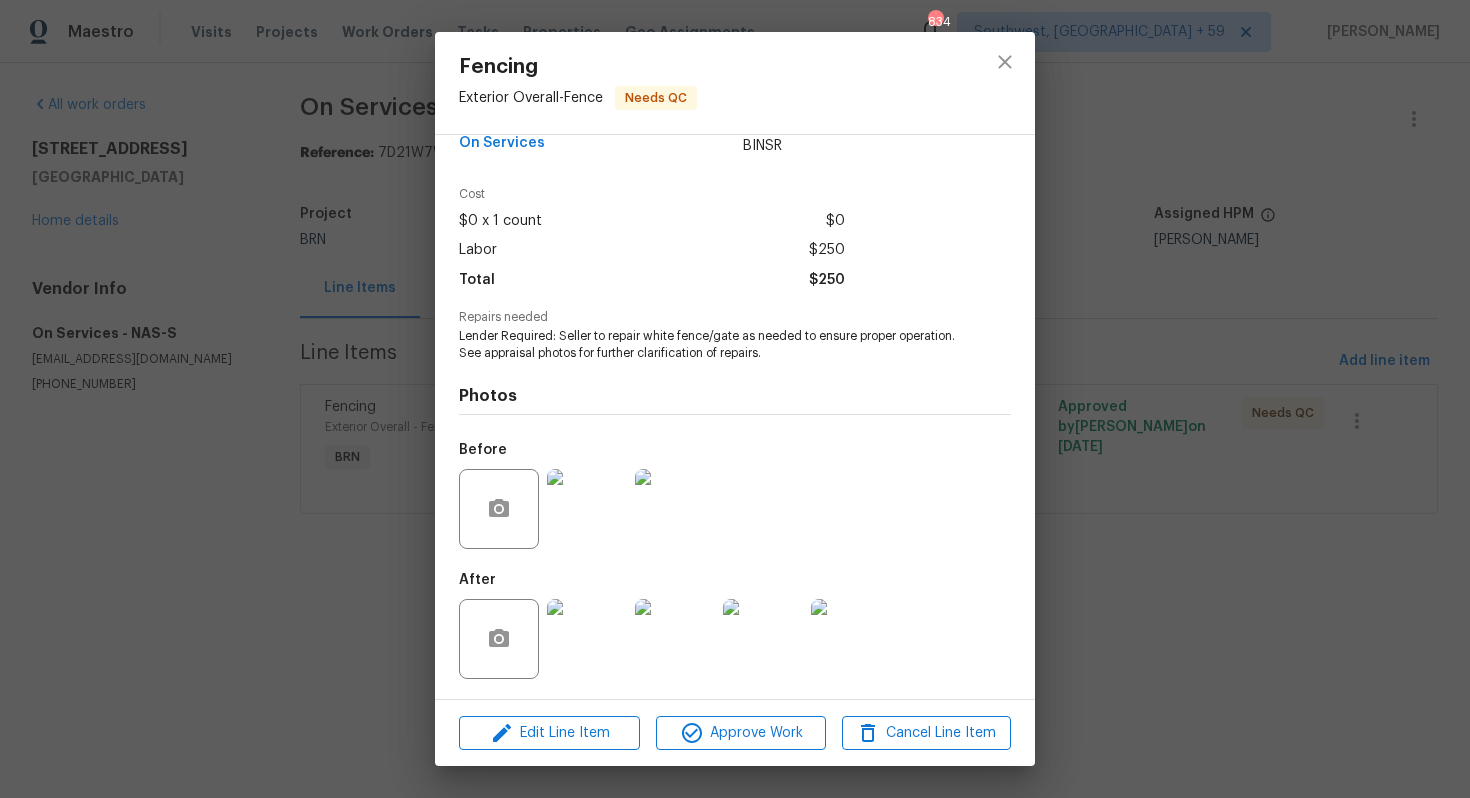 click at bounding box center (587, 639) 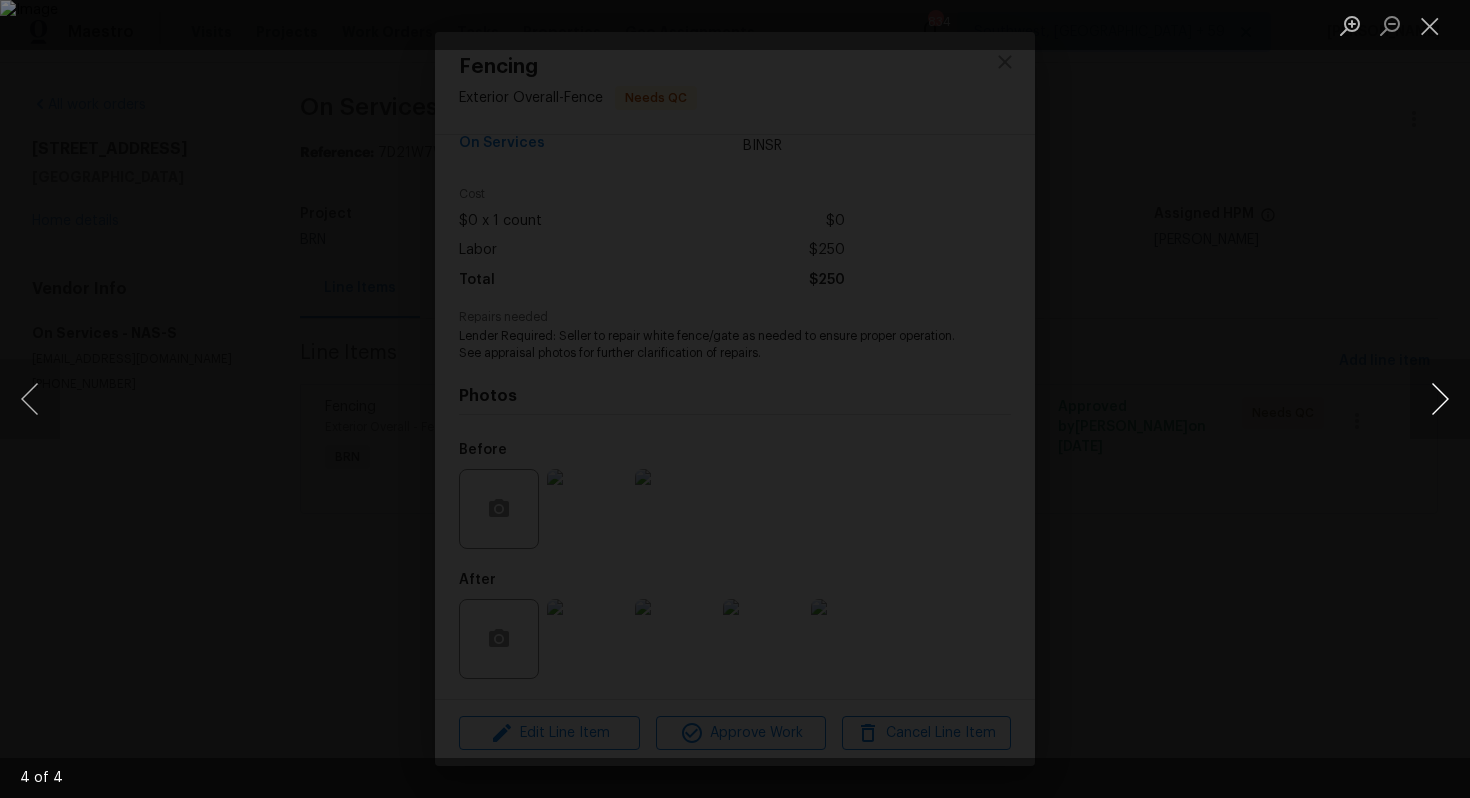 click at bounding box center (1440, 399) 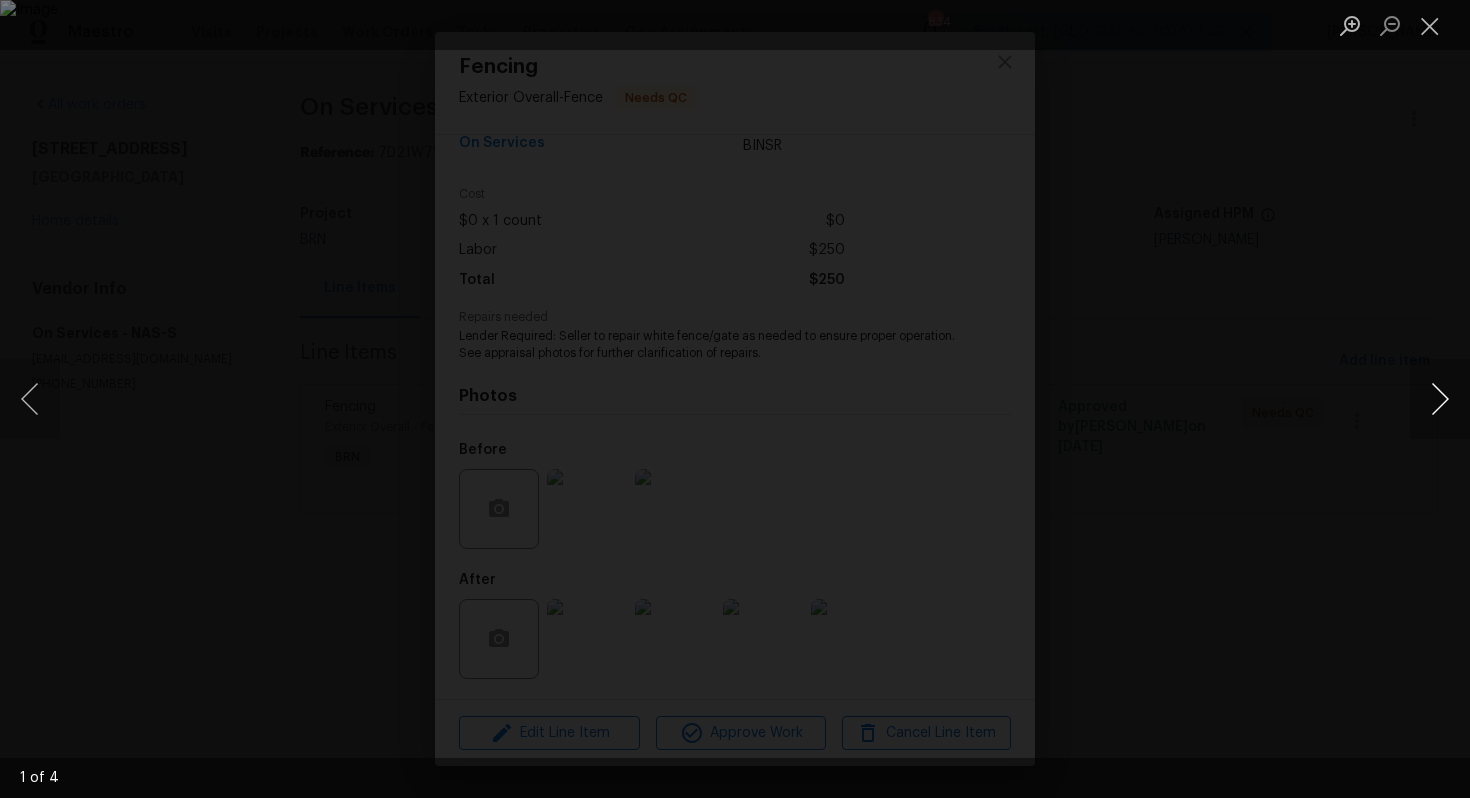 click at bounding box center (1440, 399) 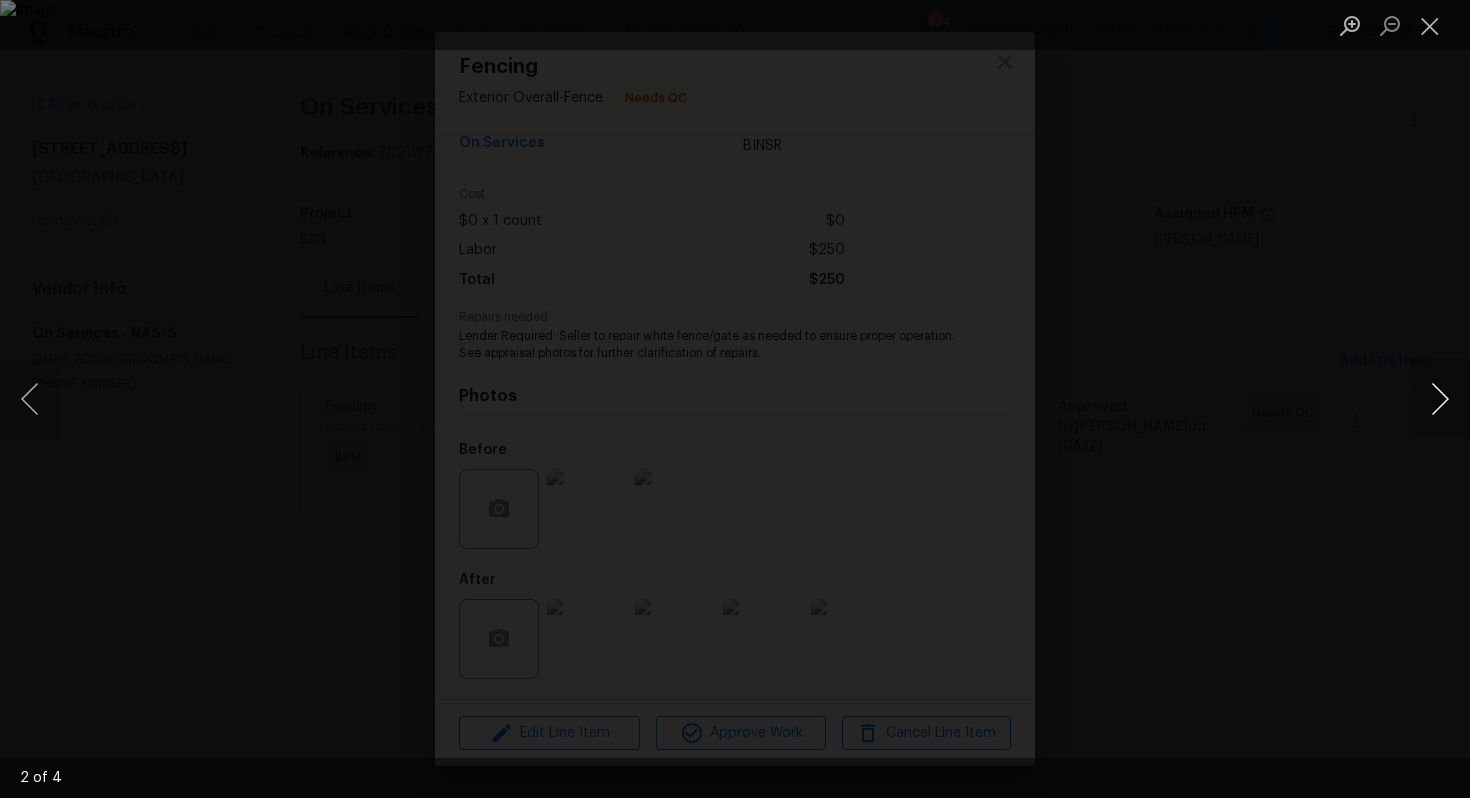 click at bounding box center [1440, 399] 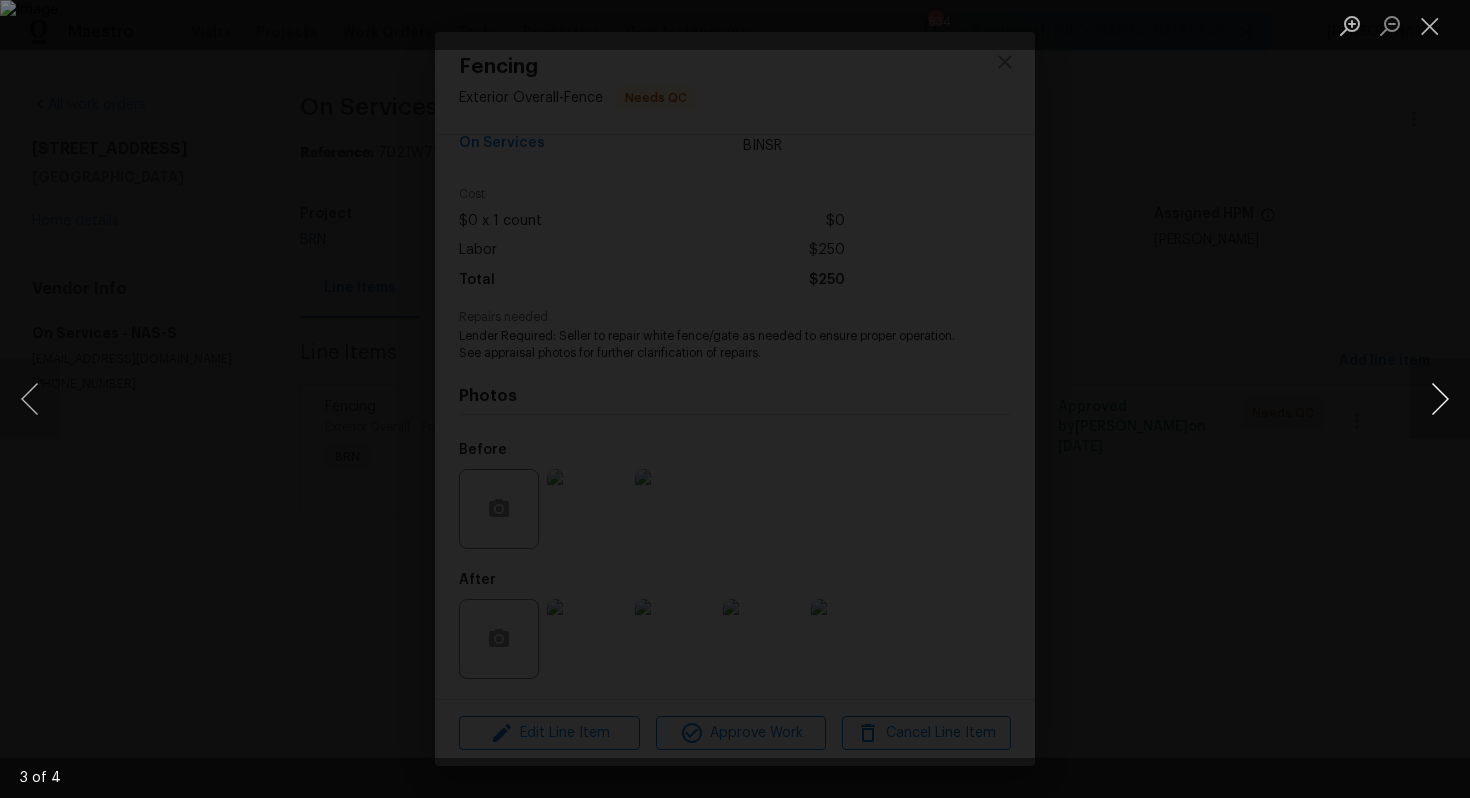 click at bounding box center [1440, 399] 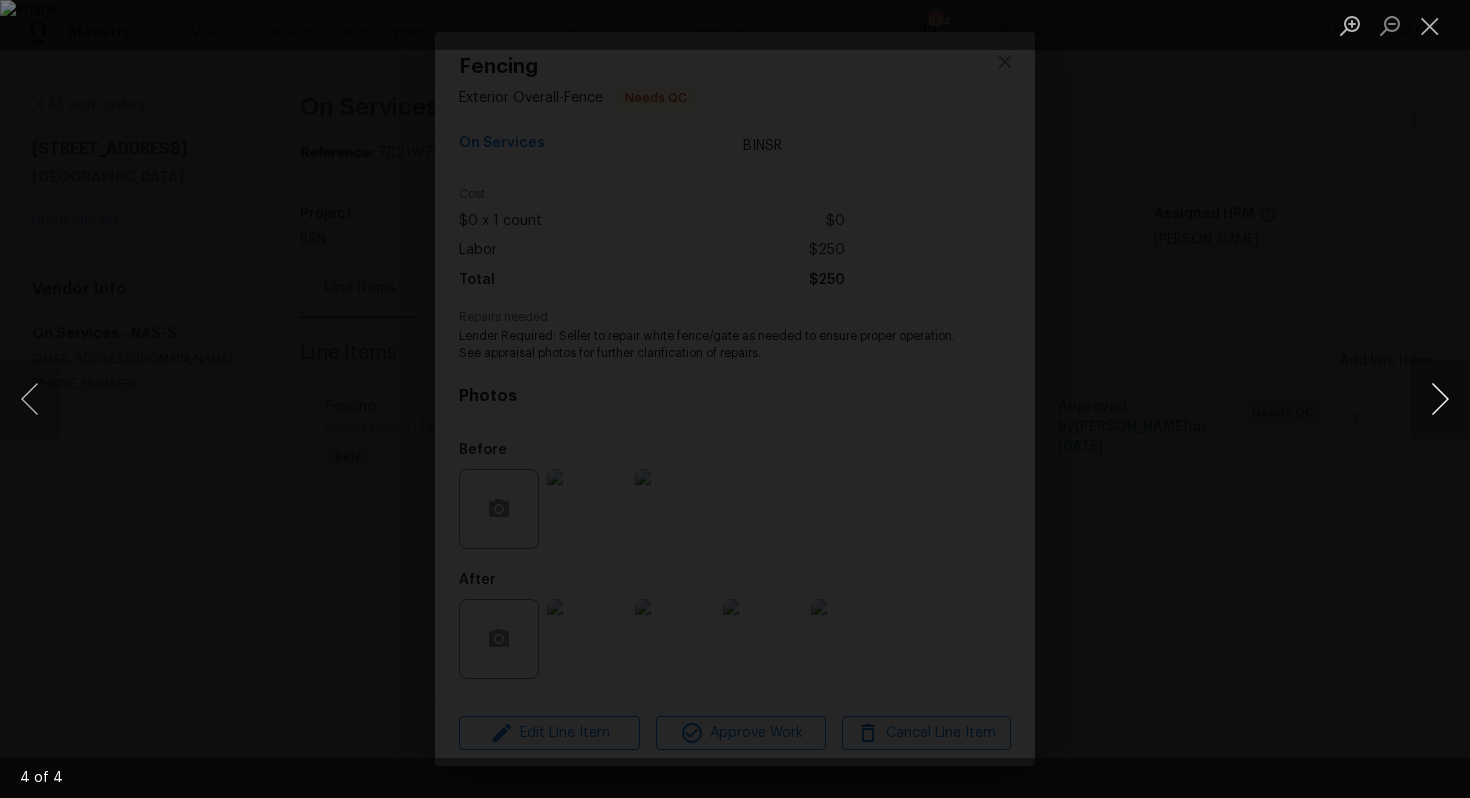 click at bounding box center (1440, 399) 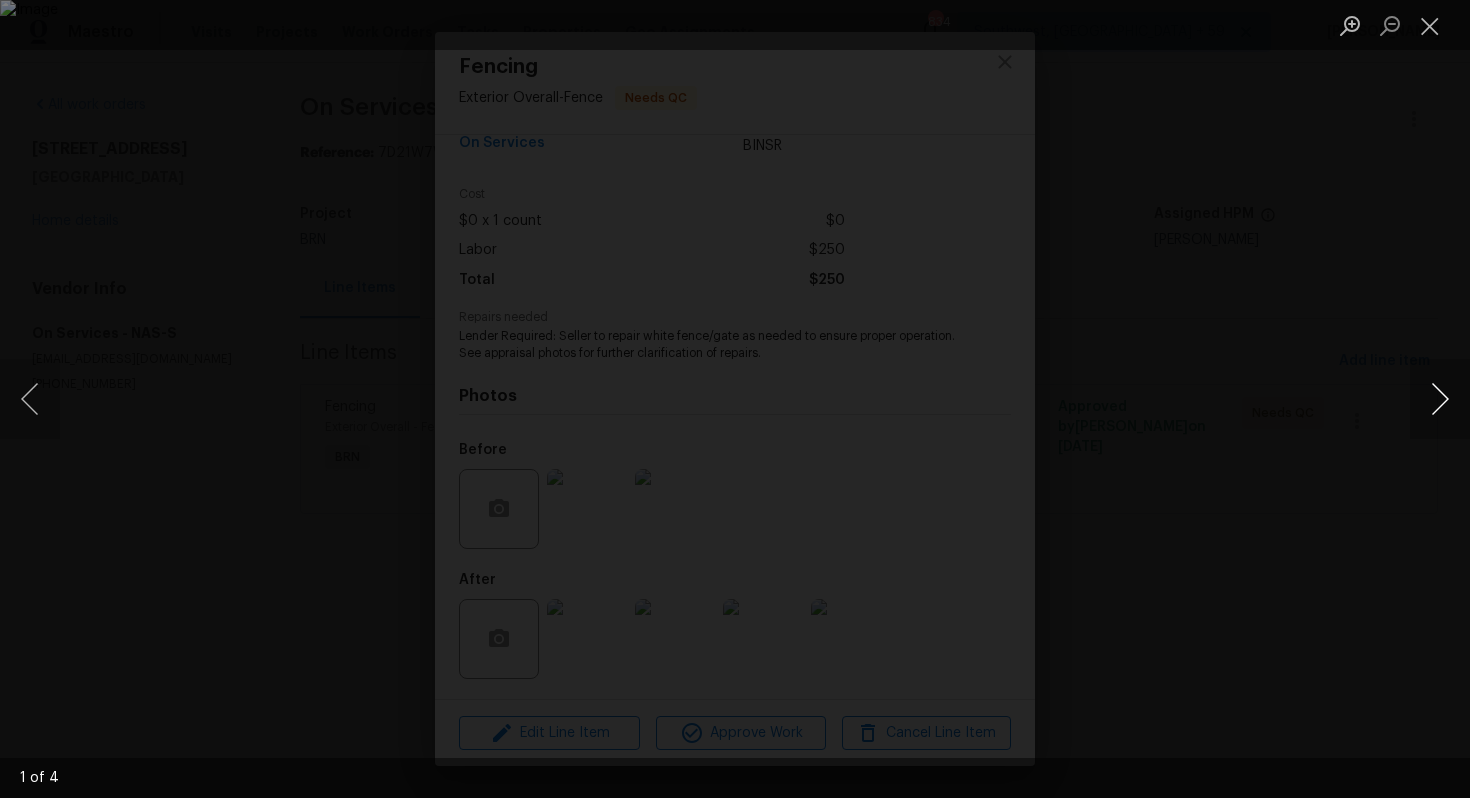 click at bounding box center (1440, 399) 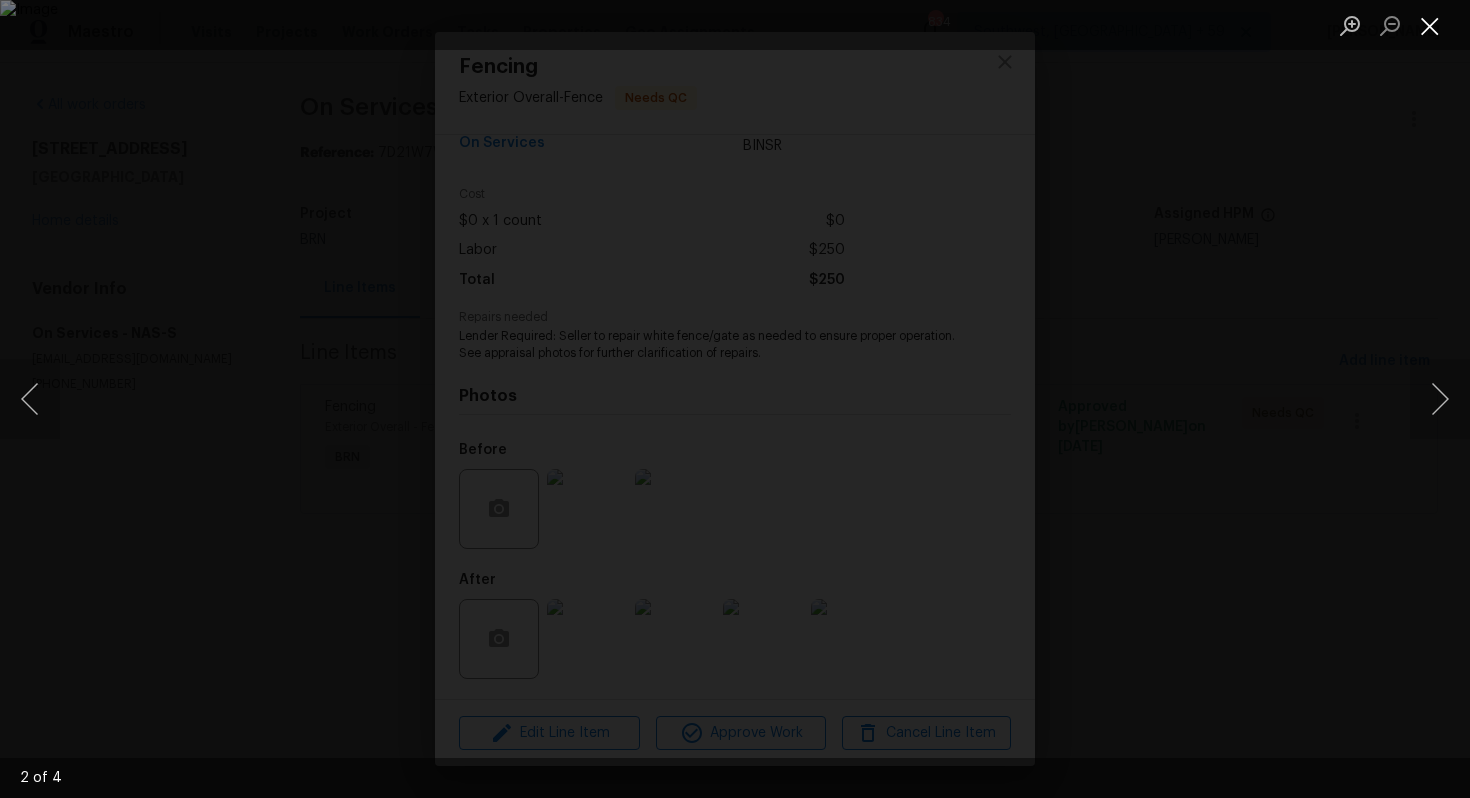 click at bounding box center [1430, 25] 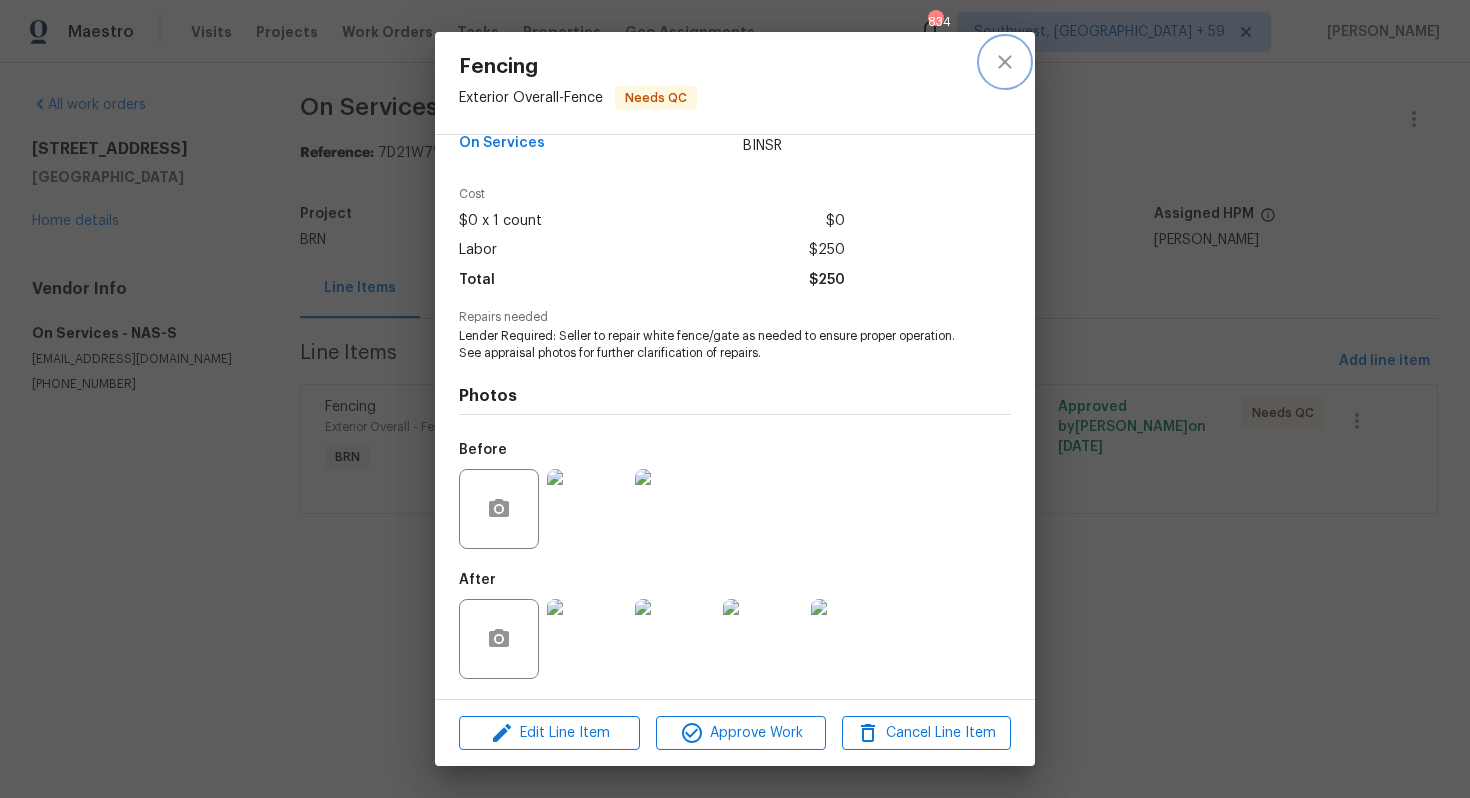 click at bounding box center (1005, 62) 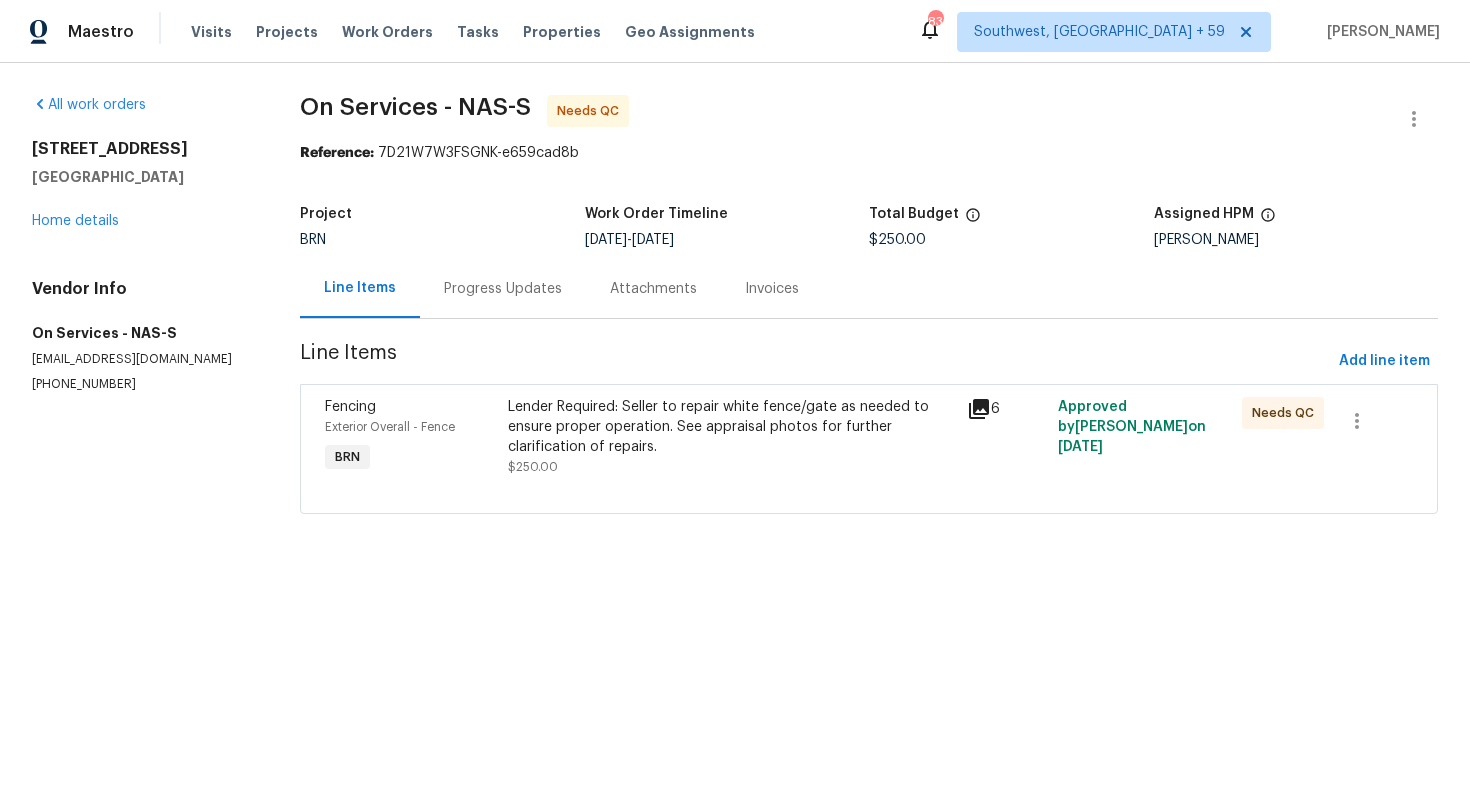 click on "Progress Updates" at bounding box center [503, 288] 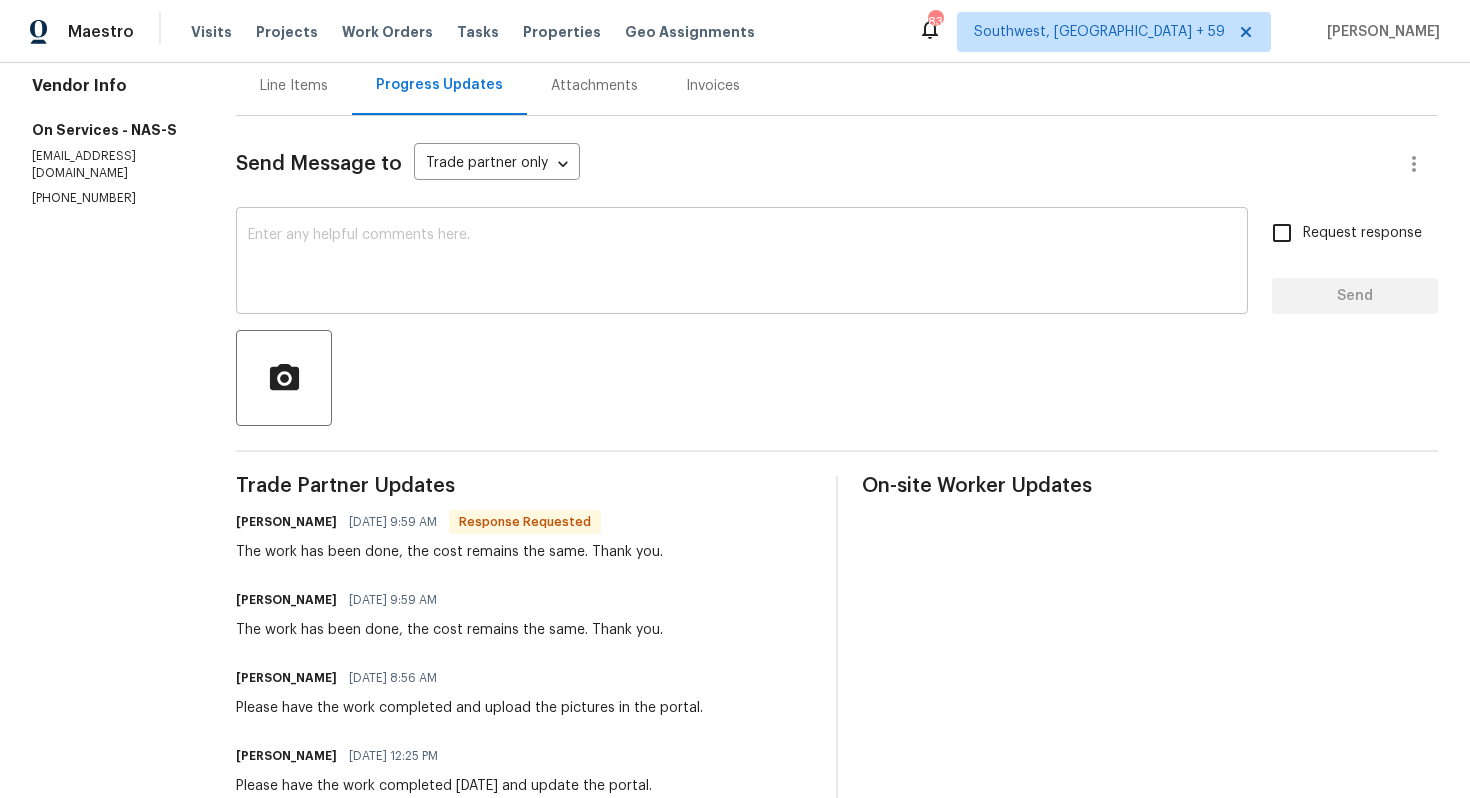 scroll, scrollTop: 0, scrollLeft: 0, axis: both 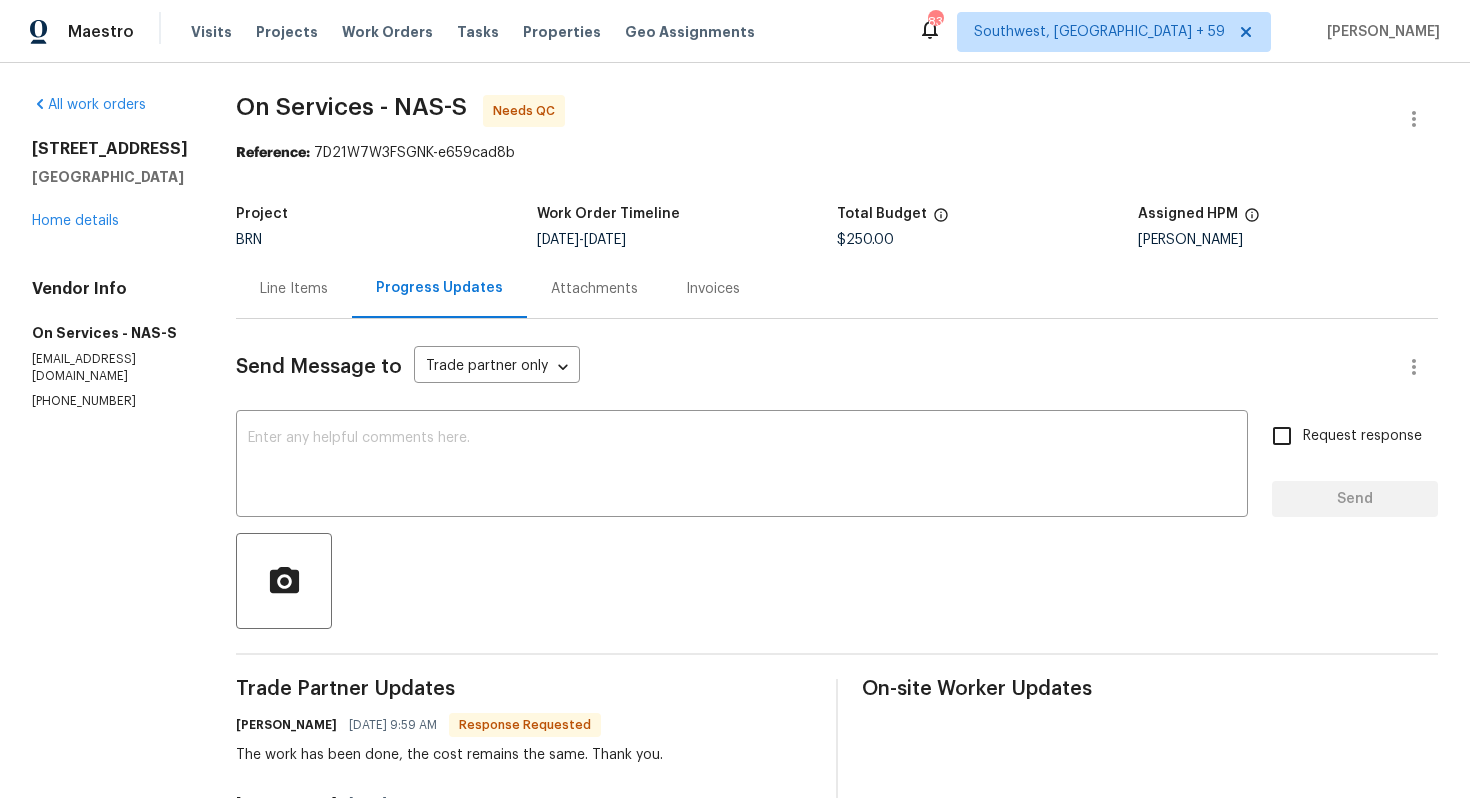 click on "Line Items" at bounding box center [294, 289] 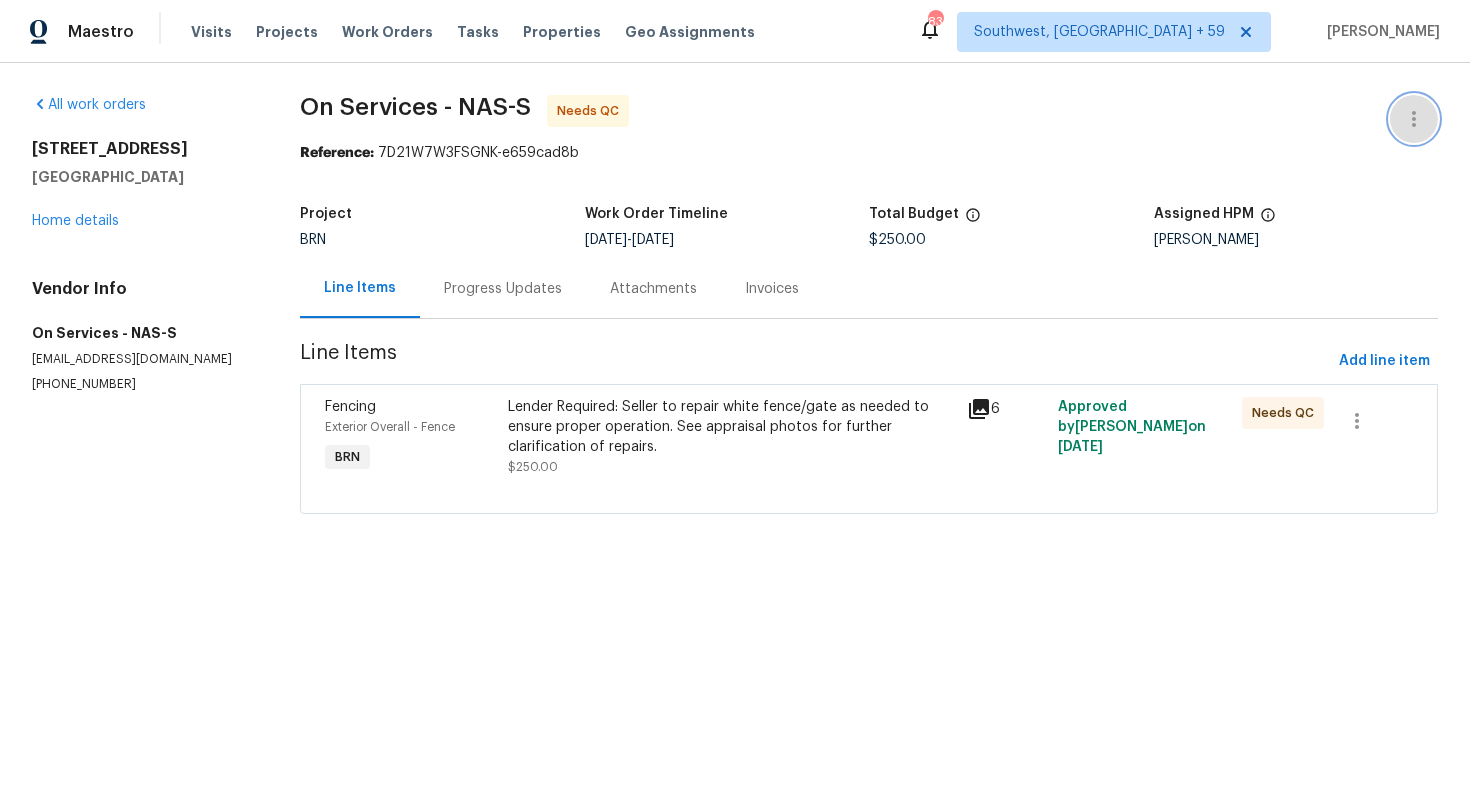 click 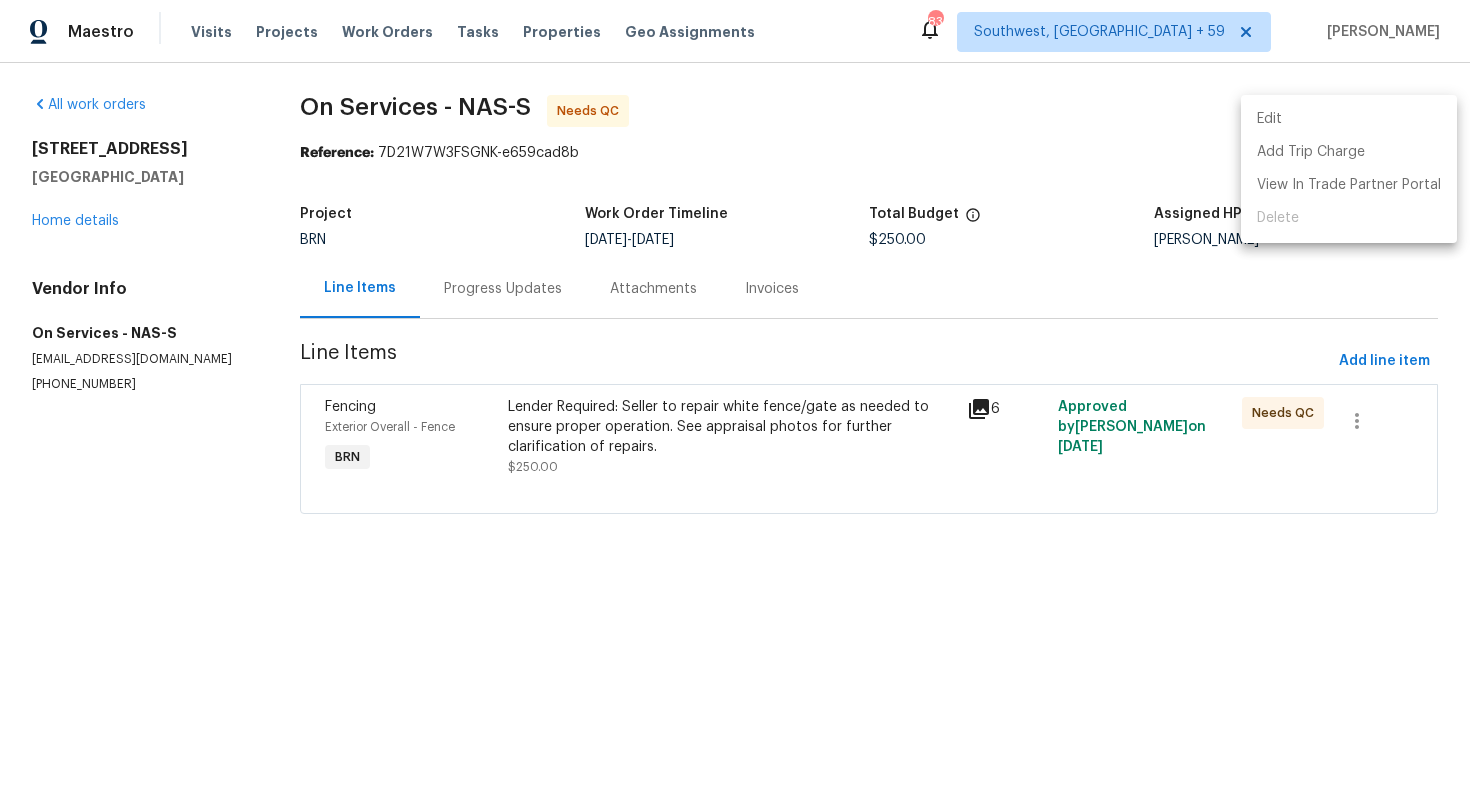 click on "Edit" at bounding box center [1349, 119] 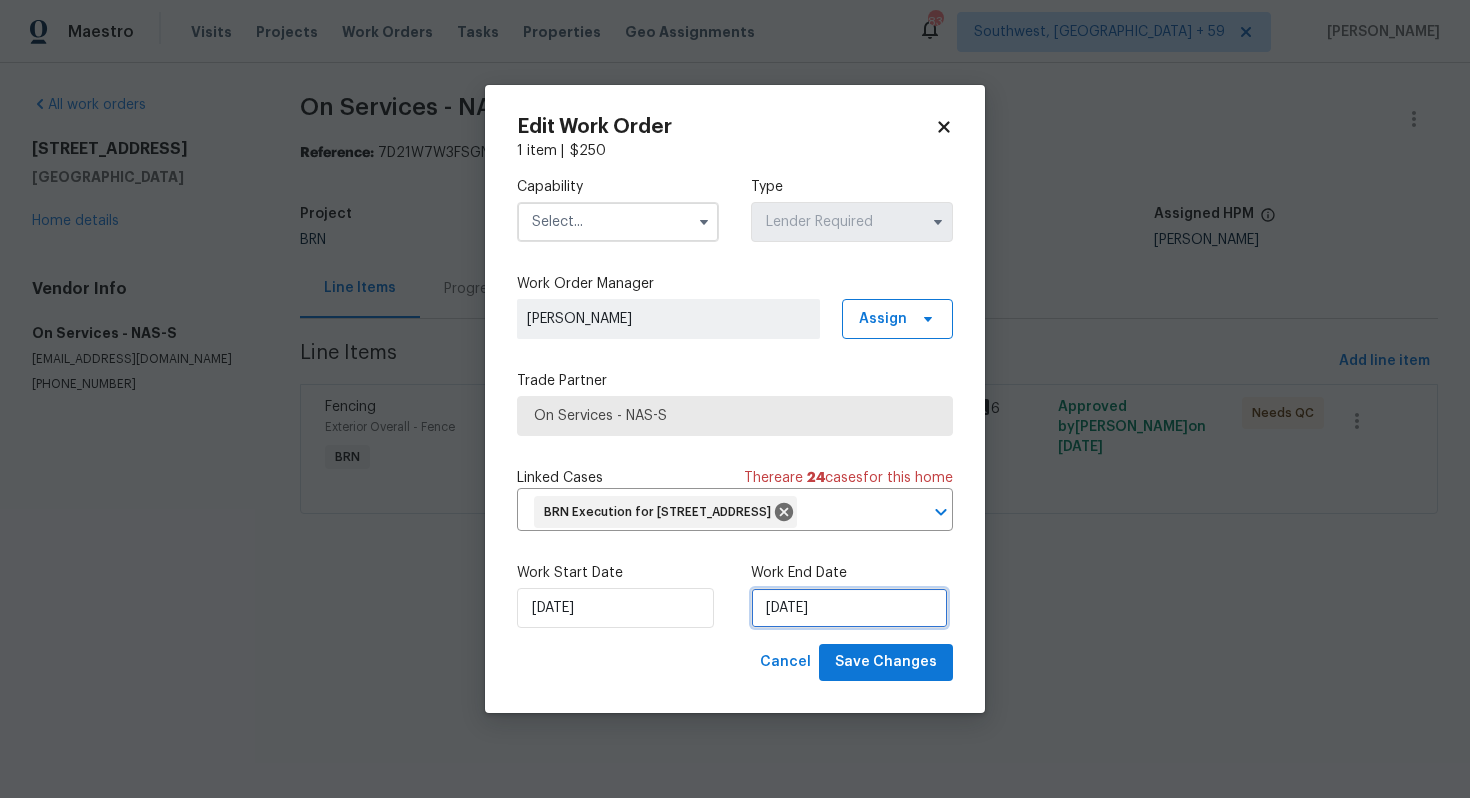 click on "7/9/2025" at bounding box center [849, 608] 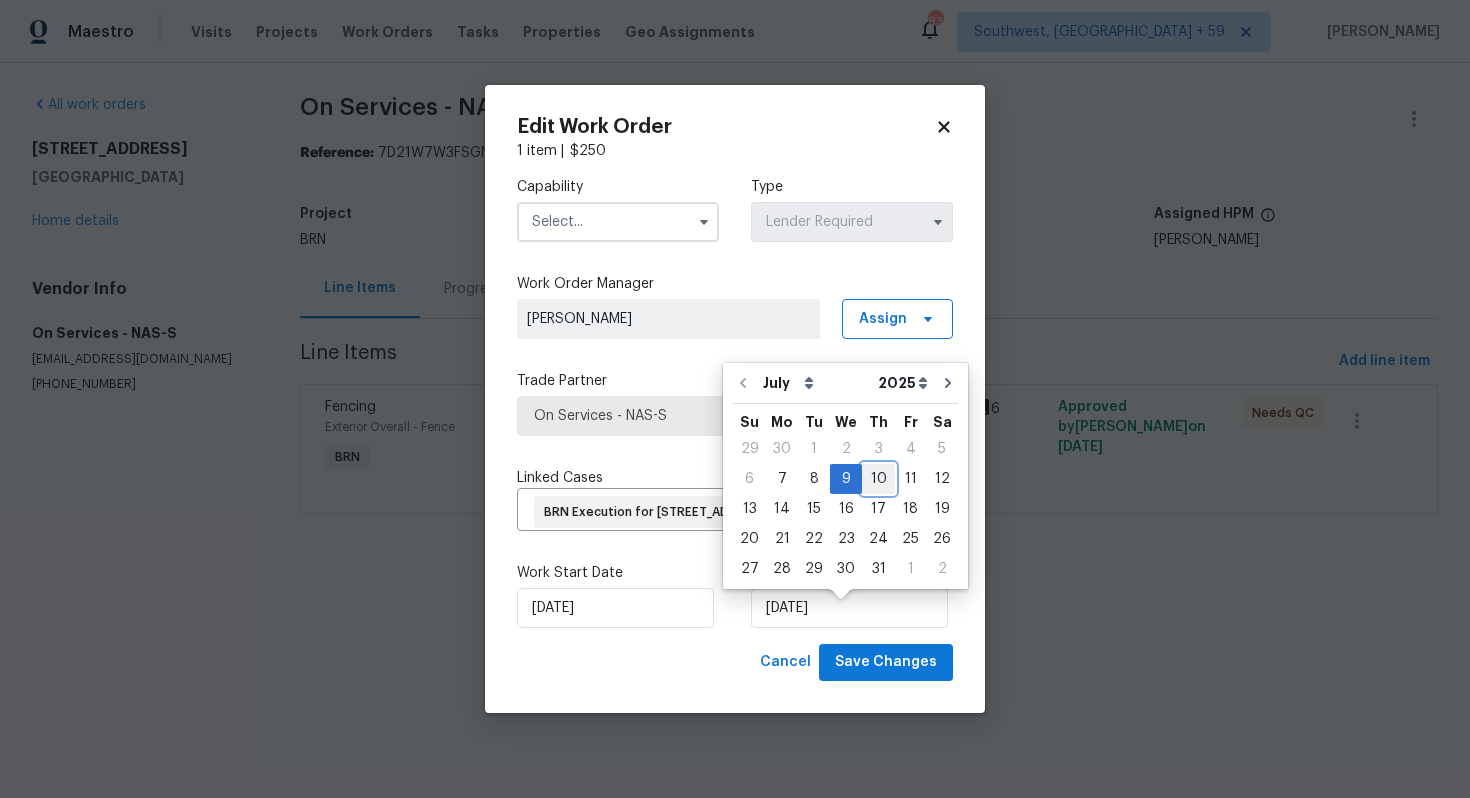 click on "10" at bounding box center (878, 479) 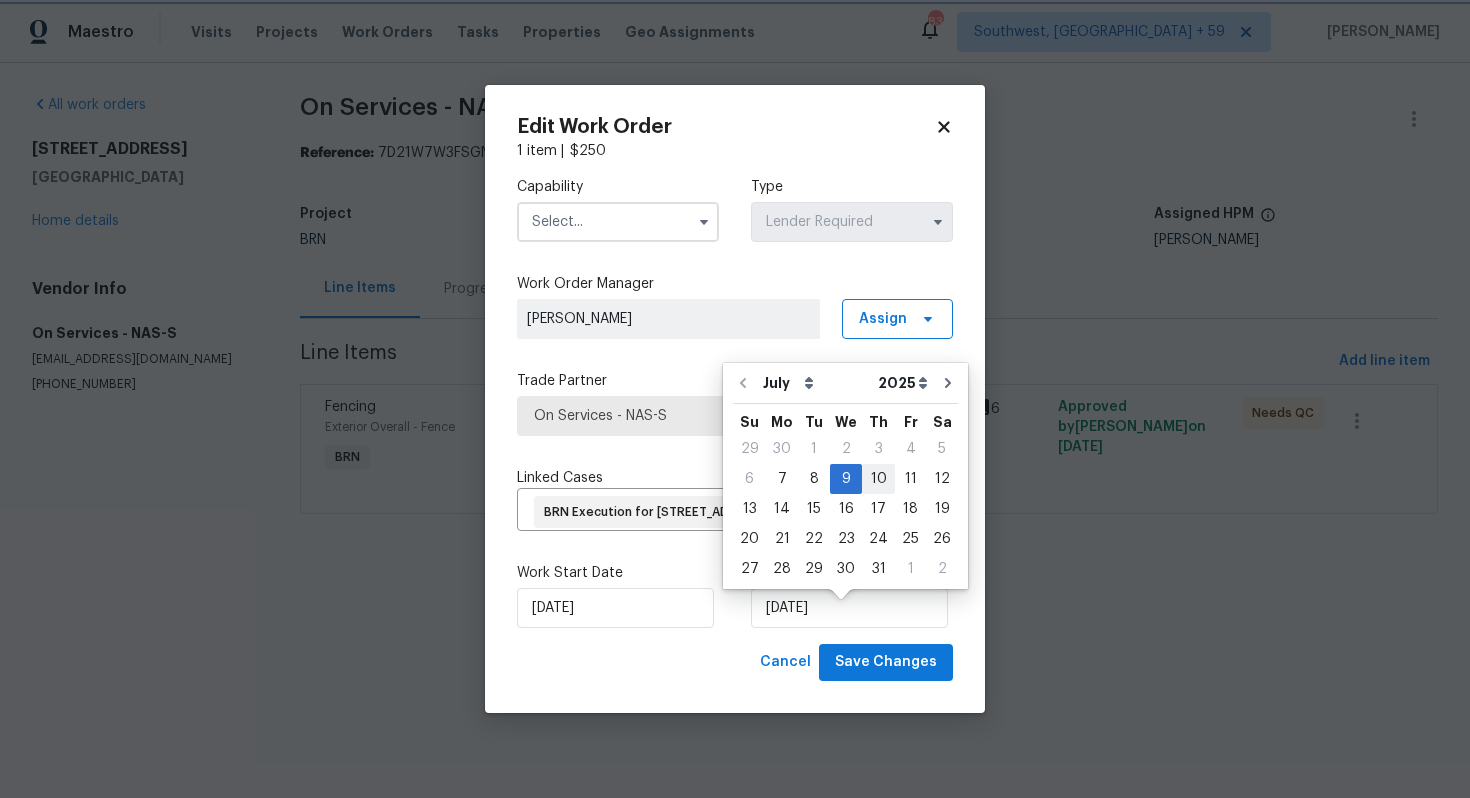 type on "7/10/2025" 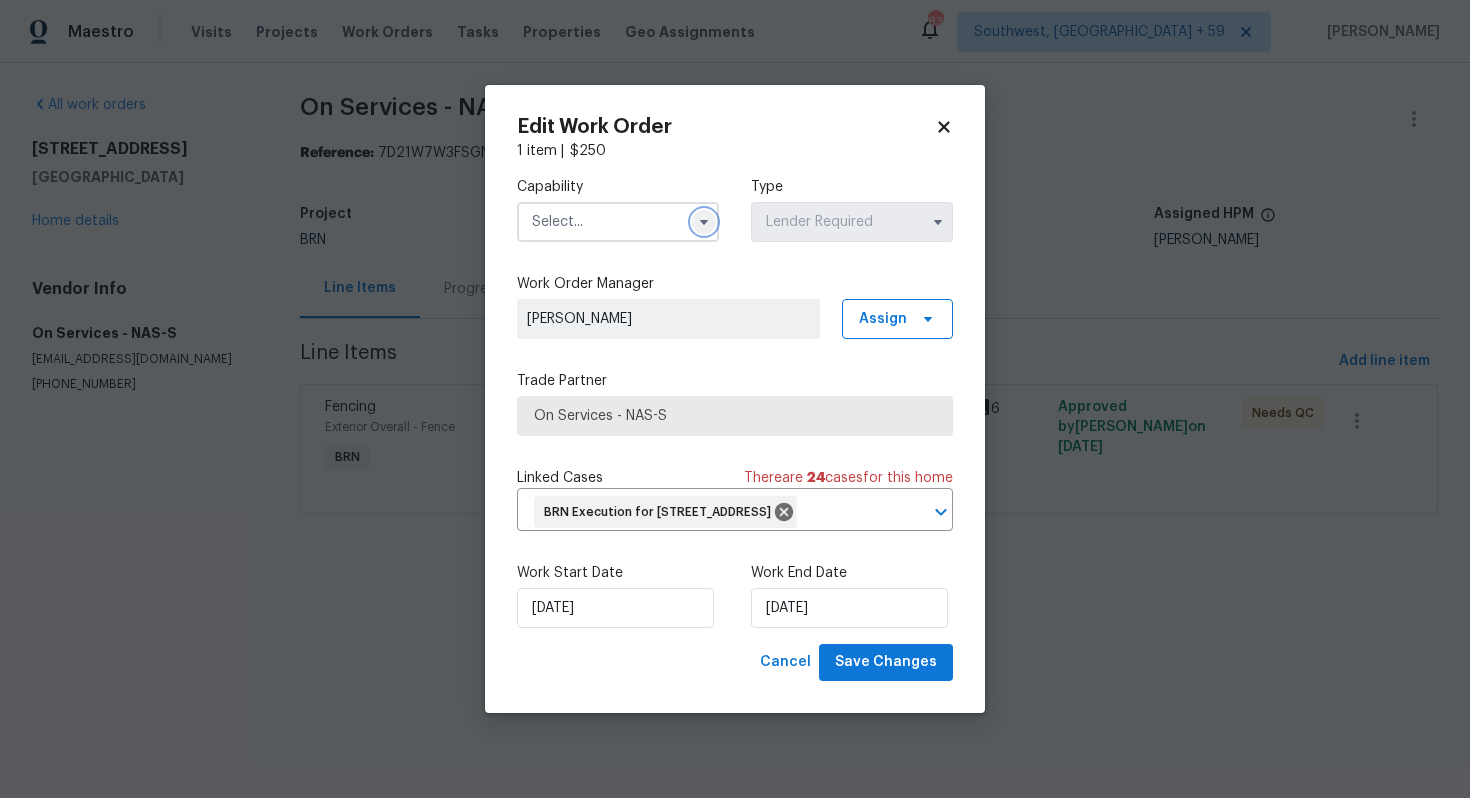 click 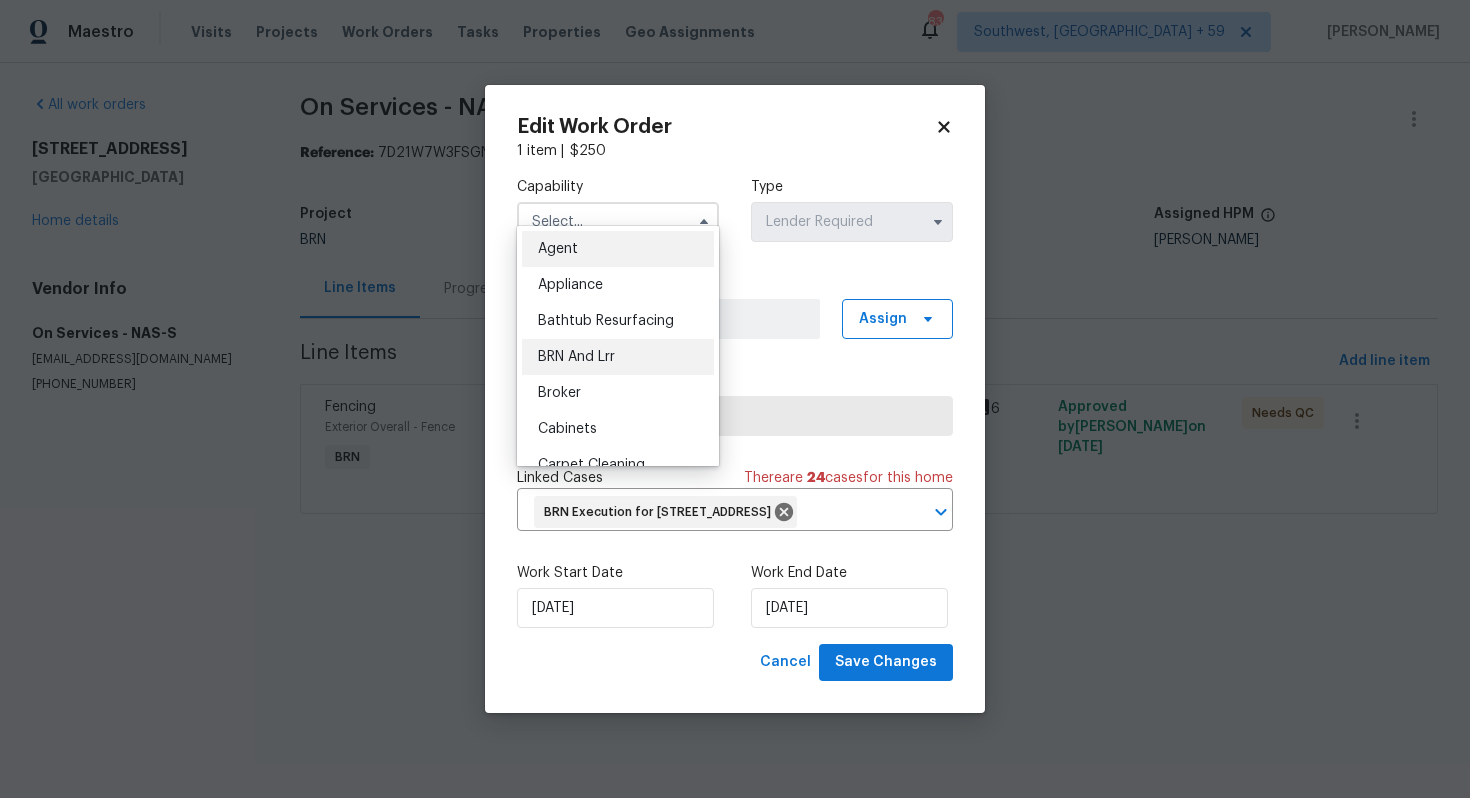 click on "BRN And Lrr" at bounding box center (618, 357) 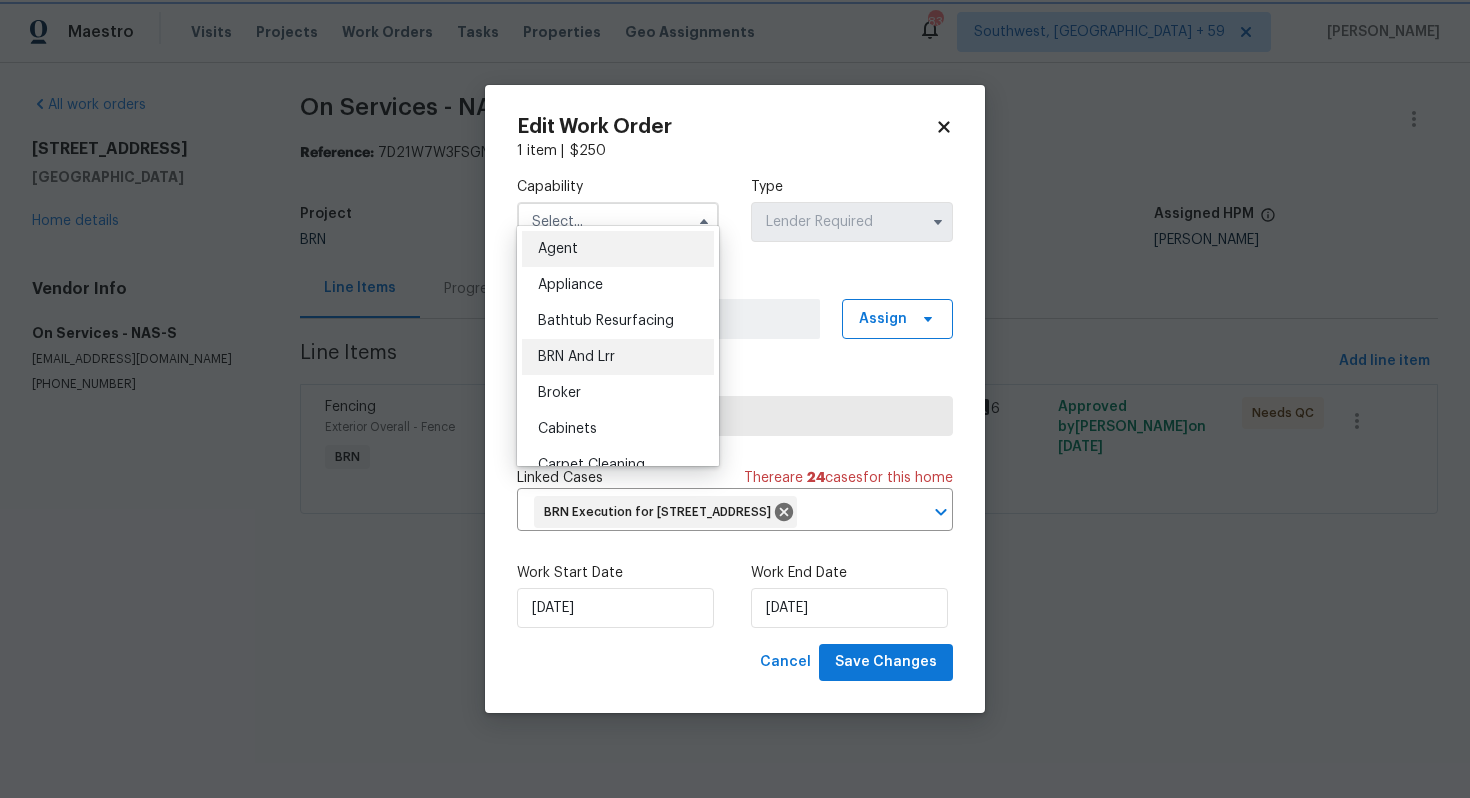 type on "BRN And Lrr" 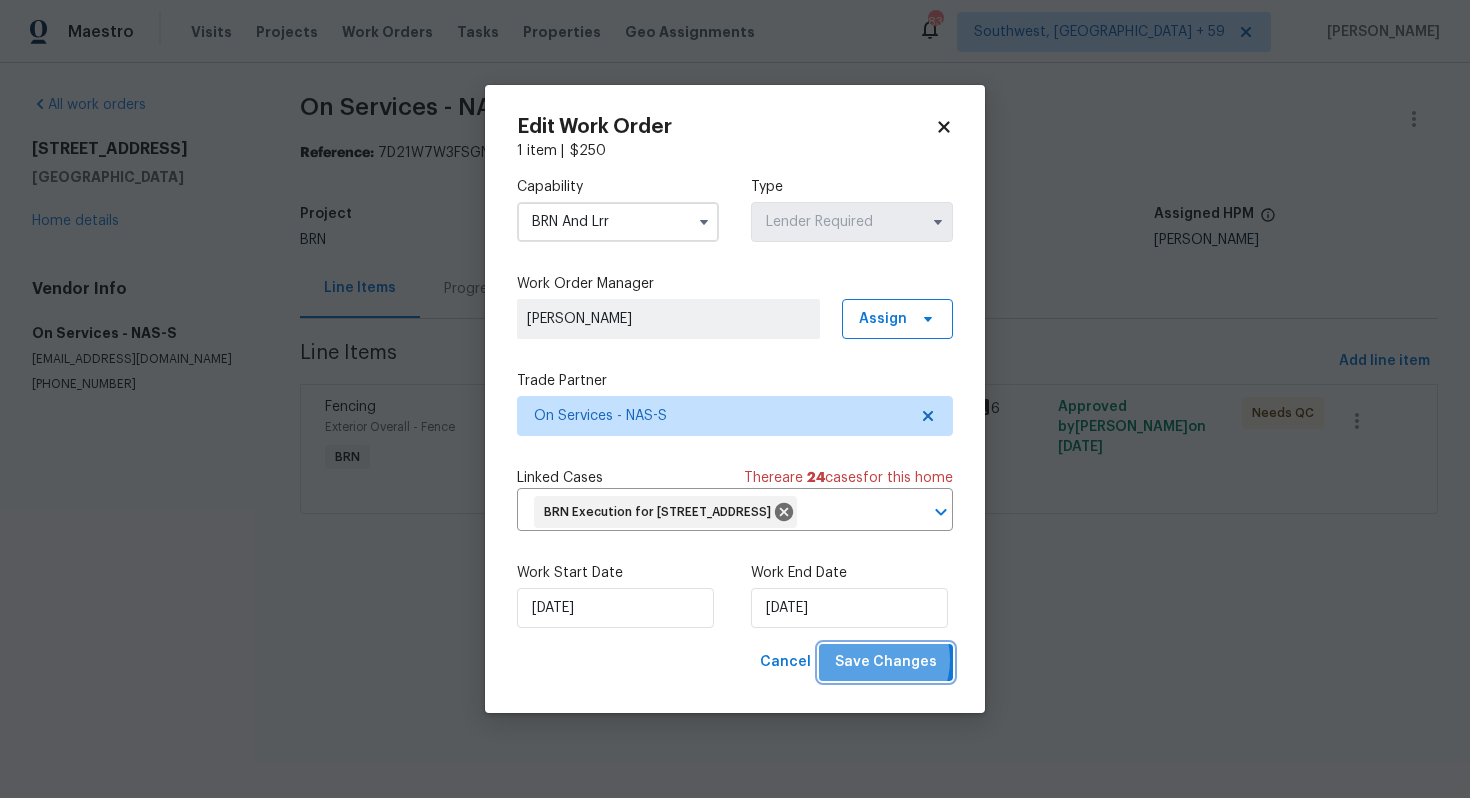 click on "Save Changes" at bounding box center (886, 662) 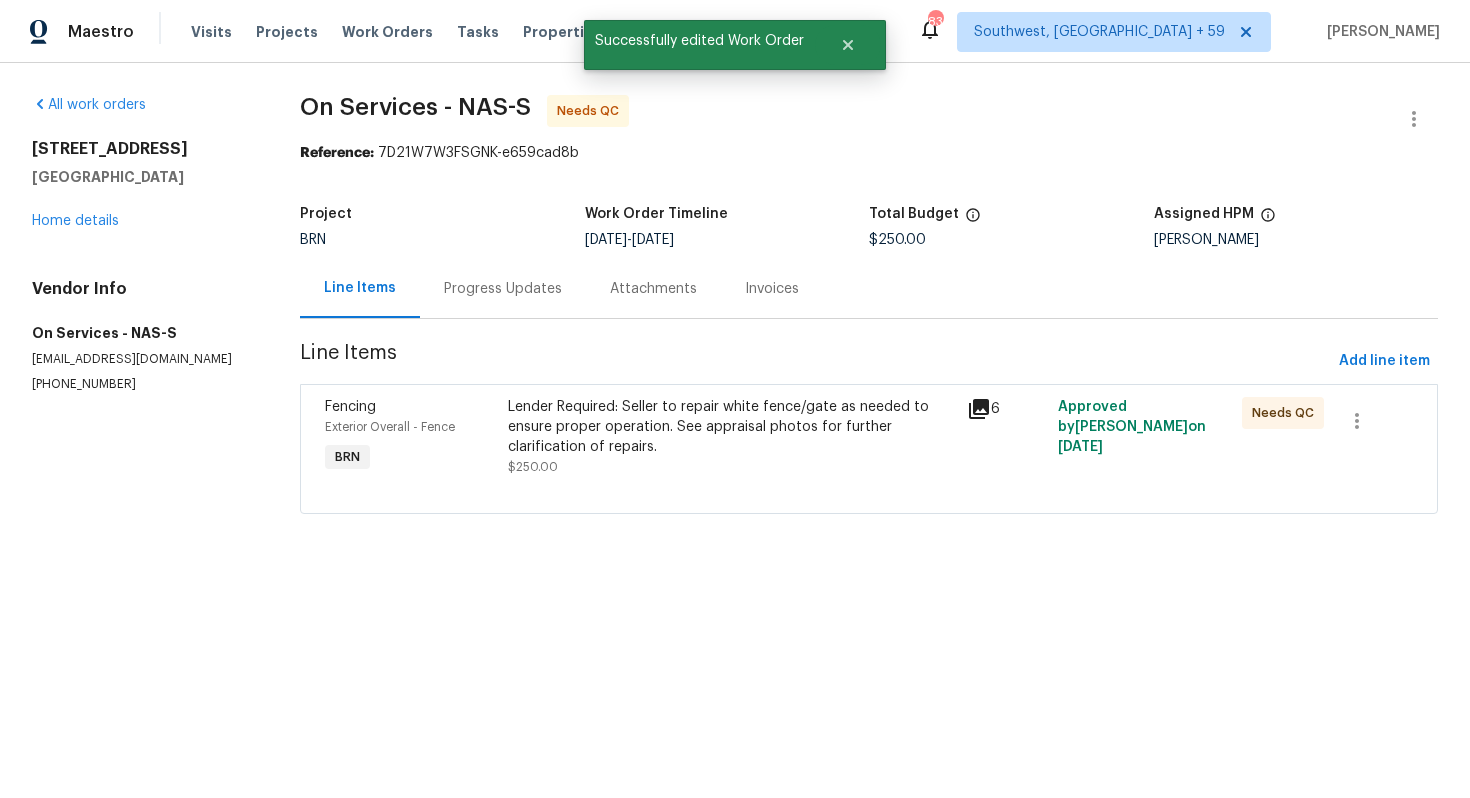 click on "Lender Required: Seller to repair white fence/gate as needed to ensure proper operation. See appraisal photos for further clarification of repairs." at bounding box center (731, 427) 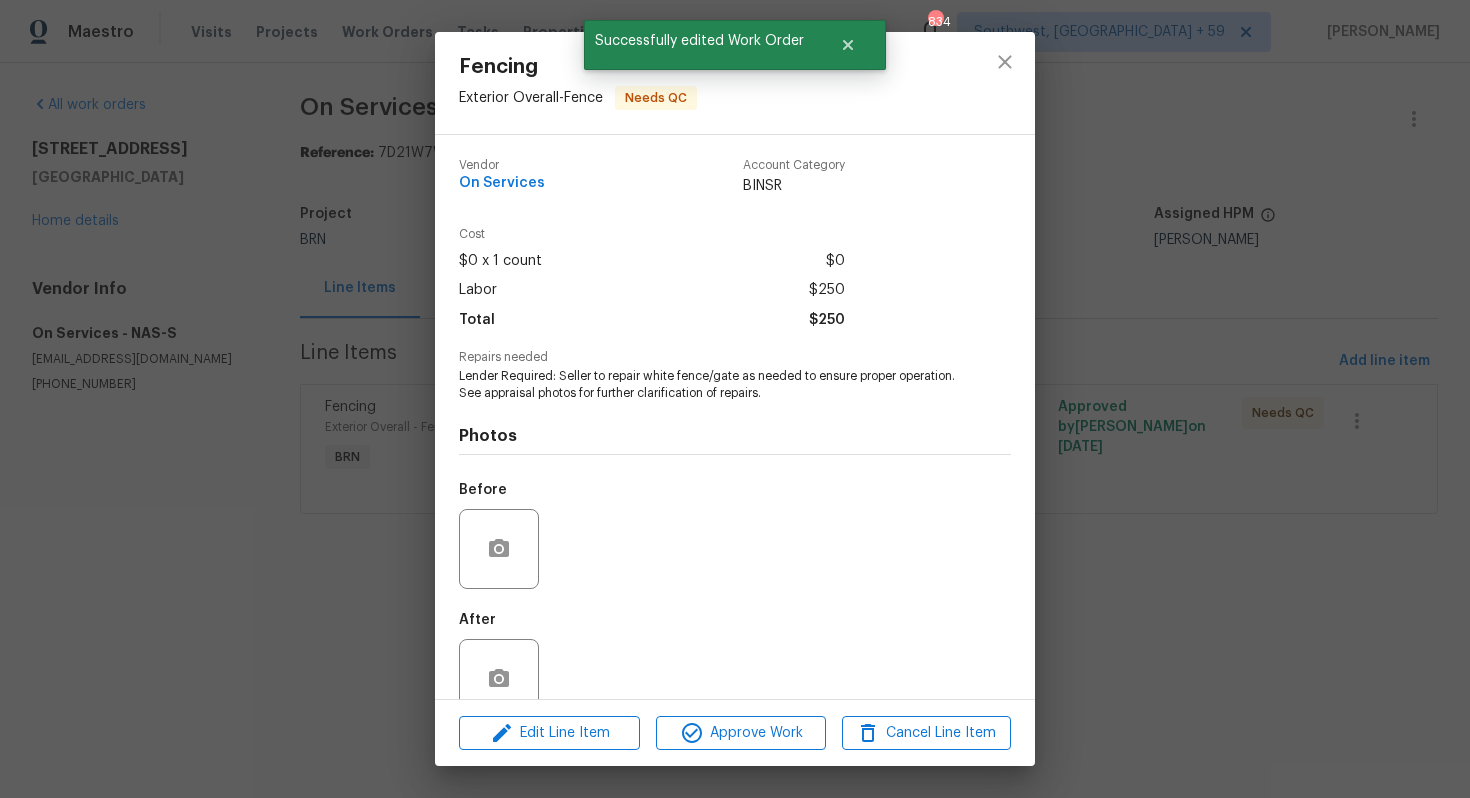 scroll, scrollTop: 40, scrollLeft: 0, axis: vertical 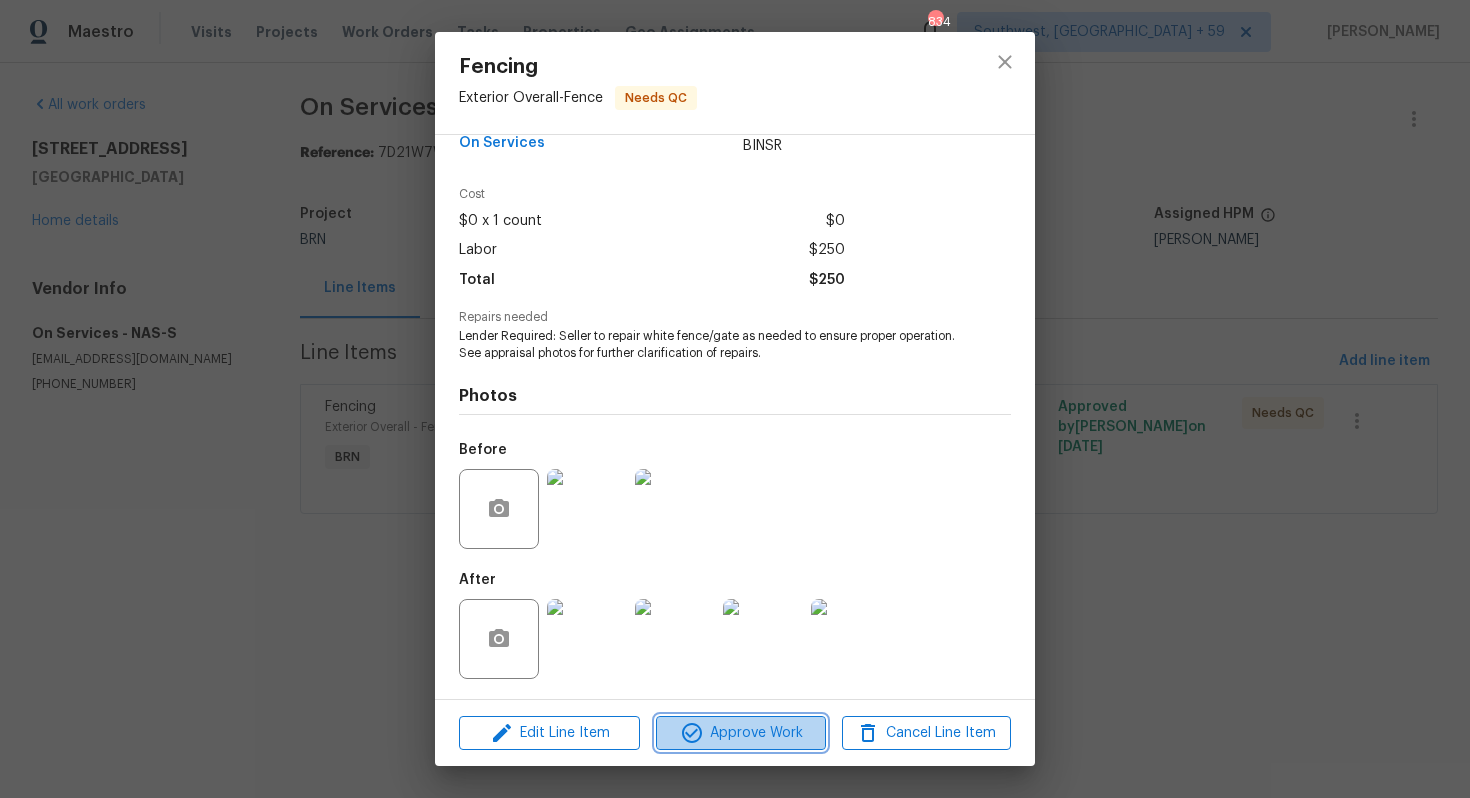 click on "Approve Work" at bounding box center (740, 733) 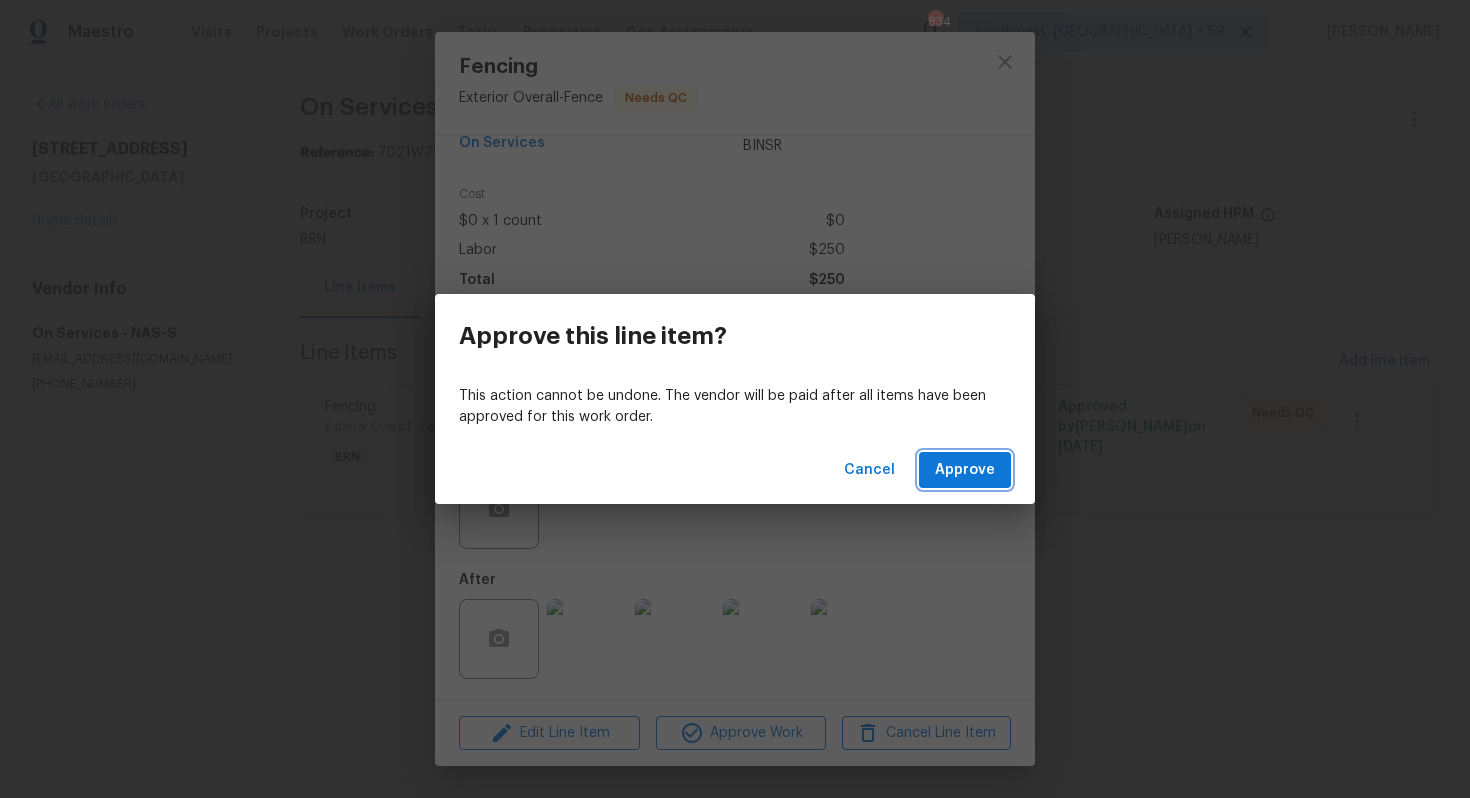click on "Approve" at bounding box center (965, 470) 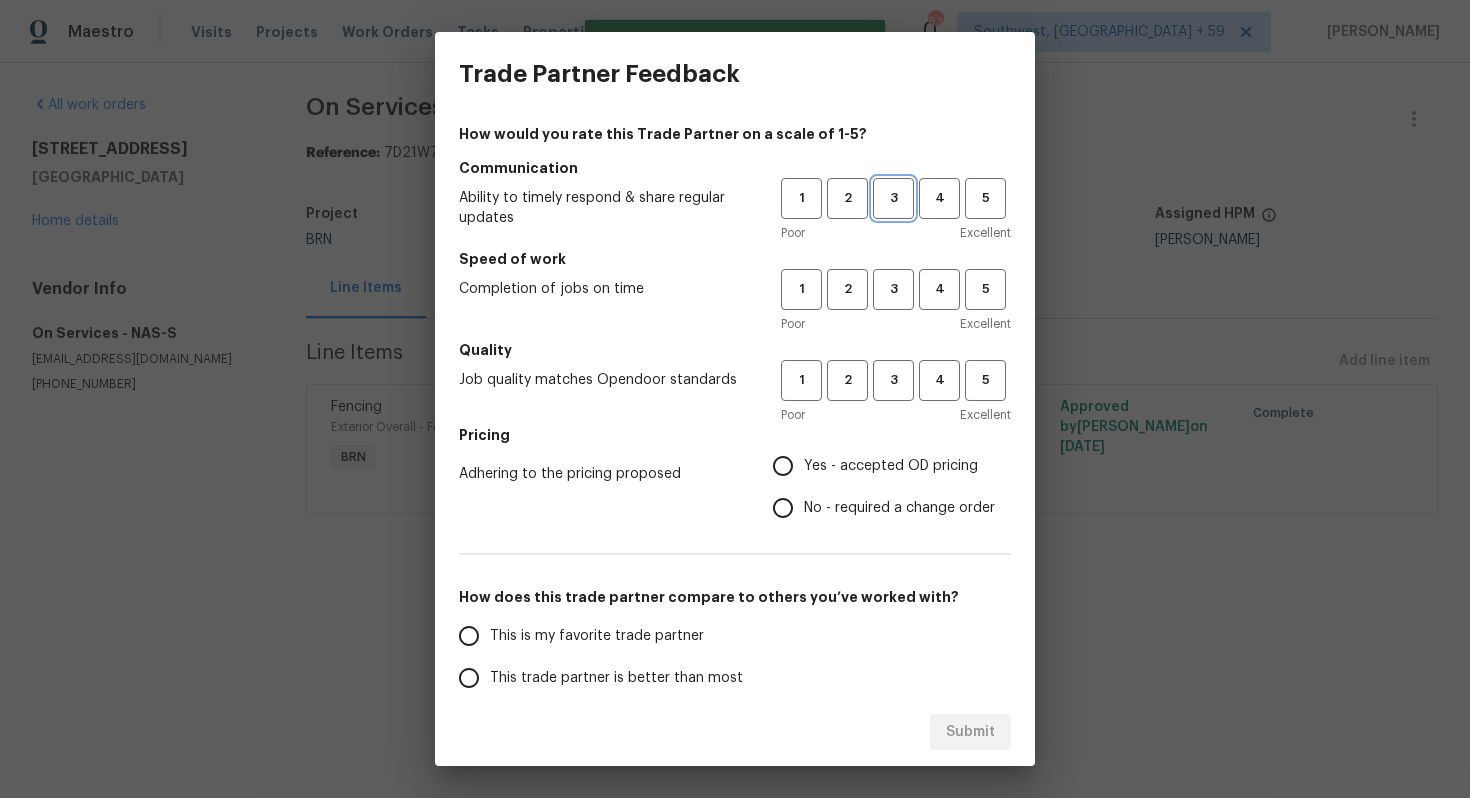 click on "3" at bounding box center [893, 198] 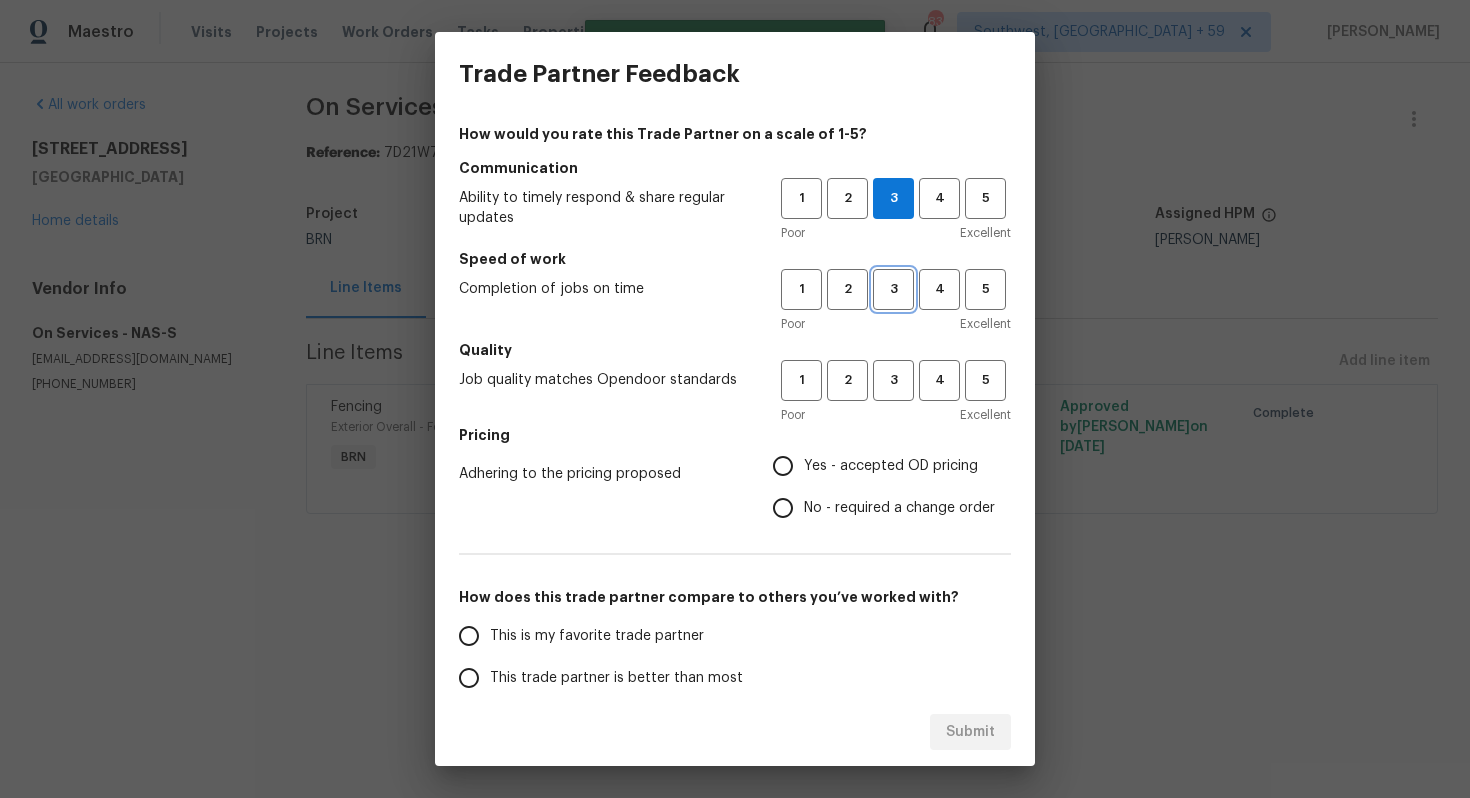 click on "3" at bounding box center (893, 289) 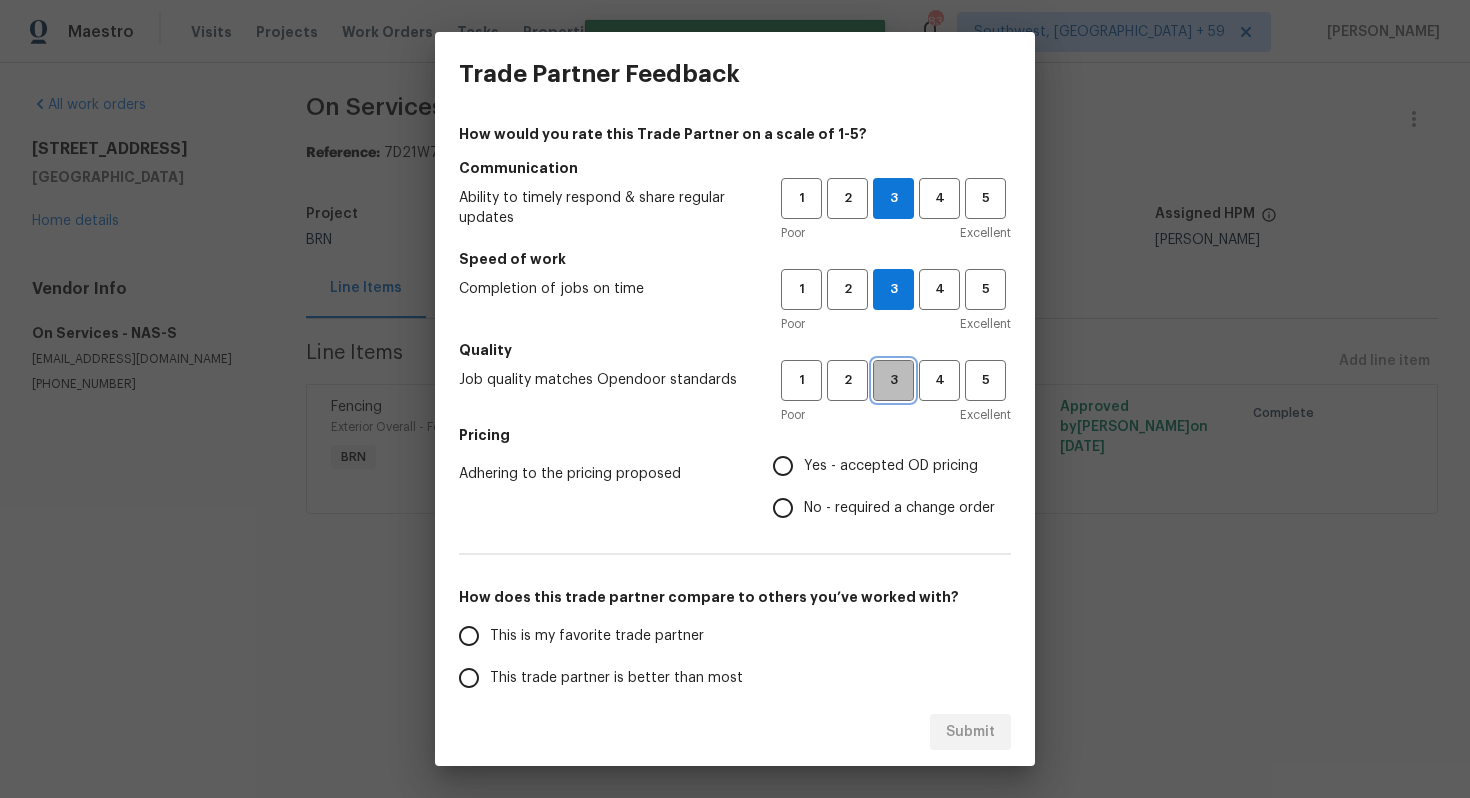 click on "3" at bounding box center (893, 380) 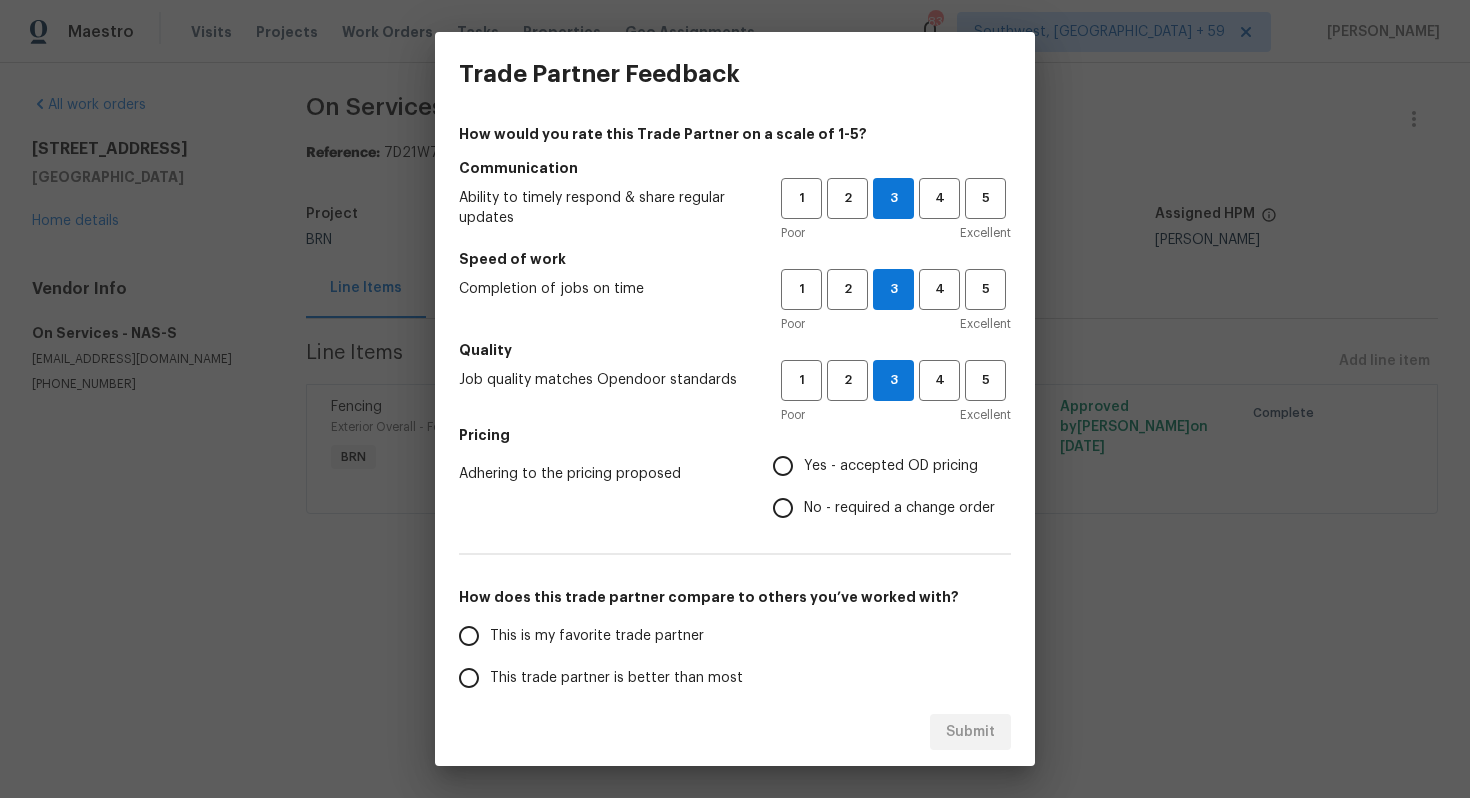 click on "Yes - accepted OD pricing" at bounding box center (891, 466) 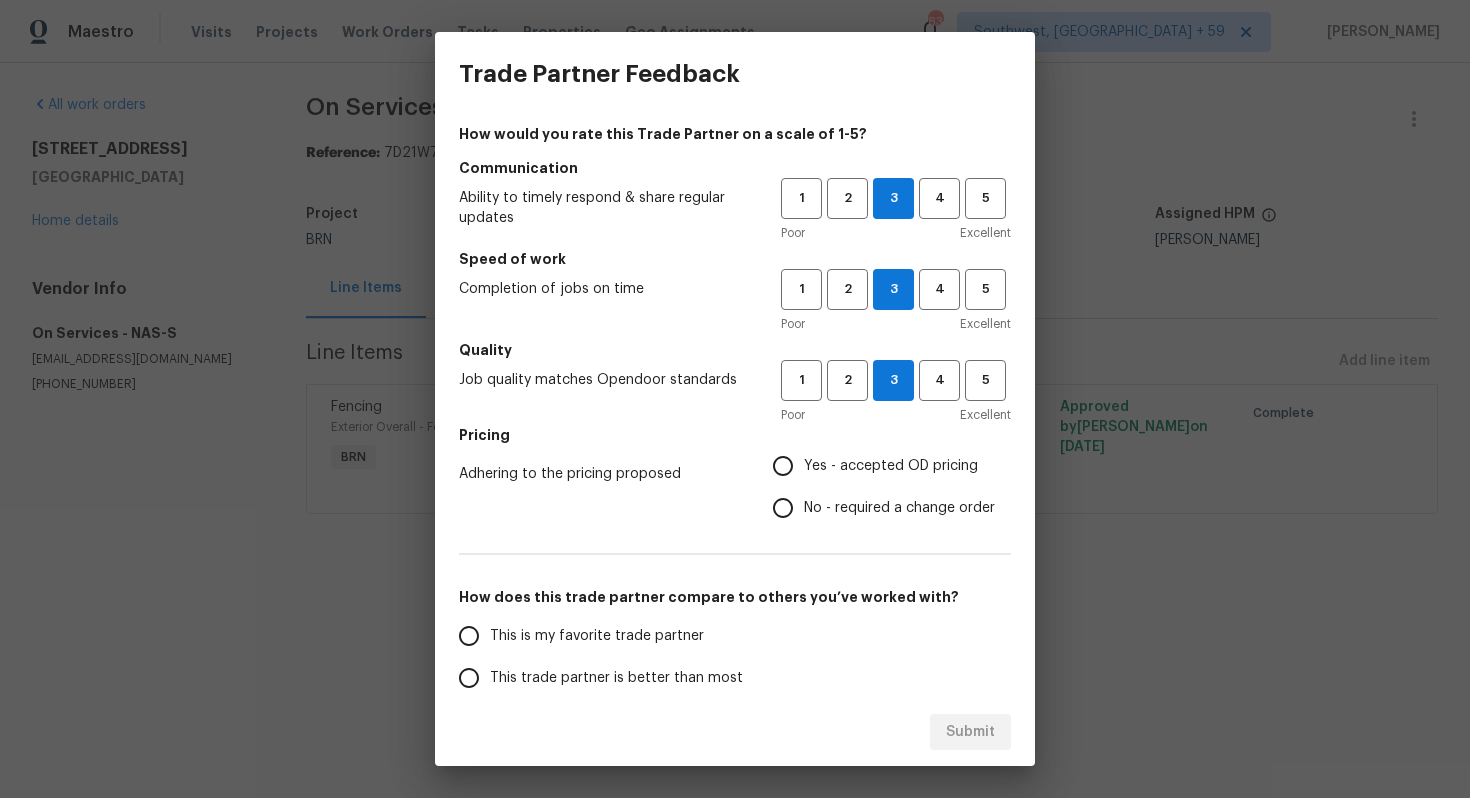 click on "Yes - accepted OD pricing" at bounding box center [783, 466] 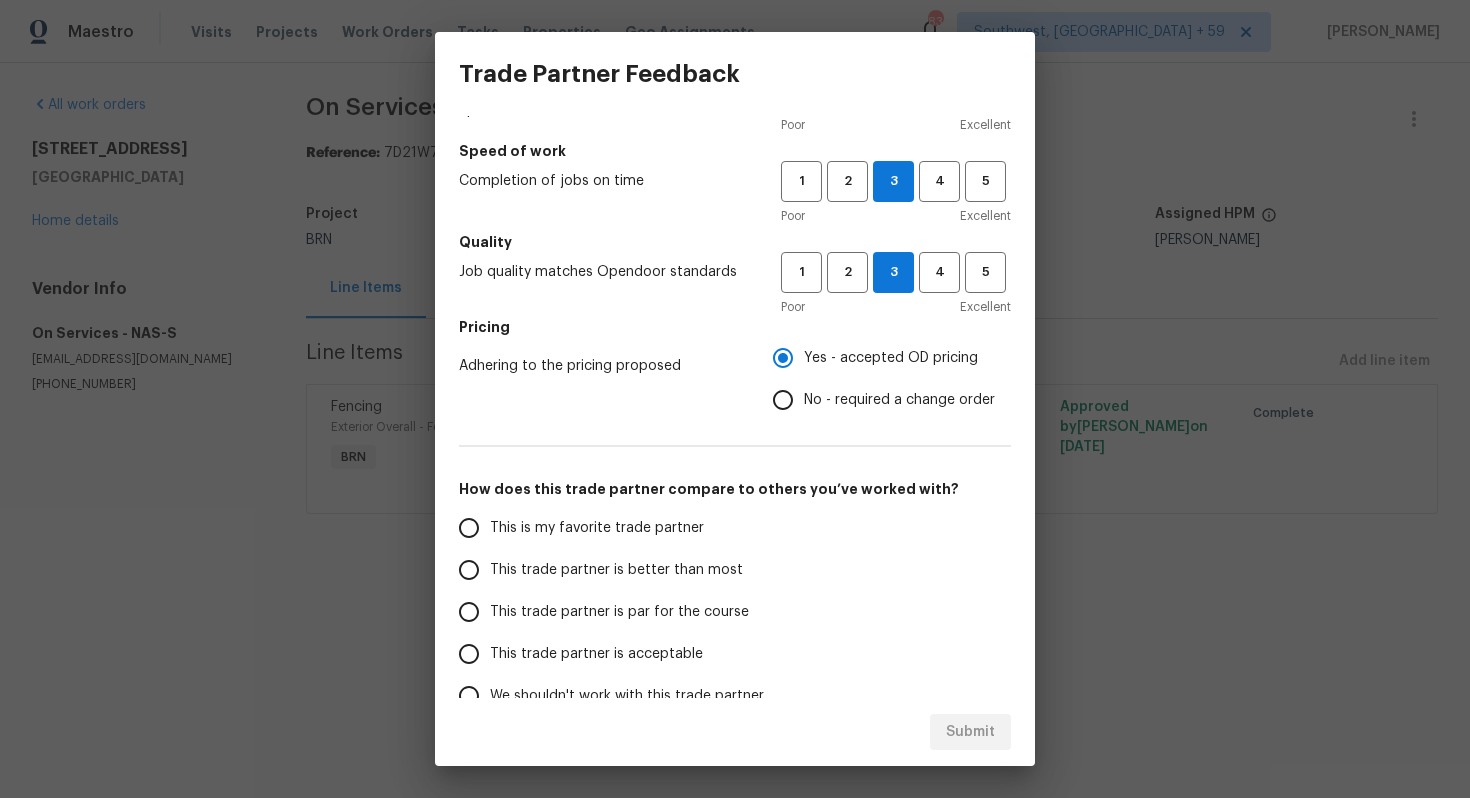 scroll, scrollTop: 217, scrollLeft: 0, axis: vertical 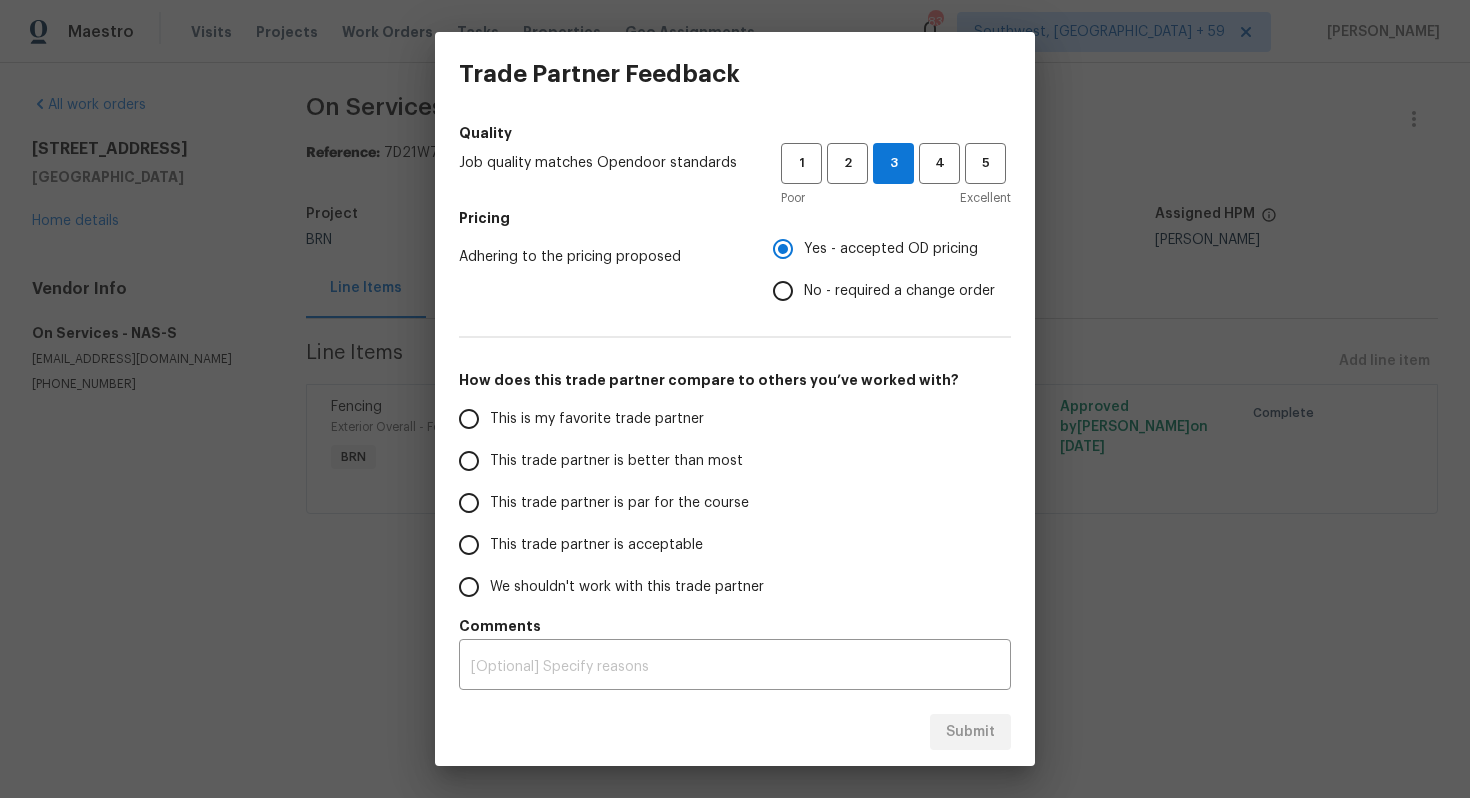 click on "This trade partner is par for the course" at bounding box center (619, 503) 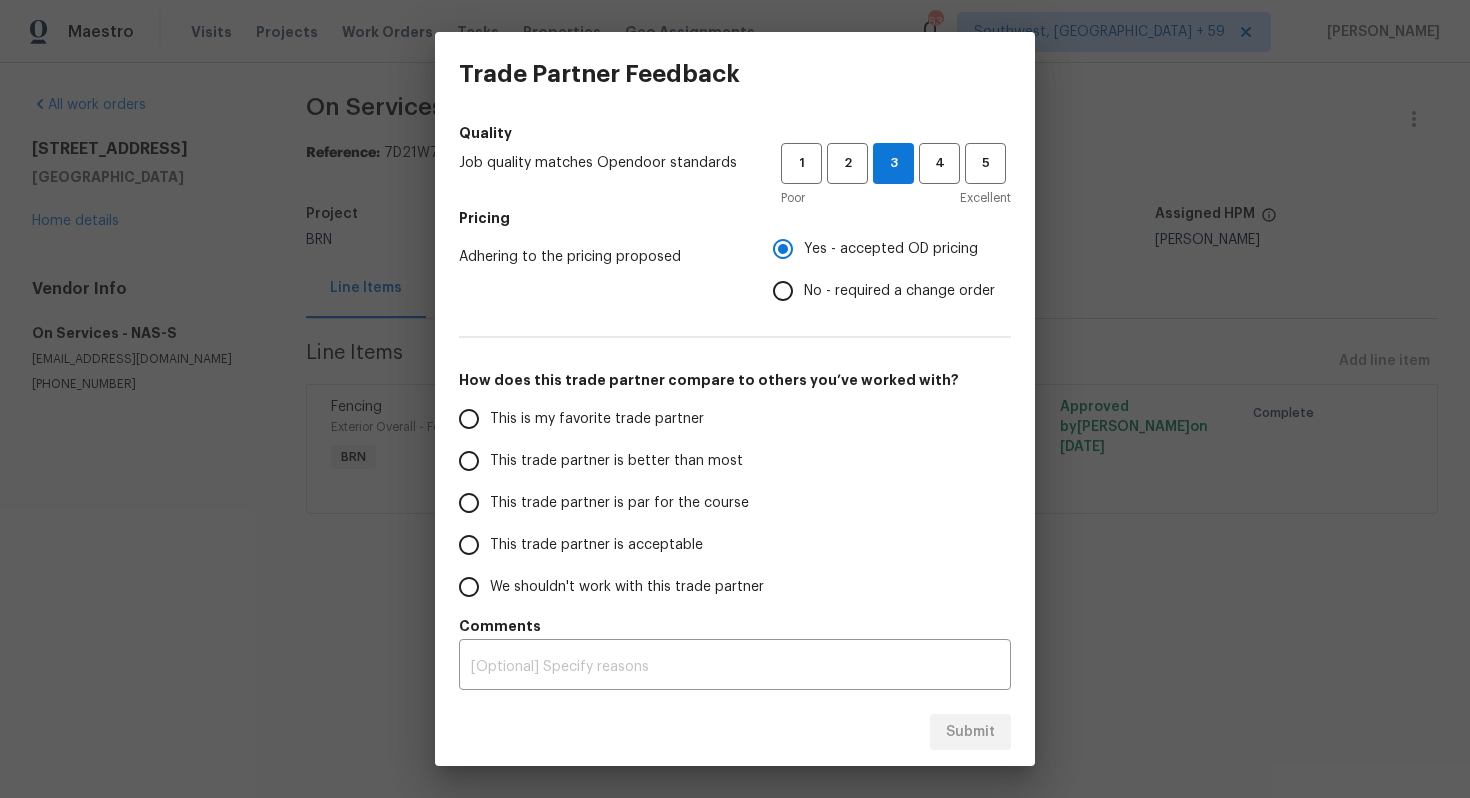 click on "This trade partner is par for the course" at bounding box center (469, 503) 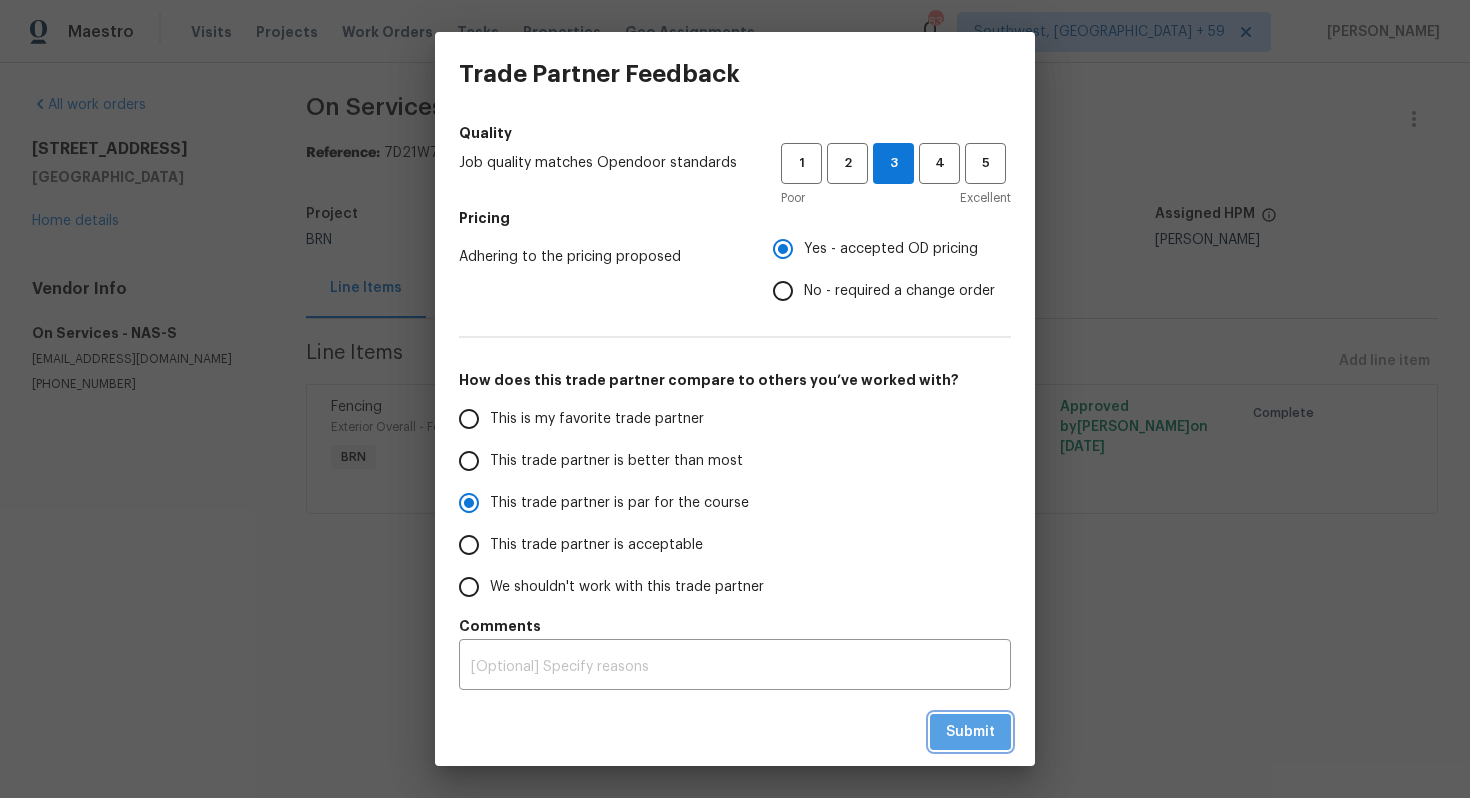 click on "Submit" at bounding box center (970, 732) 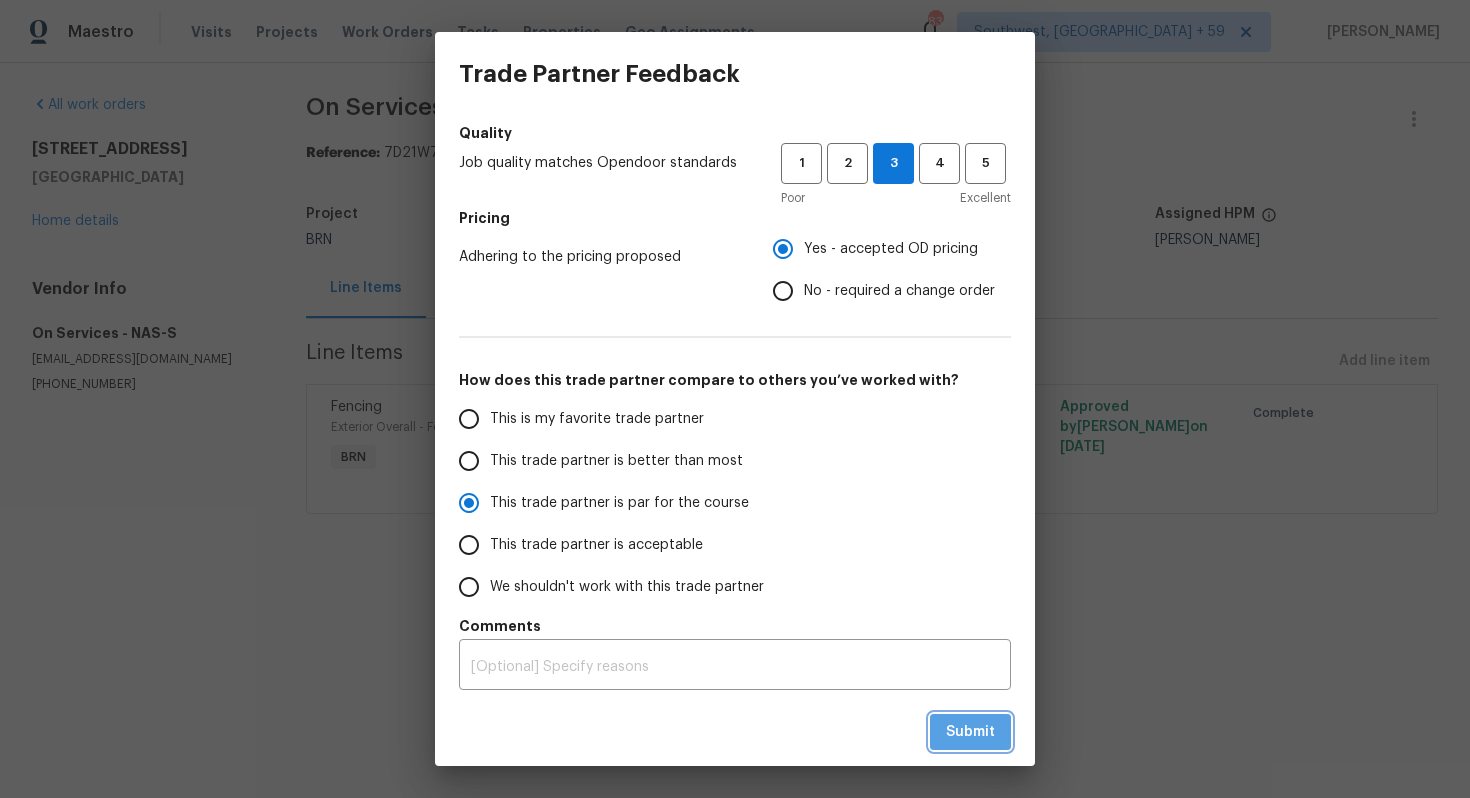 radio on "true" 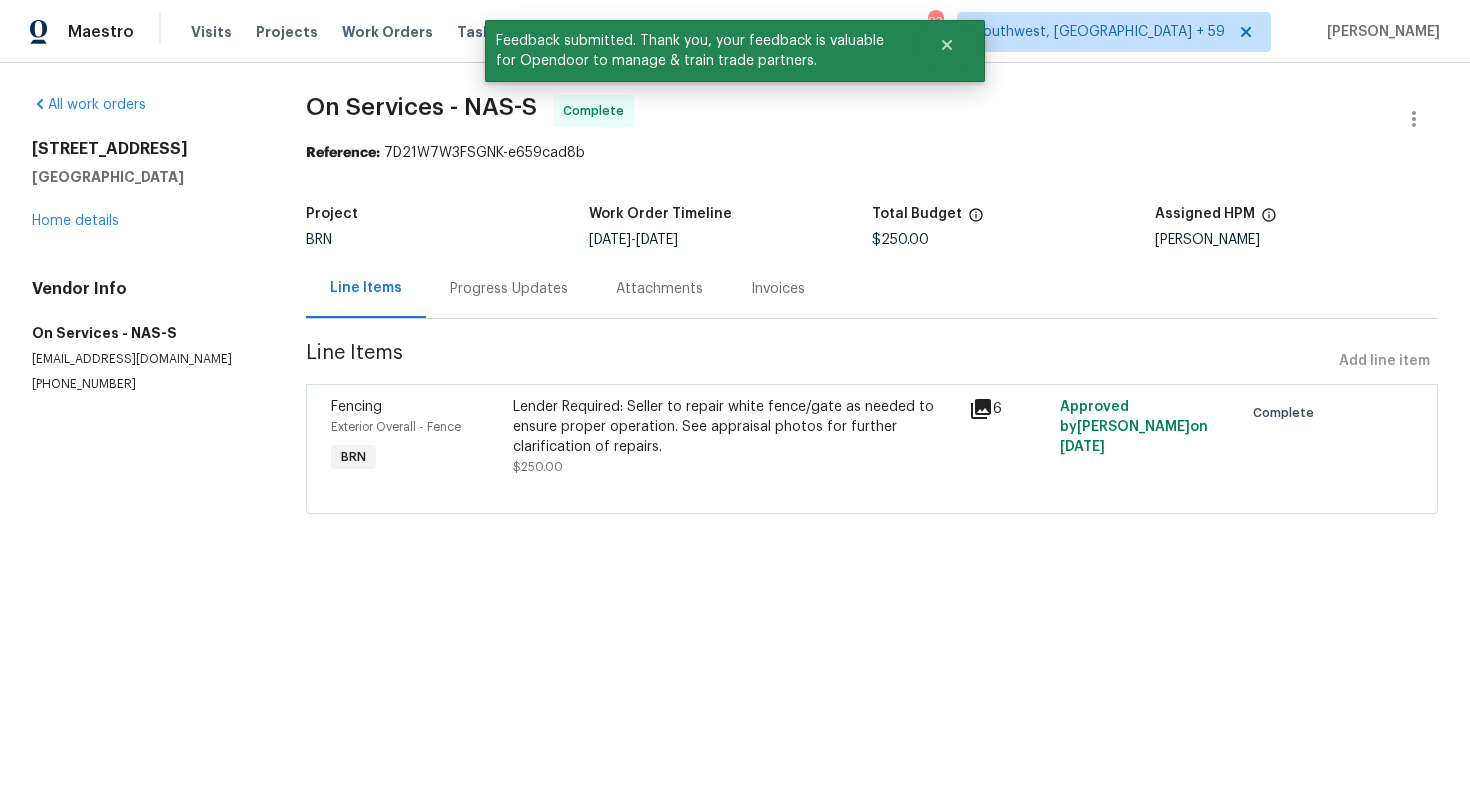 click on "Progress Updates" at bounding box center [509, 288] 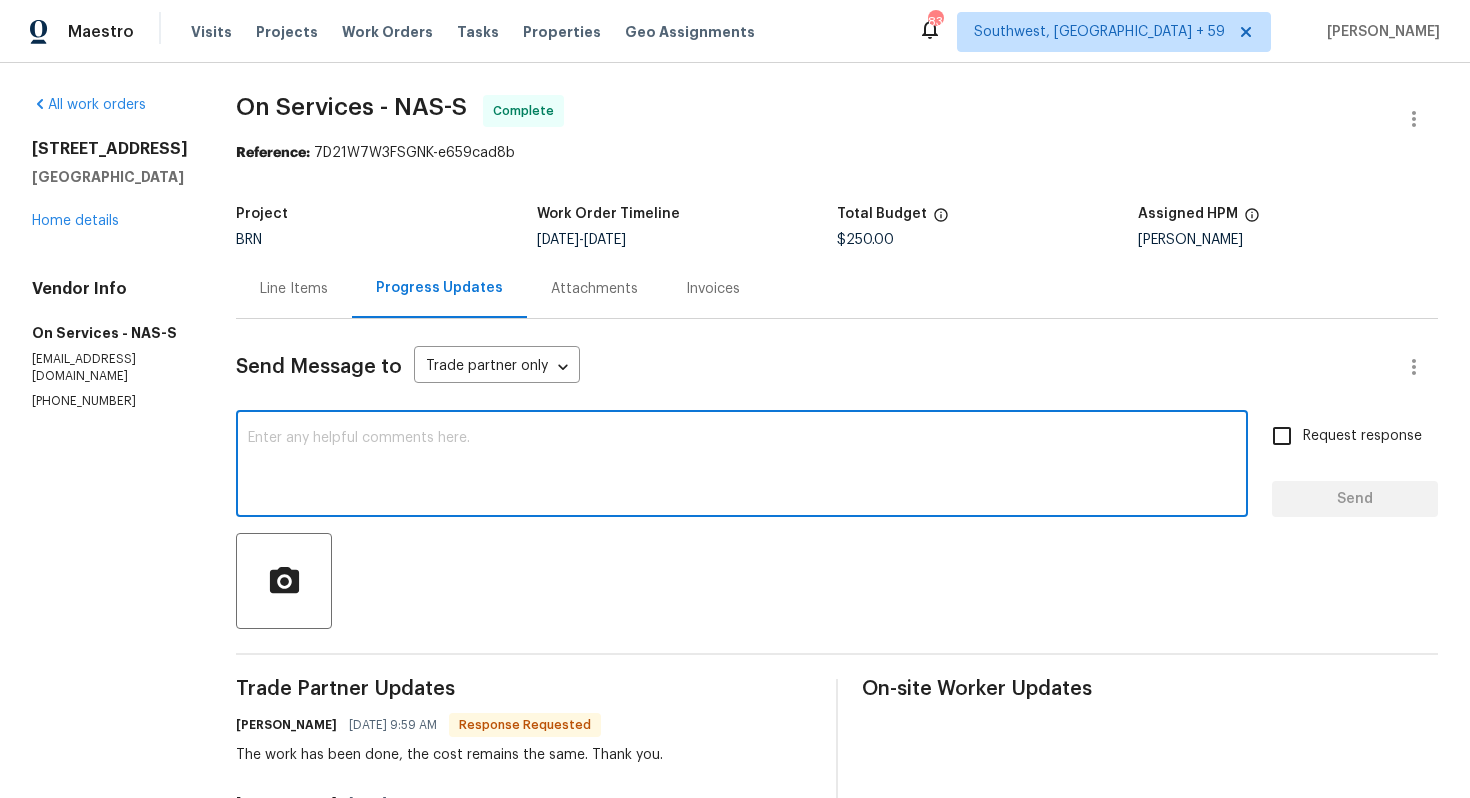 click at bounding box center [742, 466] 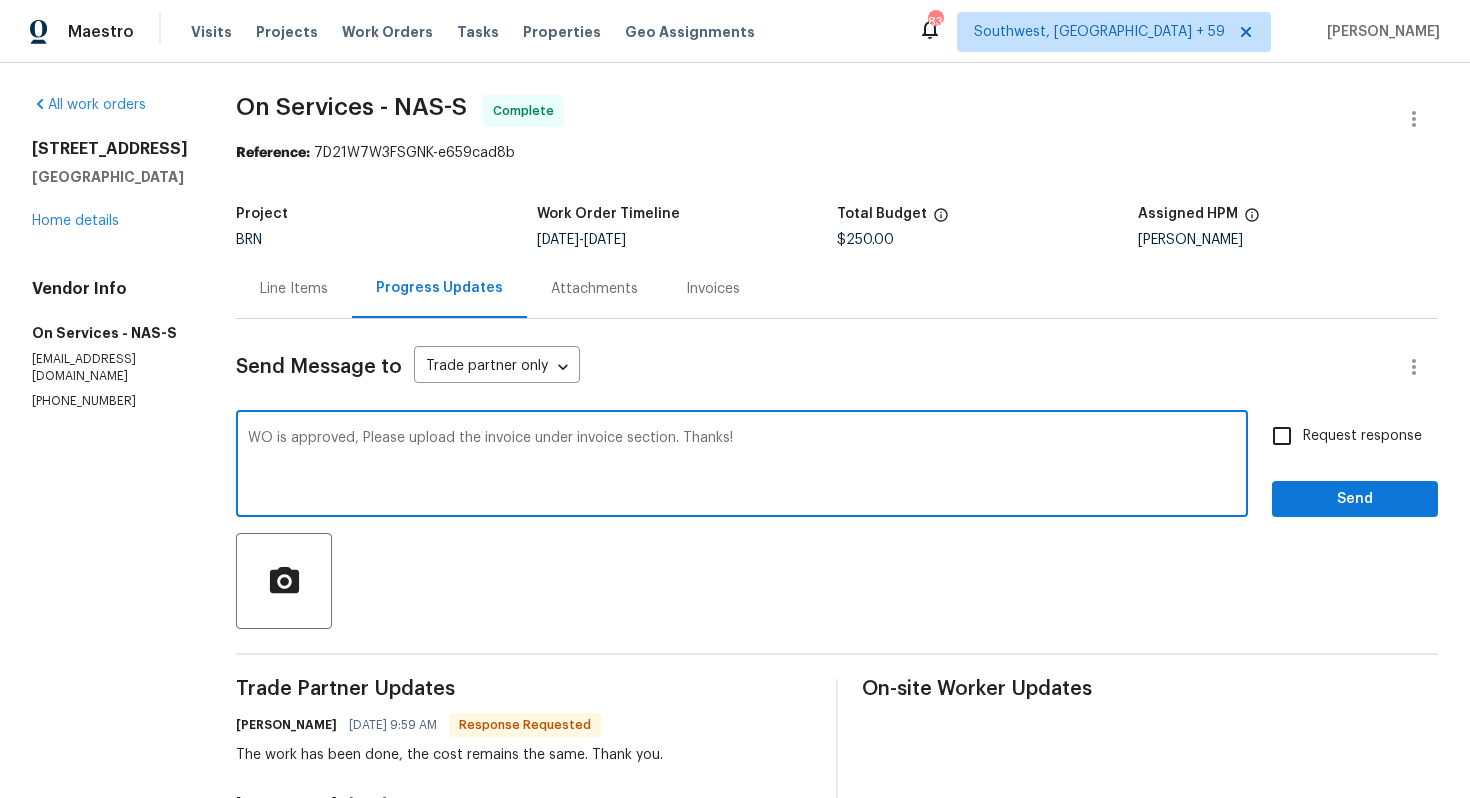 type on "WO is approved, Please upload the invoice under invoice section. Thanks!" 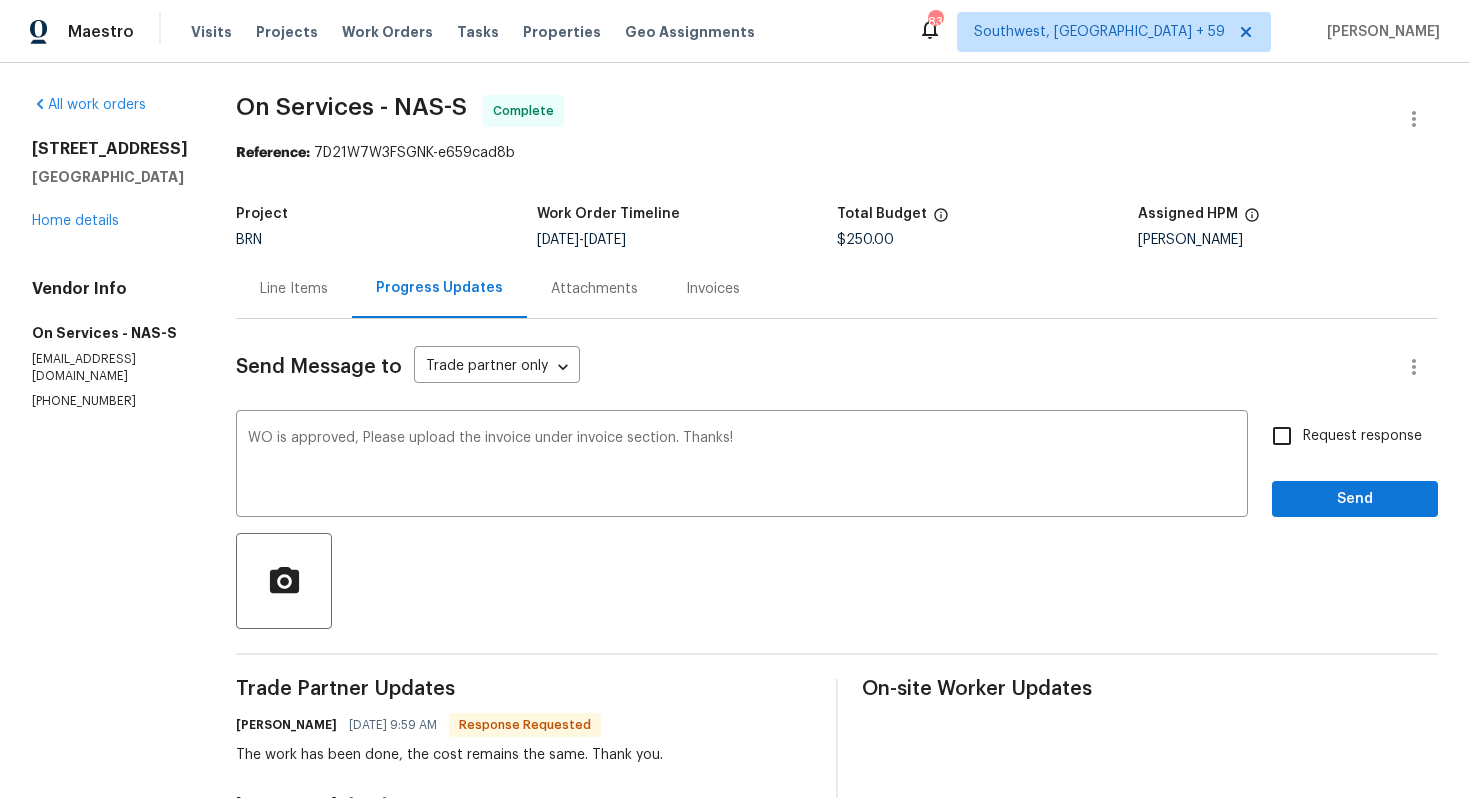 click on "Request response" at bounding box center (1362, 436) 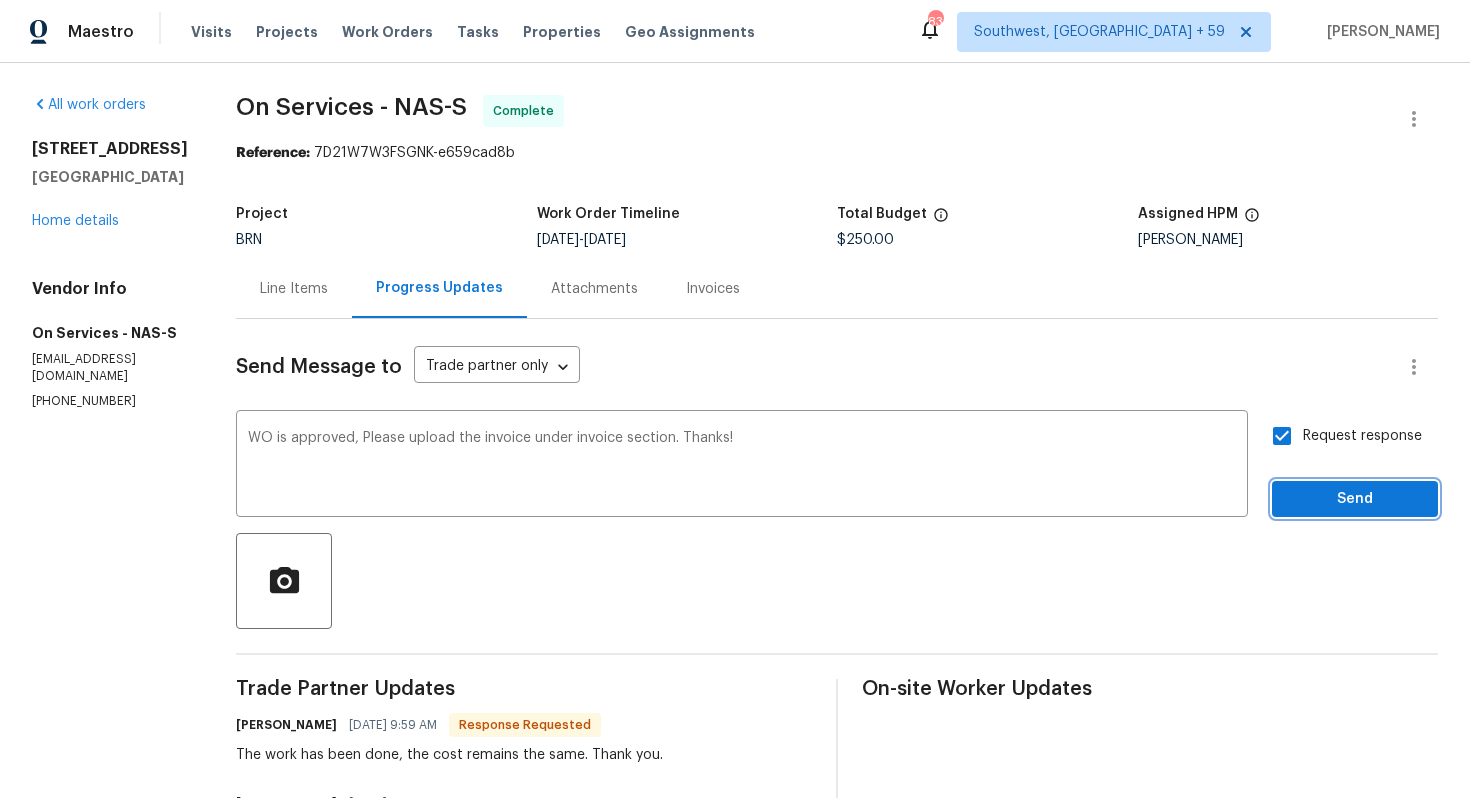 click on "Send" at bounding box center [1355, 499] 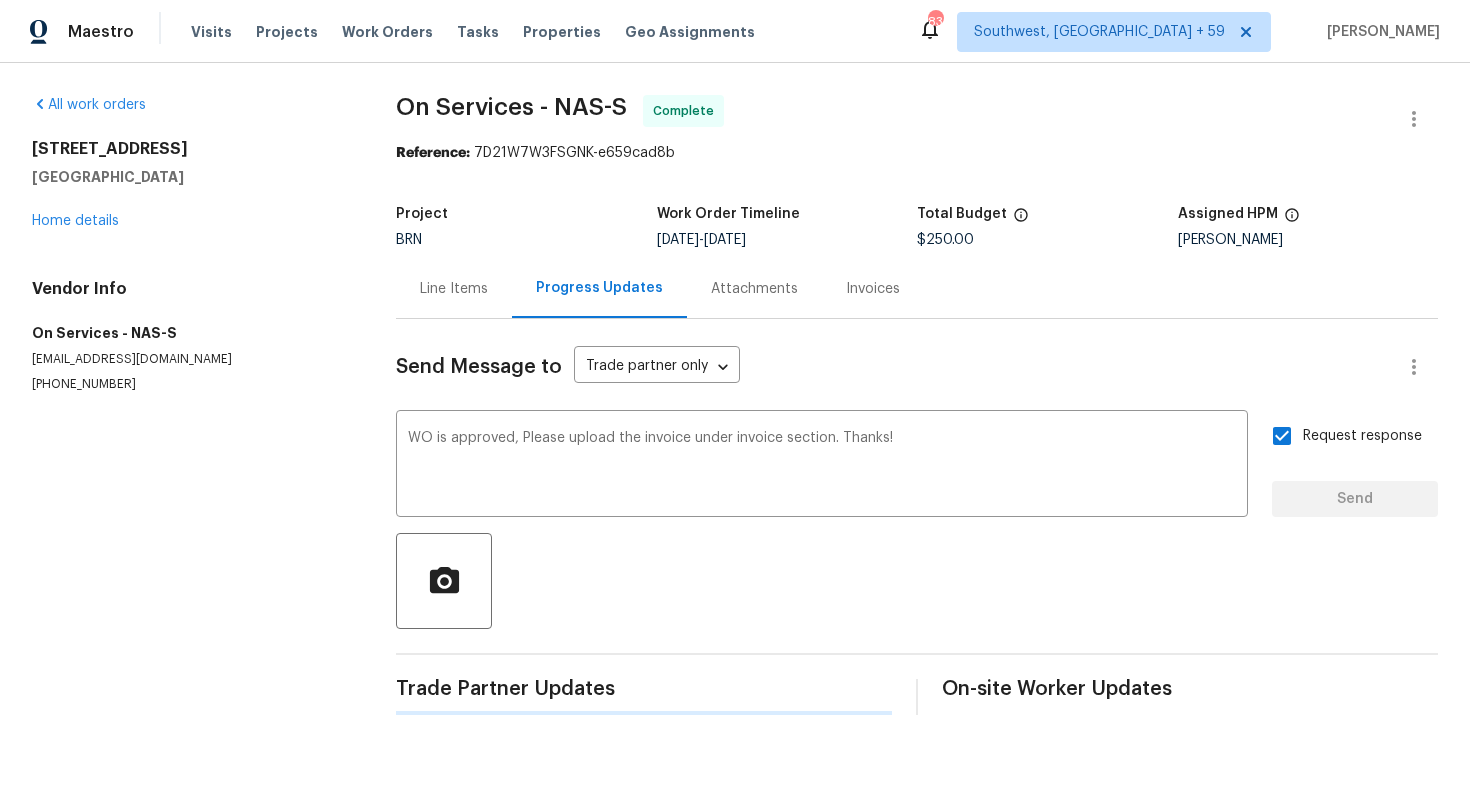 type 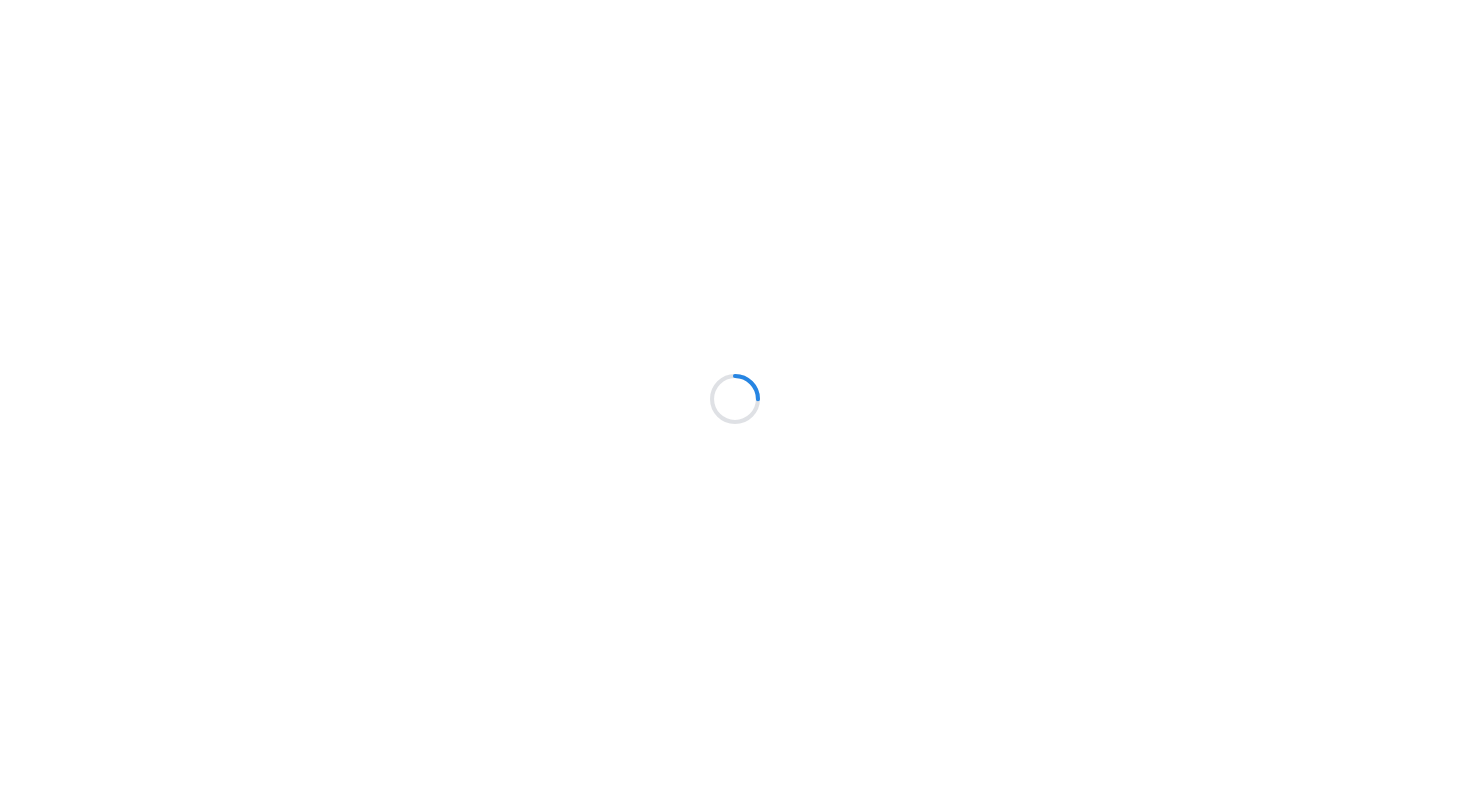 scroll, scrollTop: 0, scrollLeft: 0, axis: both 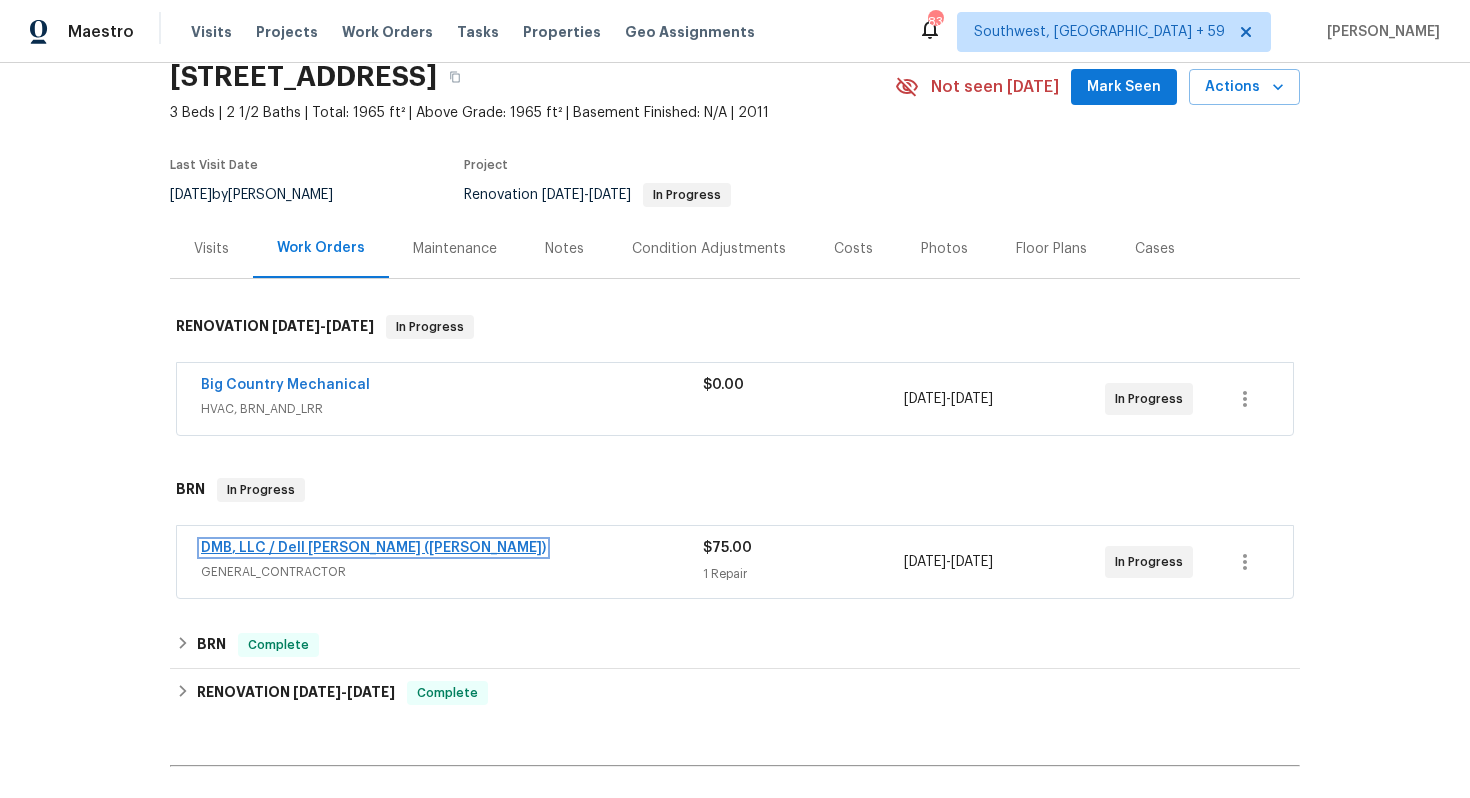 click on "DMB, LLC / Dell Bryson (Heise)" at bounding box center (373, 548) 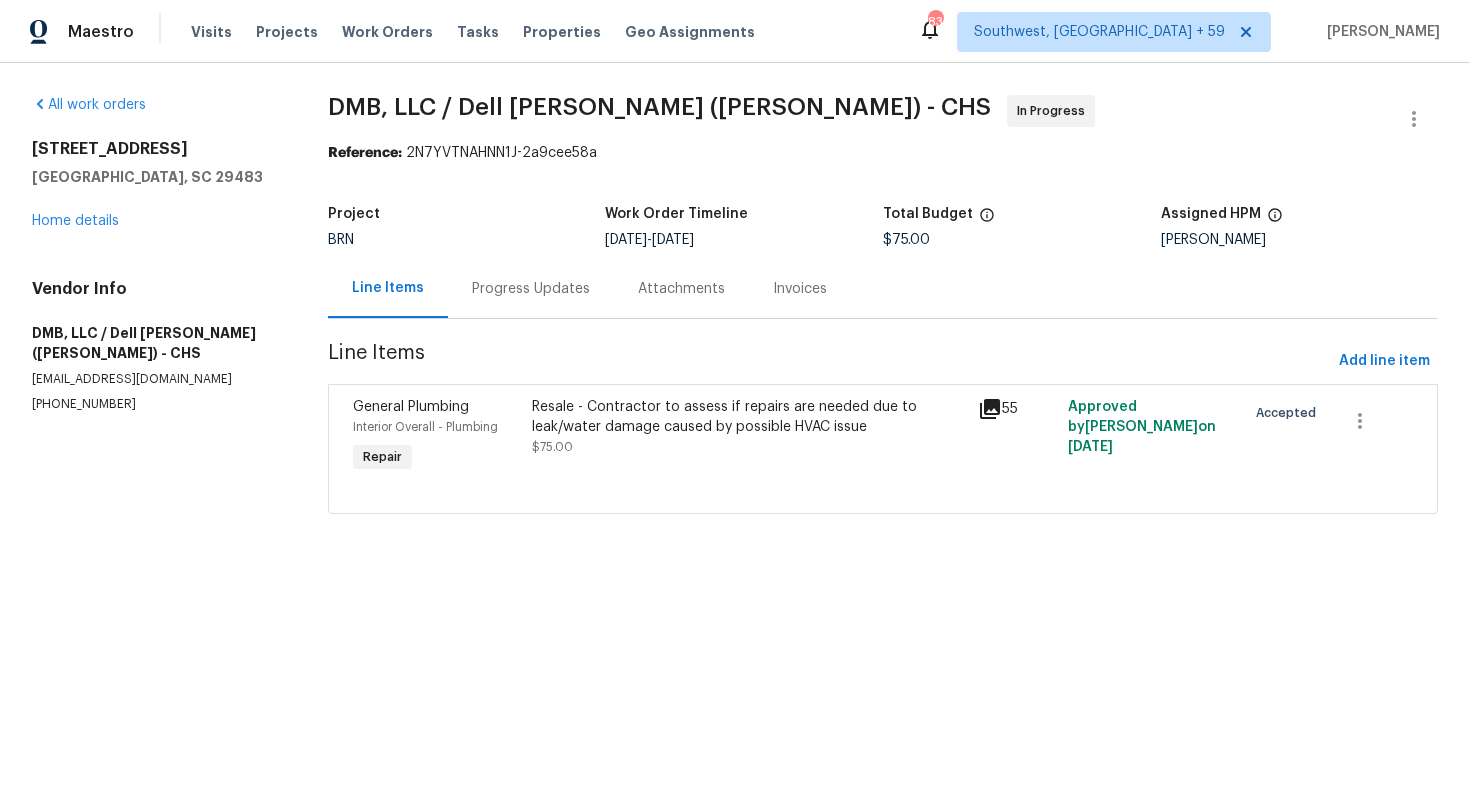 click on "Progress Updates" at bounding box center [531, 288] 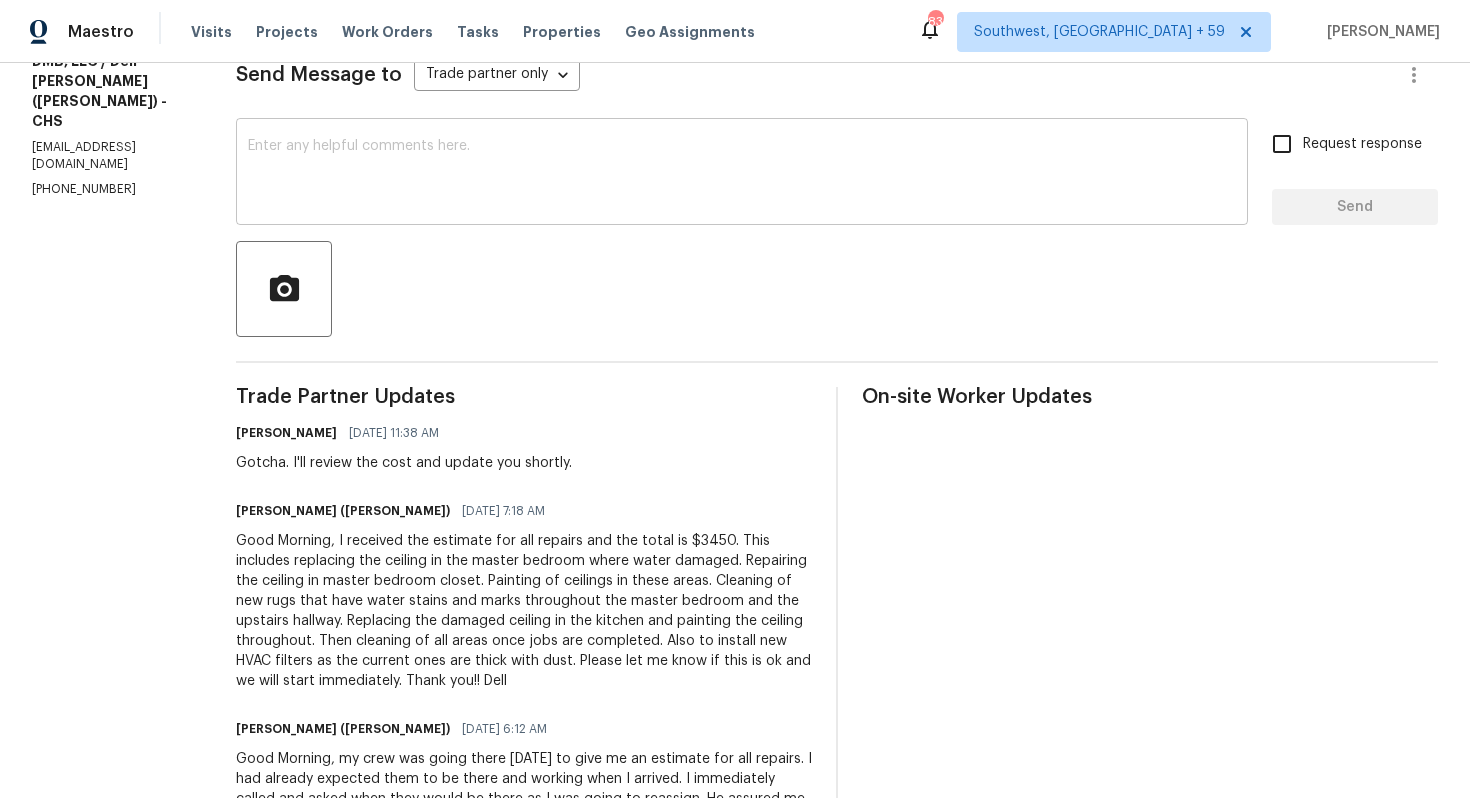 scroll, scrollTop: 304, scrollLeft: 0, axis: vertical 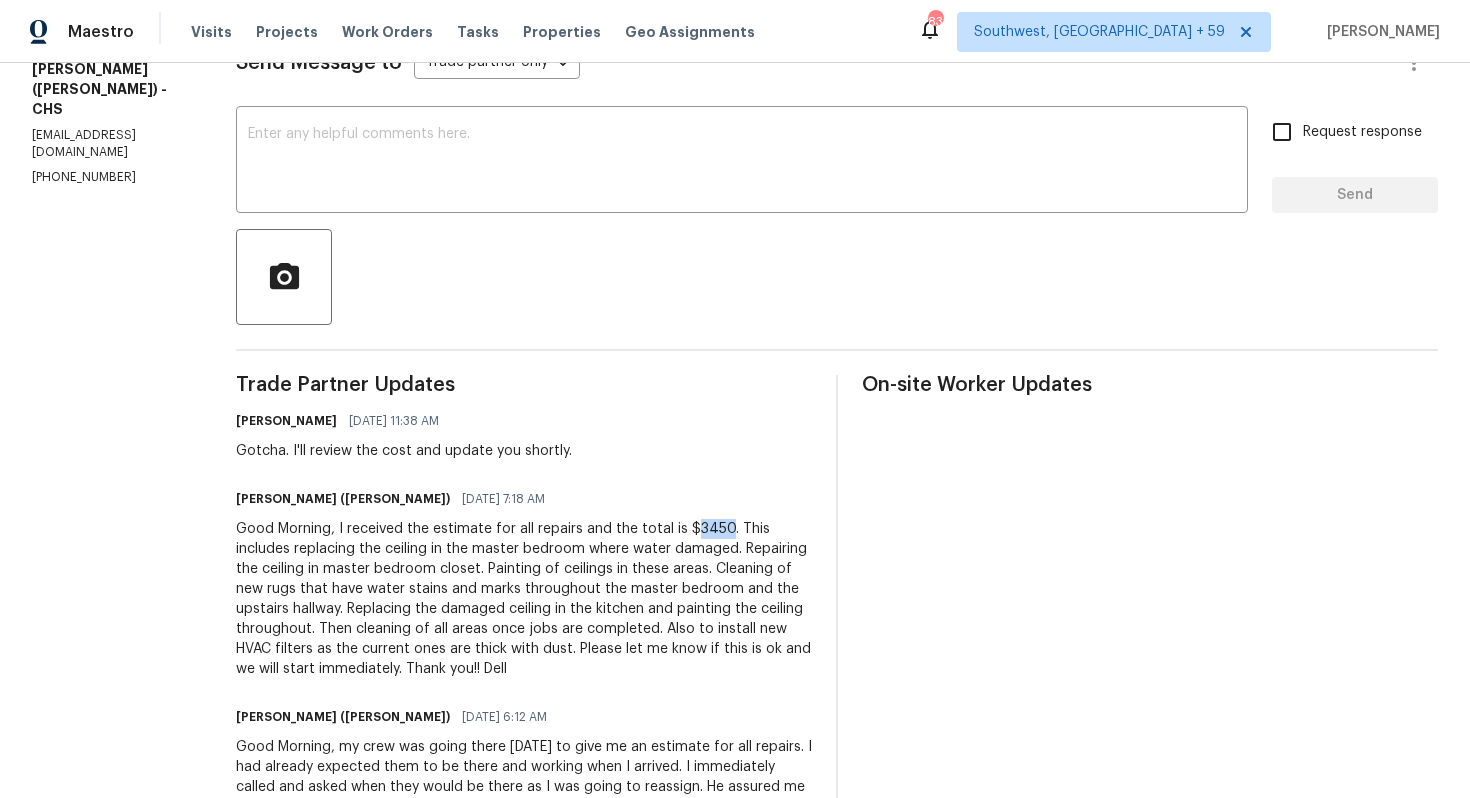 drag, startPoint x: 699, startPoint y: 531, endPoint x: 670, endPoint y: 530, distance: 29.017237 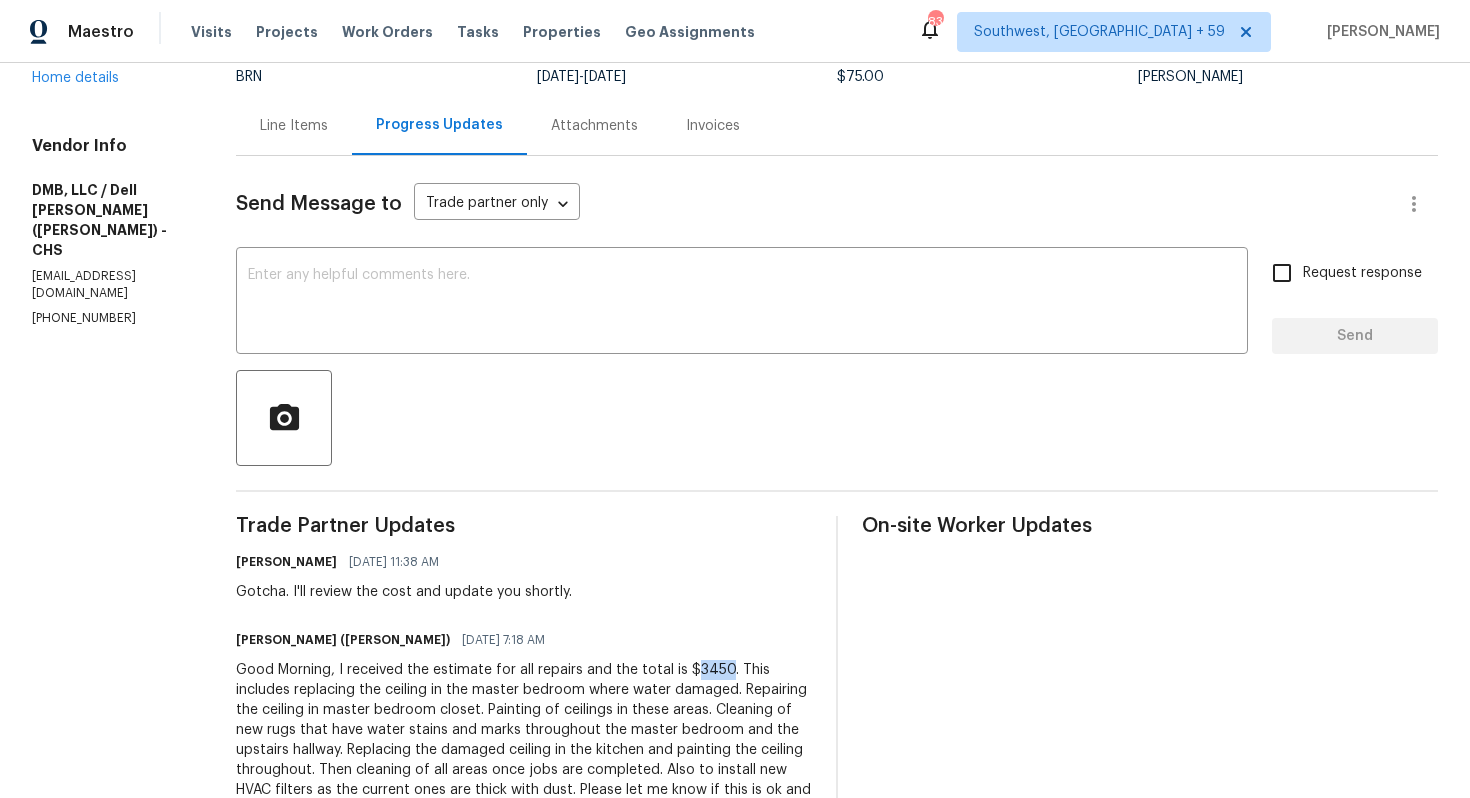 scroll, scrollTop: 0, scrollLeft: 0, axis: both 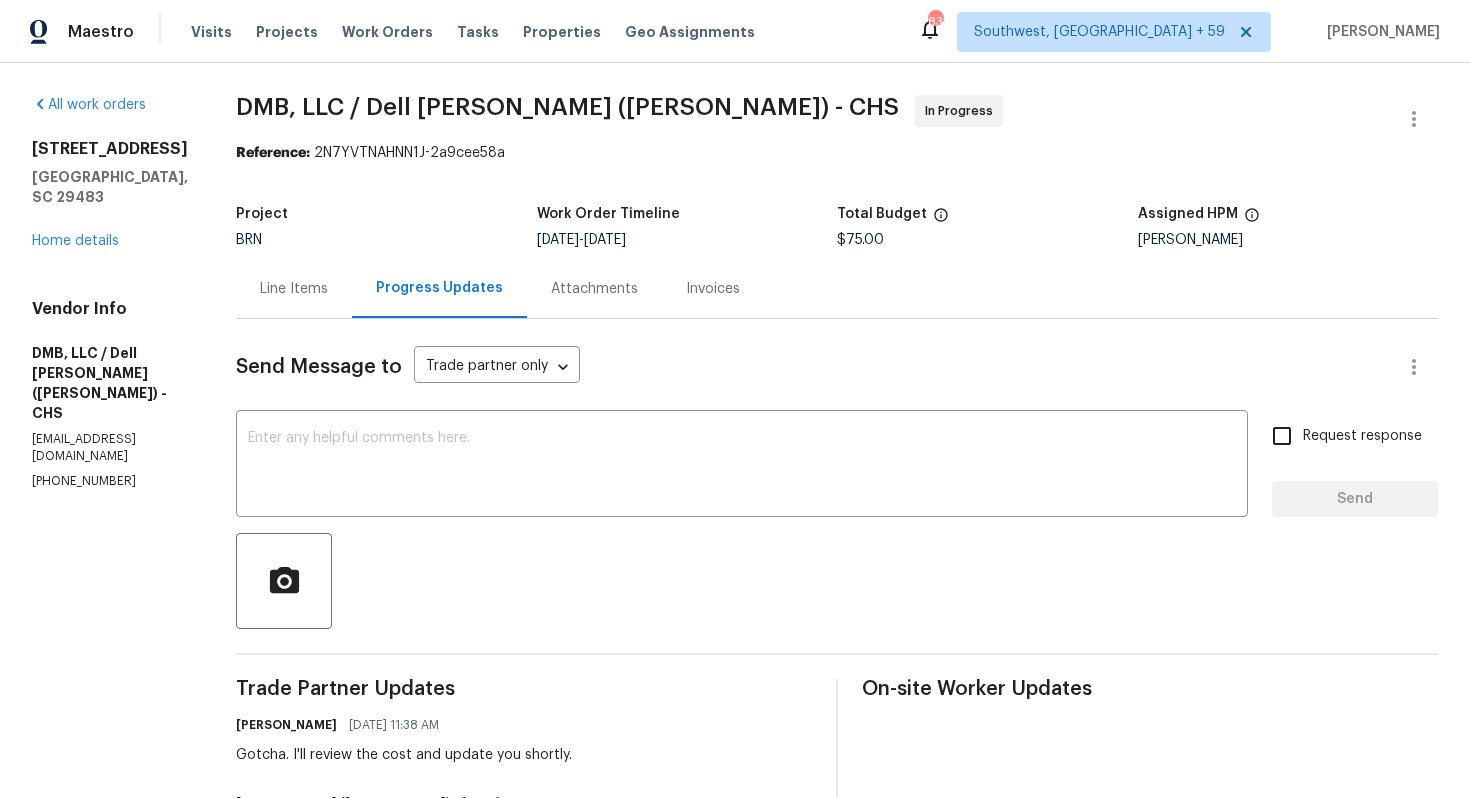 click on "Line Items" at bounding box center (294, 289) 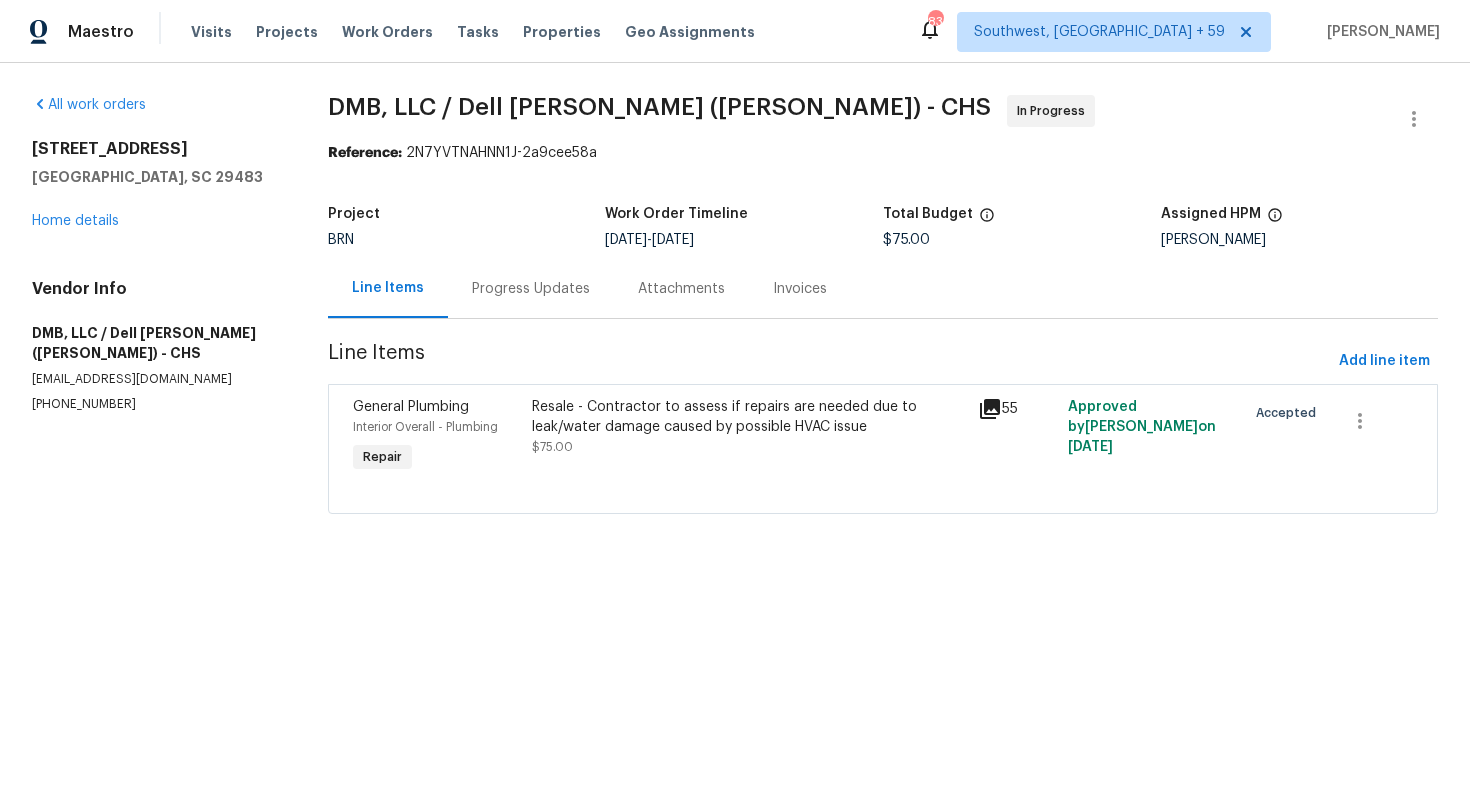 click on "Resale - Contractor to assess if repairs are needed due to leak/water damage caused by possible HVAC issue $75.00" at bounding box center [749, 427] 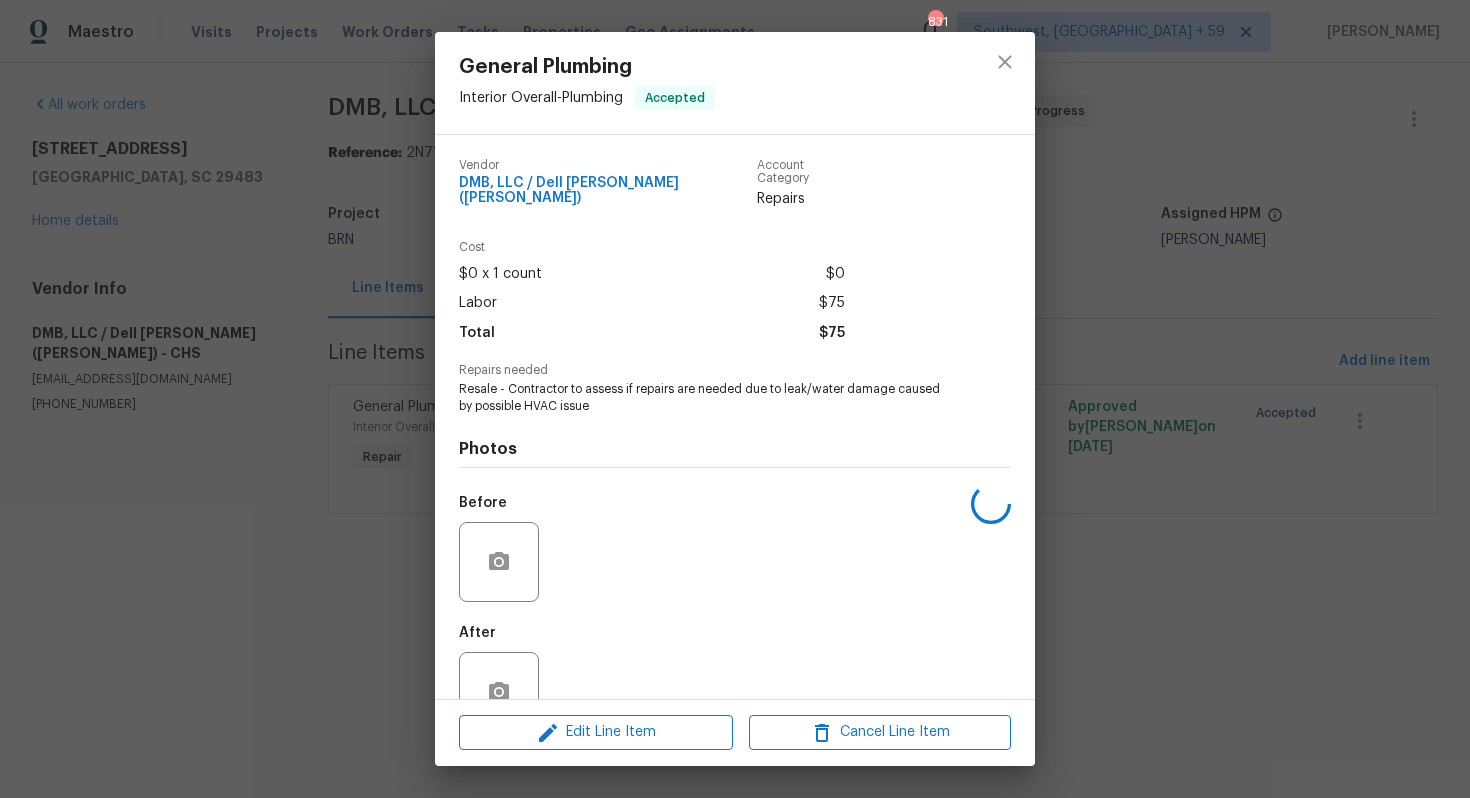 scroll, scrollTop: 40, scrollLeft: 0, axis: vertical 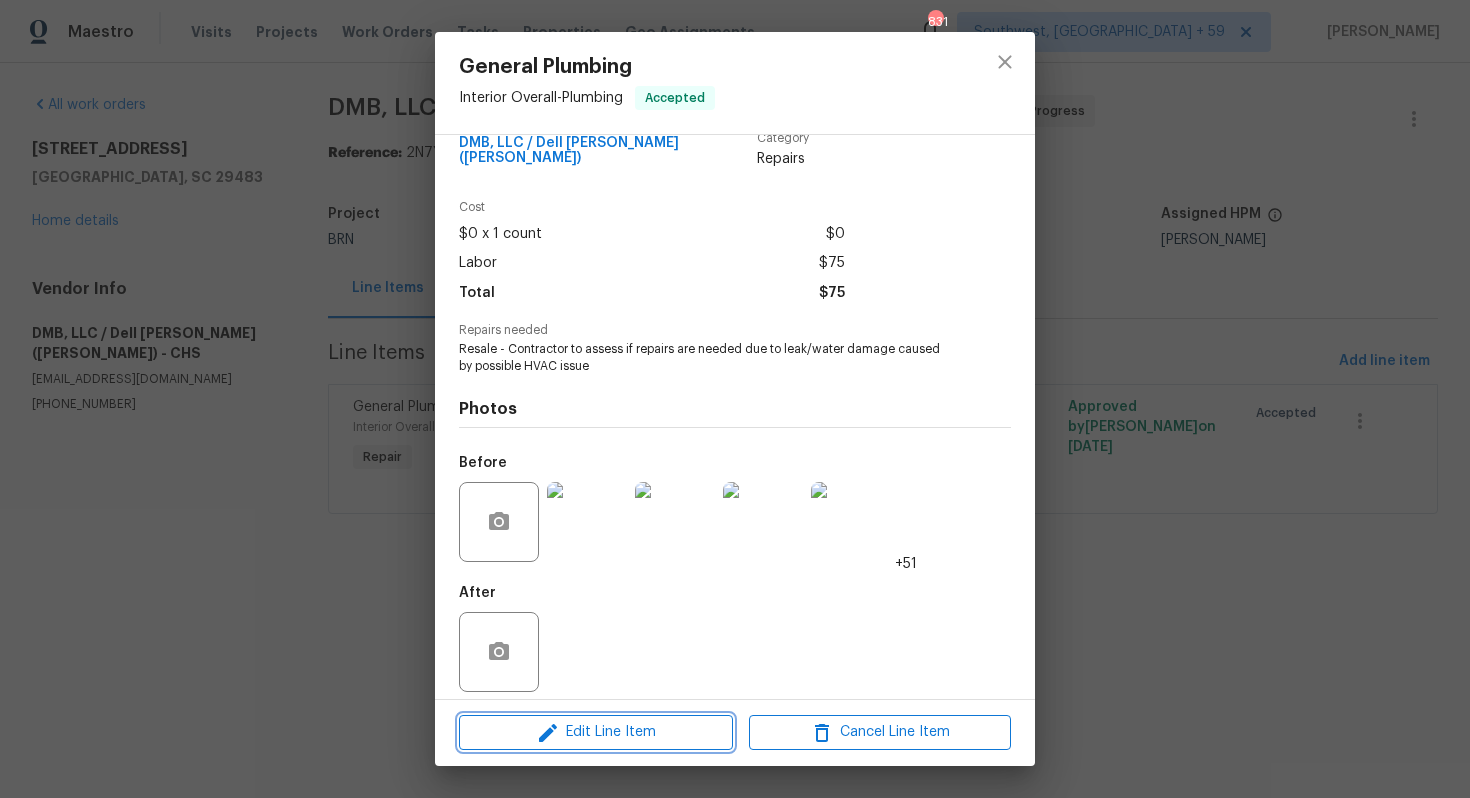 click on "Edit Line Item" at bounding box center [596, 732] 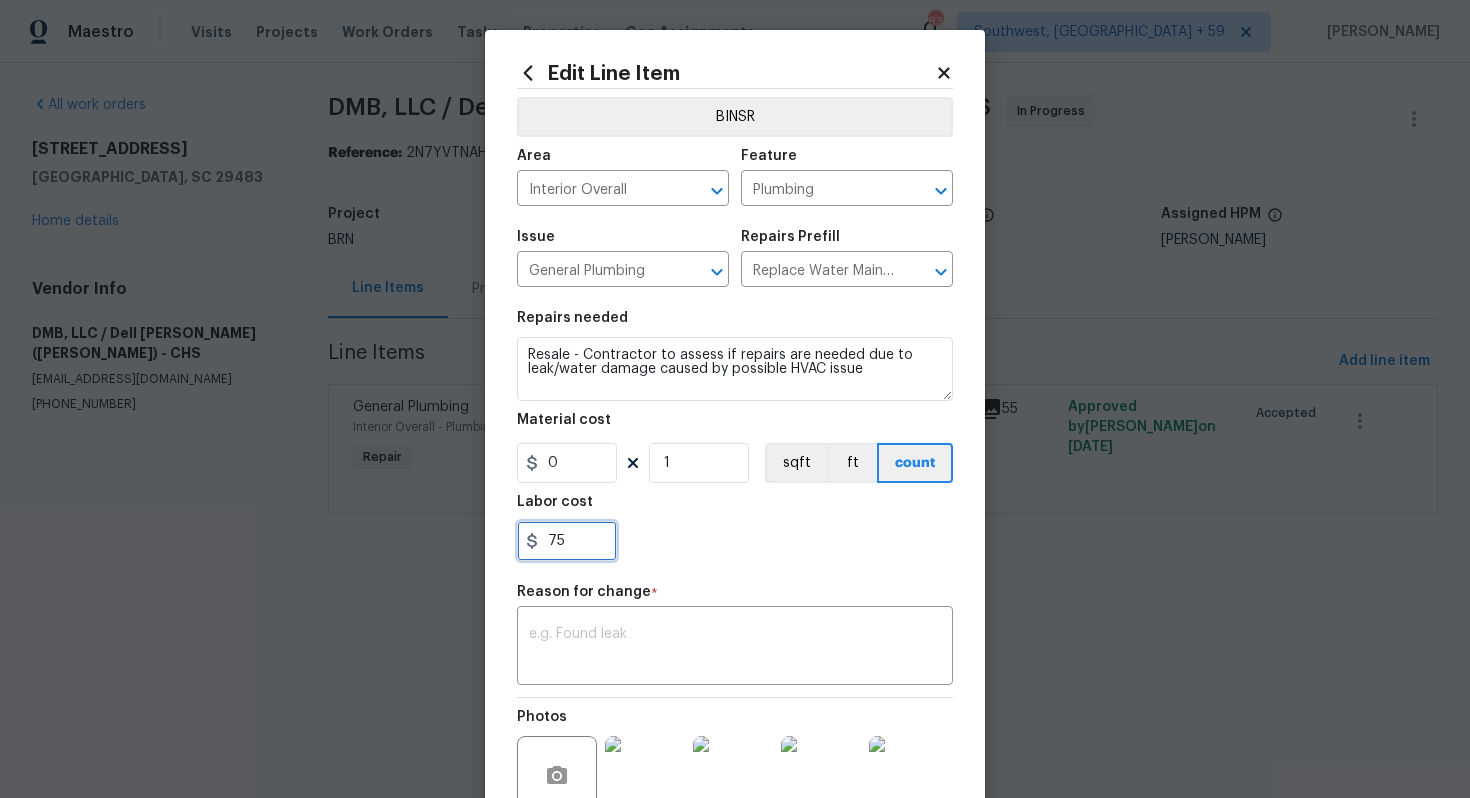 drag, startPoint x: 546, startPoint y: 541, endPoint x: 622, endPoint y: 548, distance: 76.321686 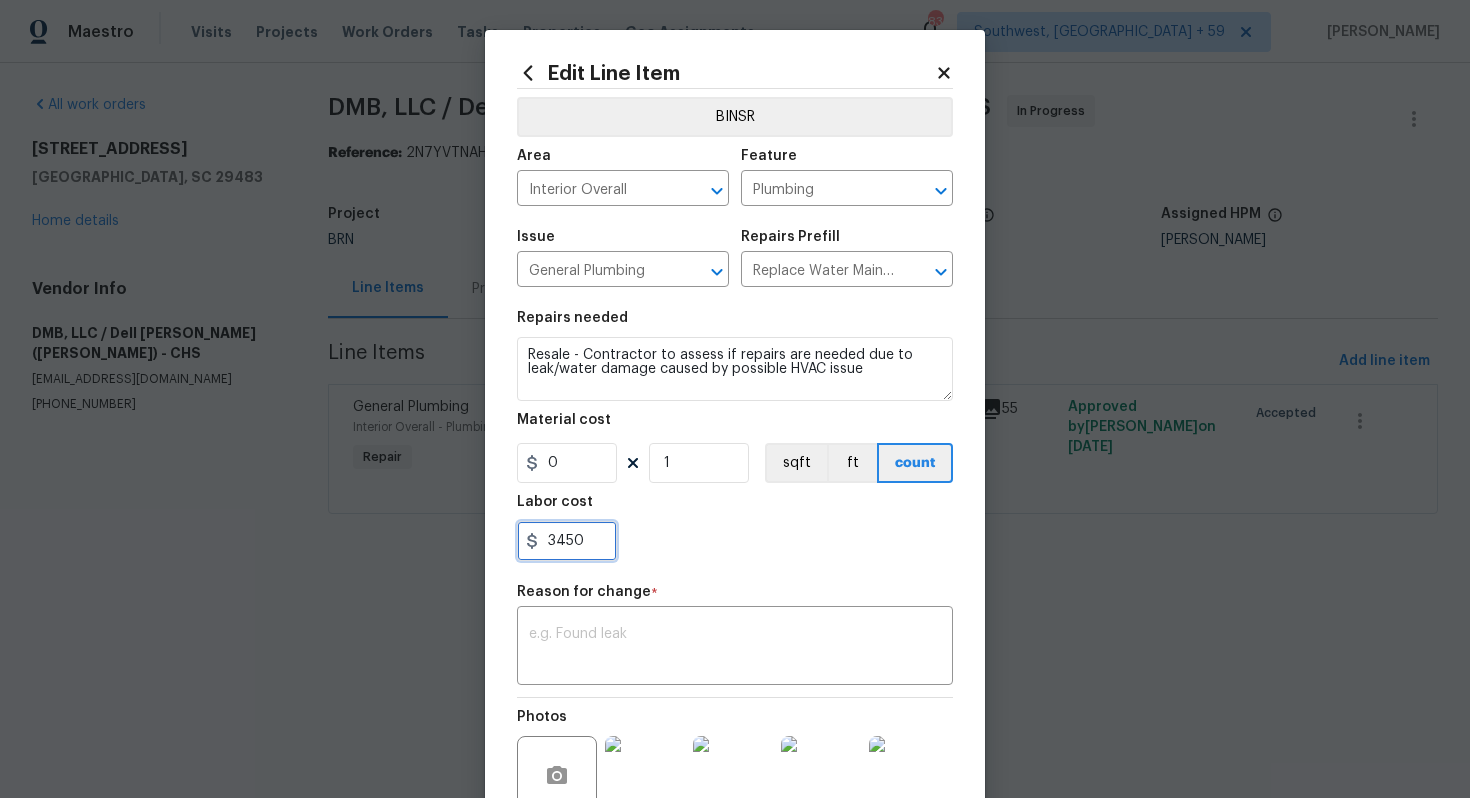 type on "3450" 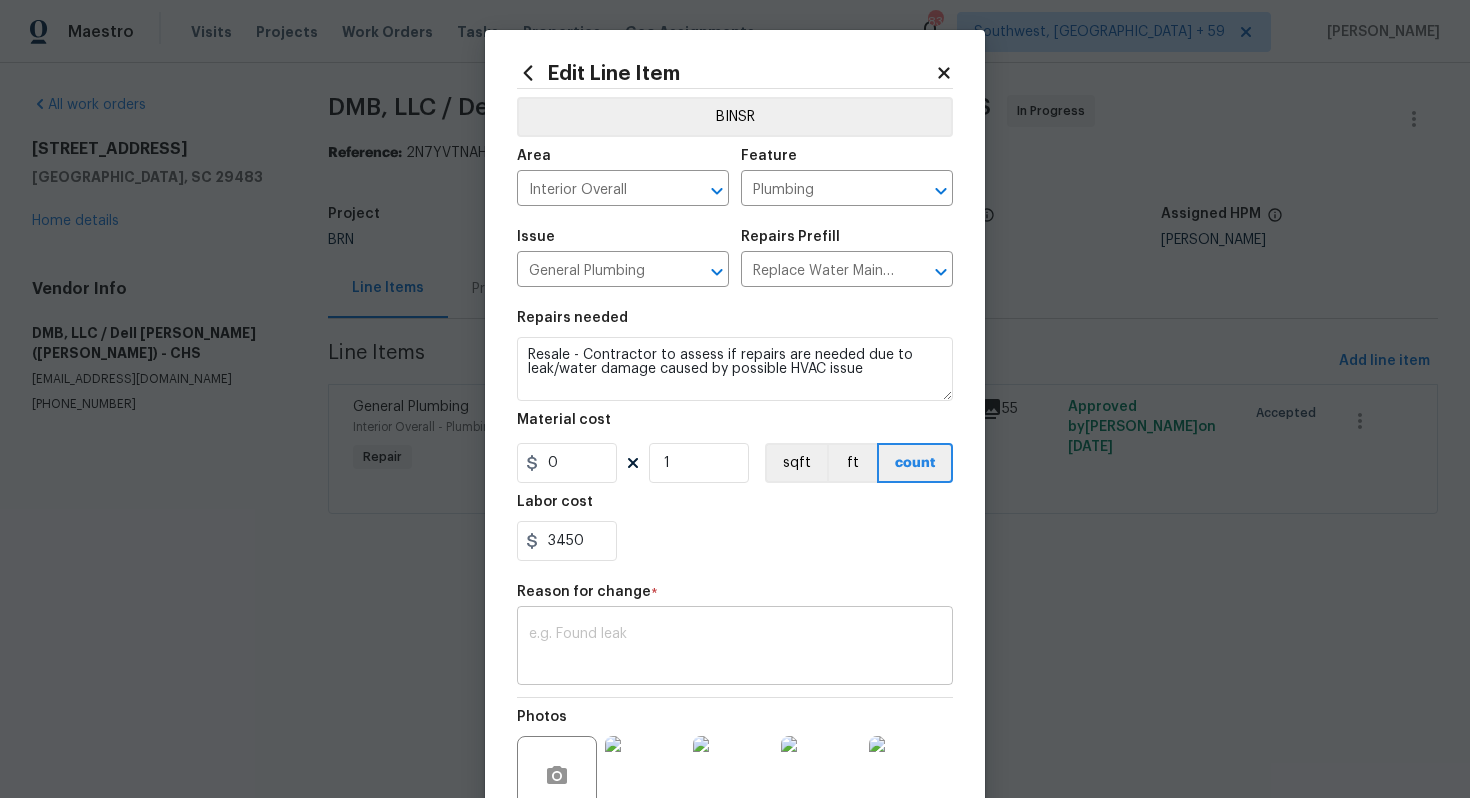 click at bounding box center [735, 648] 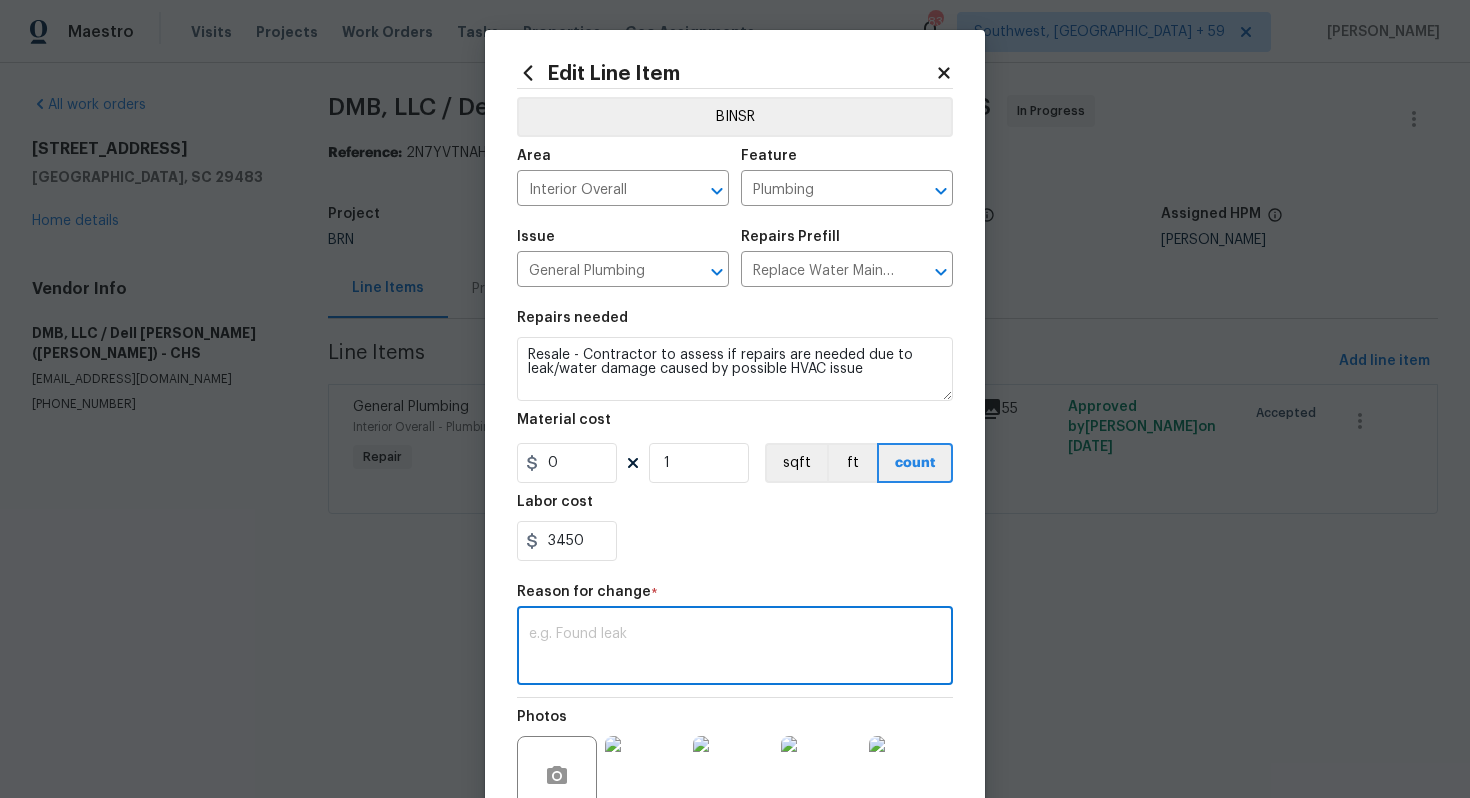 paste on "(AG) Updated cost per BR team’s approval." 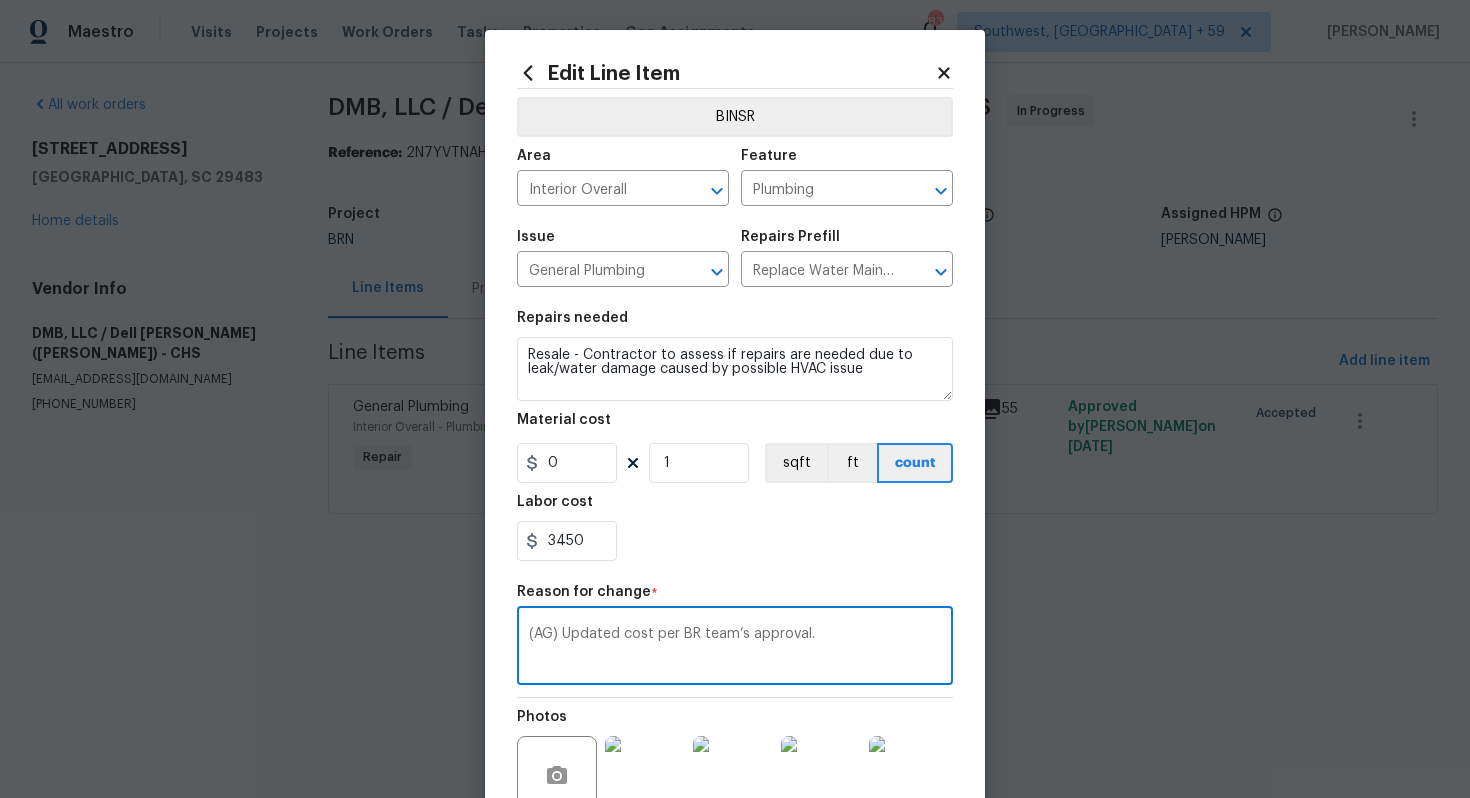 scroll, scrollTop: 208, scrollLeft: 0, axis: vertical 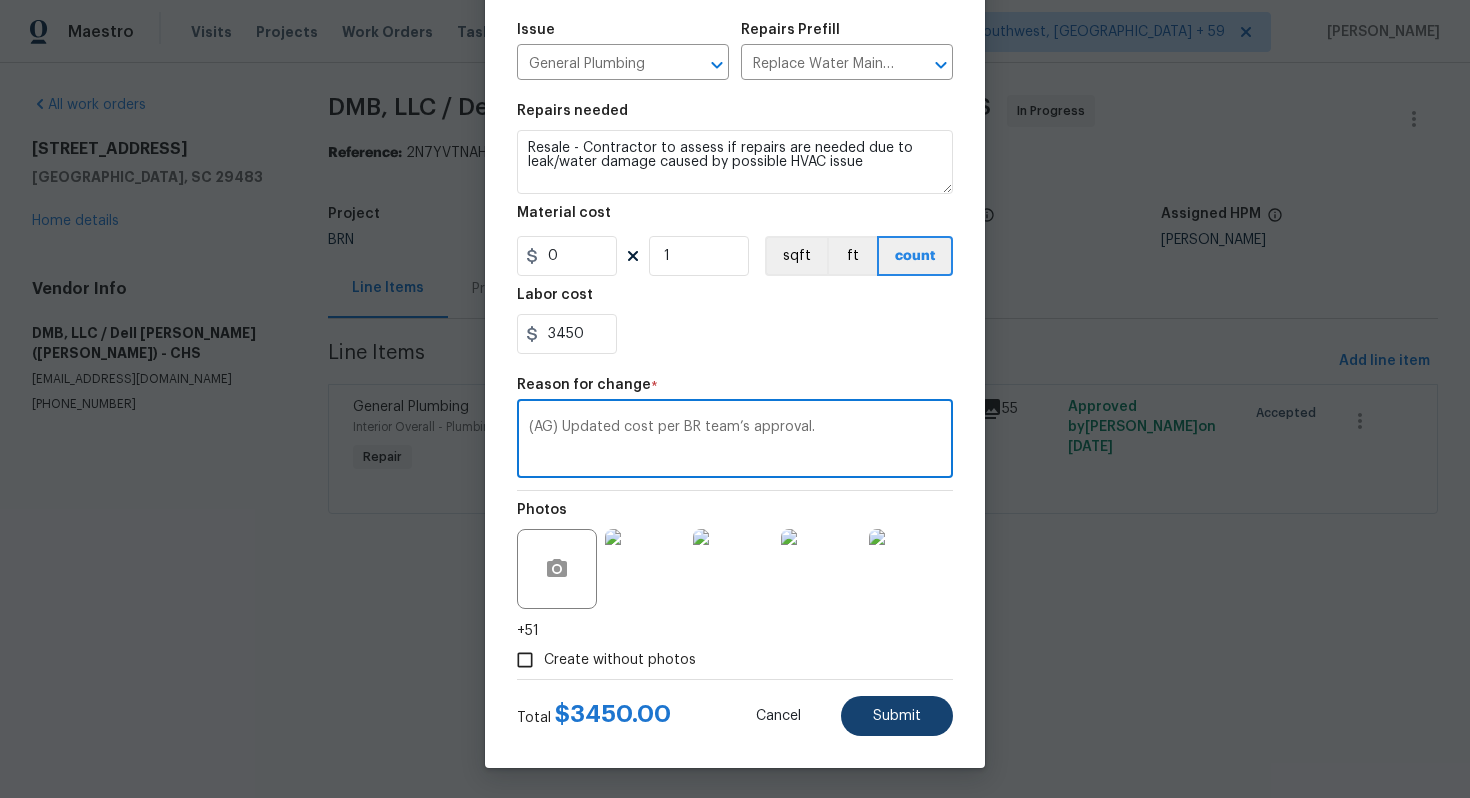 type on "(AG) Updated cost per BR team’s approval." 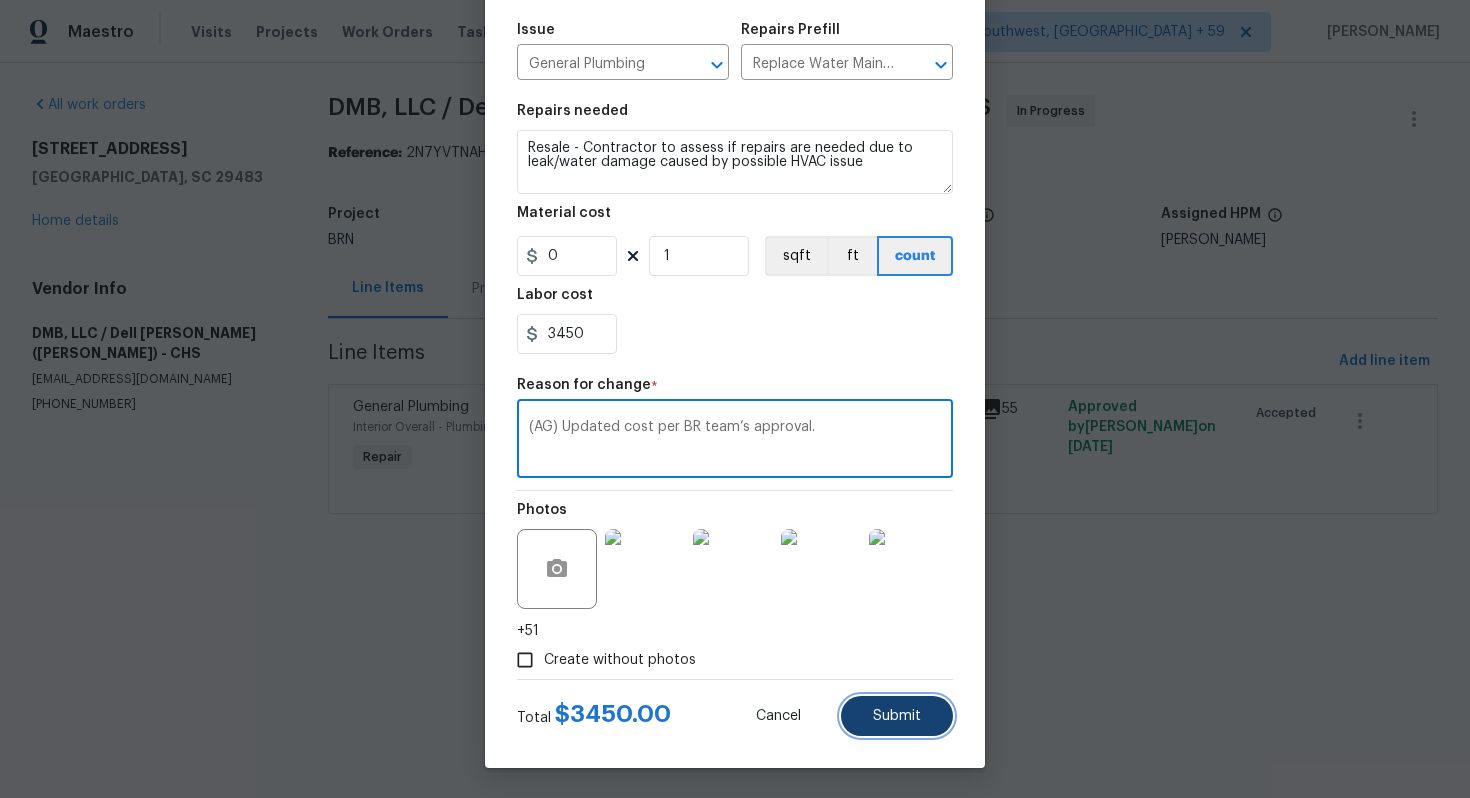 click on "Submit" at bounding box center (897, 716) 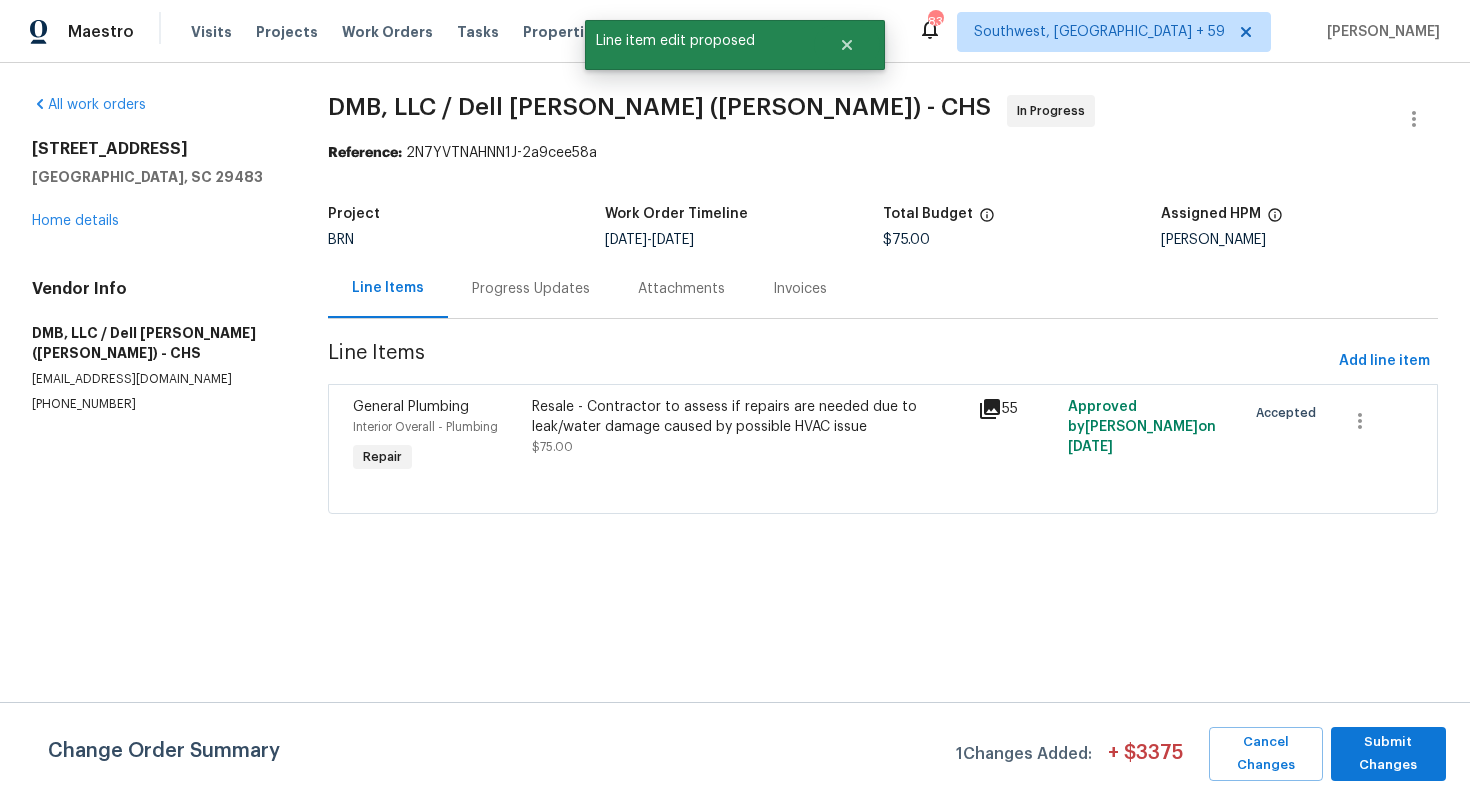 scroll, scrollTop: 0, scrollLeft: 0, axis: both 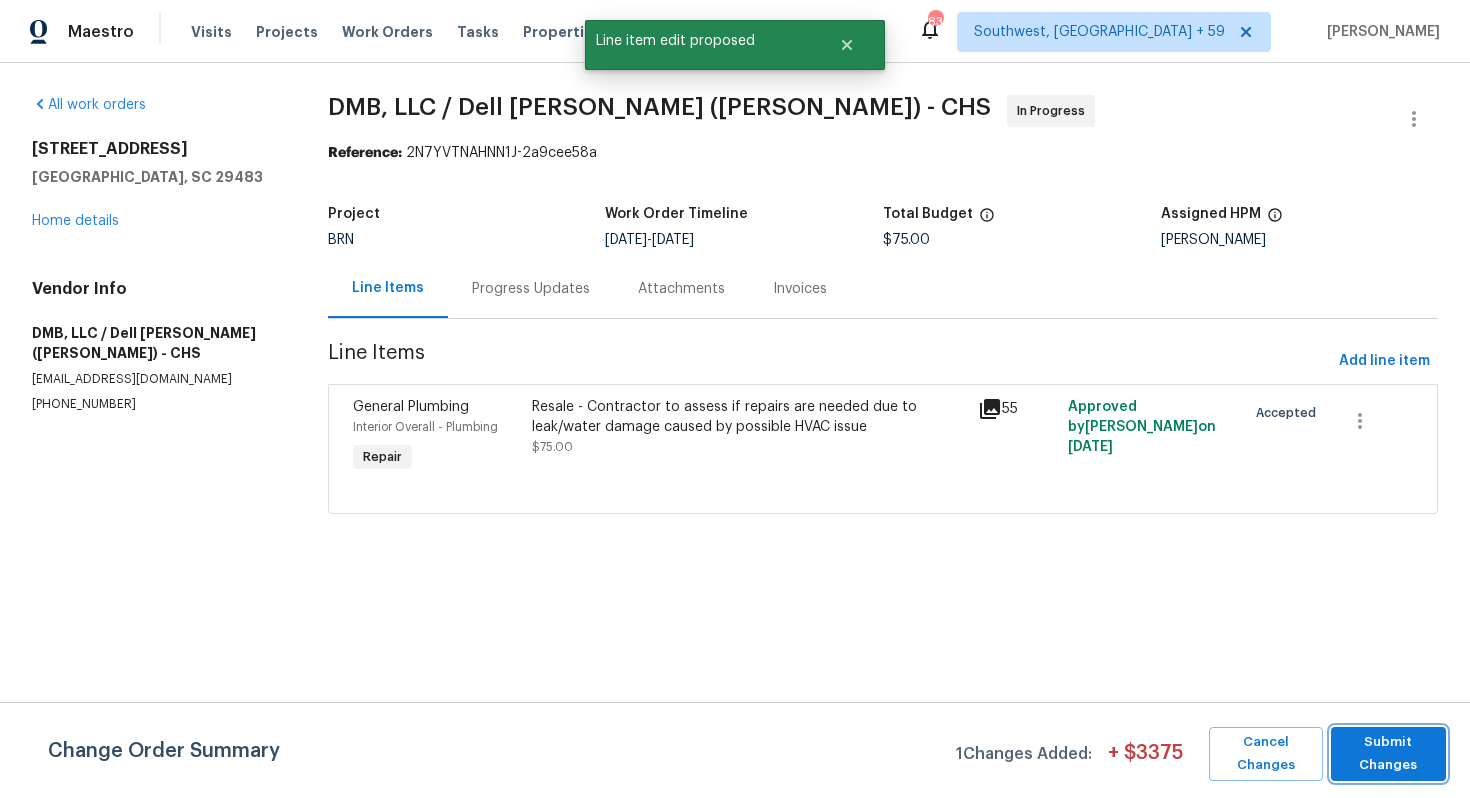 click on "Submit Changes" at bounding box center (1388, 754) 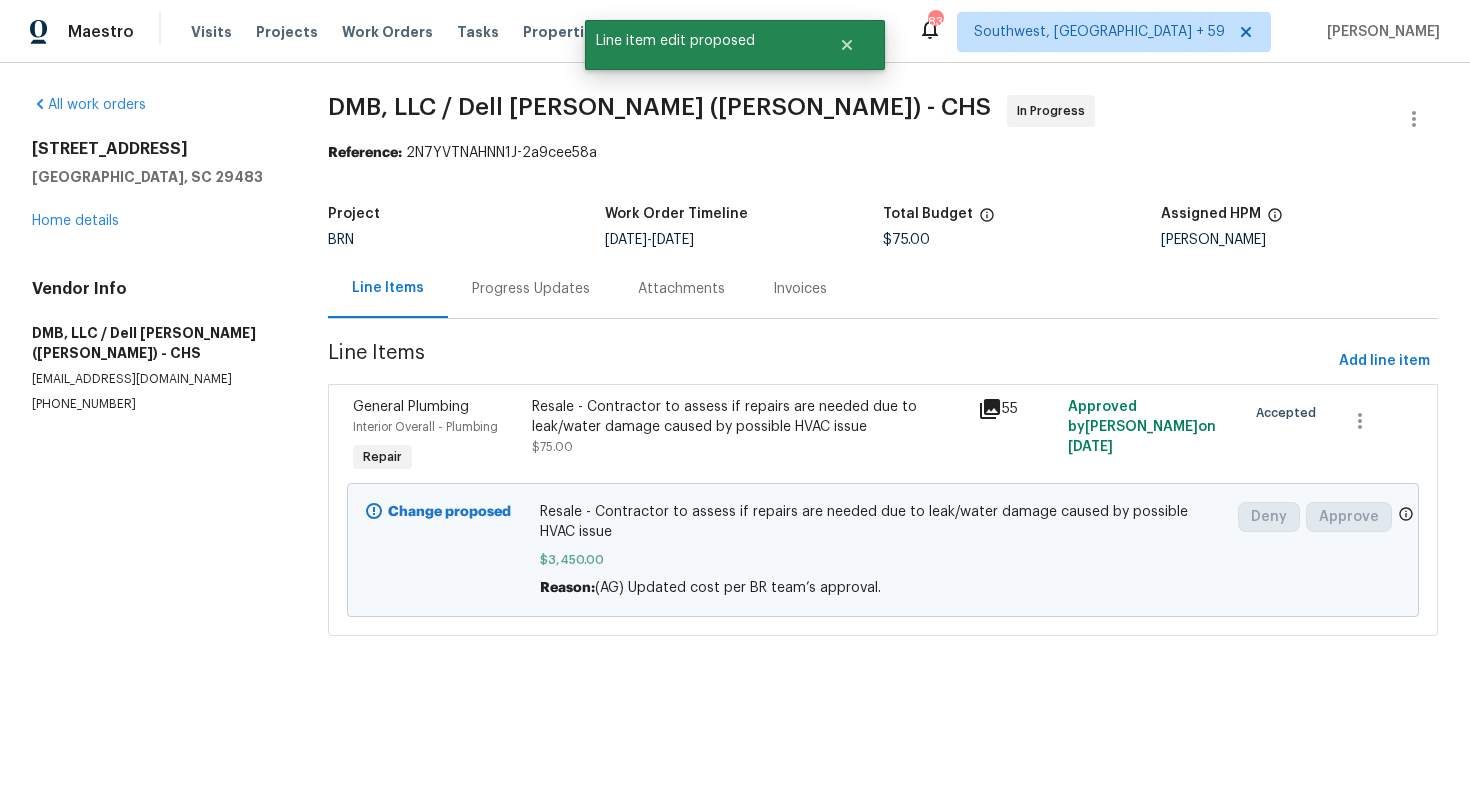 click on "Progress Updates" at bounding box center [531, 289] 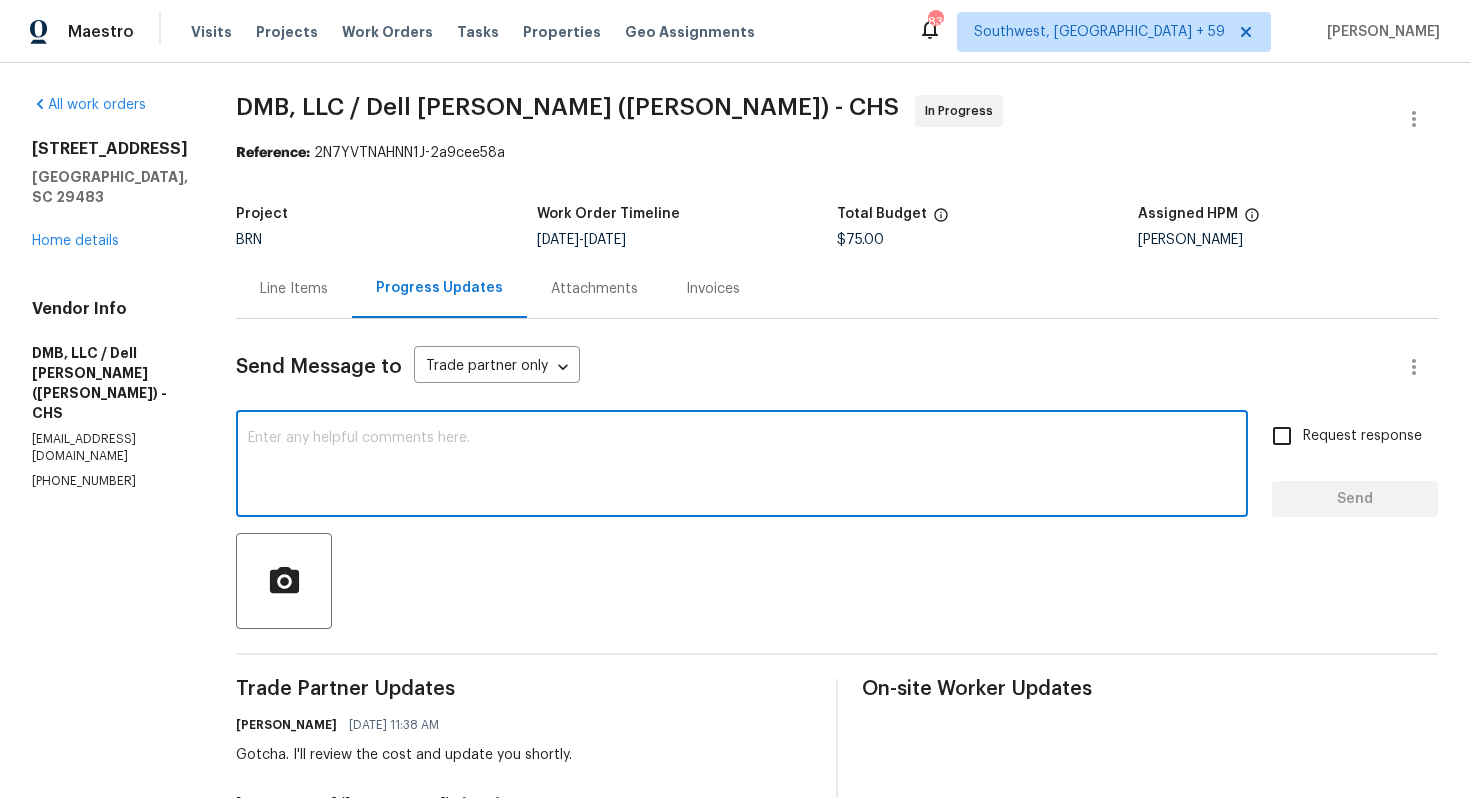 click at bounding box center [742, 466] 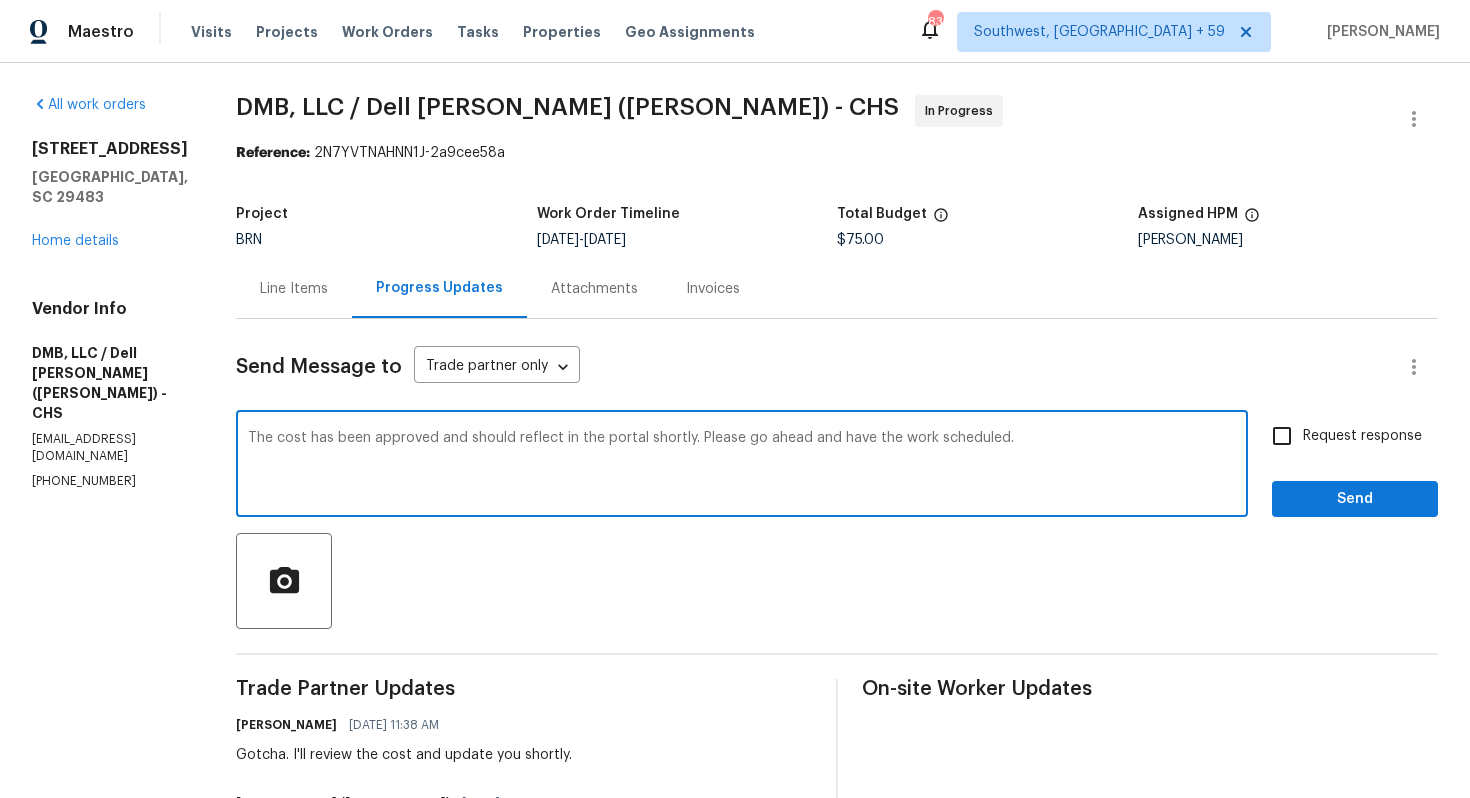 type on "The cost has been approved and should reflect in the portal shortly. Please go ahead and have the work scheduled." 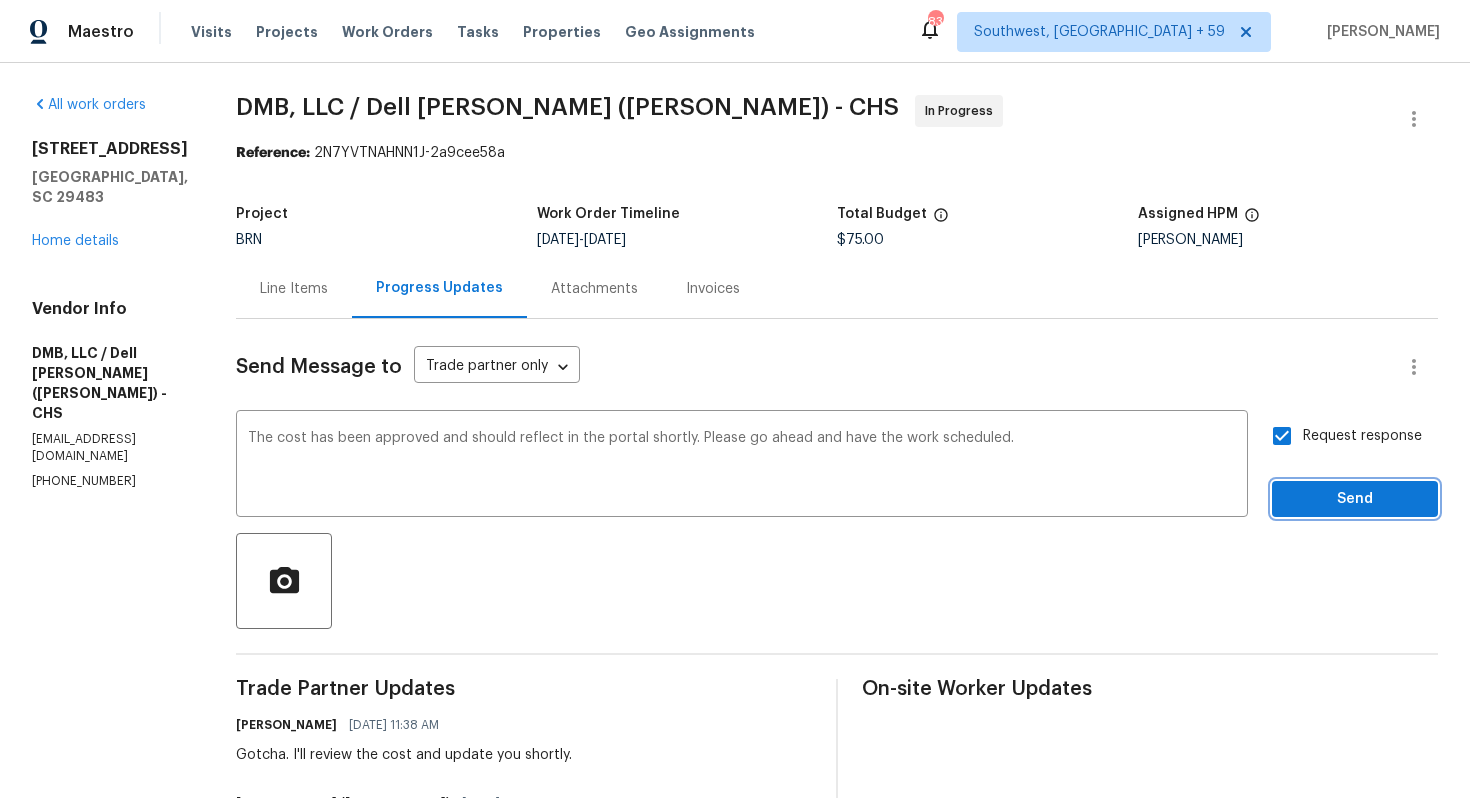 click on "Send" at bounding box center (1355, 499) 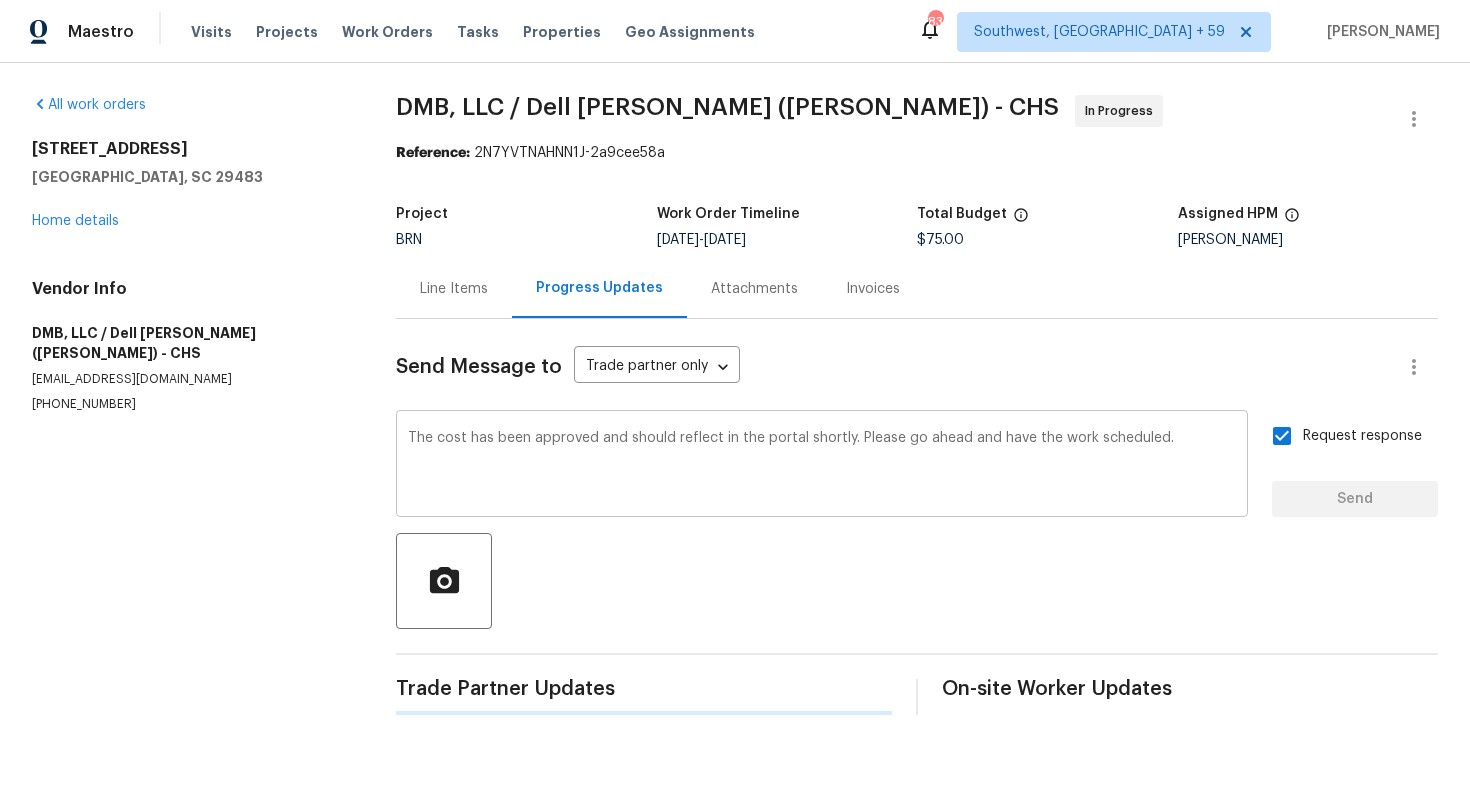 type 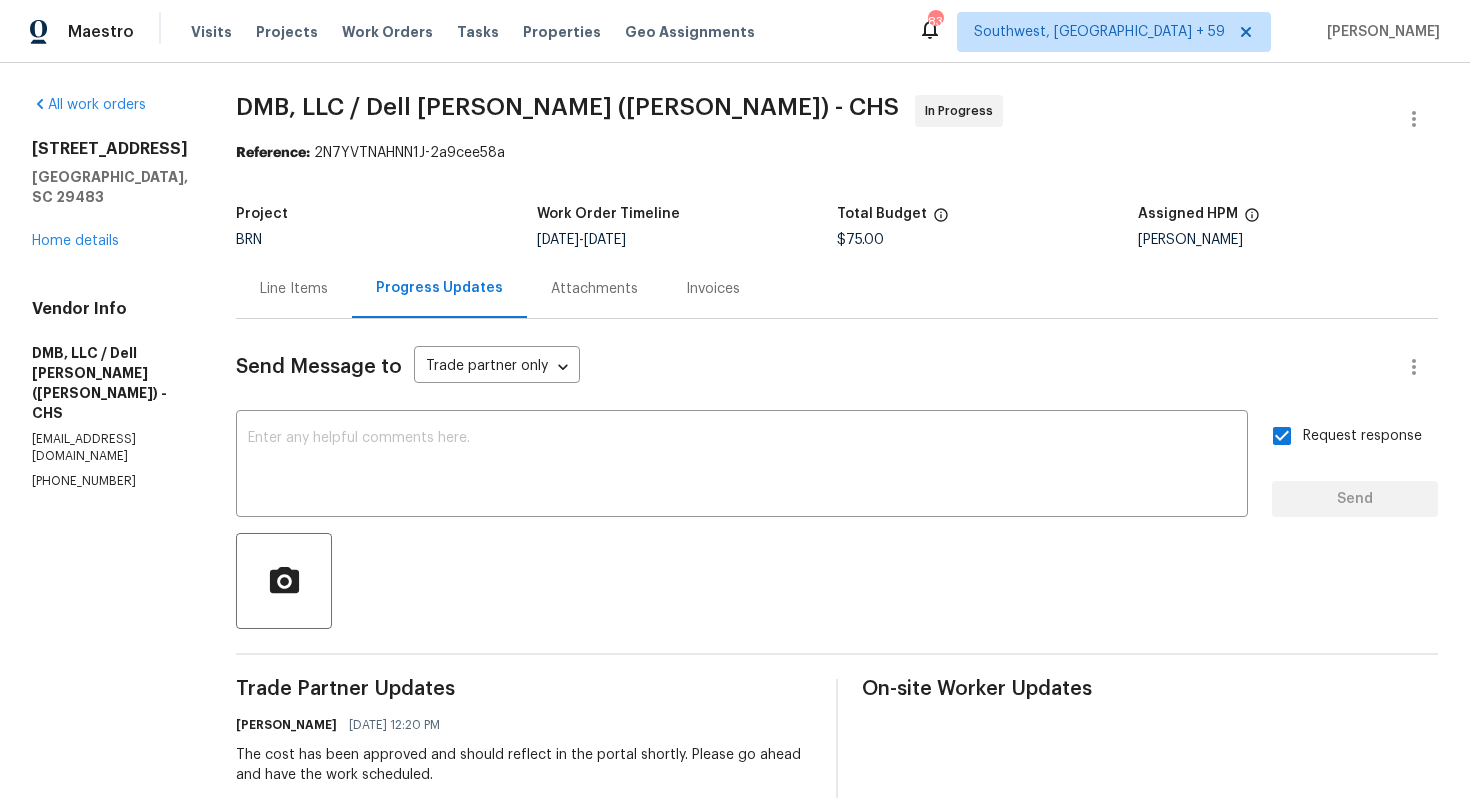 click on "Line Items" at bounding box center [294, 288] 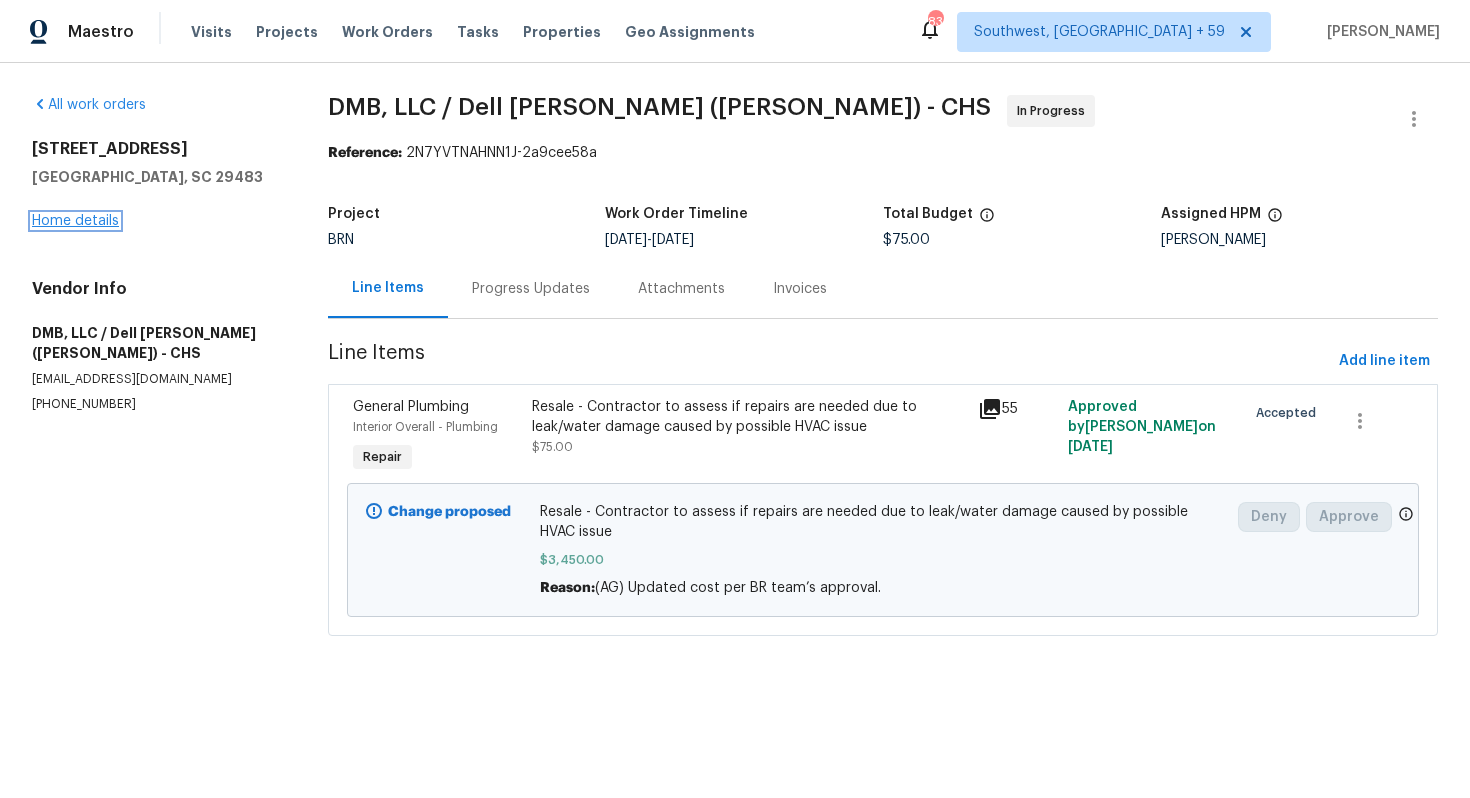 click on "Home details" at bounding box center [75, 221] 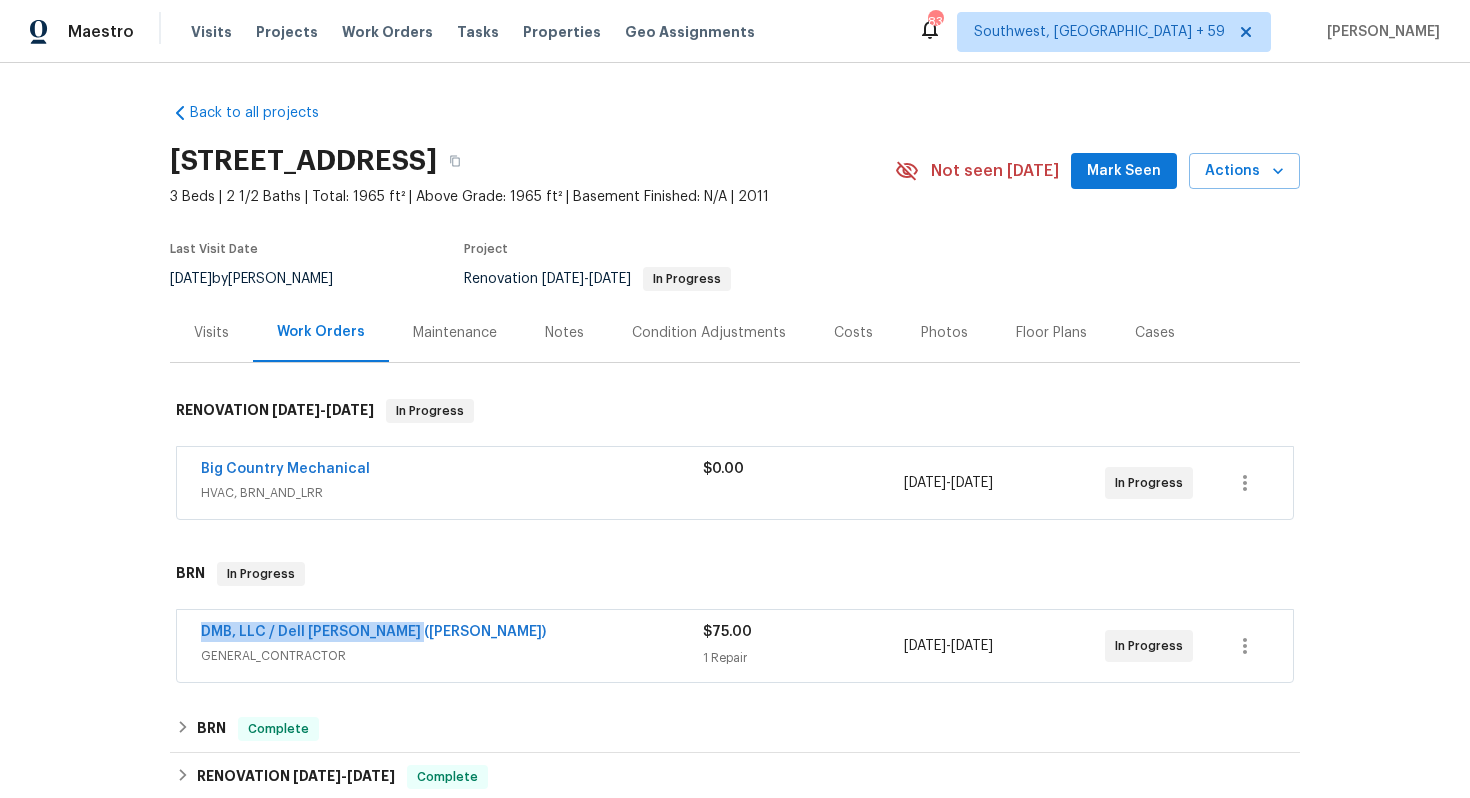 drag, startPoint x: 196, startPoint y: 628, endPoint x: 499, endPoint y: 630, distance: 303.0066 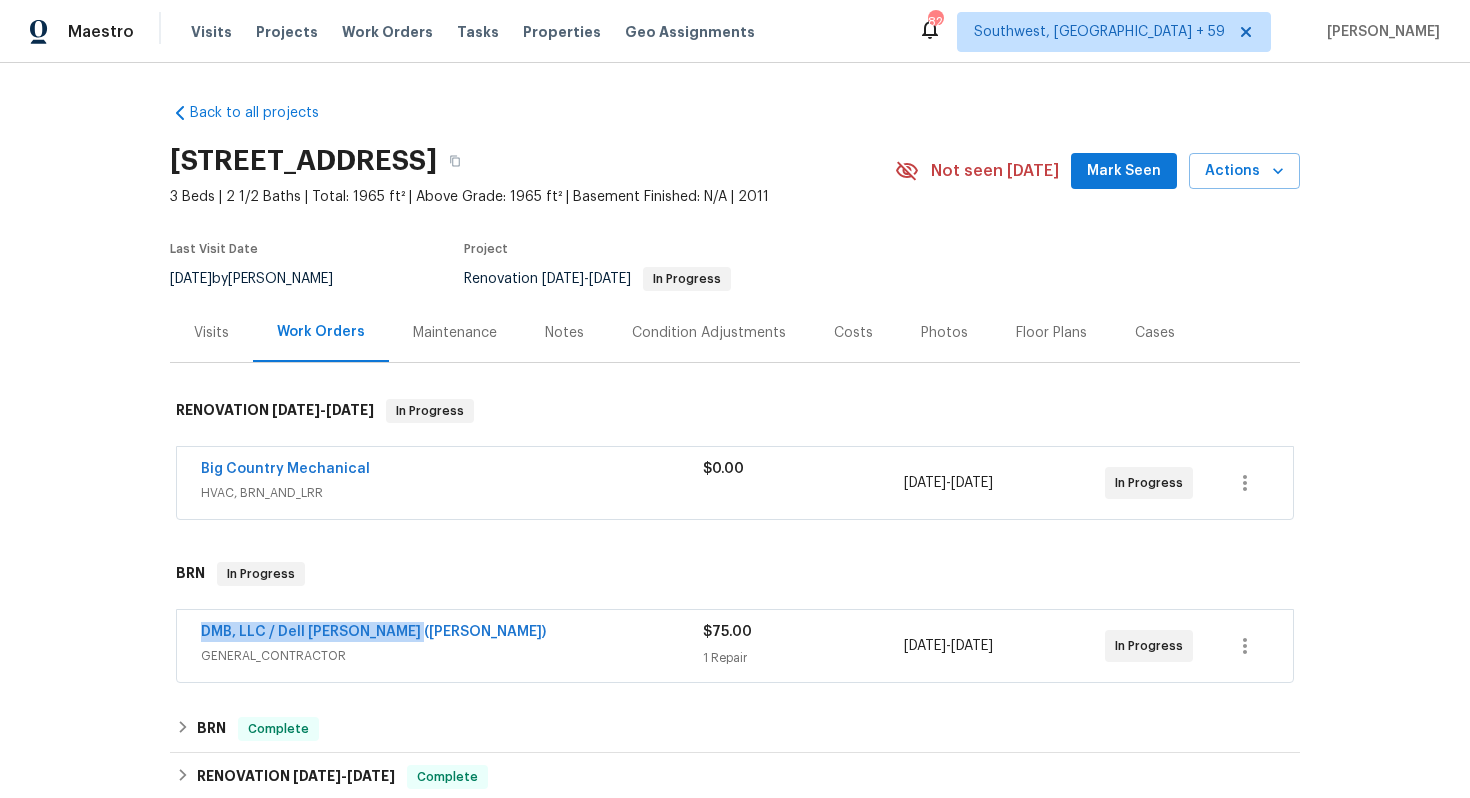 click on "Big Country Mechanical HVAC, BRN_AND_LRR $0.00 7/3/2025  -  7/4/2025 In Progress" at bounding box center (735, 483) 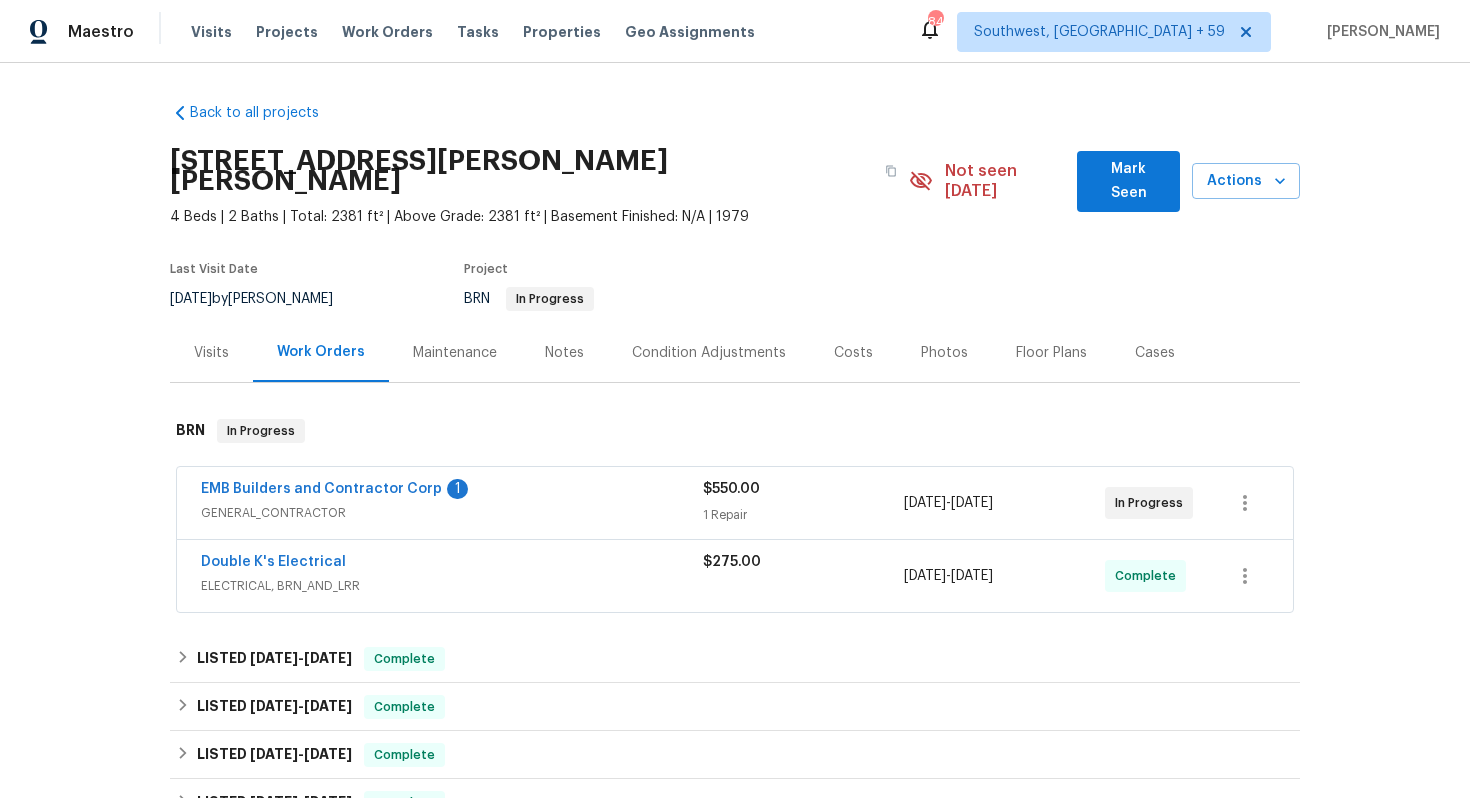 scroll, scrollTop: 0, scrollLeft: 0, axis: both 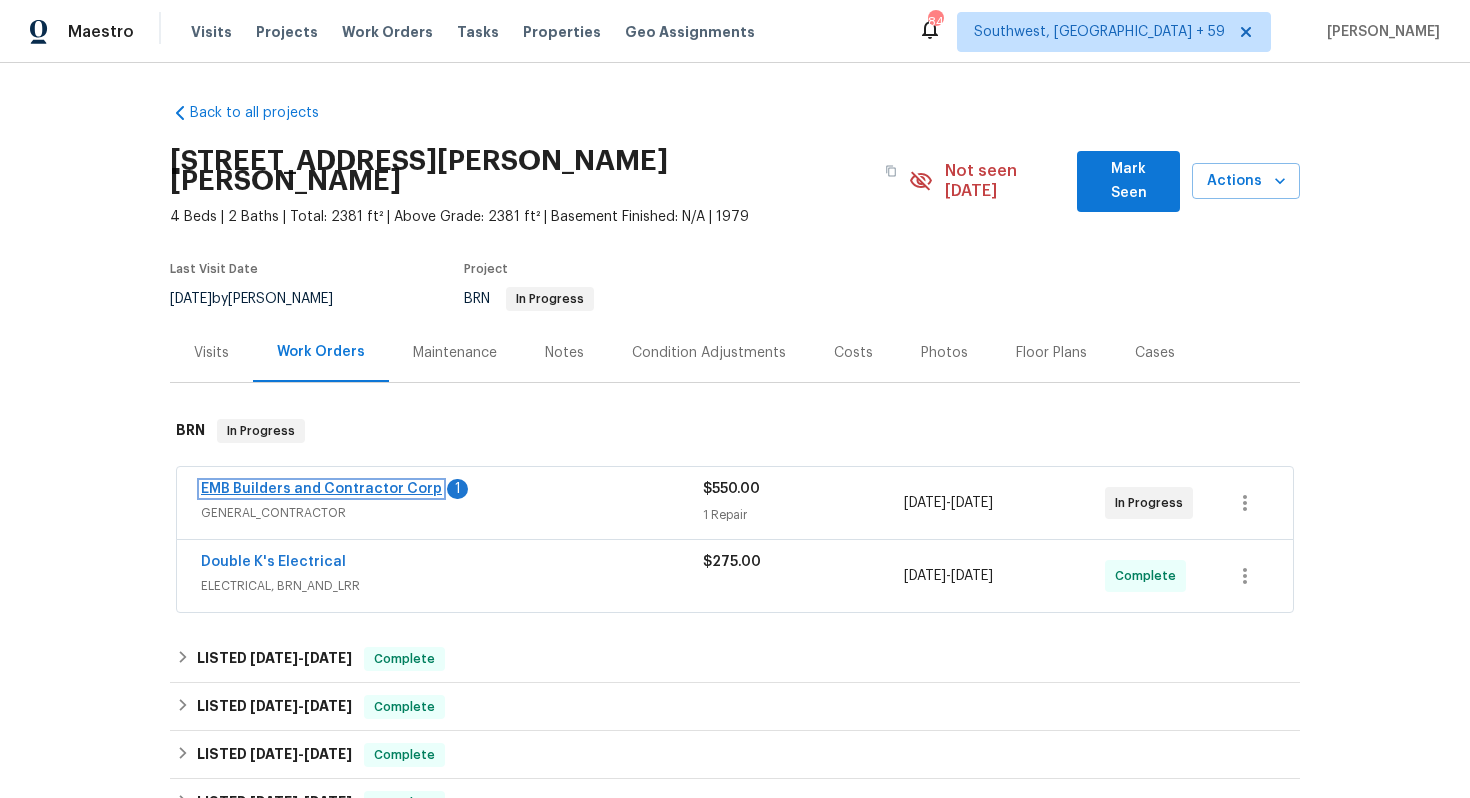 click on "EMB Builders and Contractor Corp" at bounding box center (321, 489) 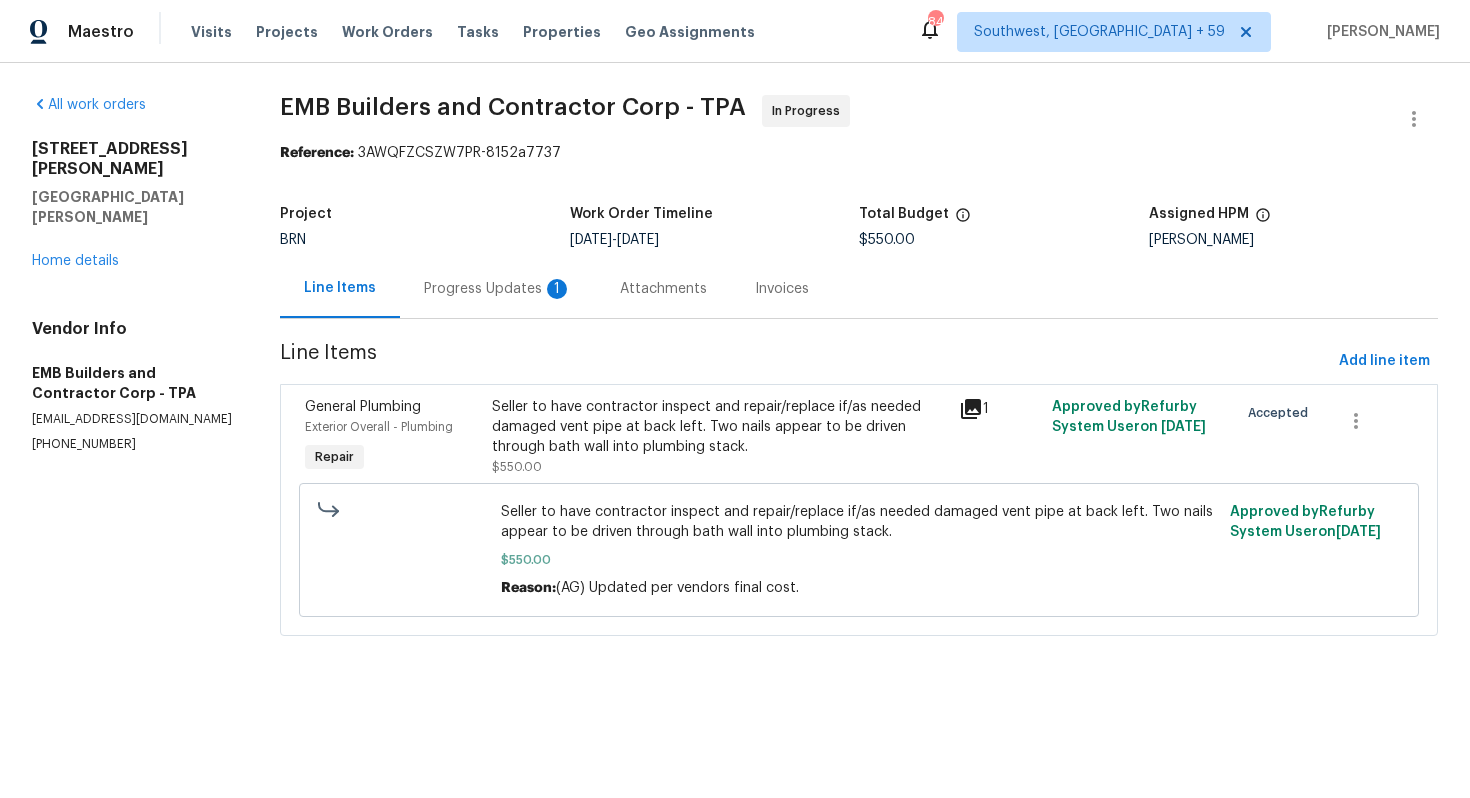 click on "Progress Updates 1" at bounding box center [498, 289] 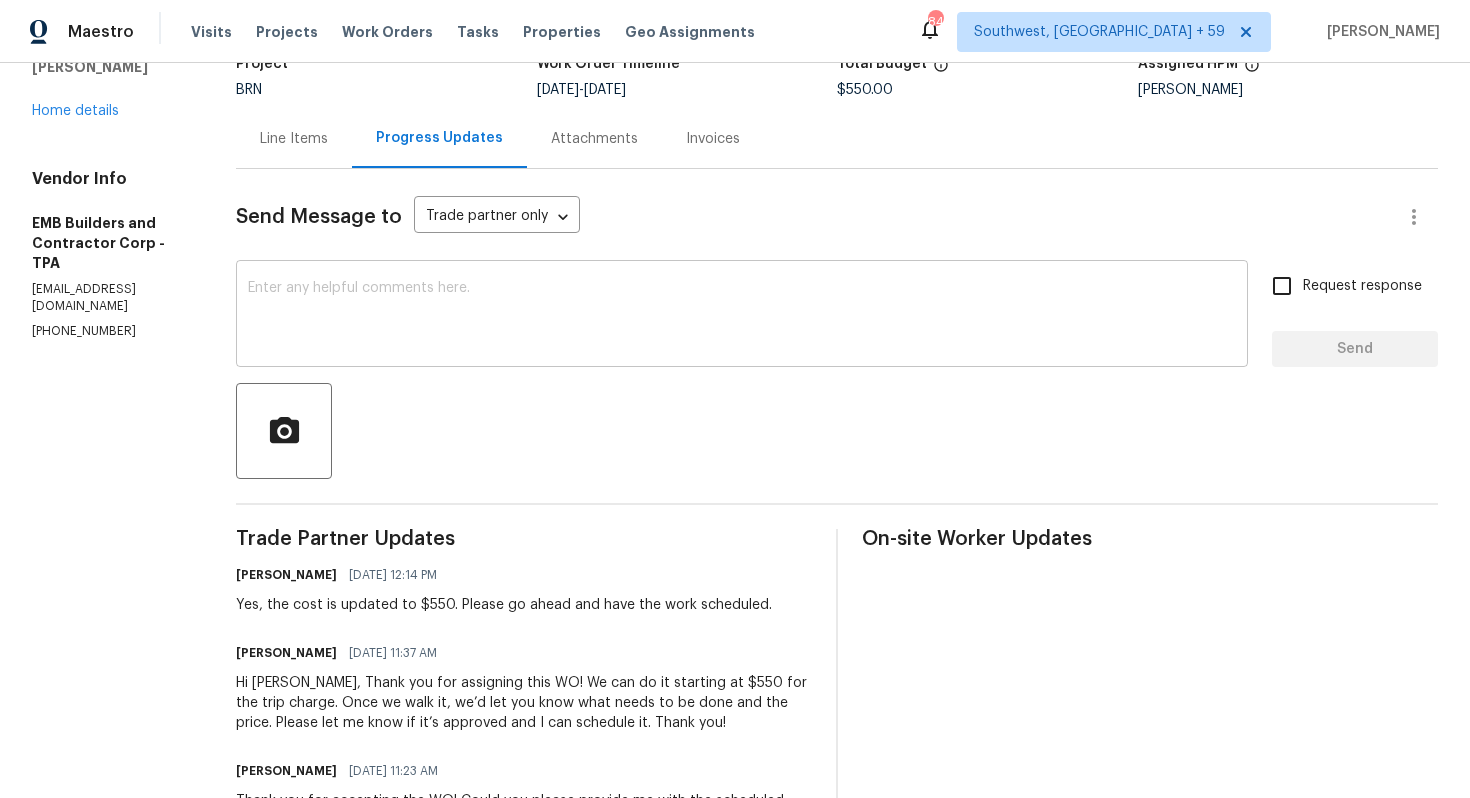 scroll, scrollTop: 192, scrollLeft: 0, axis: vertical 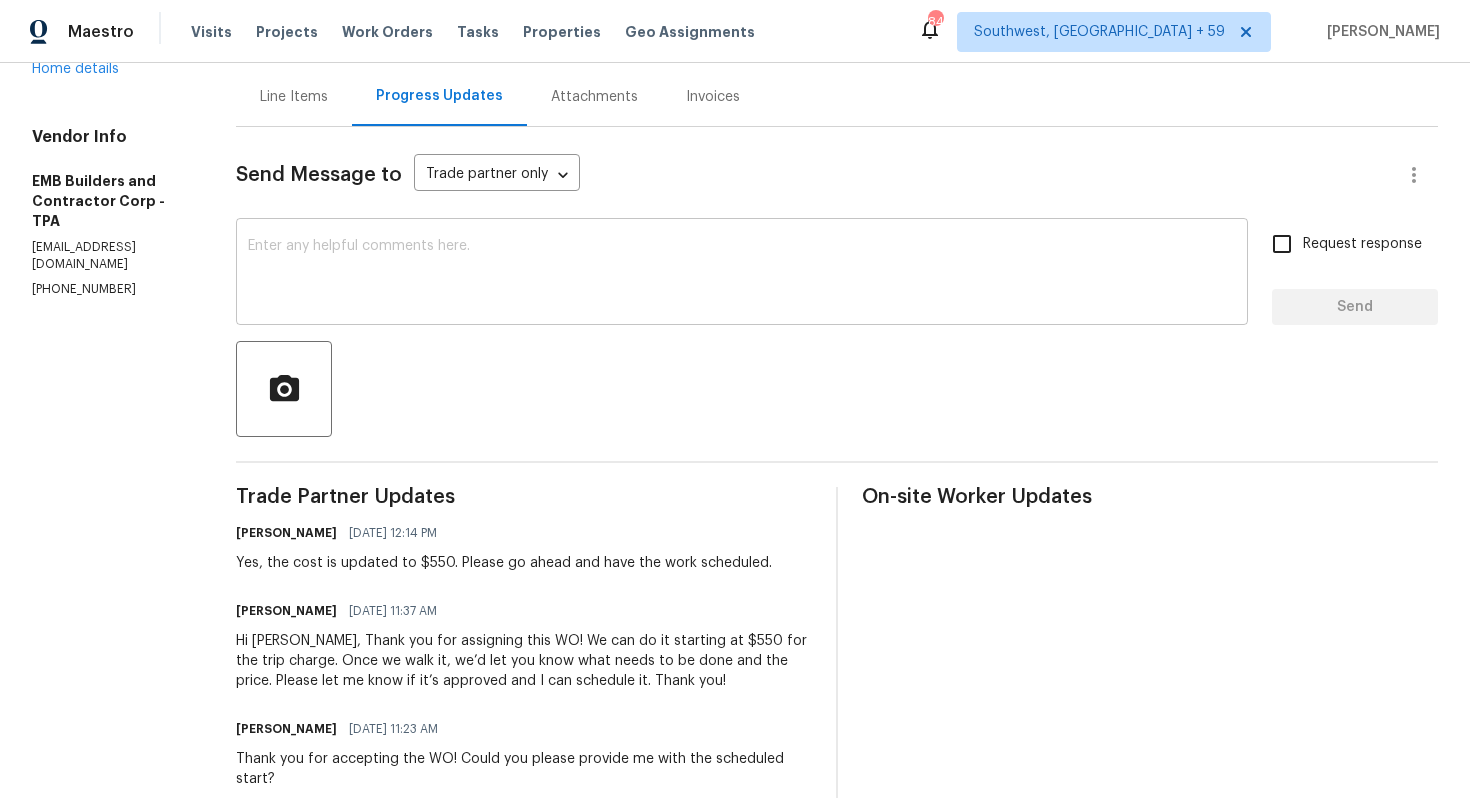 click at bounding box center (742, 274) 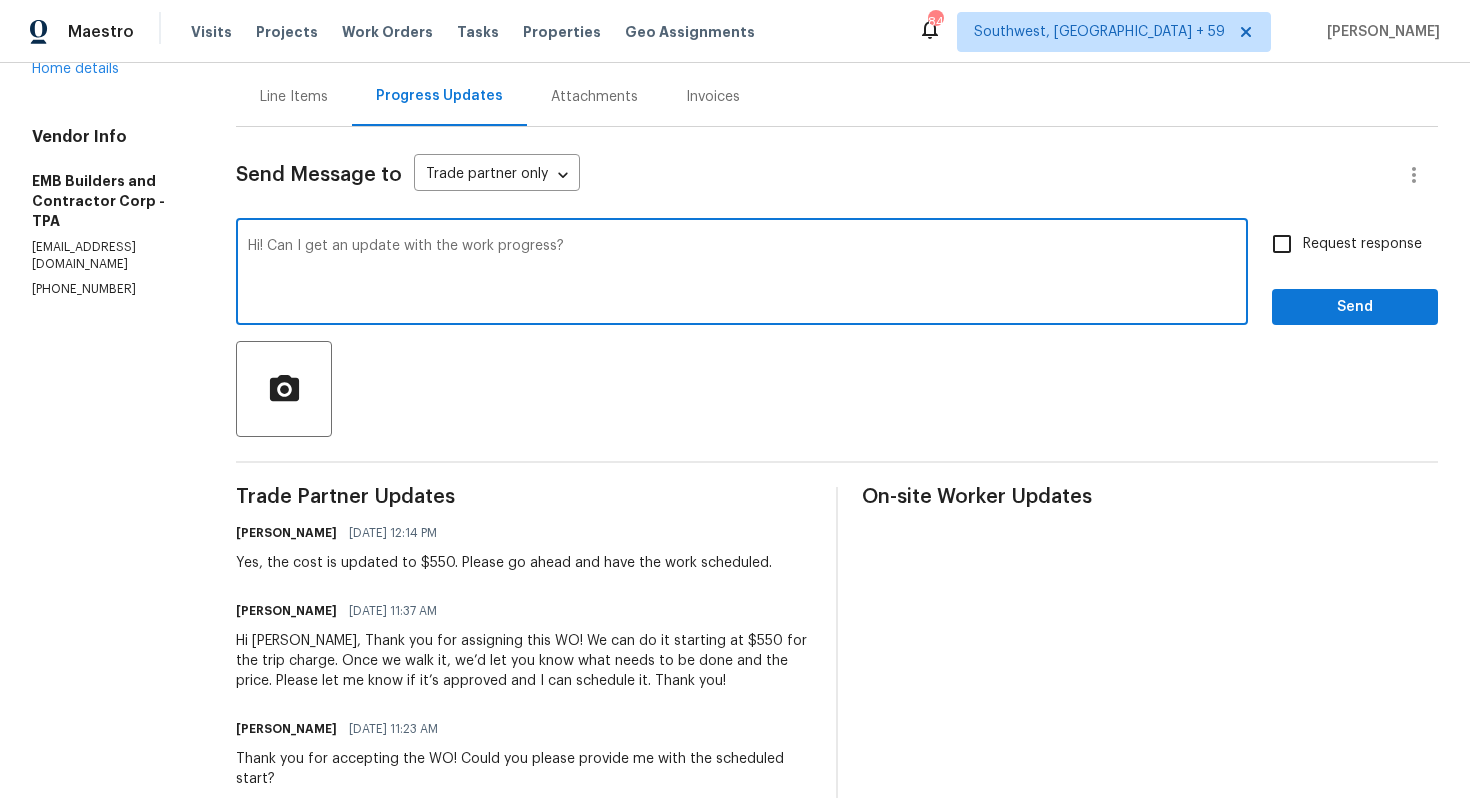 type on "Hi! Can I get an update with the work progress?" 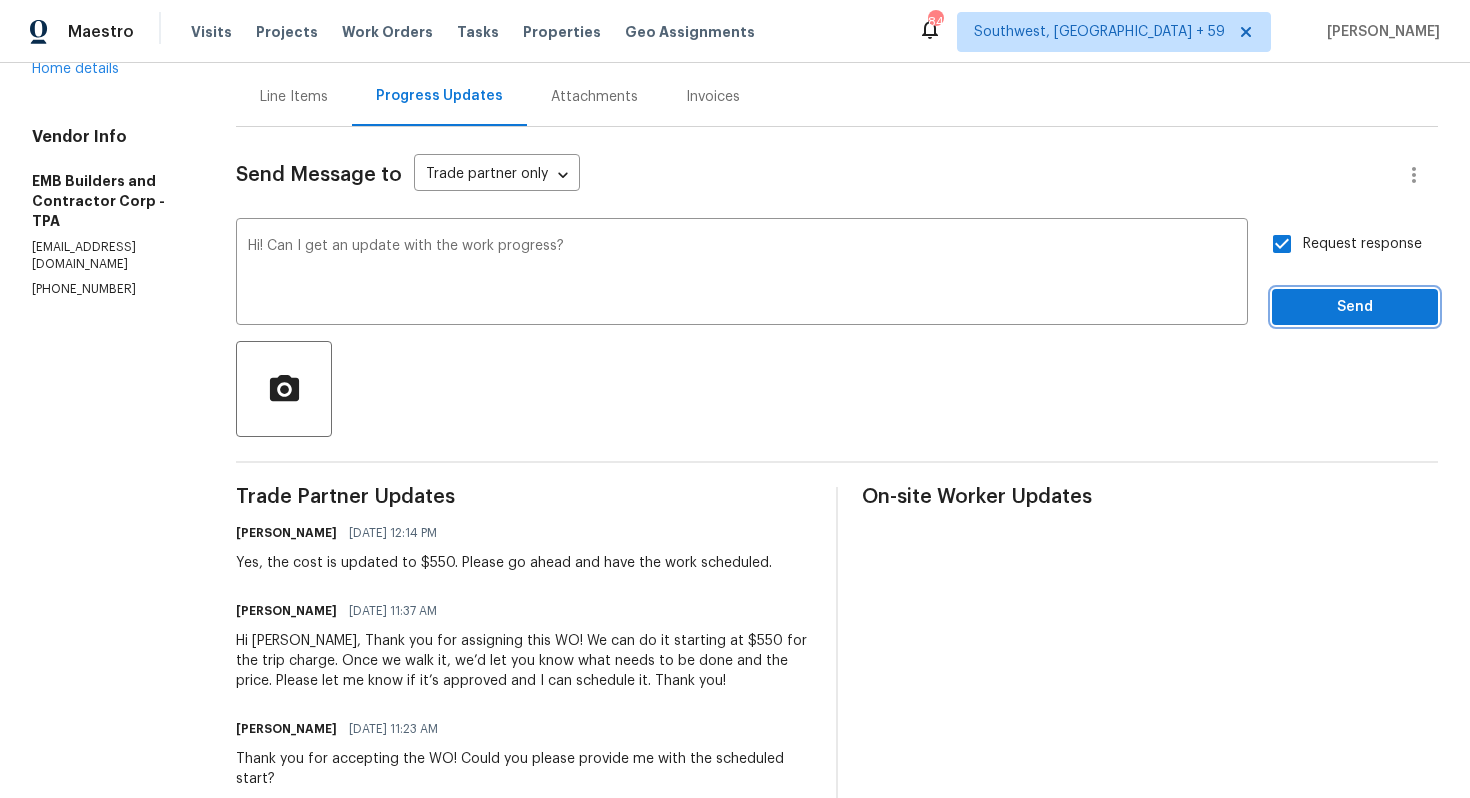 click on "Send" at bounding box center (1355, 307) 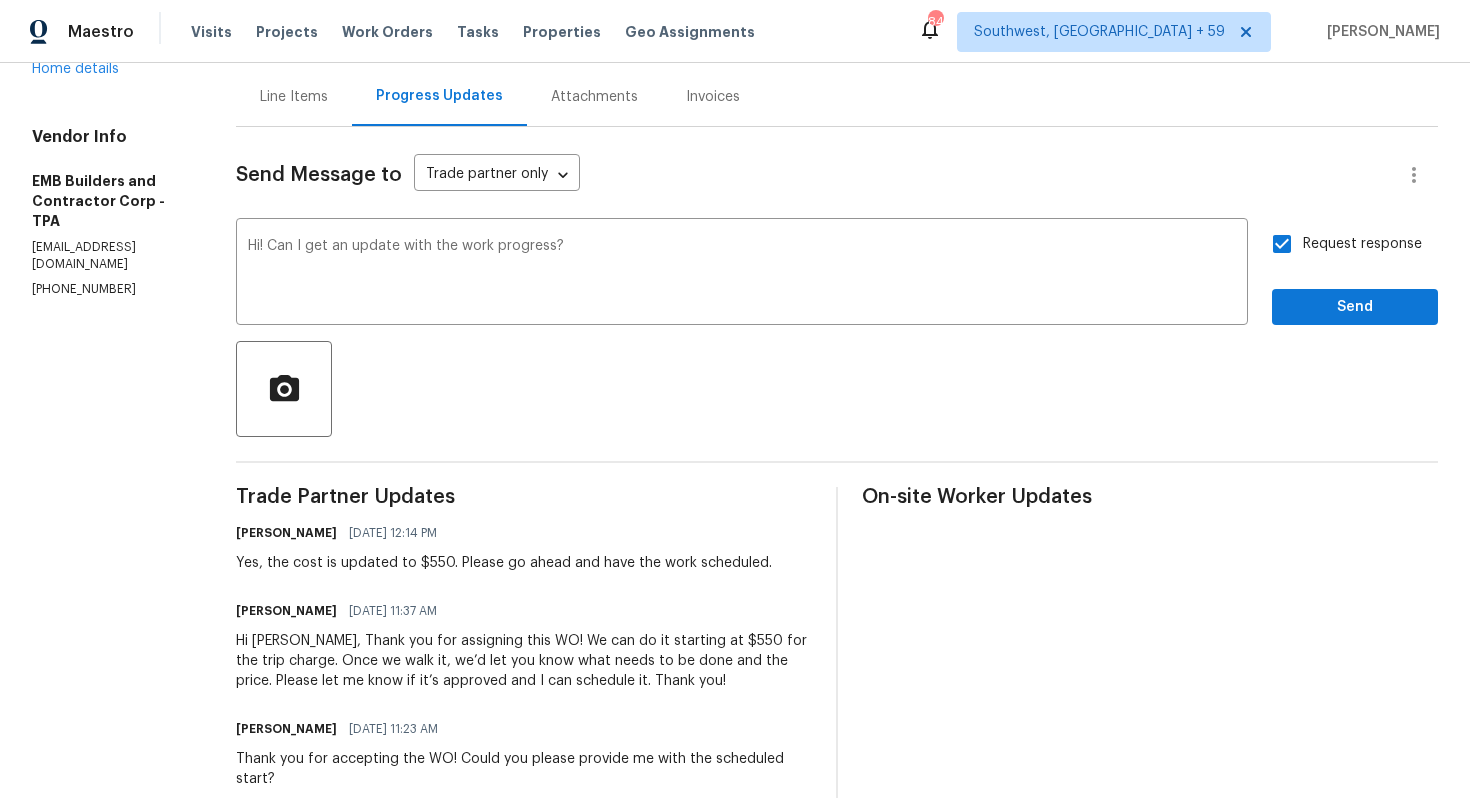 scroll, scrollTop: 0, scrollLeft: 0, axis: both 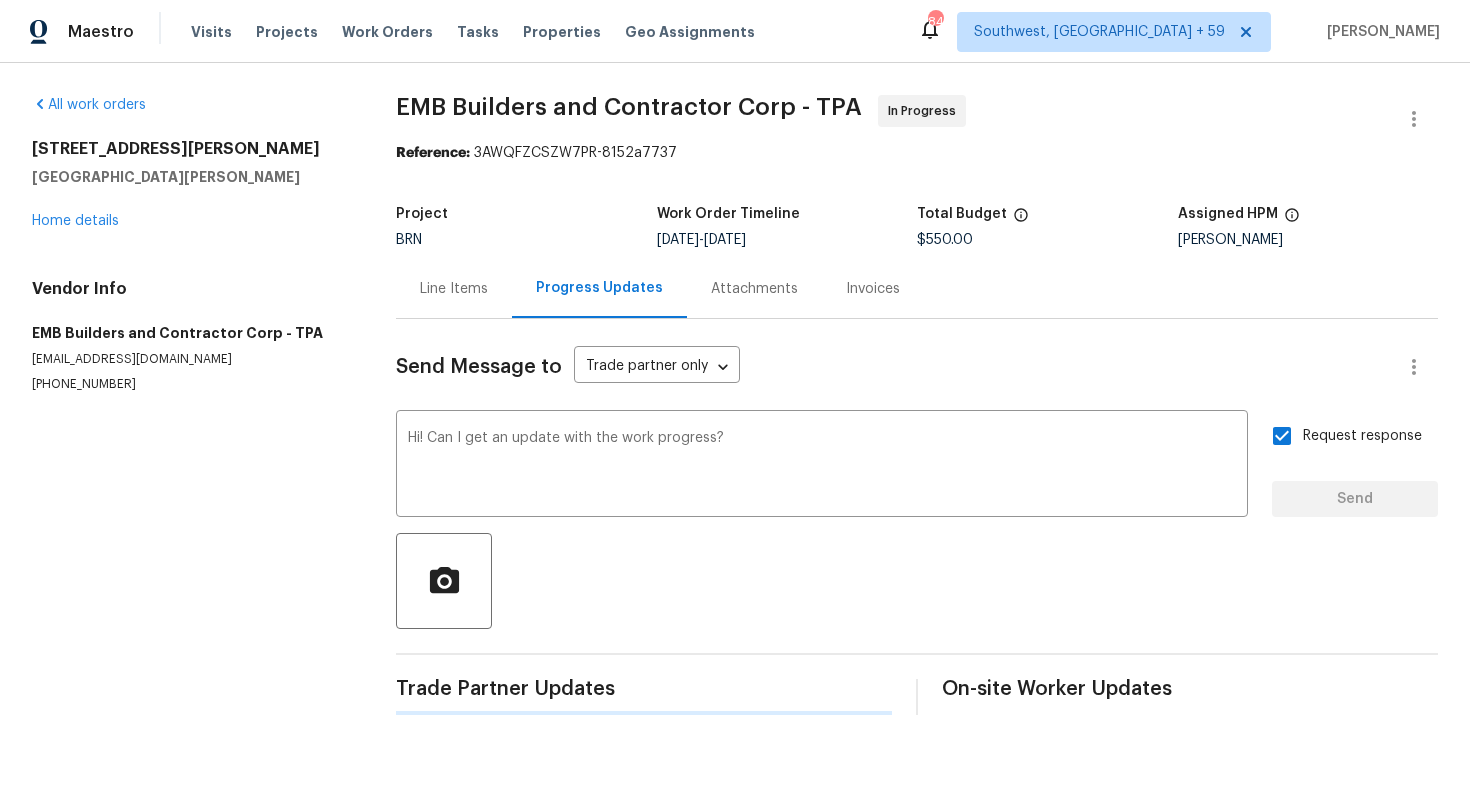 type 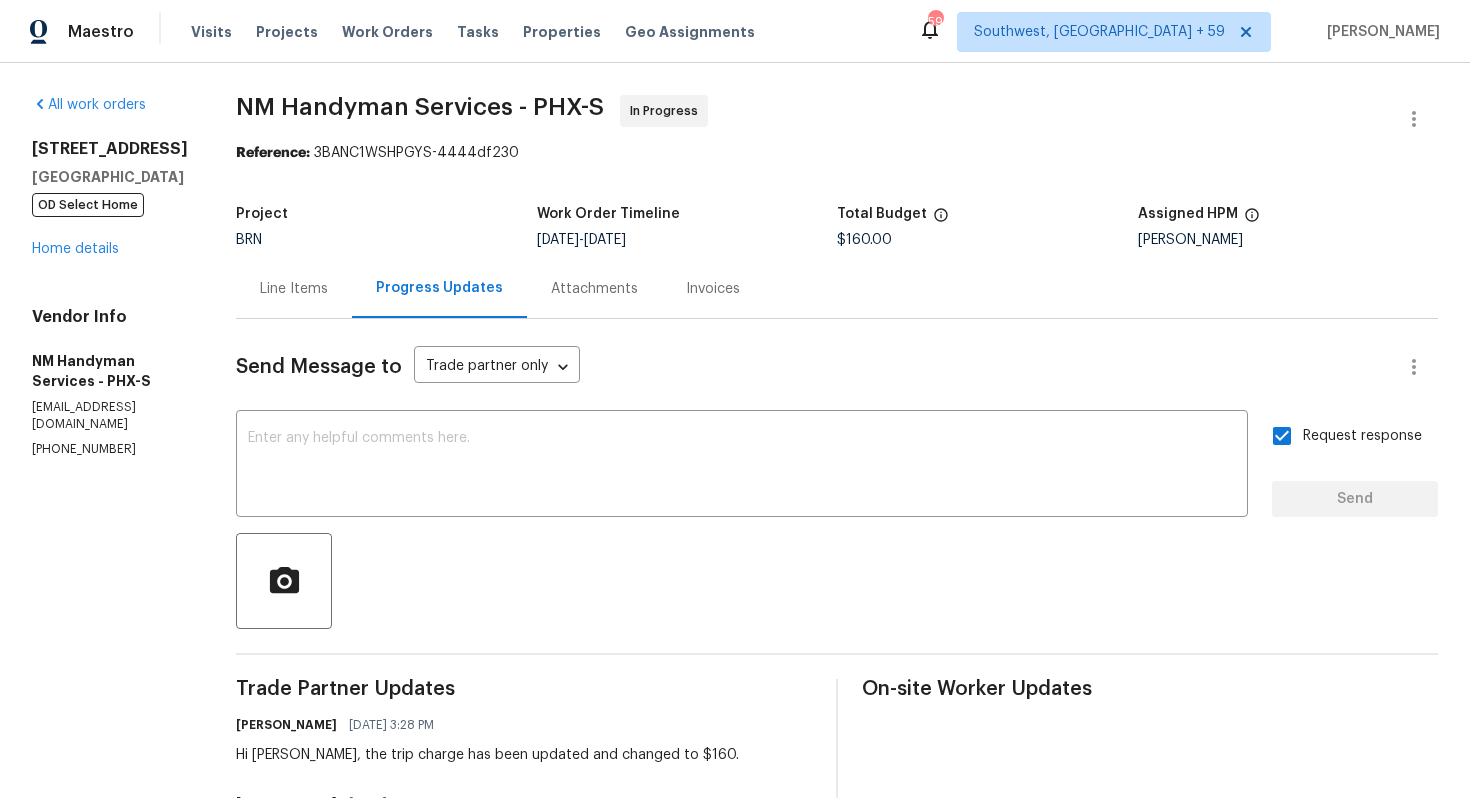 scroll, scrollTop: 0, scrollLeft: 0, axis: both 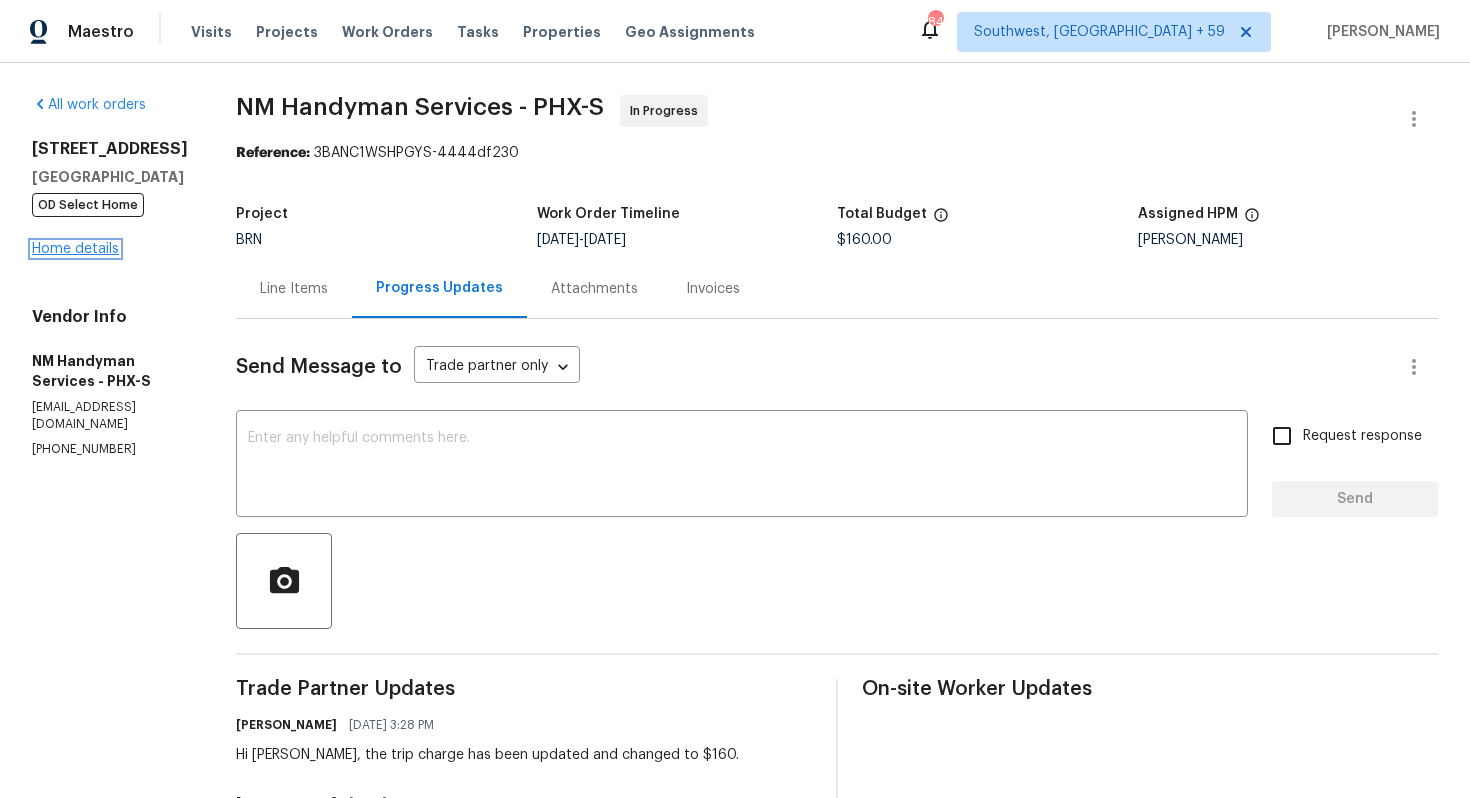 click on "Home details" at bounding box center (75, 249) 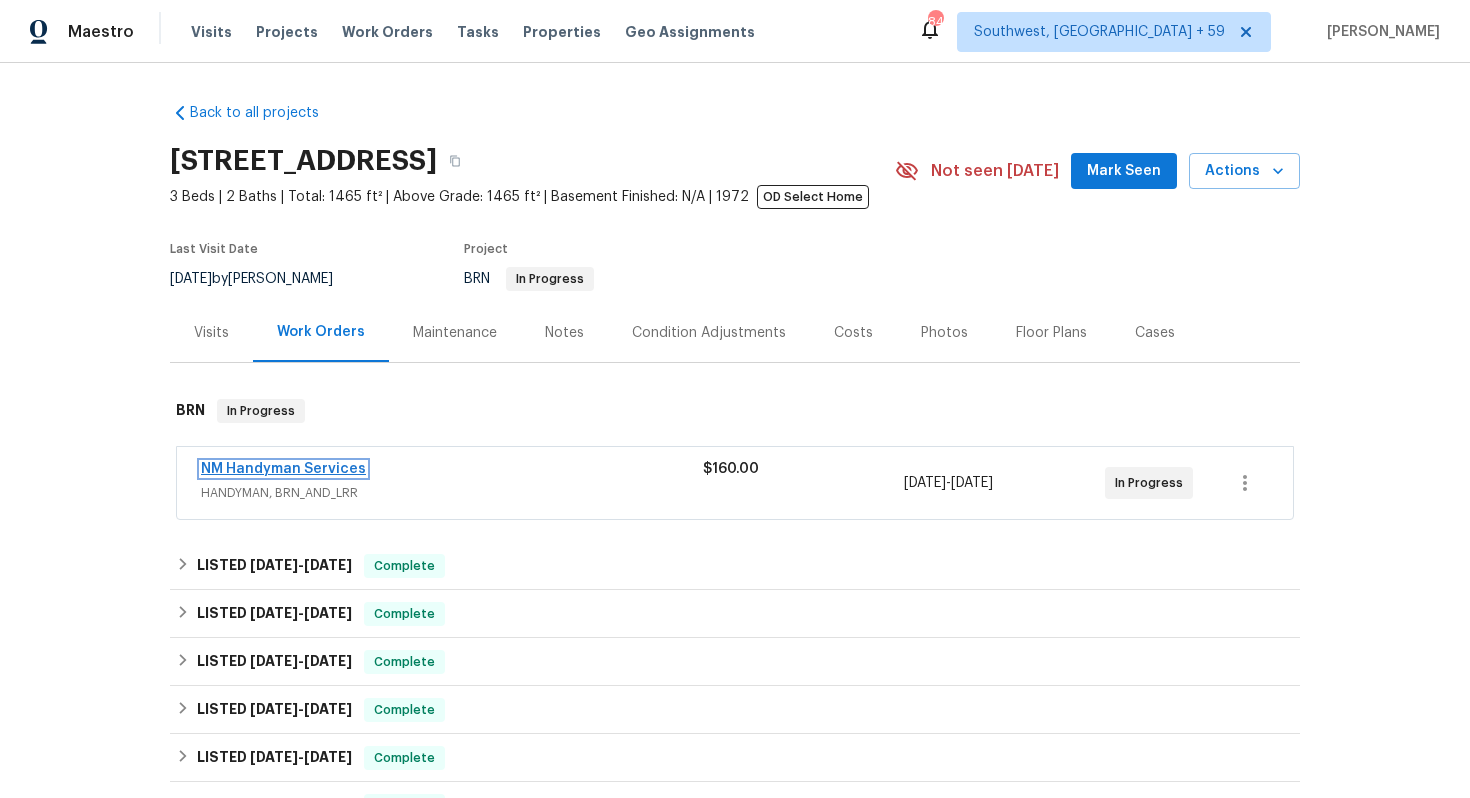 click on "NM Handyman Services" at bounding box center (283, 469) 